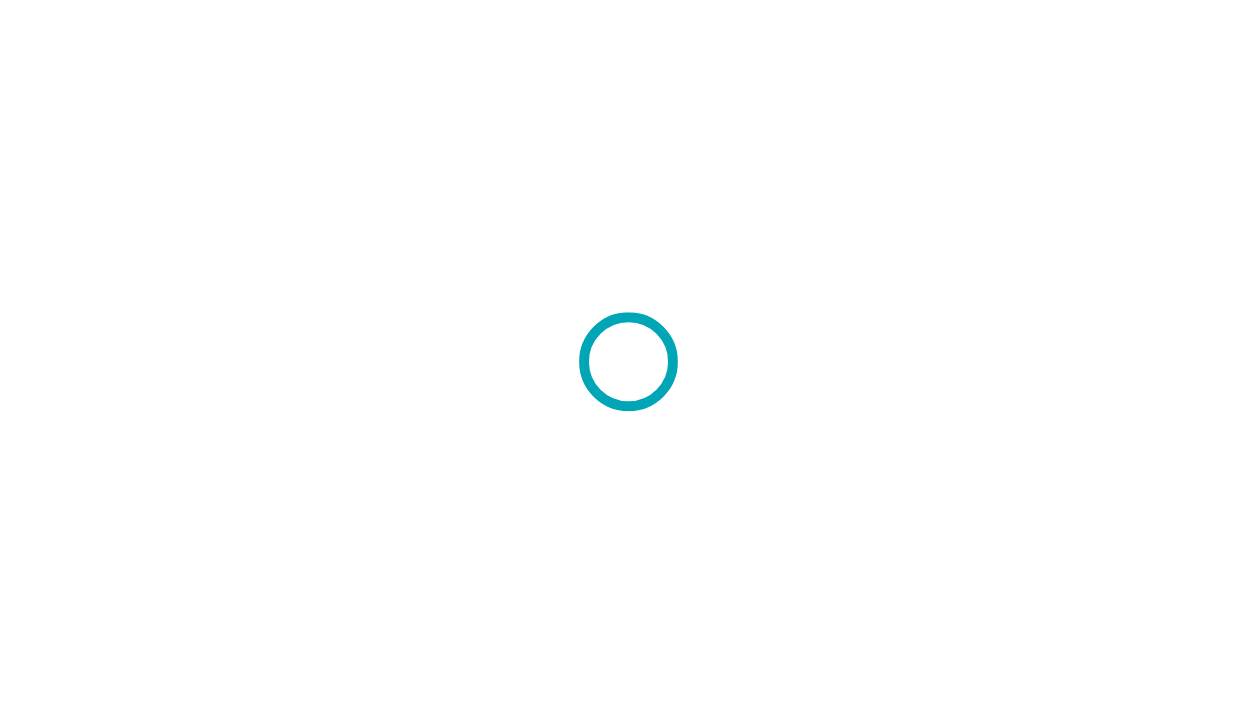 scroll, scrollTop: 0, scrollLeft: 0, axis: both 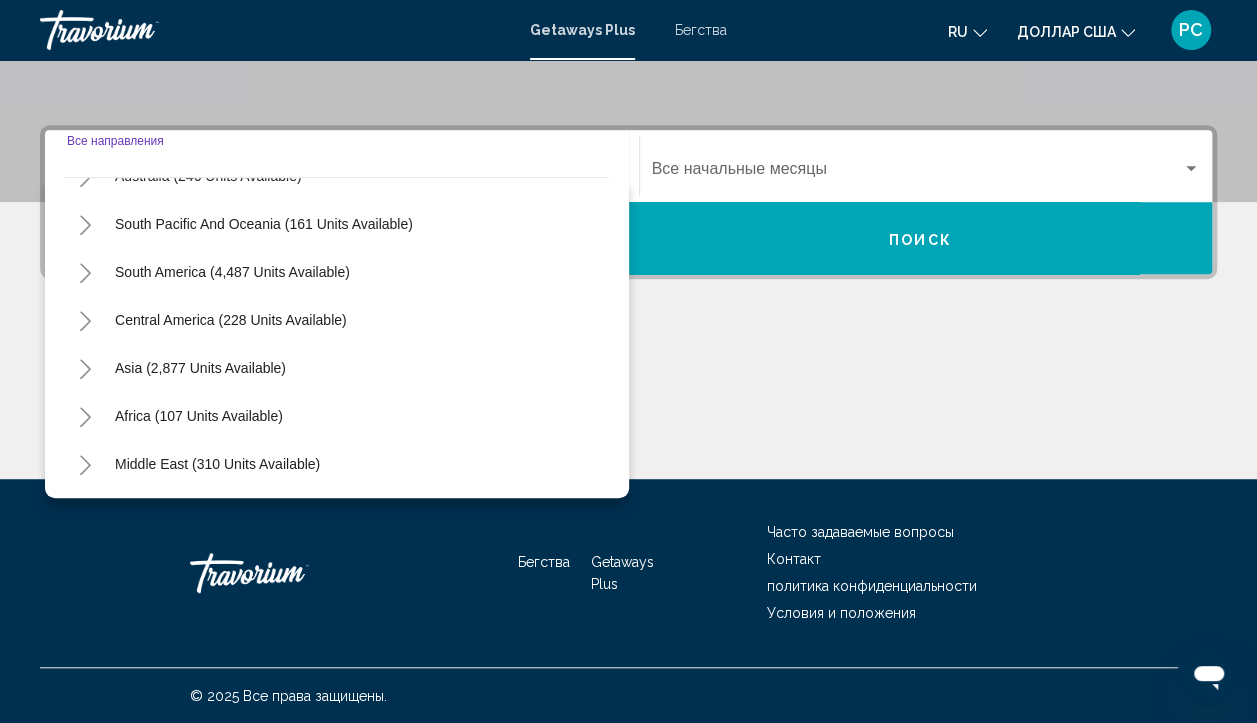 click at bounding box center (85, 369) 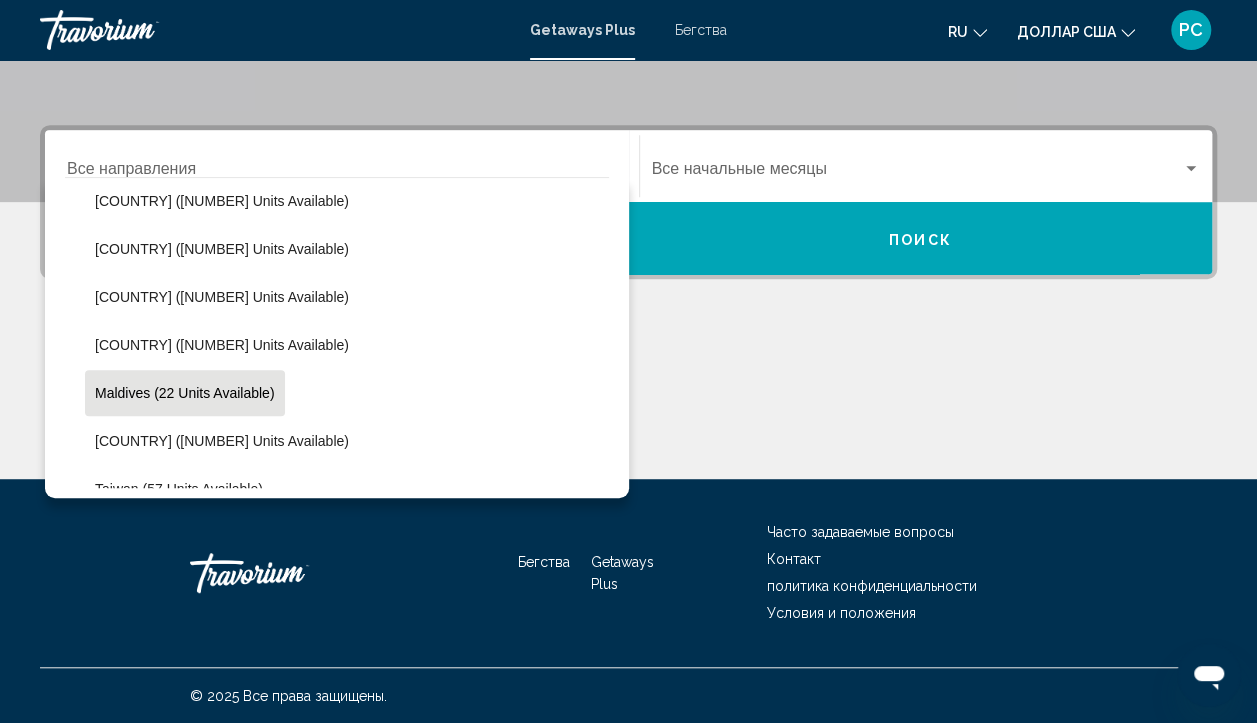 scroll, scrollTop: 624, scrollLeft: 0, axis: vertical 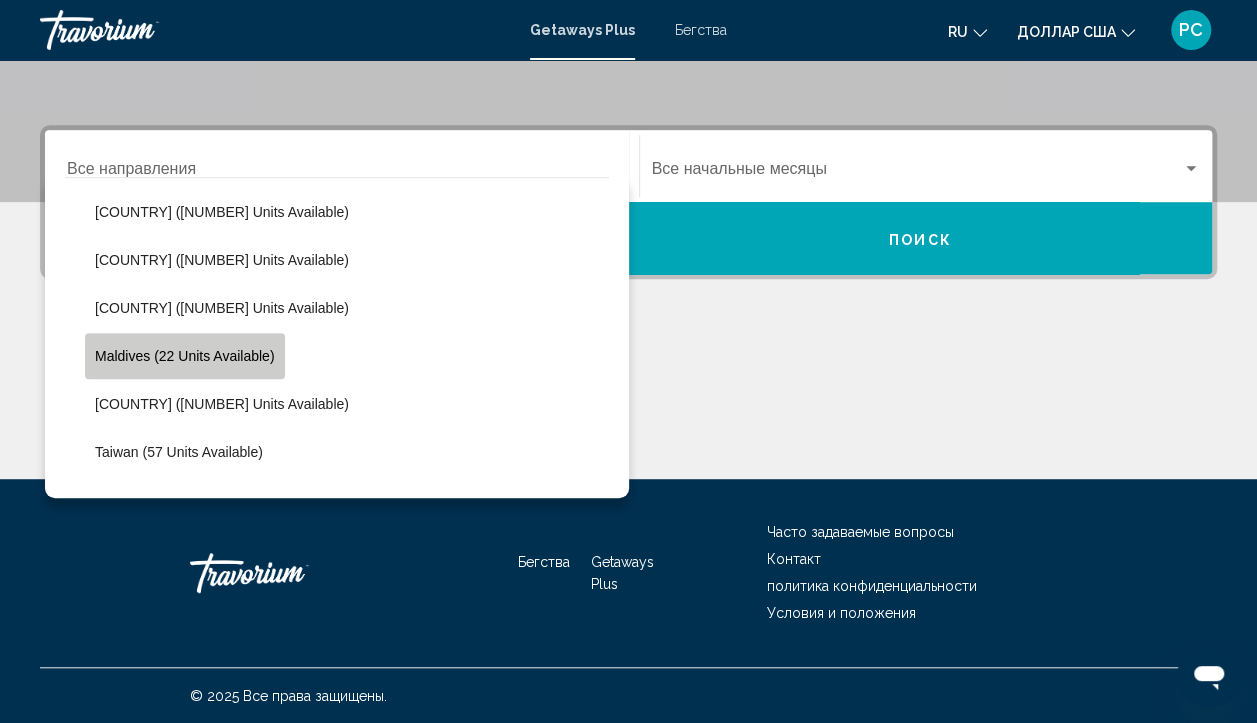 click on "Maldives (22 units available)" at bounding box center [185, 356] 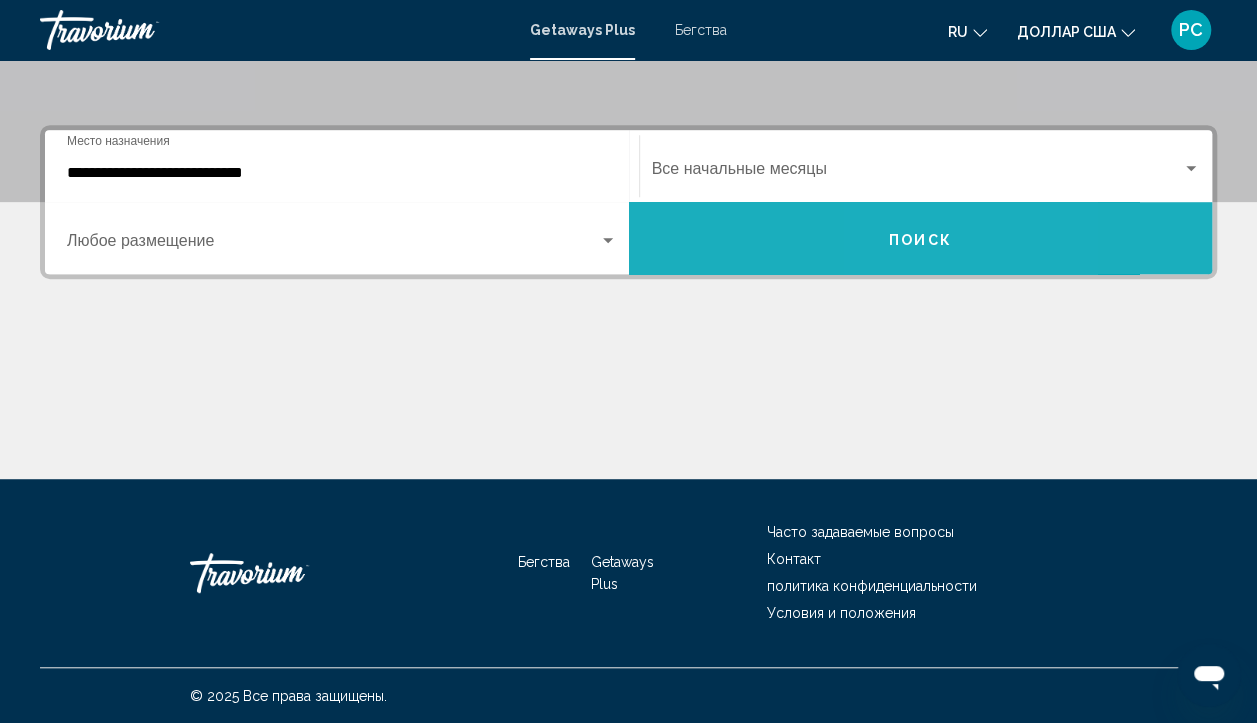 click on "Поиск" at bounding box center [920, 239] 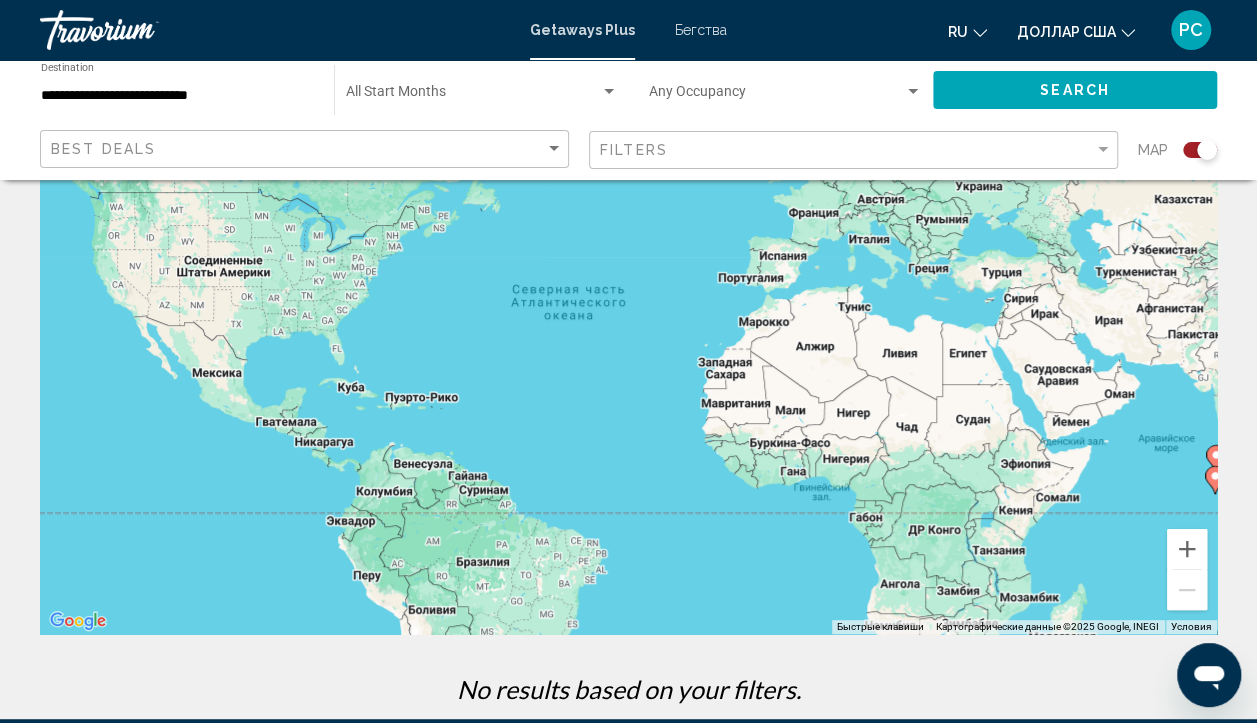 scroll, scrollTop: 0, scrollLeft: 0, axis: both 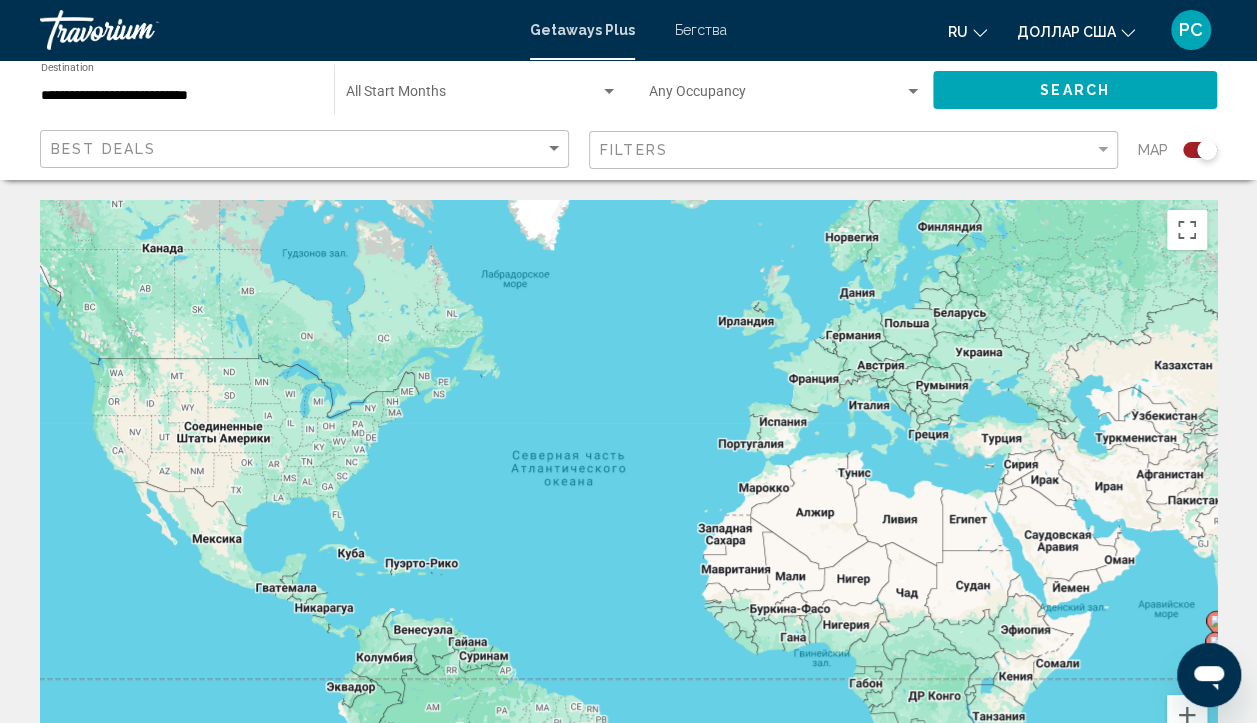 click on "Бегства" at bounding box center [701, 30] 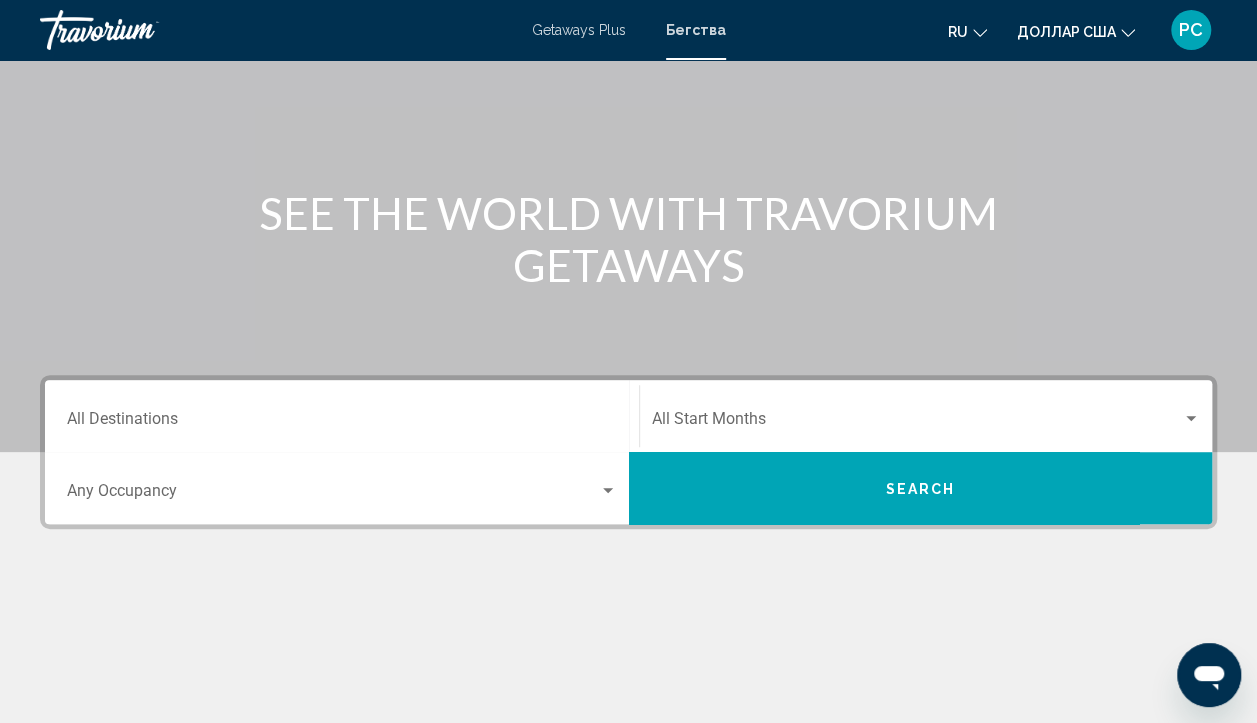 scroll, scrollTop: 300, scrollLeft: 0, axis: vertical 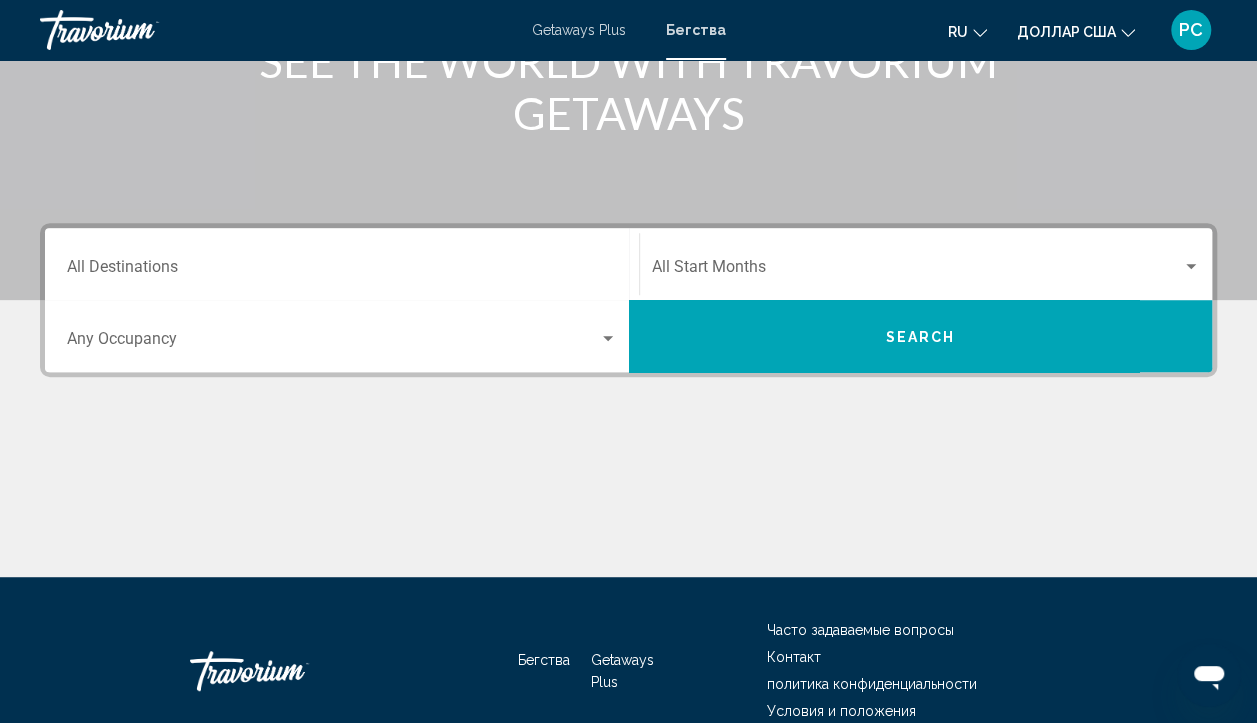 click on "Destination All Destinations" at bounding box center (342, 271) 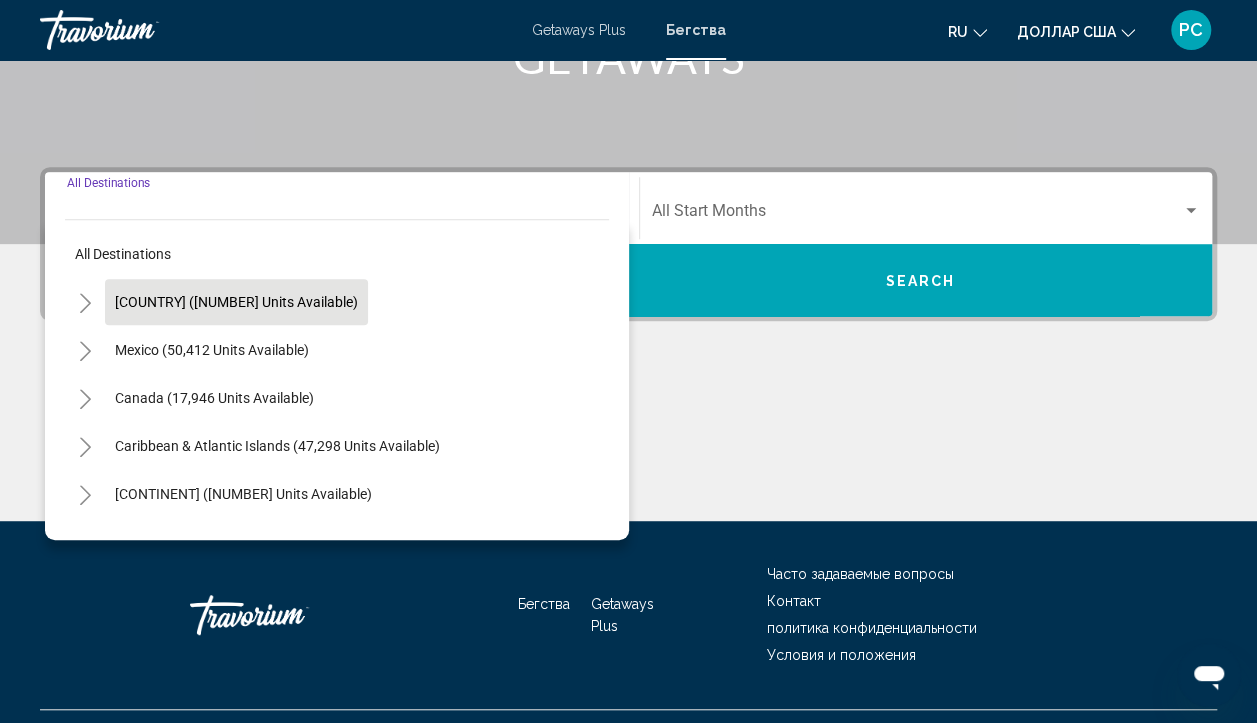 scroll, scrollTop: 398, scrollLeft: 0, axis: vertical 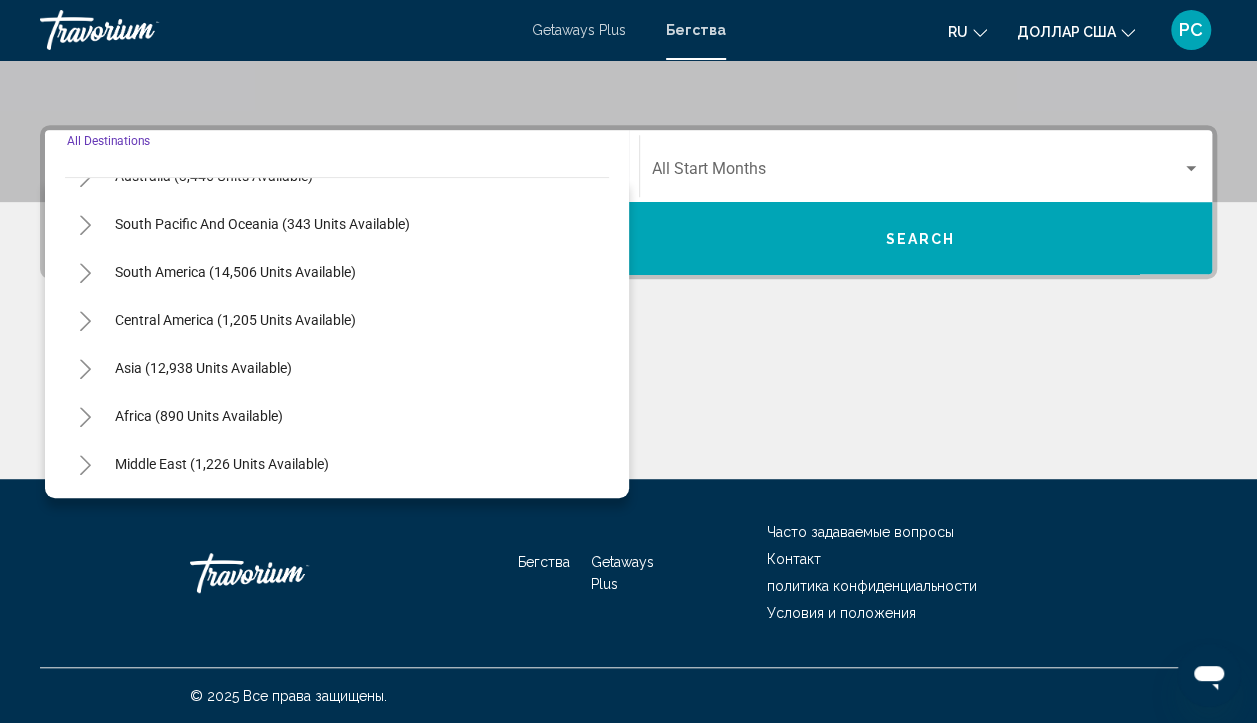 click at bounding box center (85, 369) 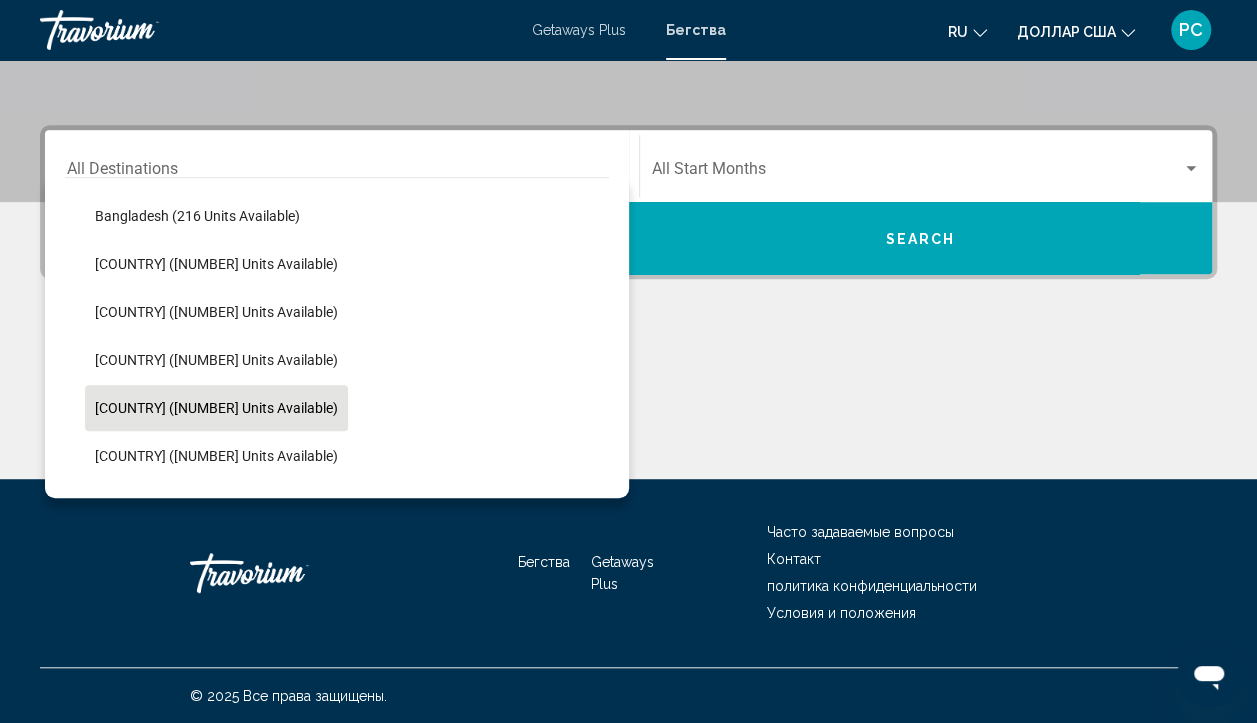 scroll, scrollTop: 624, scrollLeft: 0, axis: vertical 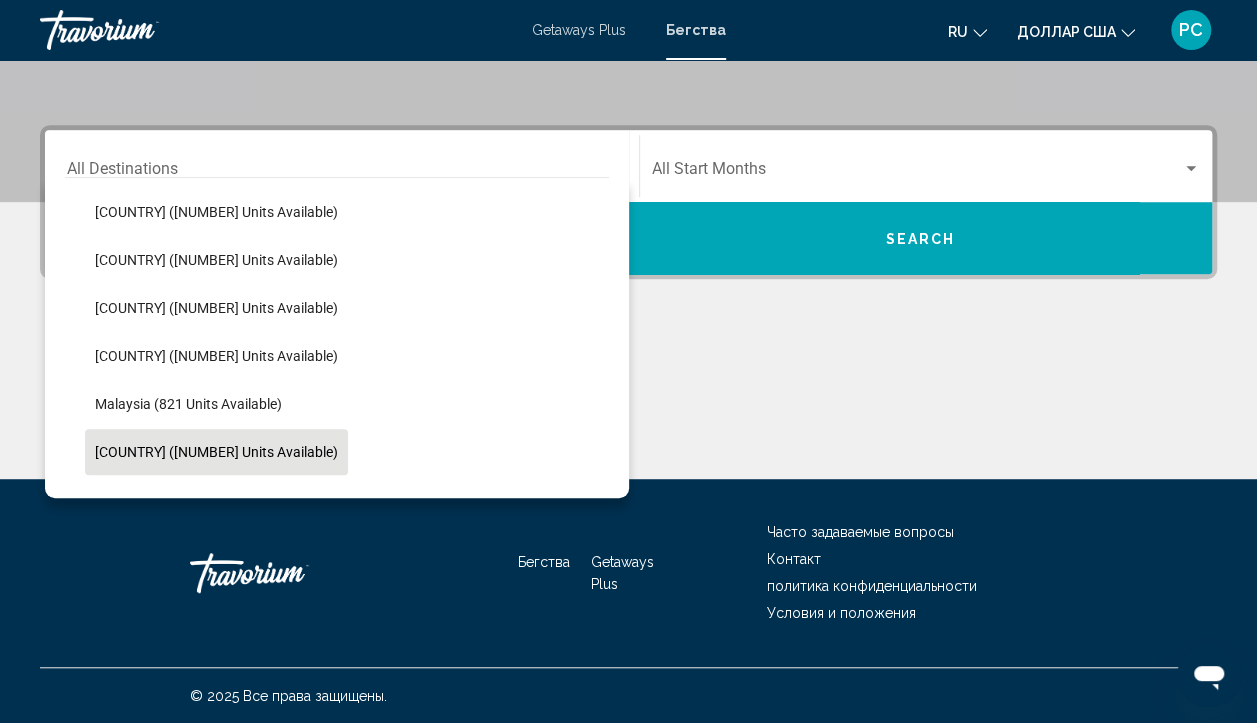 click on "Maldives (202 units available)" at bounding box center (197, 116) 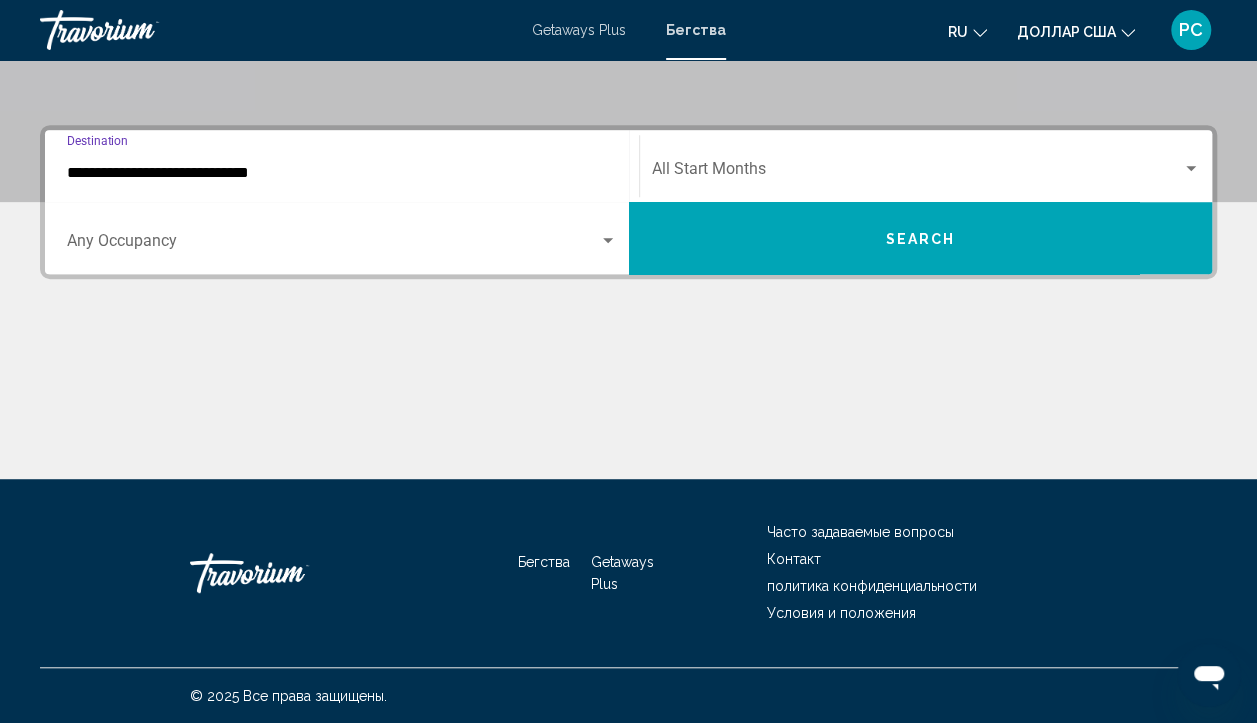 click at bounding box center (917, 173) 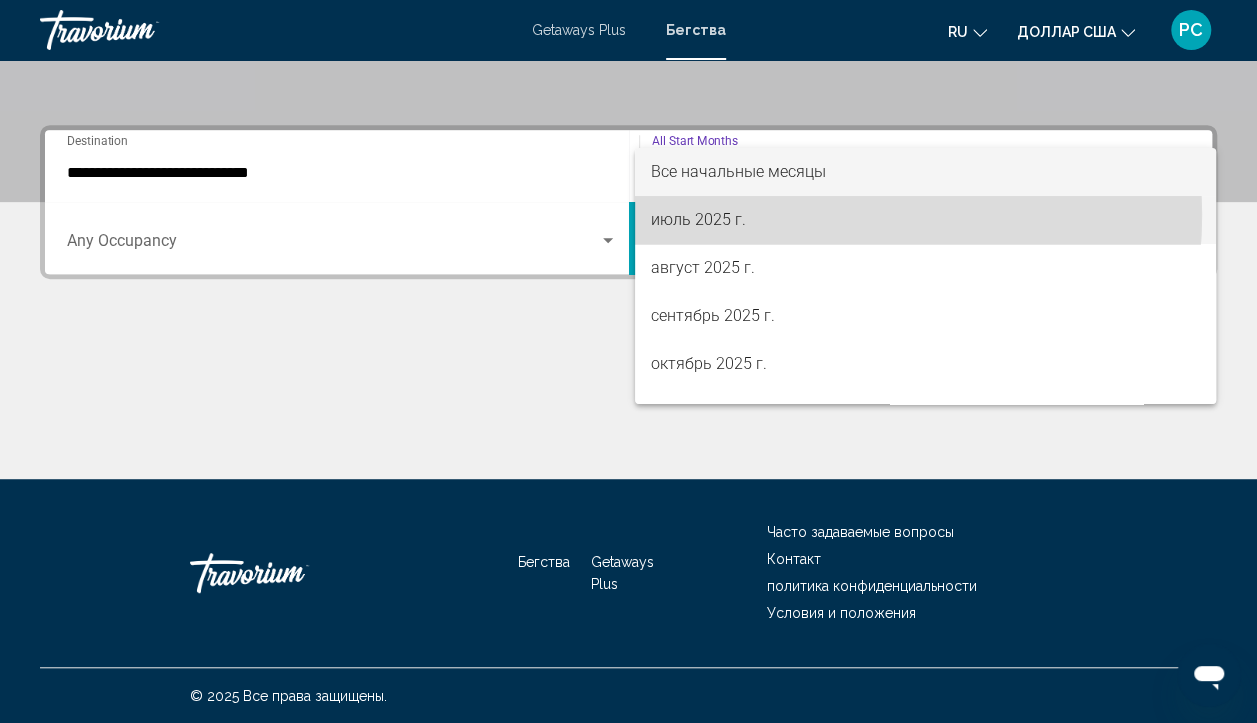 click on "июль 2025 г." at bounding box center (925, 220) 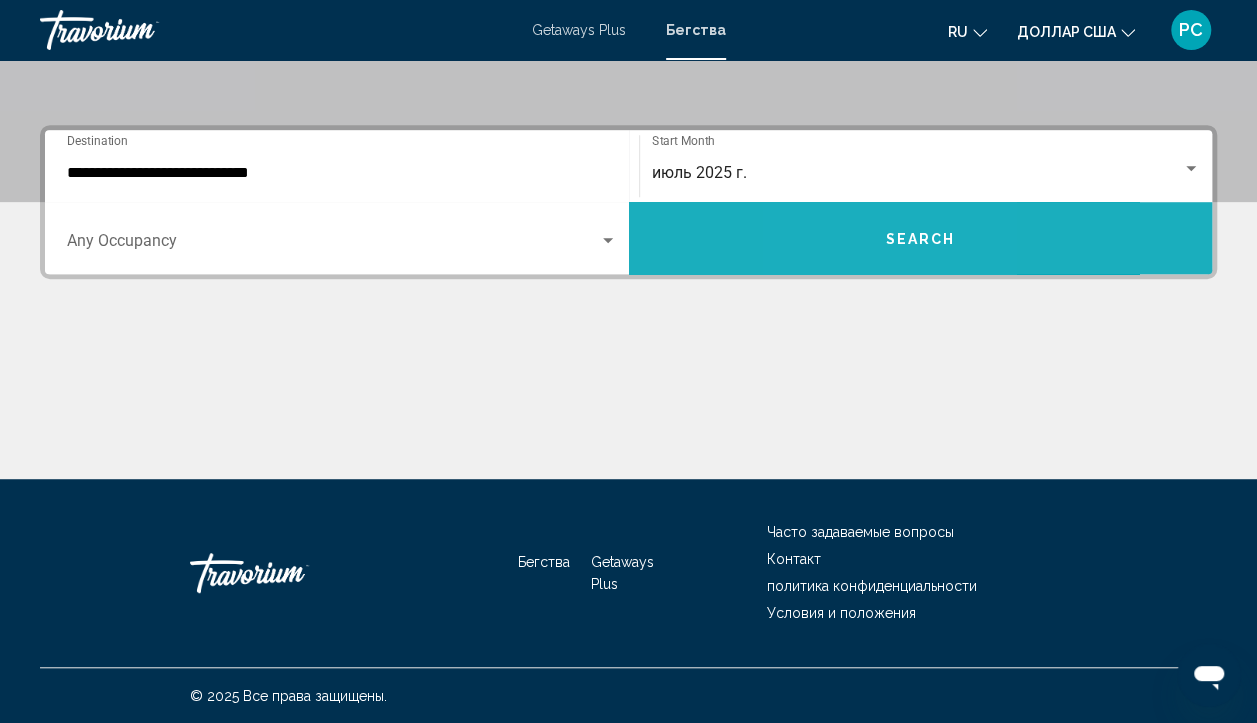 click on "Search" at bounding box center [921, 238] 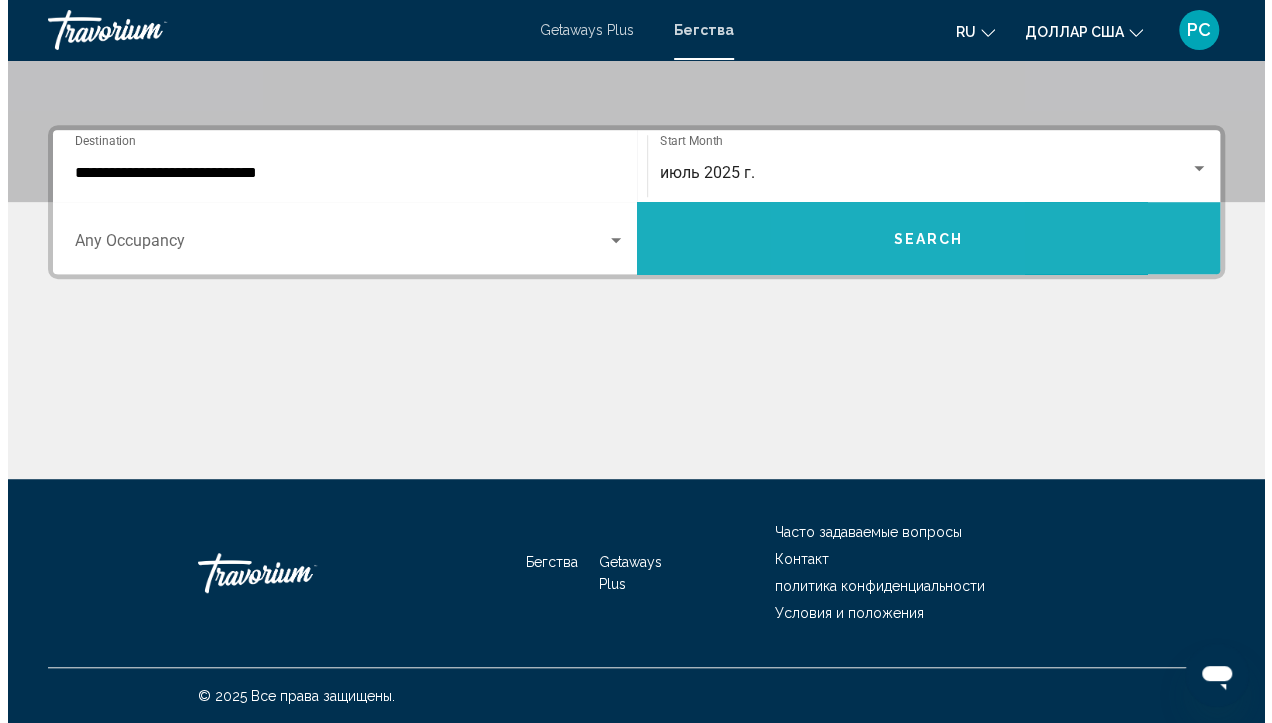 scroll, scrollTop: 0, scrollLeft: 0, axis: both 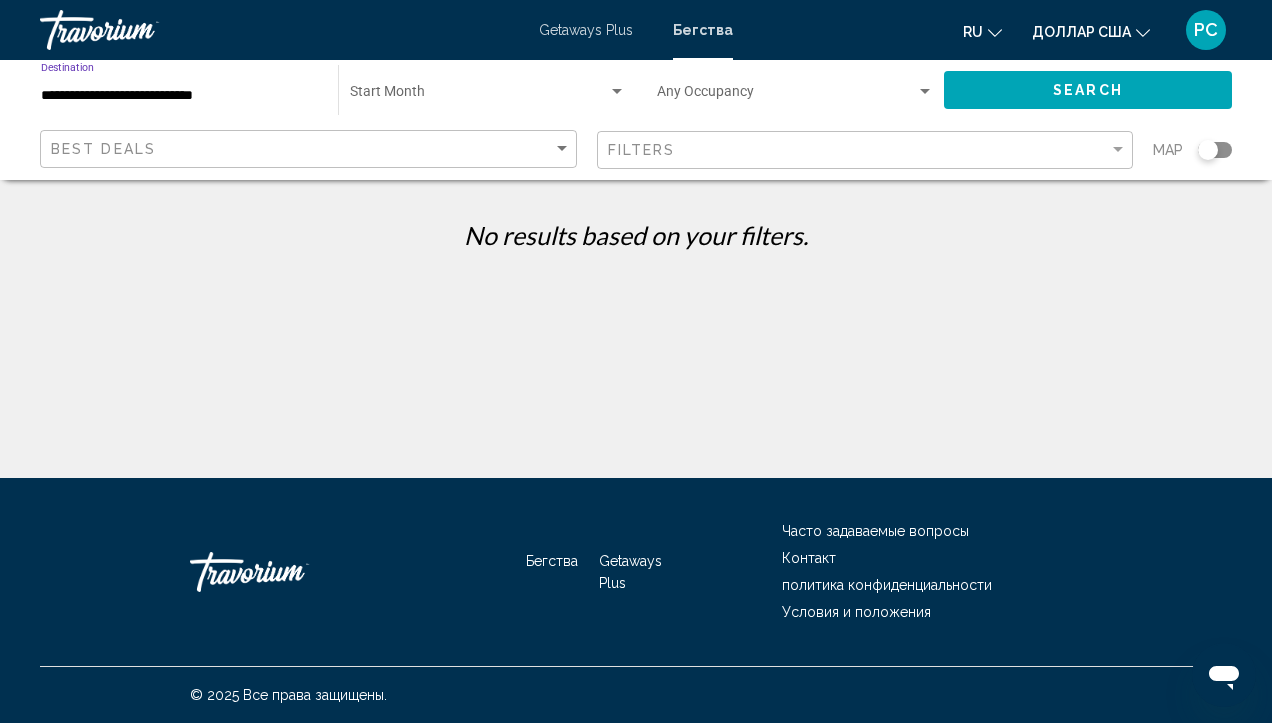click on "**********" at bounding box center [179, 96] 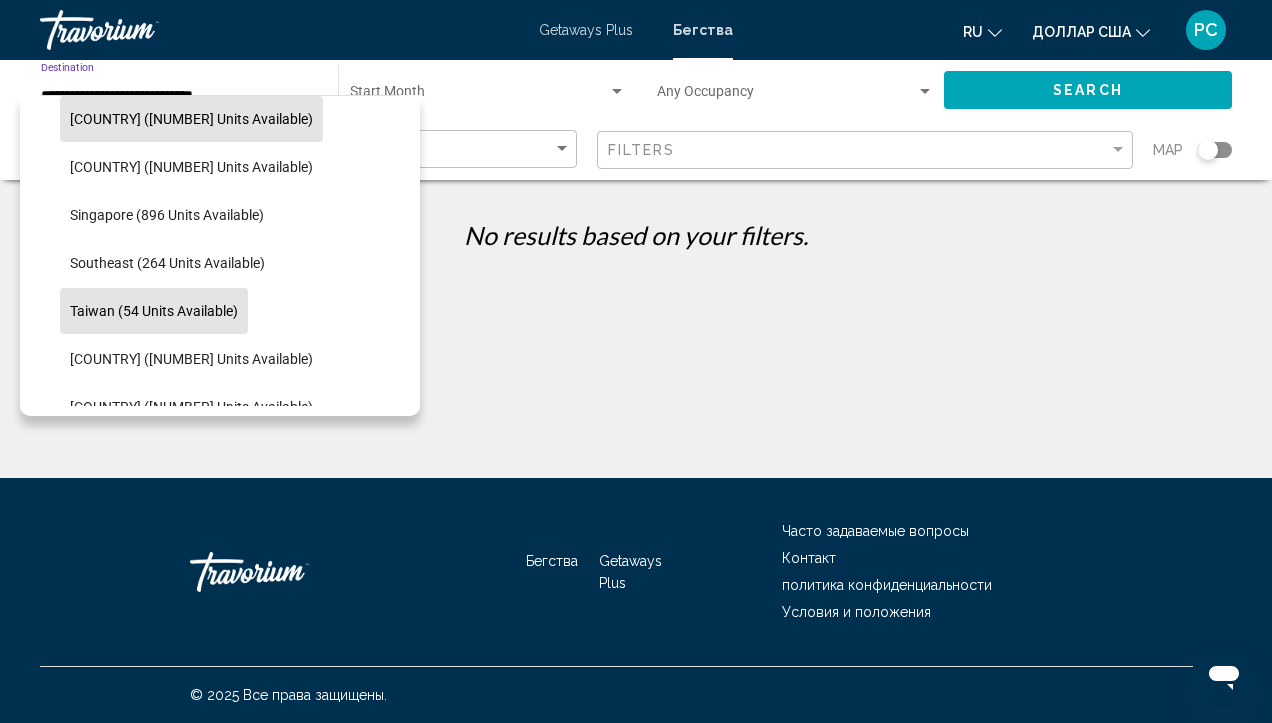 scroll, scrollTop: 850, scrollLeft: 0, axis: vertical 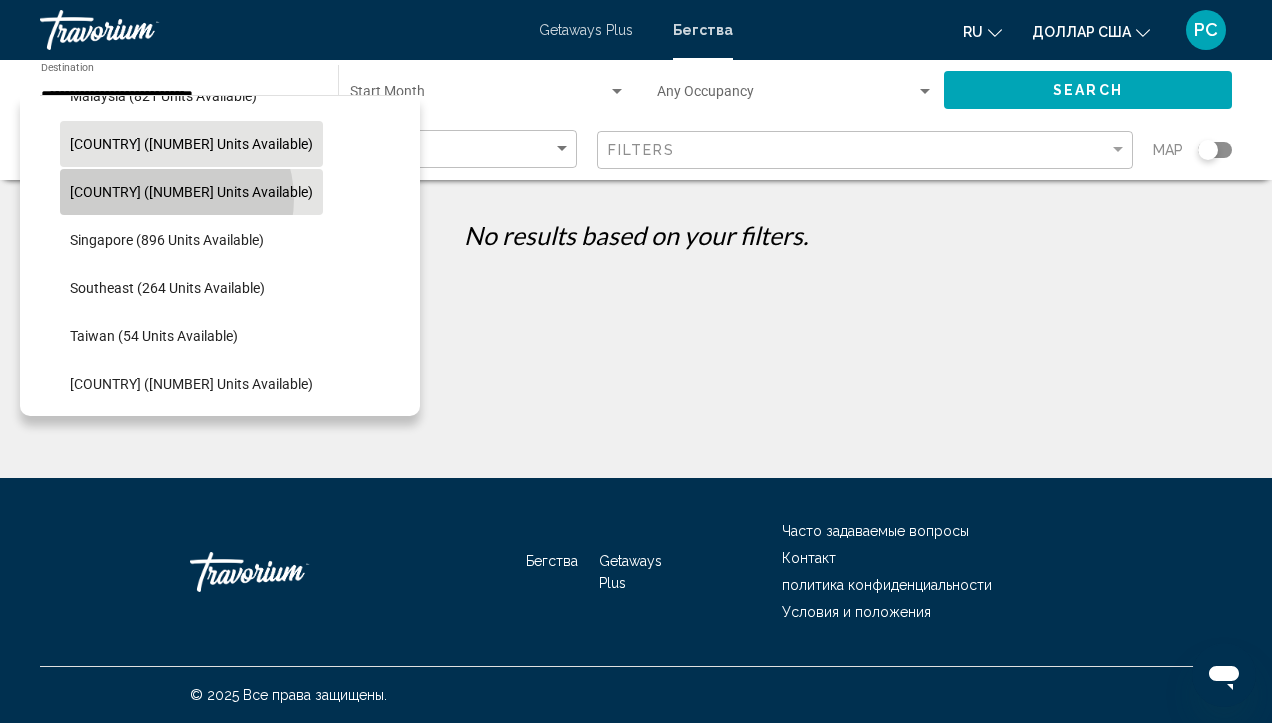 click on "Philippines (1,599 units available)" at bounding box center [191, 192] 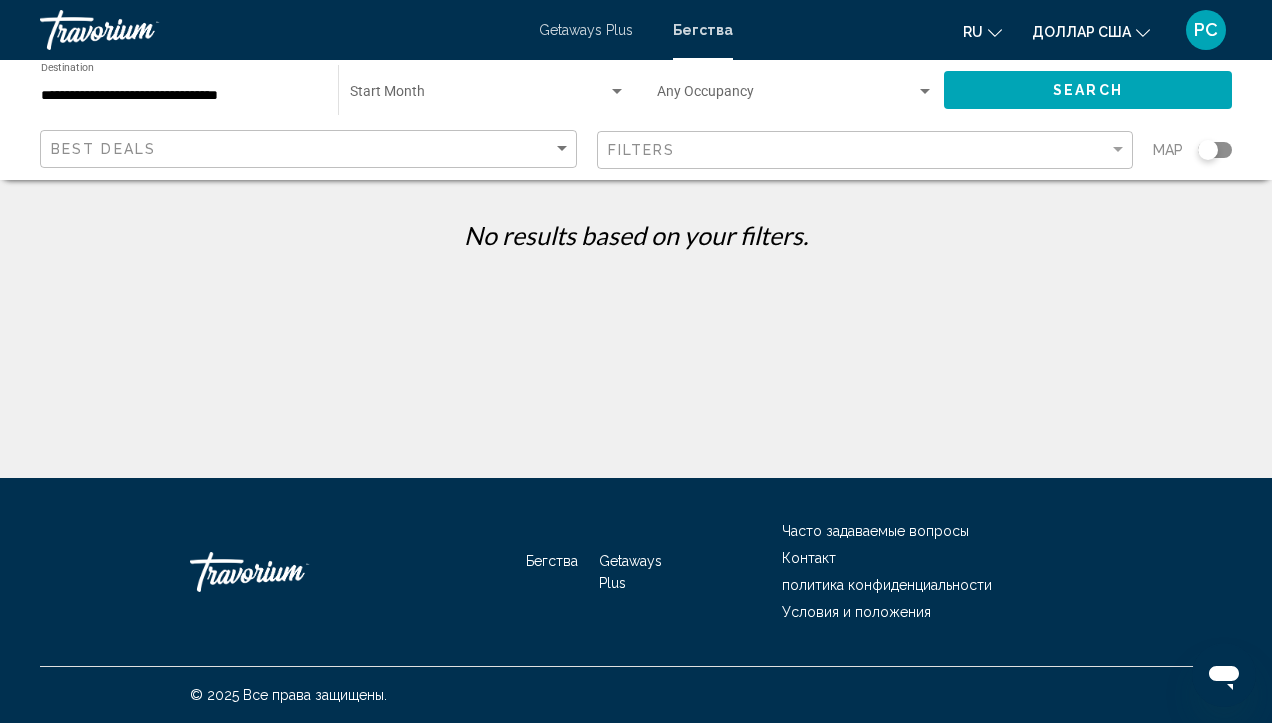 click on "**********" at bounding box center [179, 90] 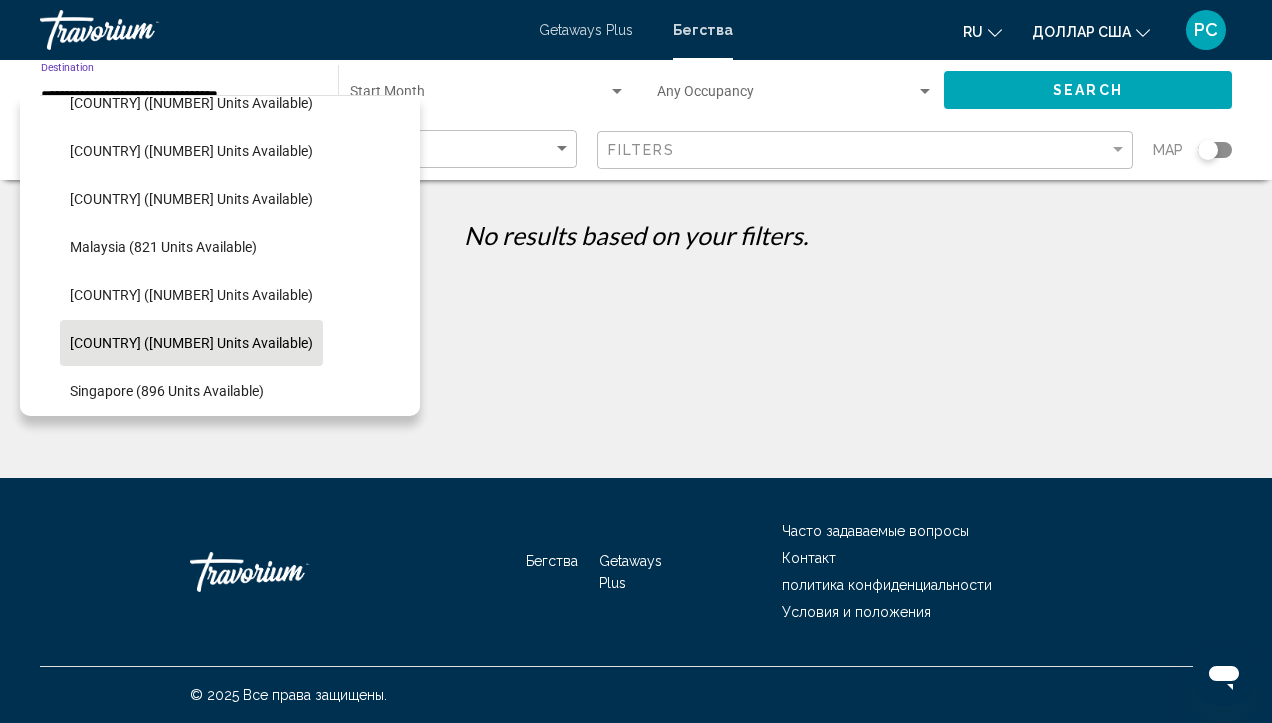 scroll, scrollTop: 598, scrollLeft: 0, axis: vertical 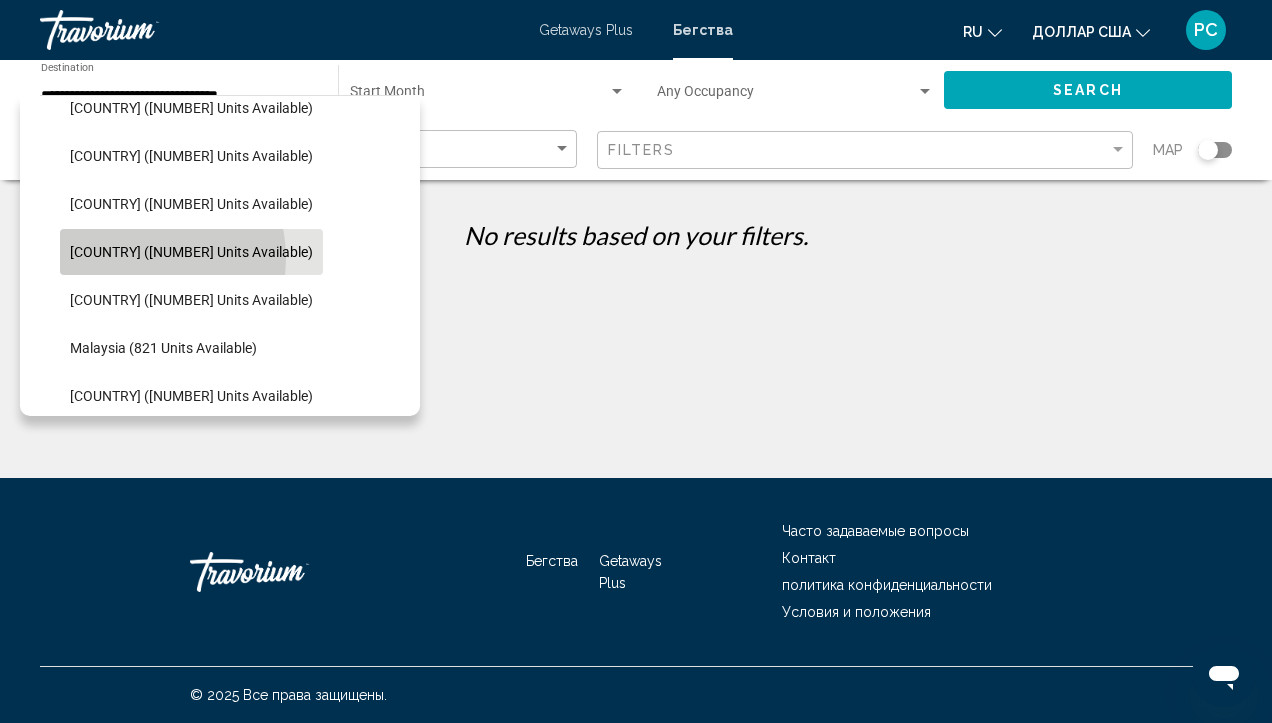 click on "Indonesia (1,540 units available)" at bounding box center [191, 252] 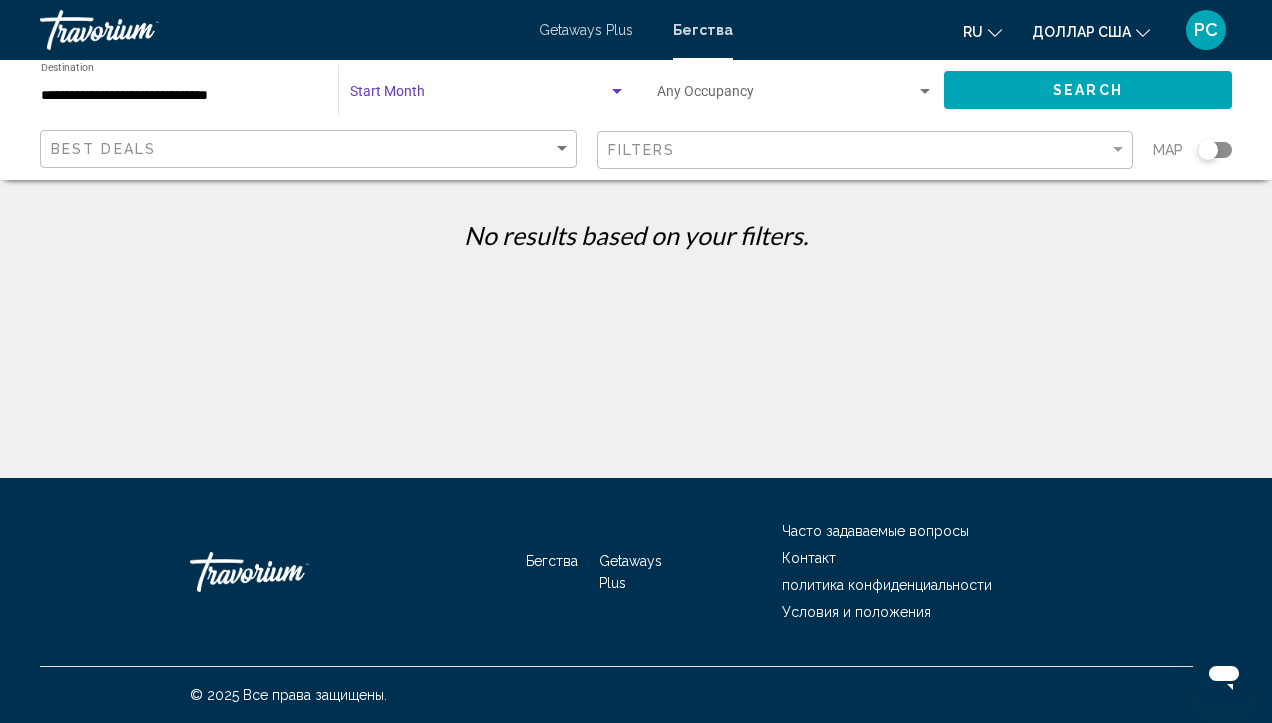 click at bounding box center [479, 96] 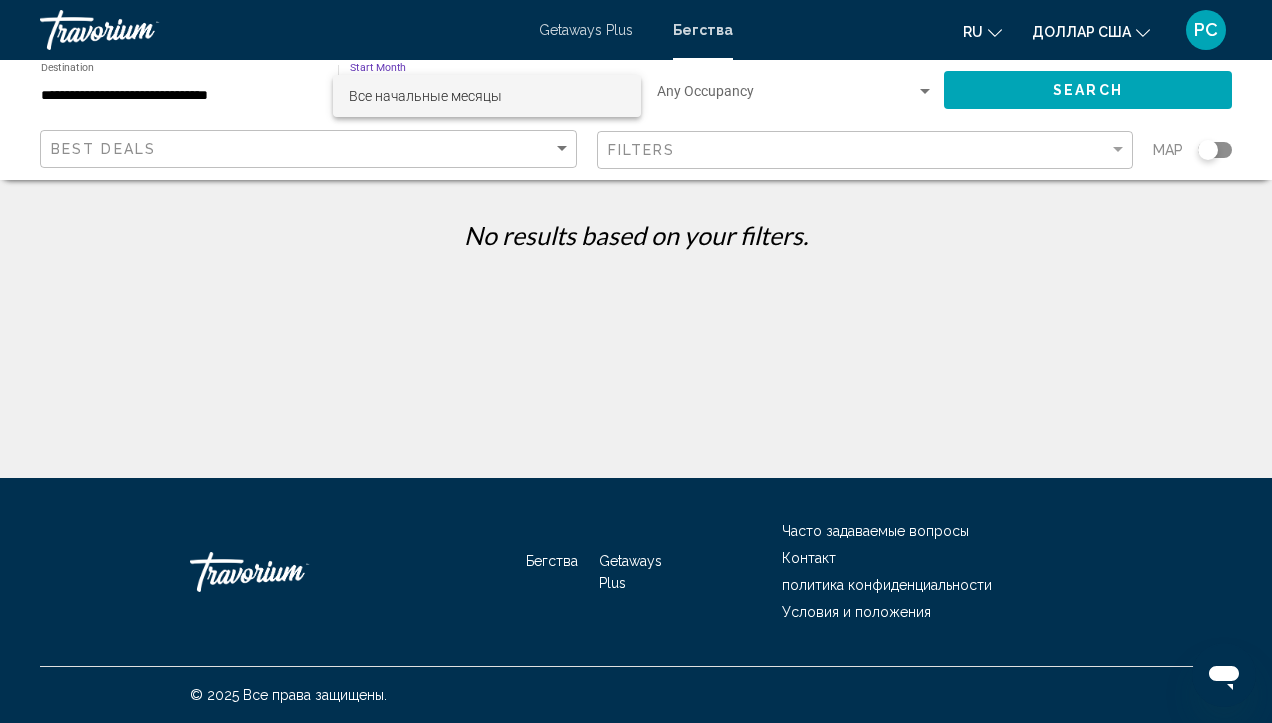 click at bounding box center [636, 361] 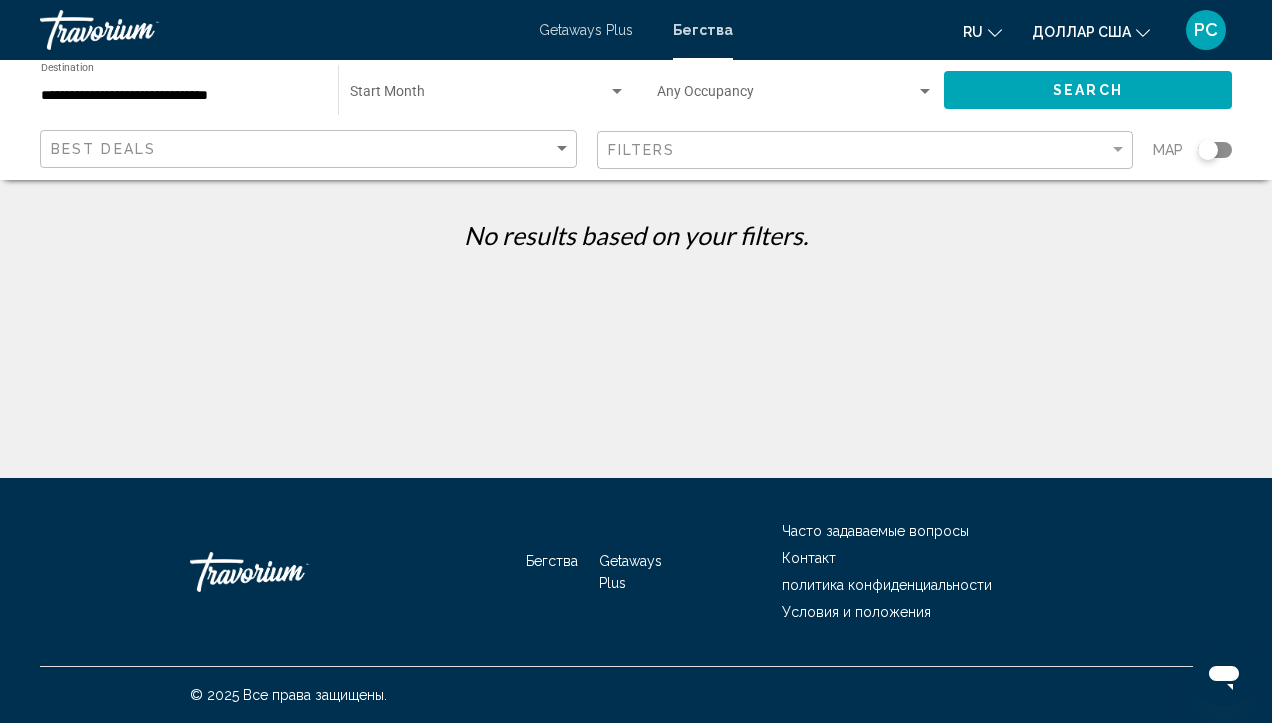 drag, startPoint x: 274, startPoint y: 69, endPoint x: 262, endPoint y: 89, distance: 23.323807 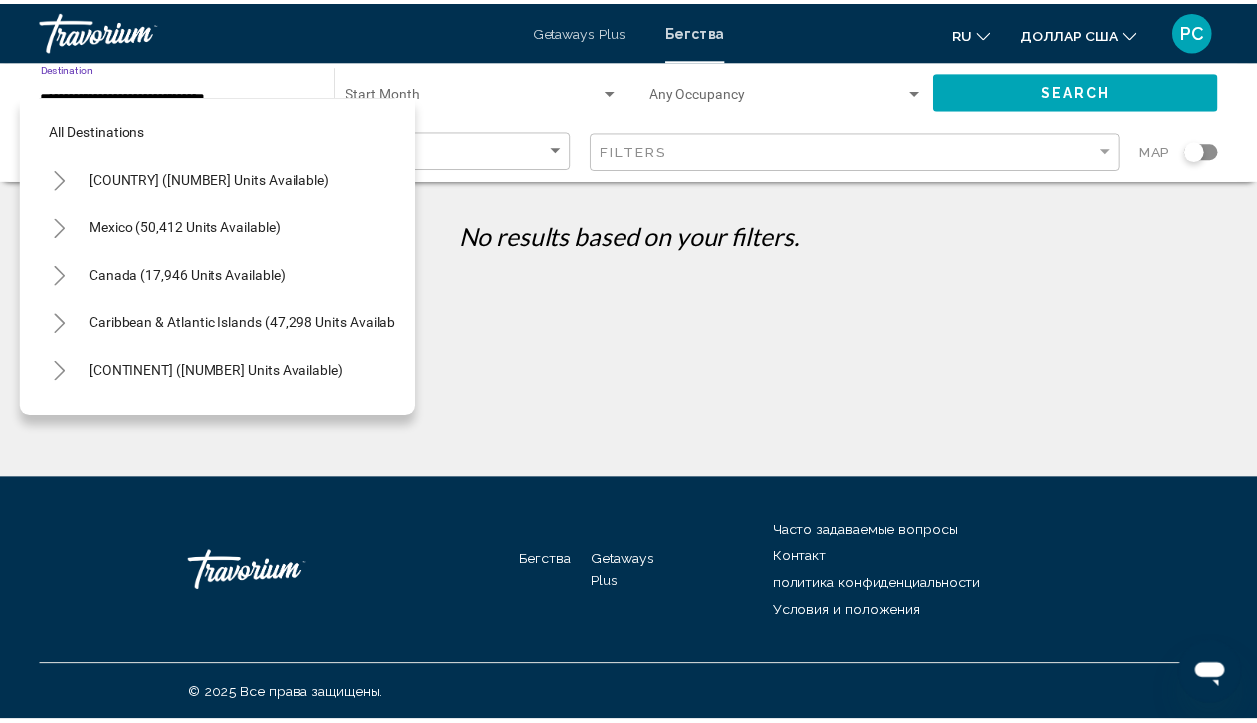scroll, scrollTop: 606, scrollLeft: 0, axis: vertical 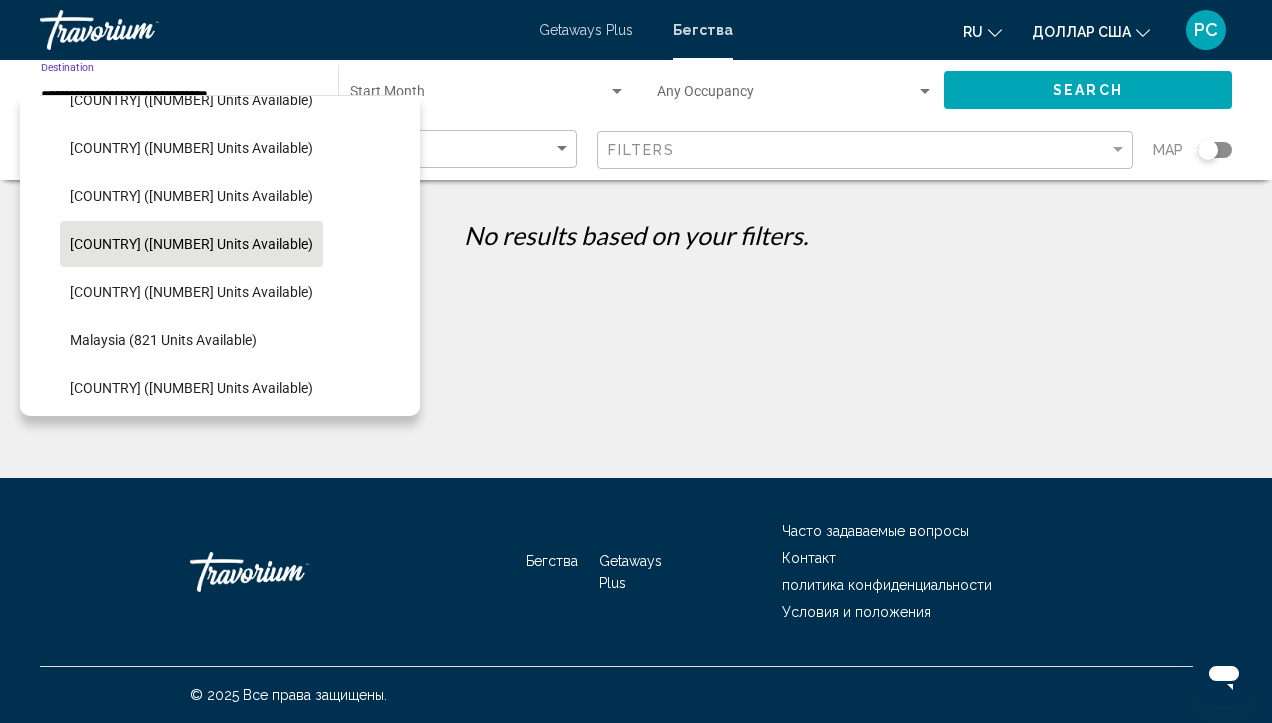 click on "**********" at bounding box center (179, 96) 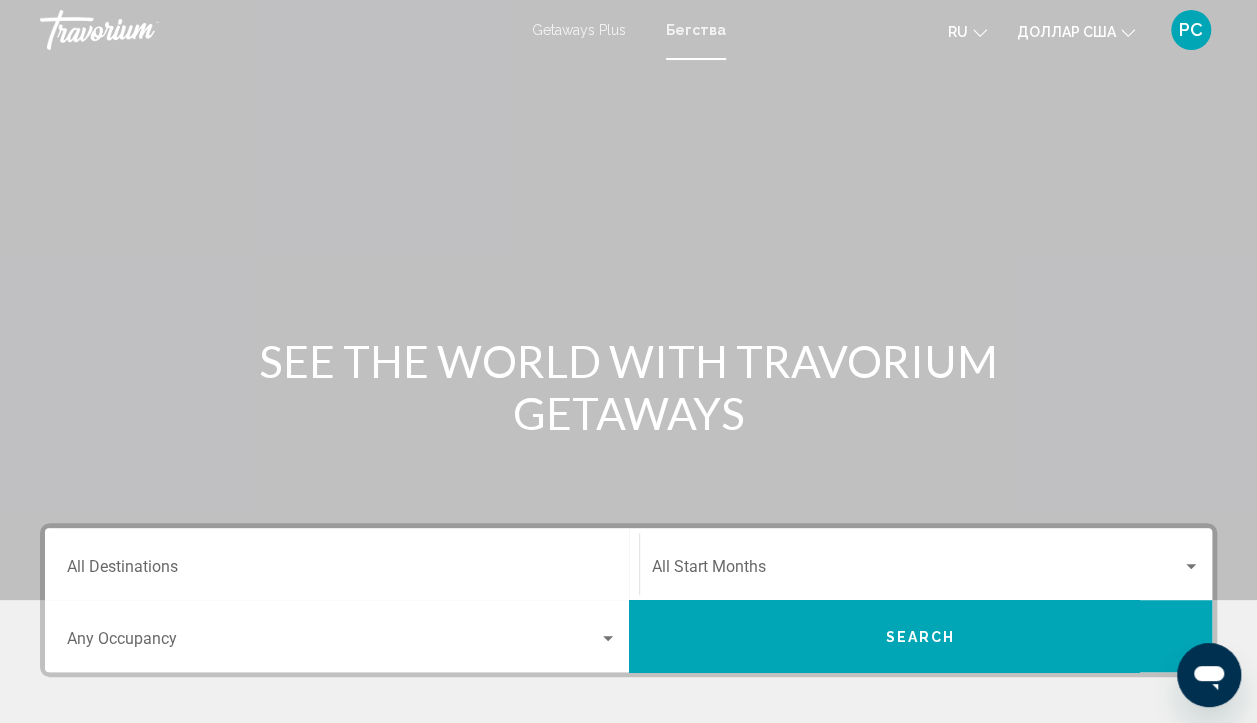 scroll, scrollTop: 100, scrollLeft: 0, axis: vertical 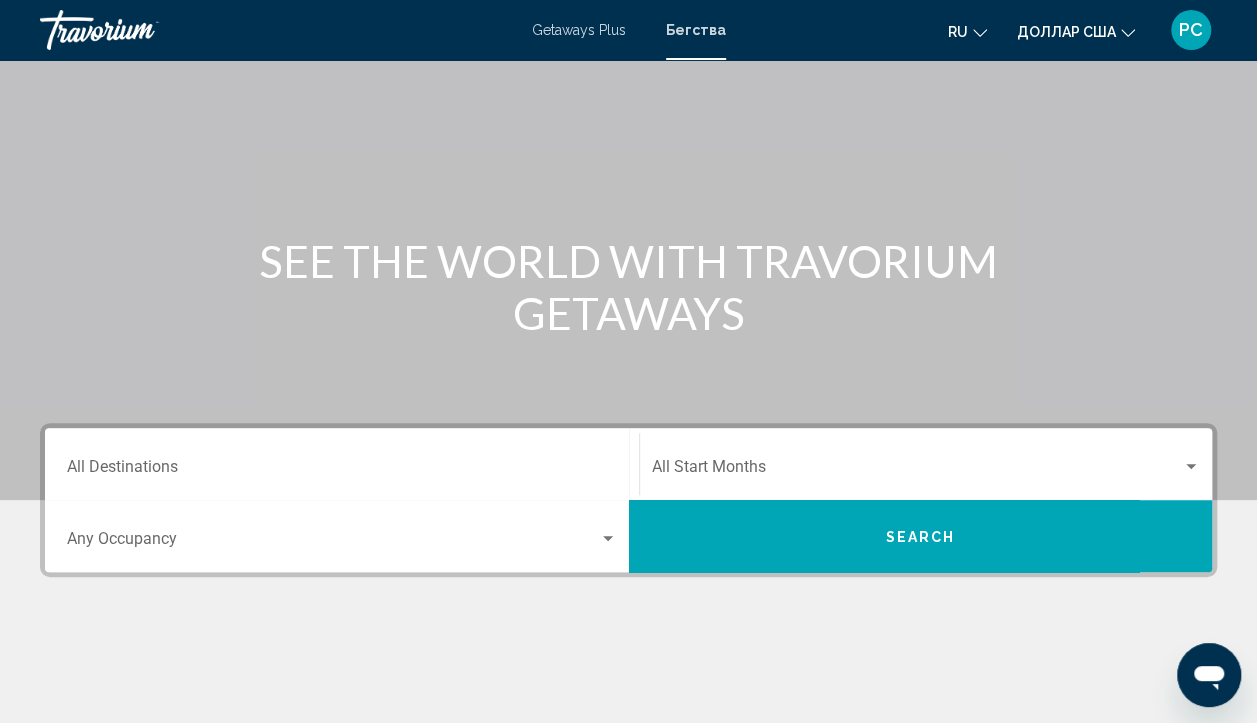 click on "Occupancy Any Occupancy" at bounding box center (342, 536) 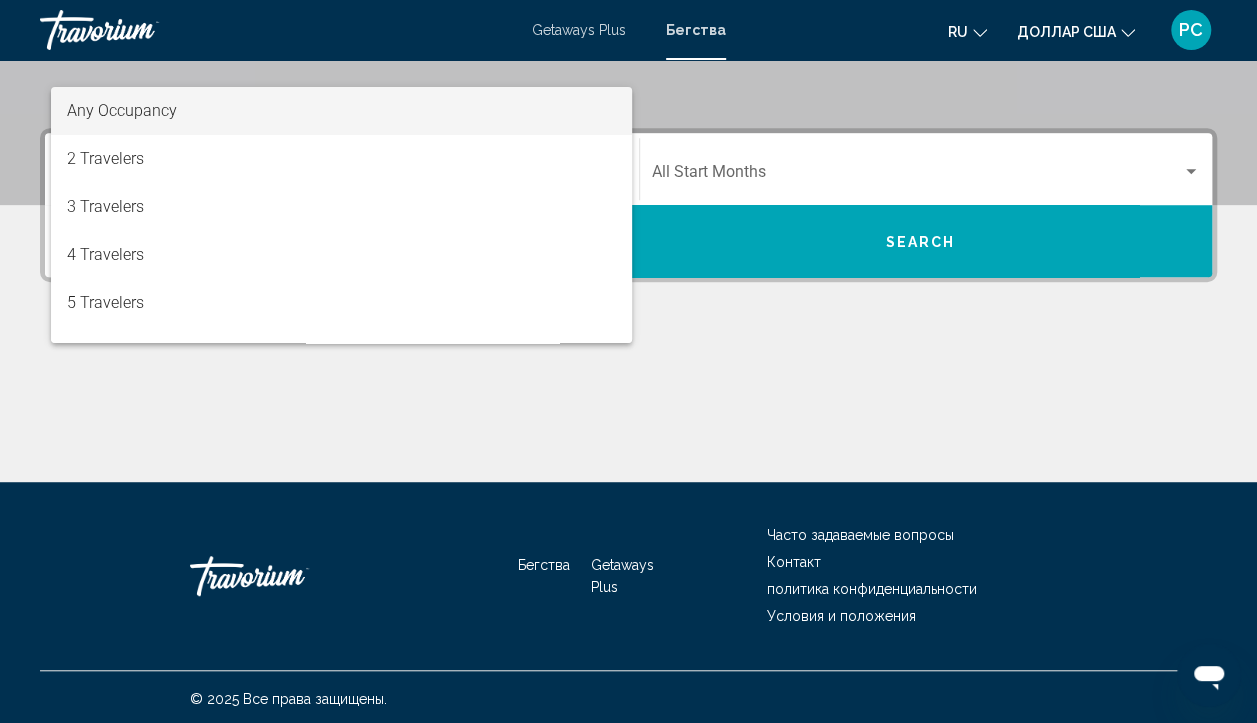 scroll, scrollTop: 398, scrollLeft: 0, axis: vertical 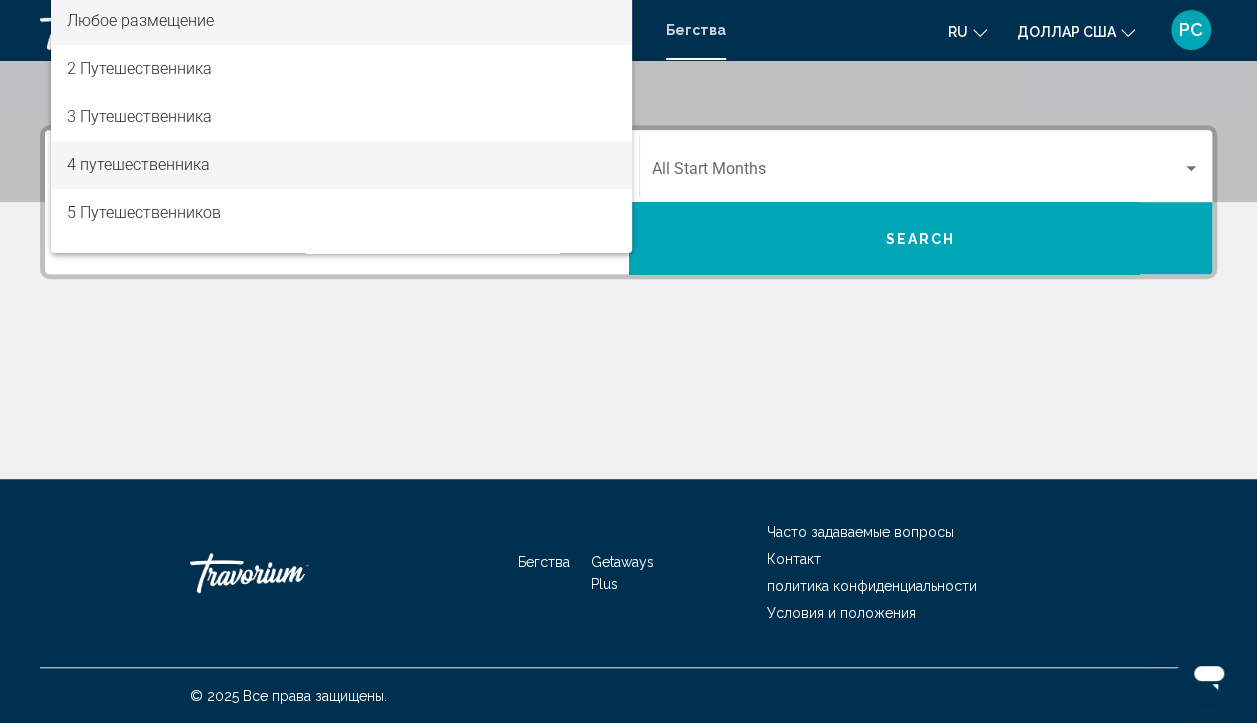 click on "4 путешественника" at bounding box center [138, 164] 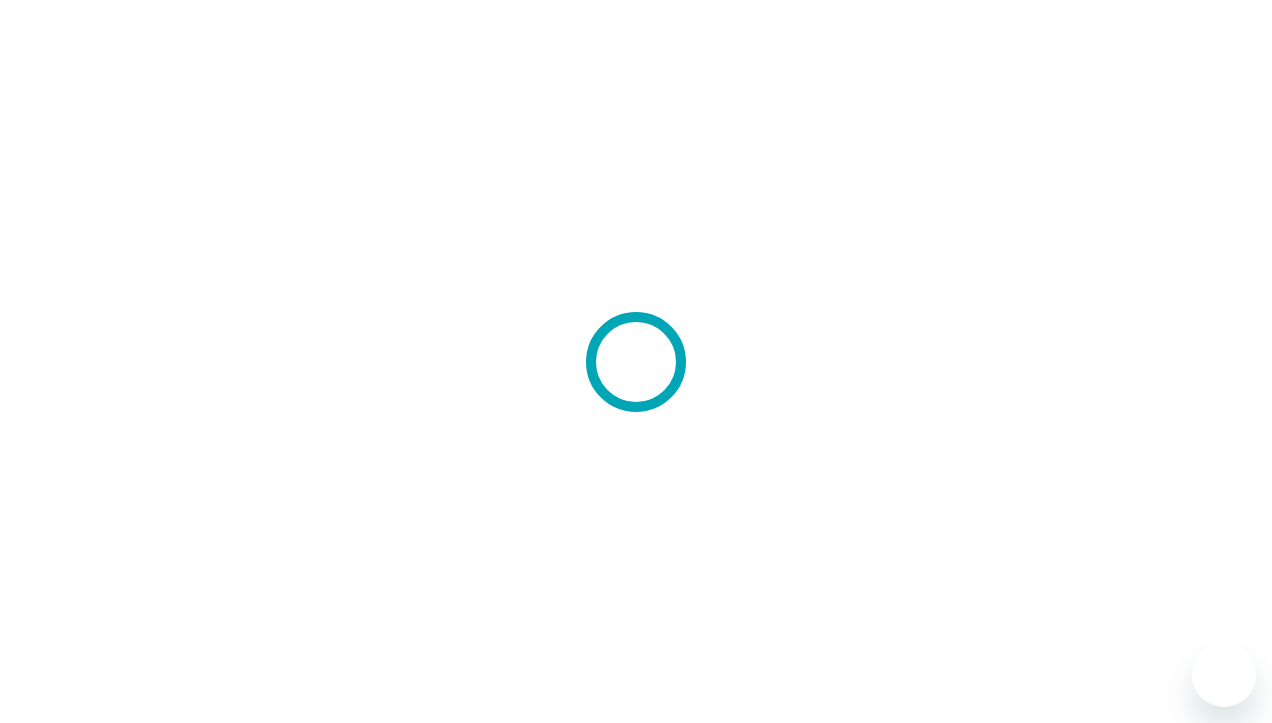 scroll, scrollTop: 0, scrollLeft: 0, axis: both 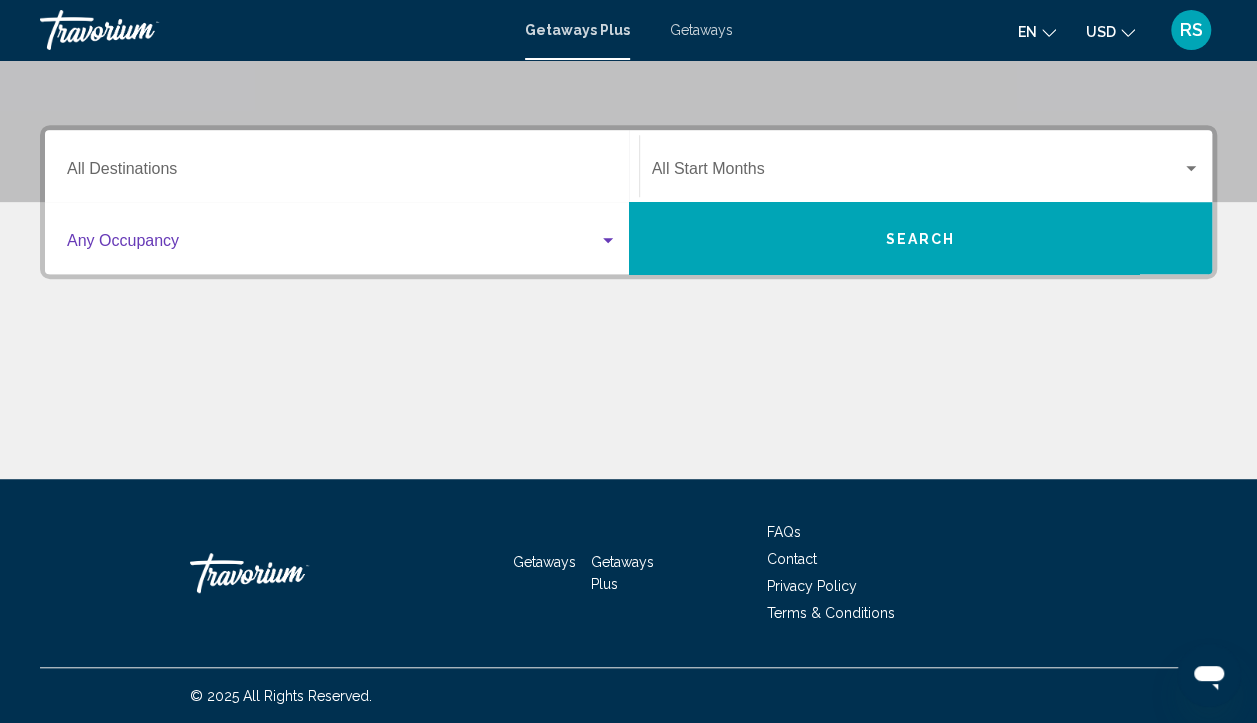 click at bounding box center [333, 245] 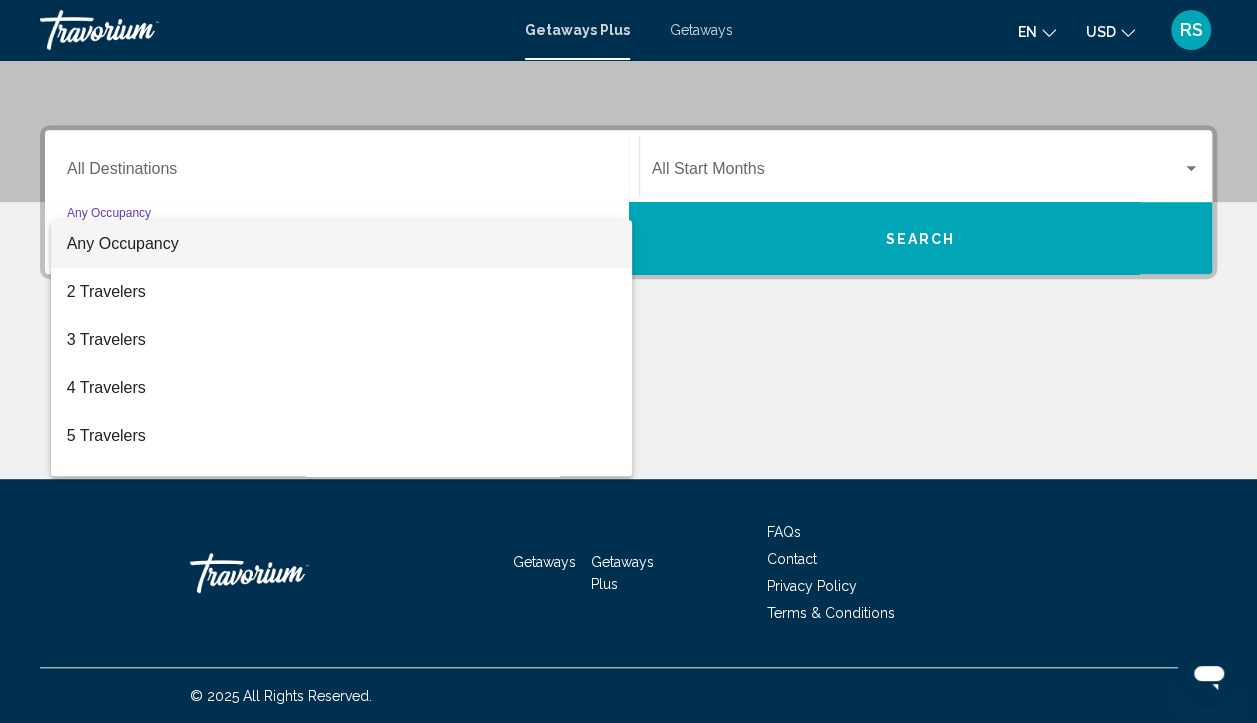click at bounding box center (628, 361) 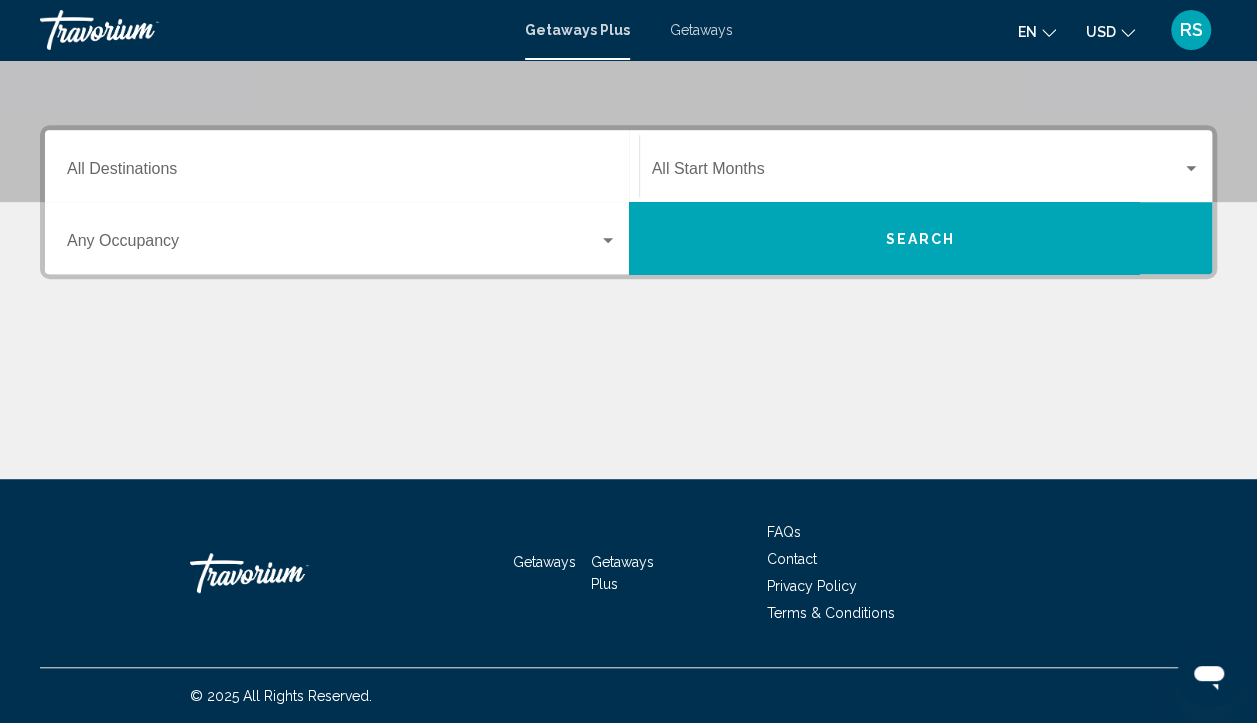click at bounding box center (628, 404) 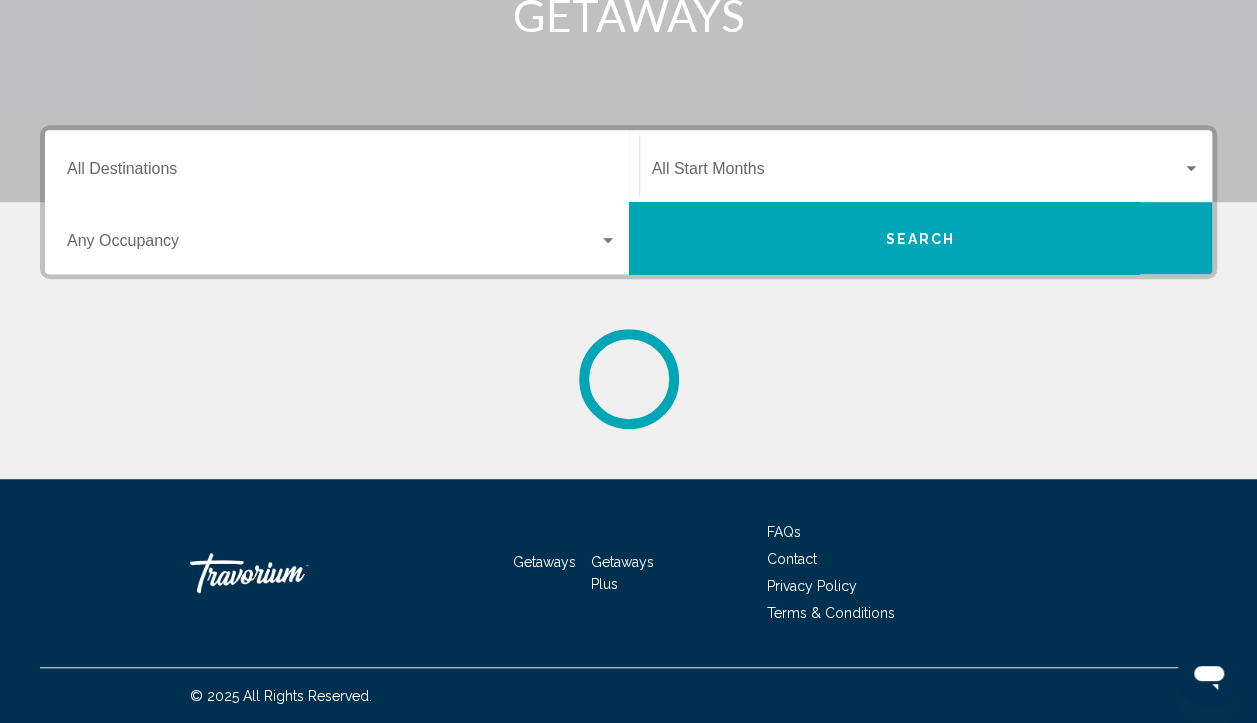 scroll, scrollTop: 0, scrollLeft: 0, axis: both 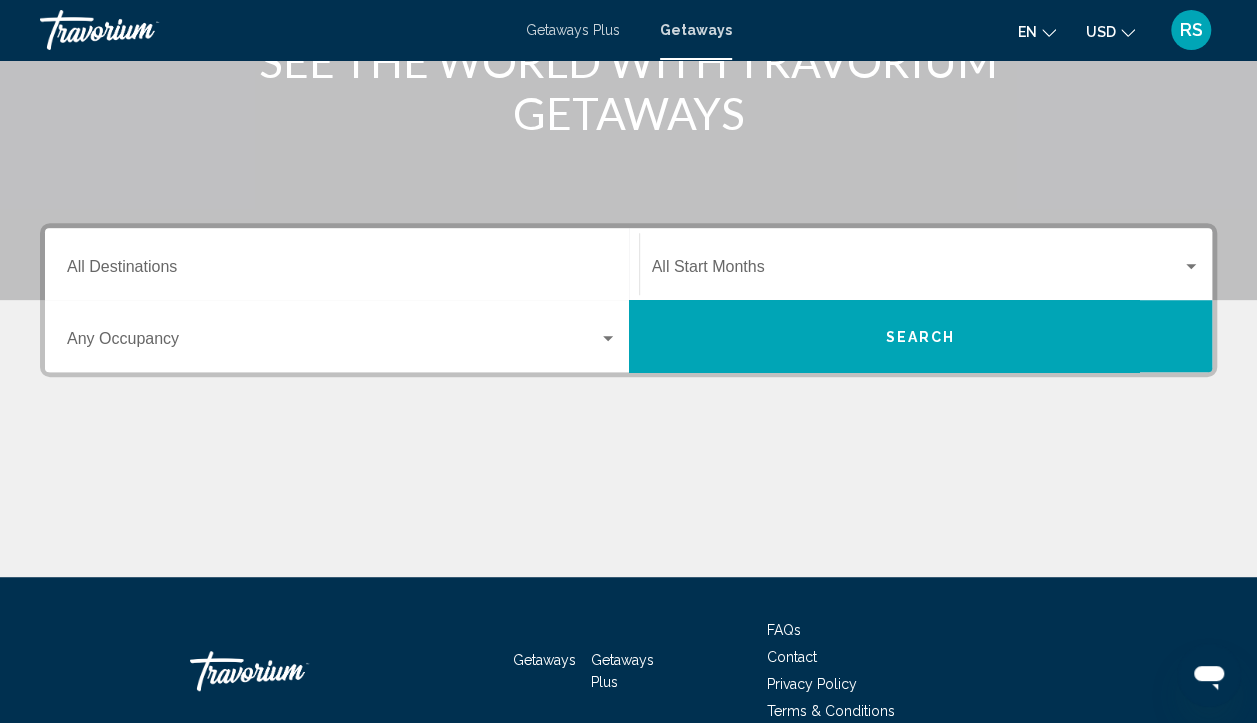 click on "Occupancy Any Occupancy" at bounding box center [342, 336] 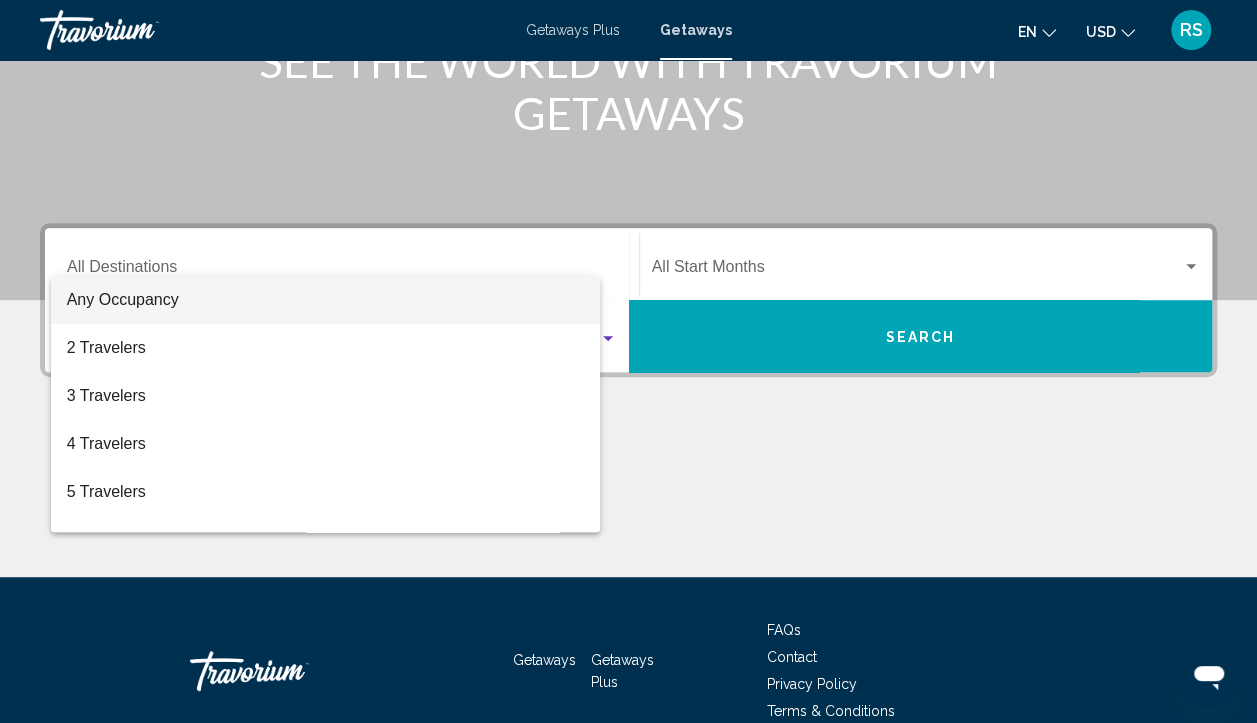 scroll, scrollTop: 398, scrollLeft: 0, axis: vertical 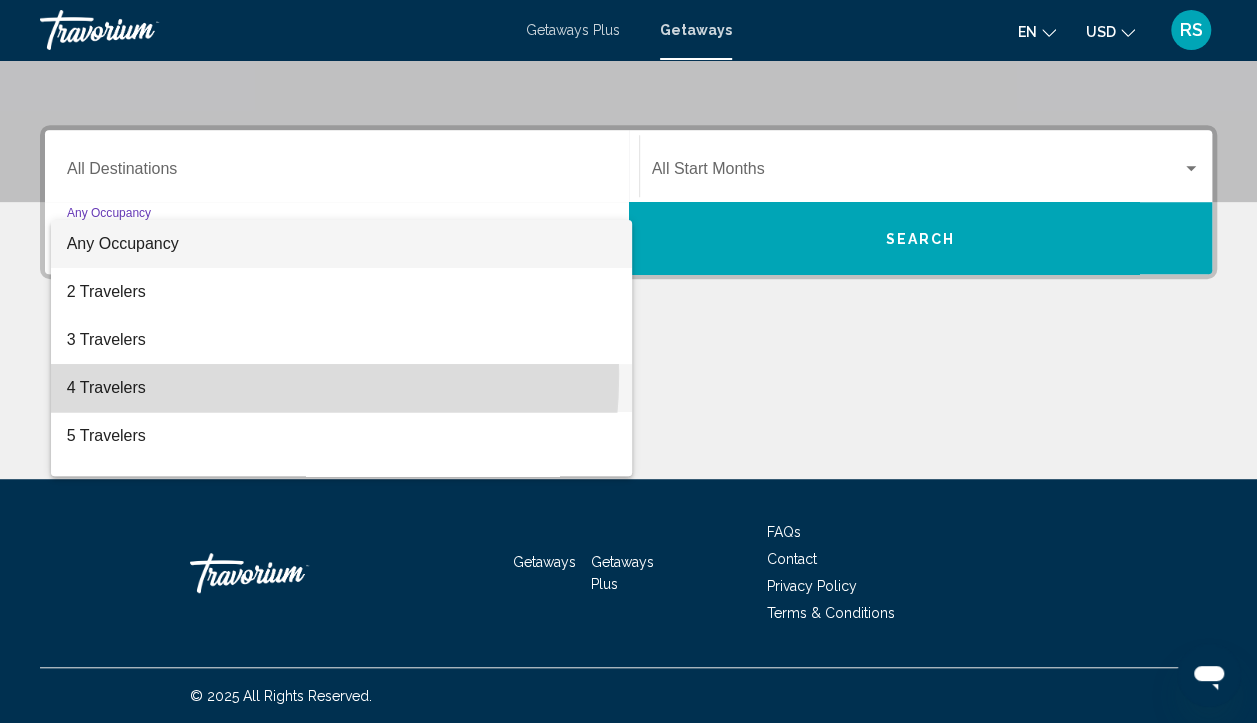 drag, startPoint x: 162, startPoint y: 374, endPoint x: 250, endPoint y: 358, distance: 89.44272 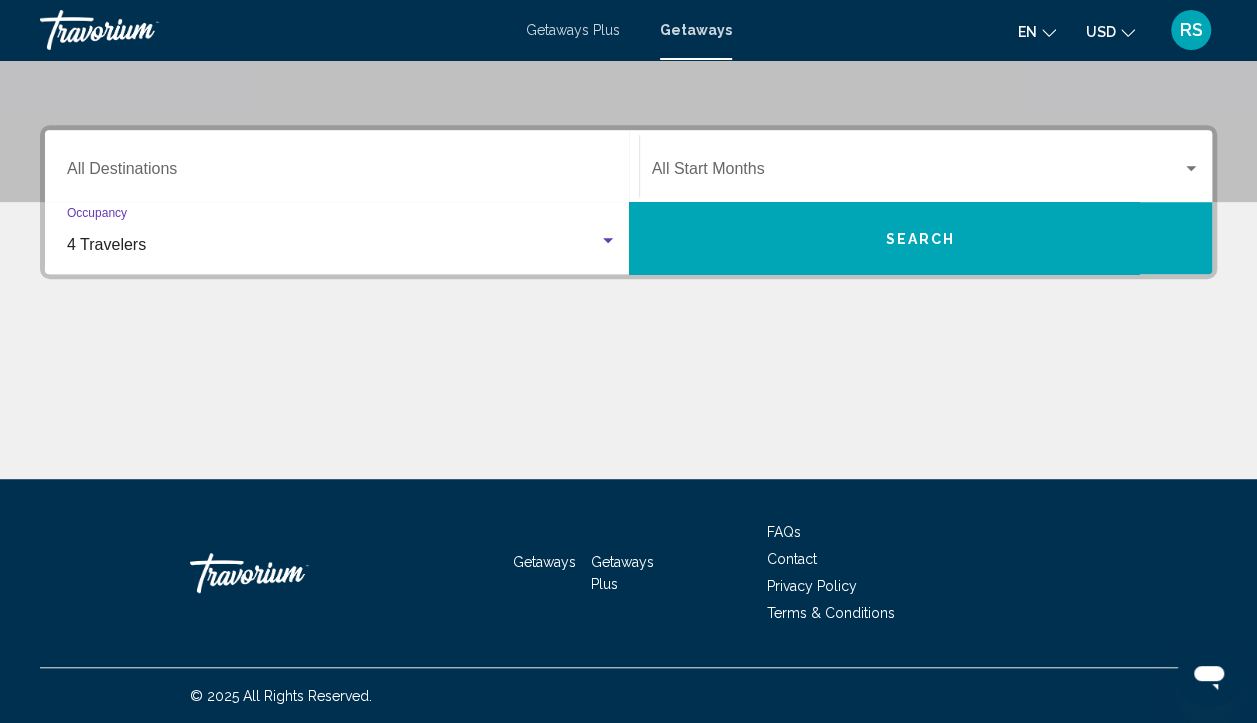 click at bounding box center (917, 173) 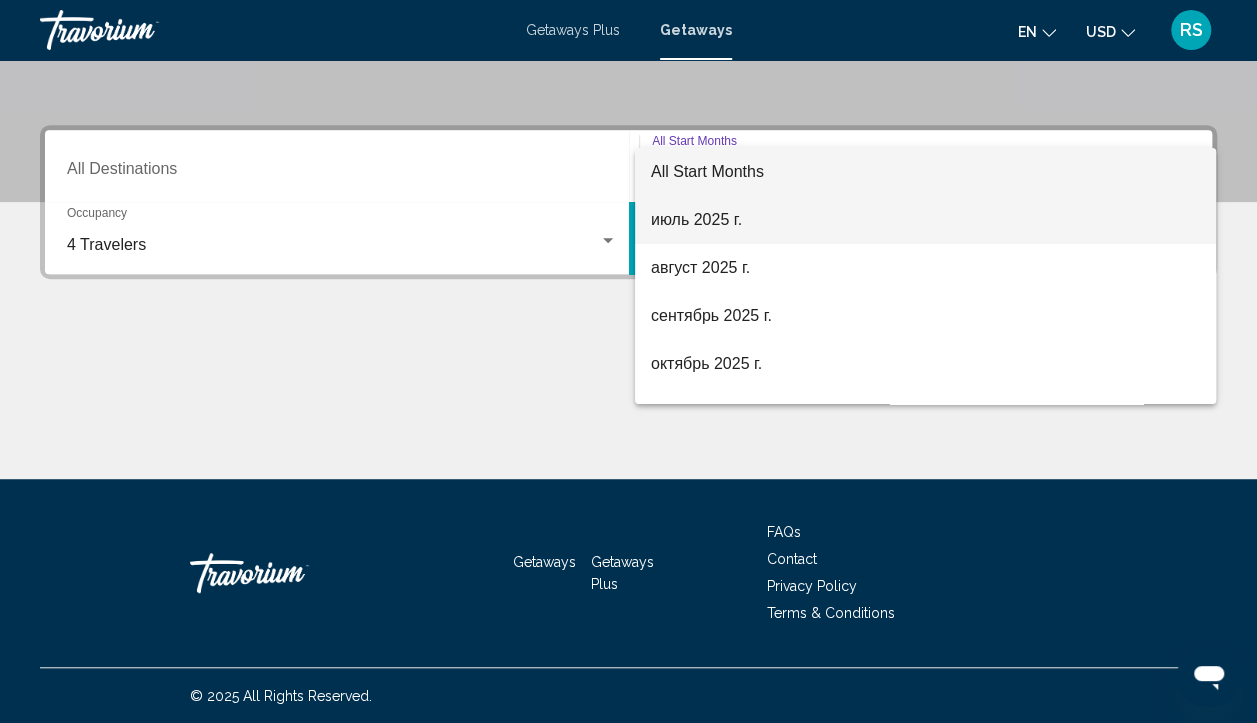 click on "июль 2025 г." at bounding box center [925, 220] 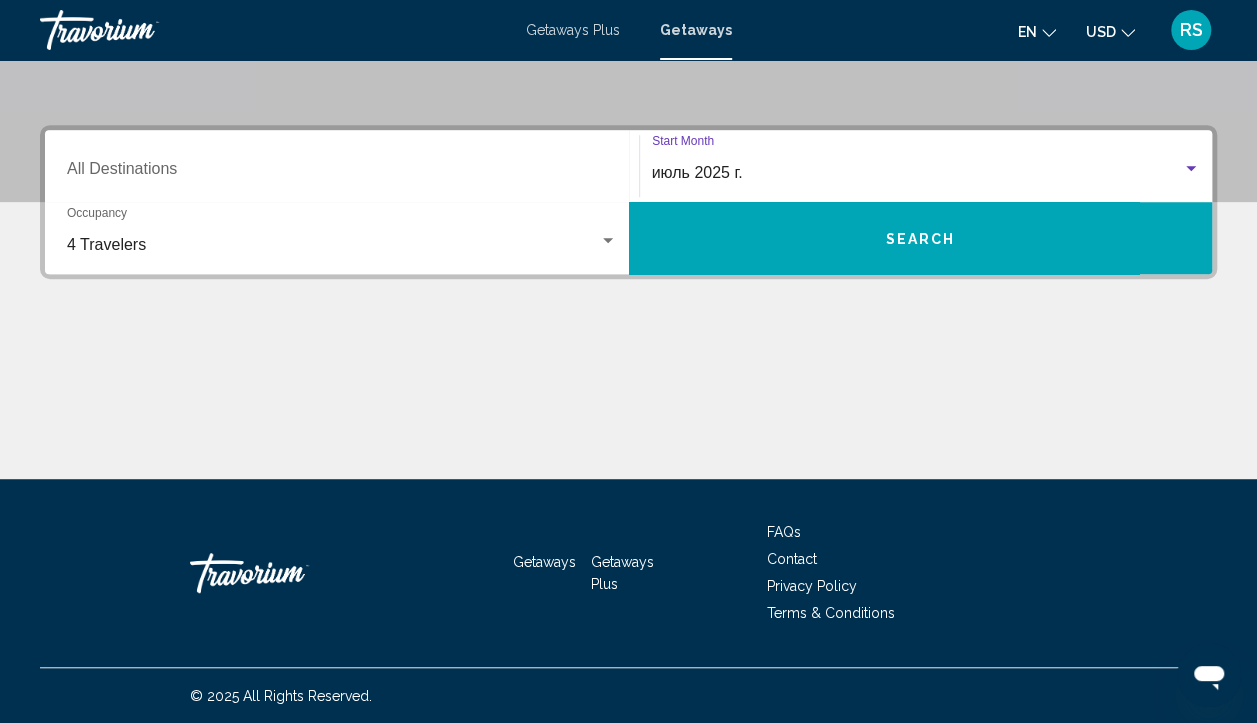 click on "Search" at bounding box center (921, 238) 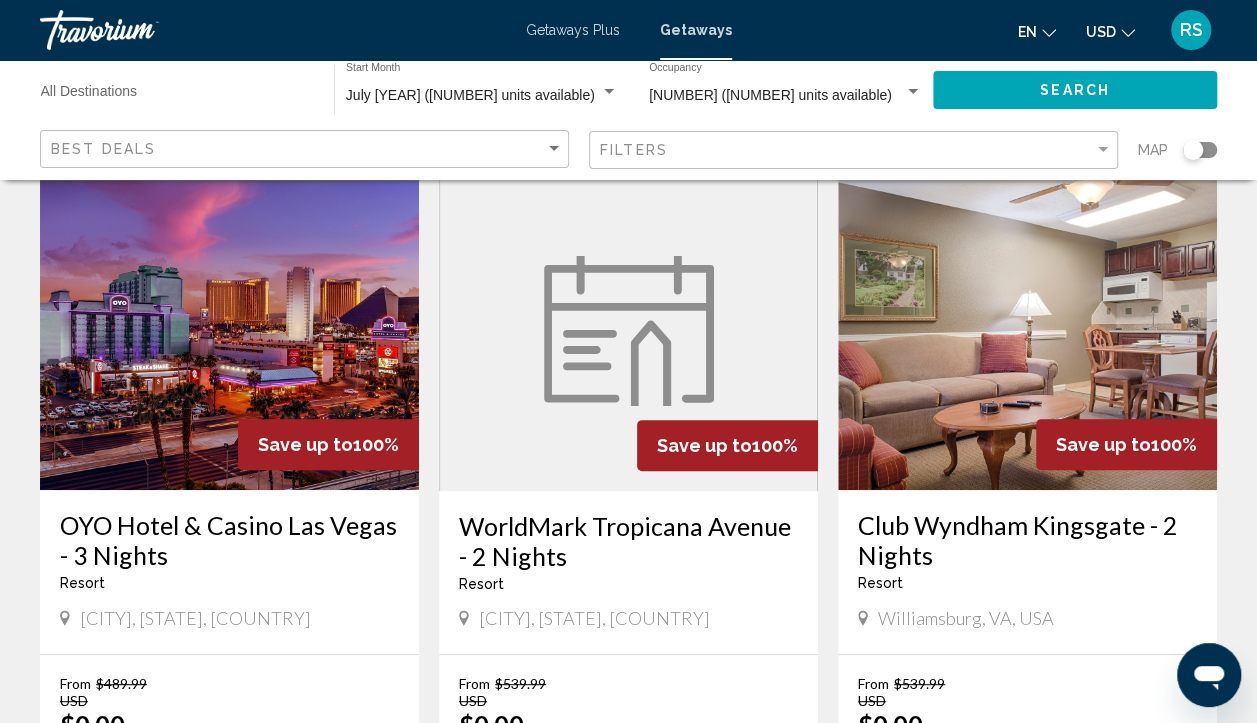scroll, scrollTop: 0, scrollLeft: 0, axis: both 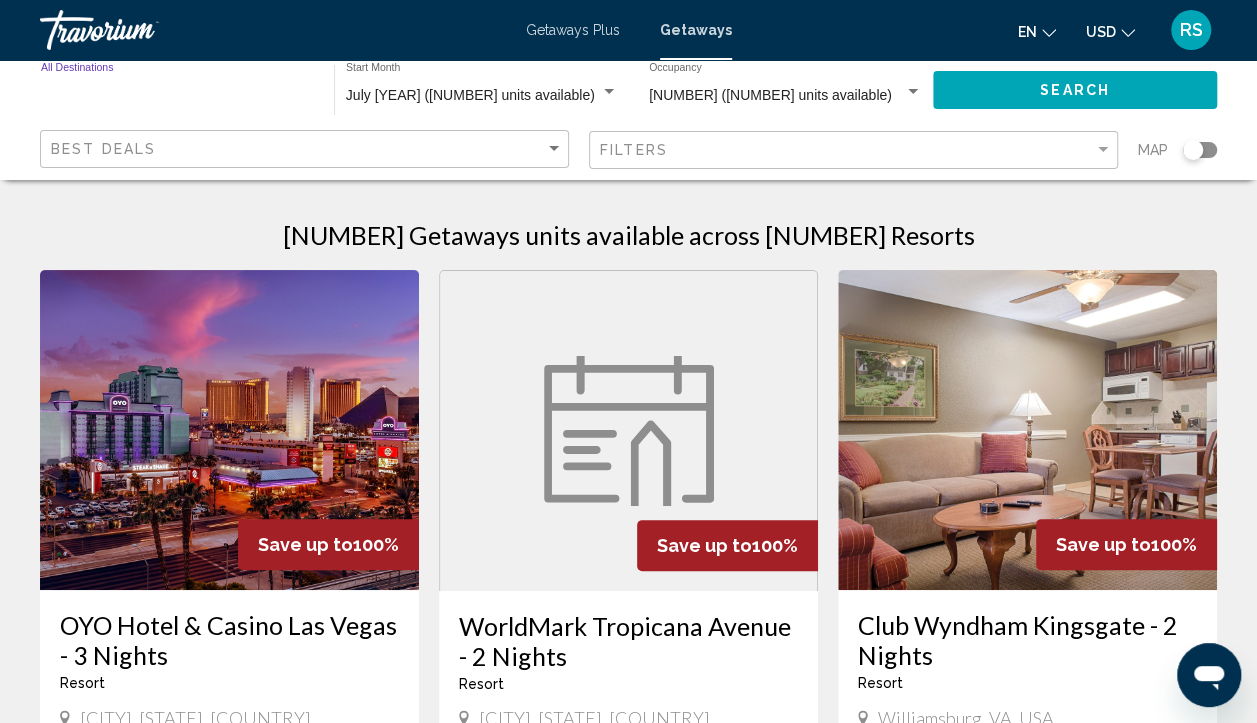 click on "Destination All Destinations" at bounding box center [177, 96] 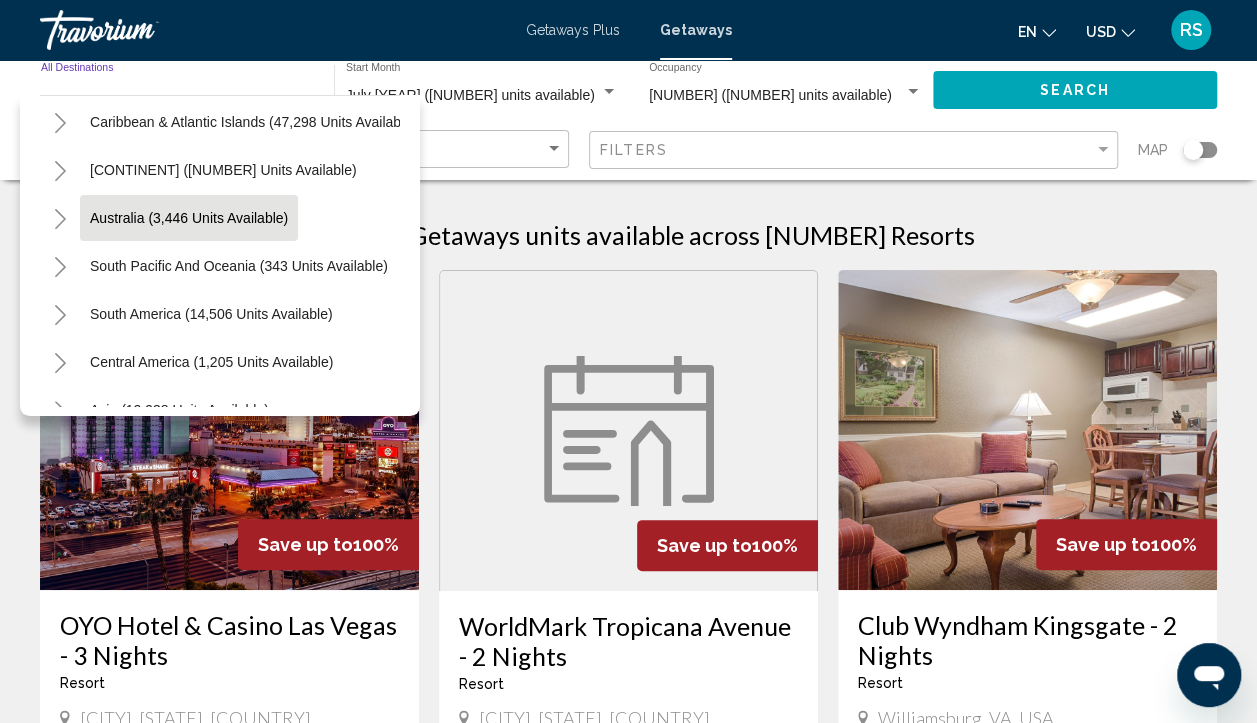 scroll, scrollTop: 300, scrollLeft: 0, axis: vertical 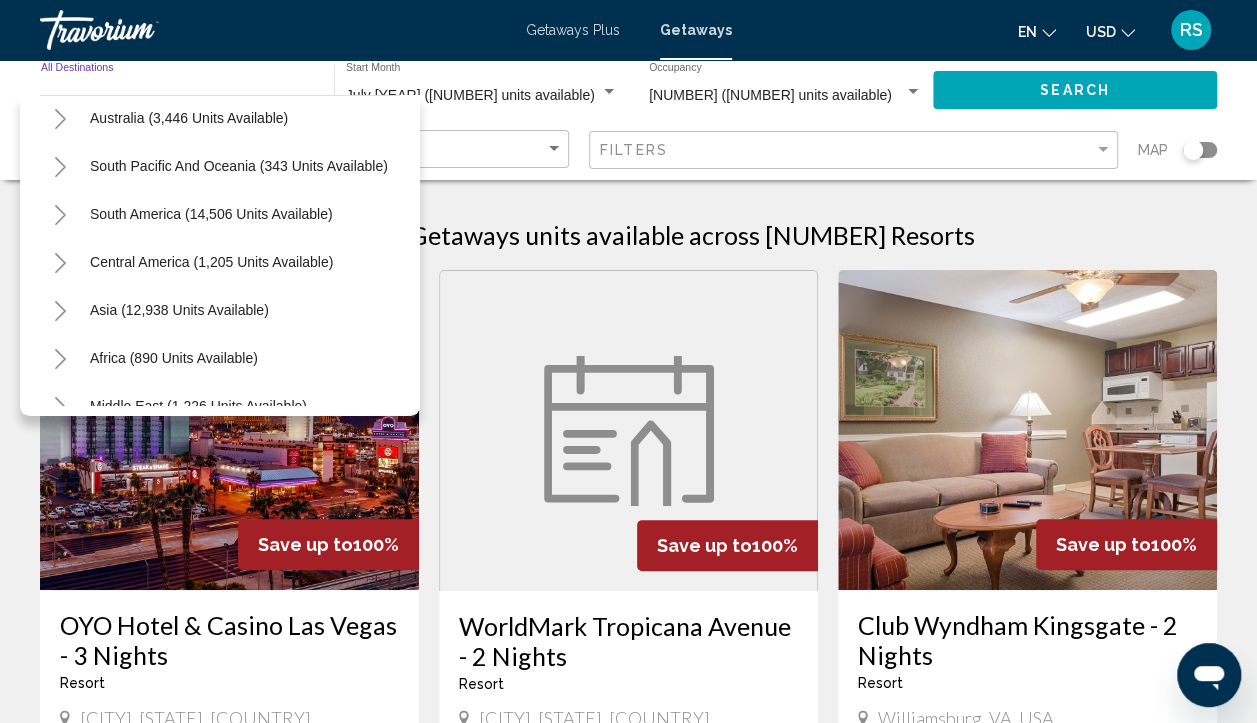 click at bounding box center [60, 311] 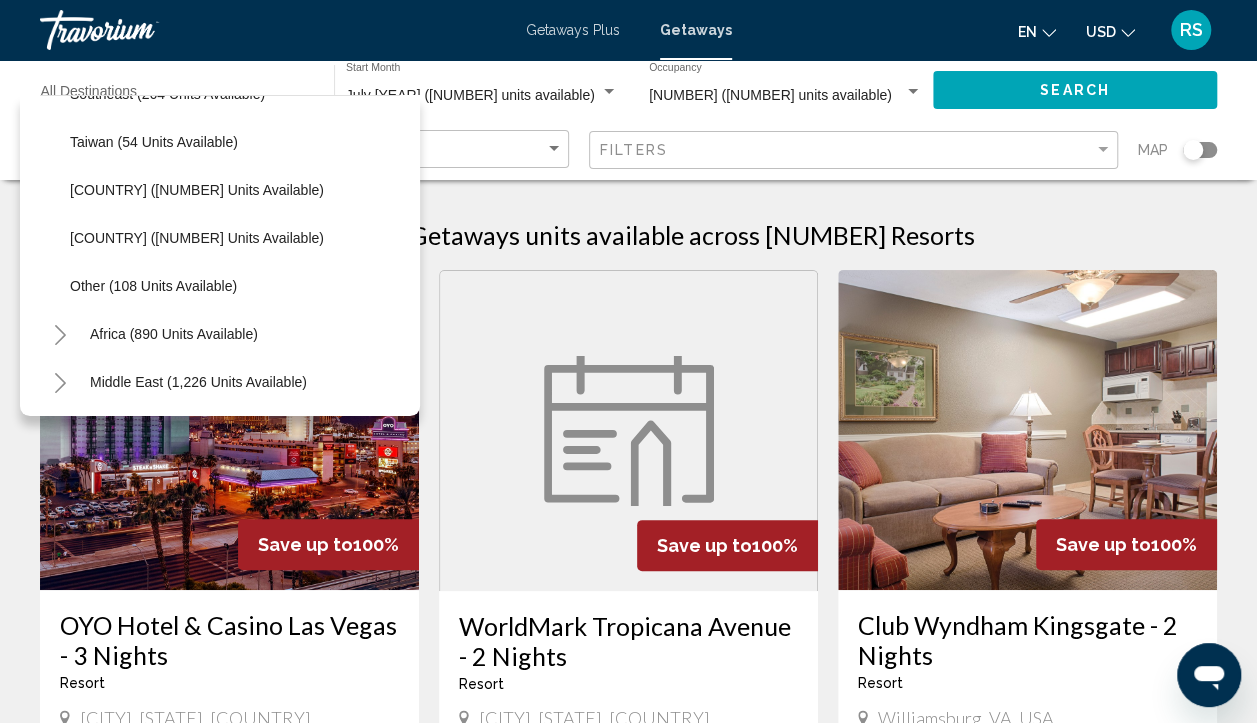 scroll, scrollTop: 1059, scrollLeft: 0, axis: vertical 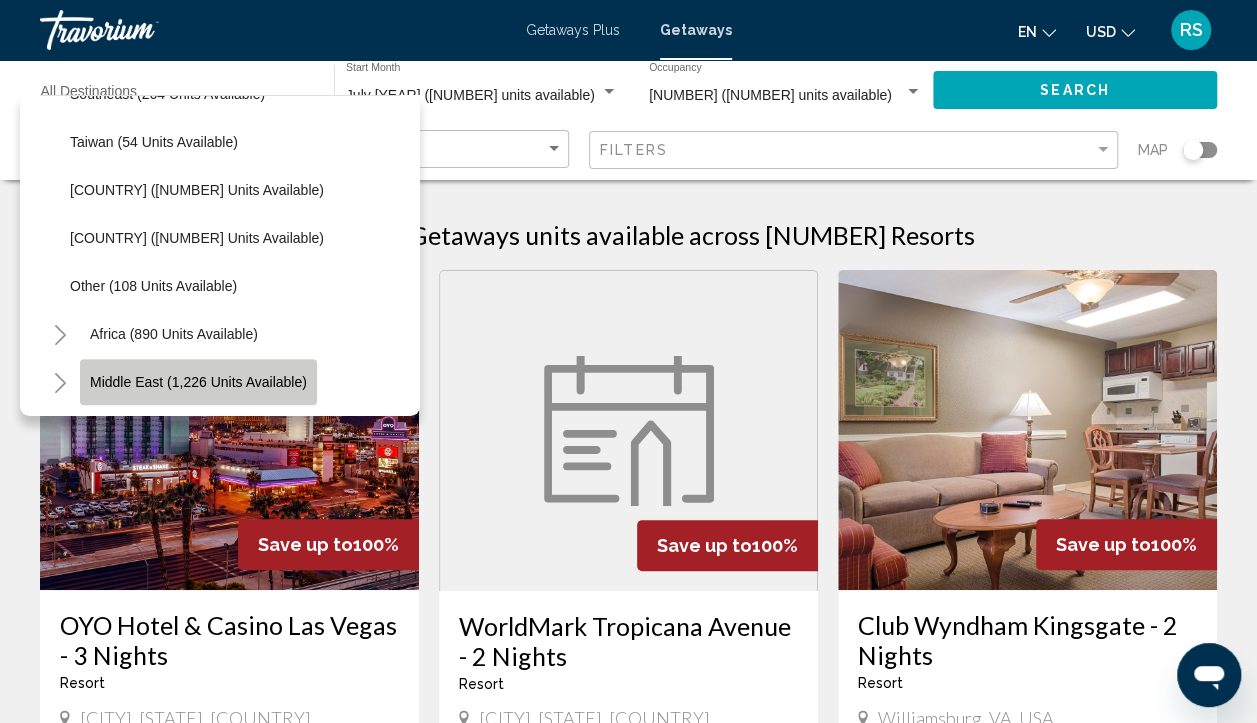 click on "Middle East (1,226 units available)" at bounding box center [198, 382] 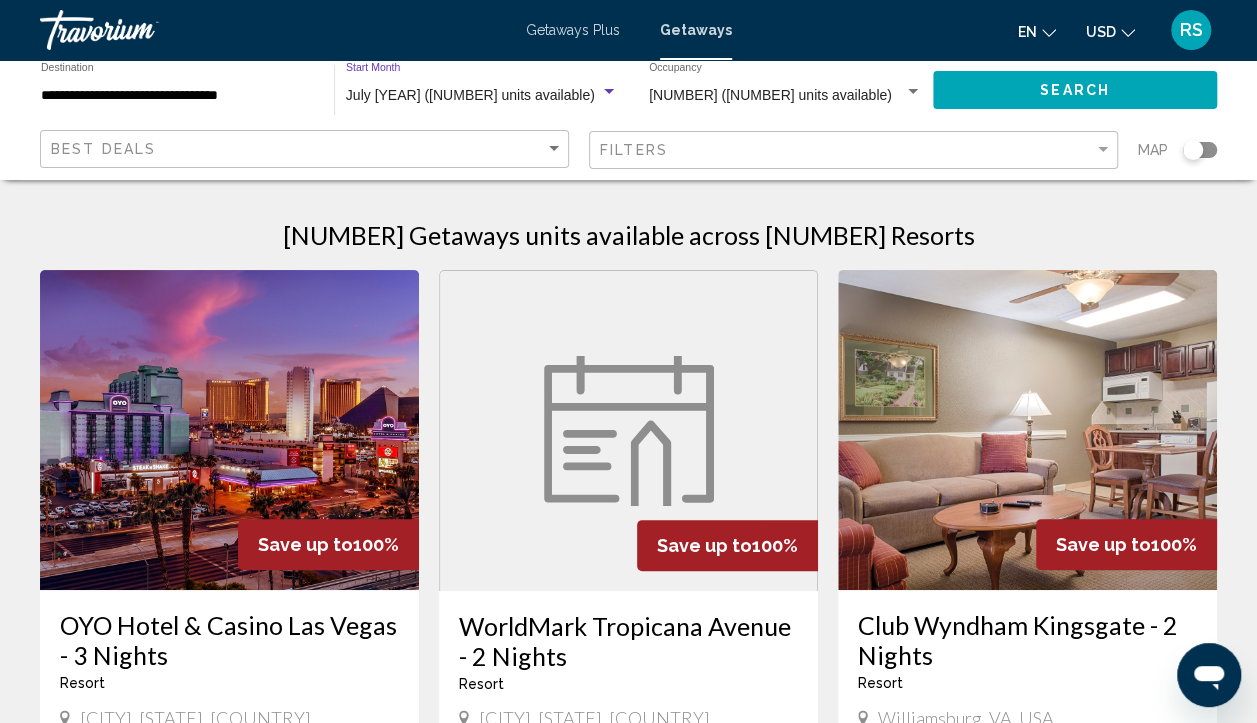 click on "July 2025 (12,799 units available)" at bounding box center (470, 95) 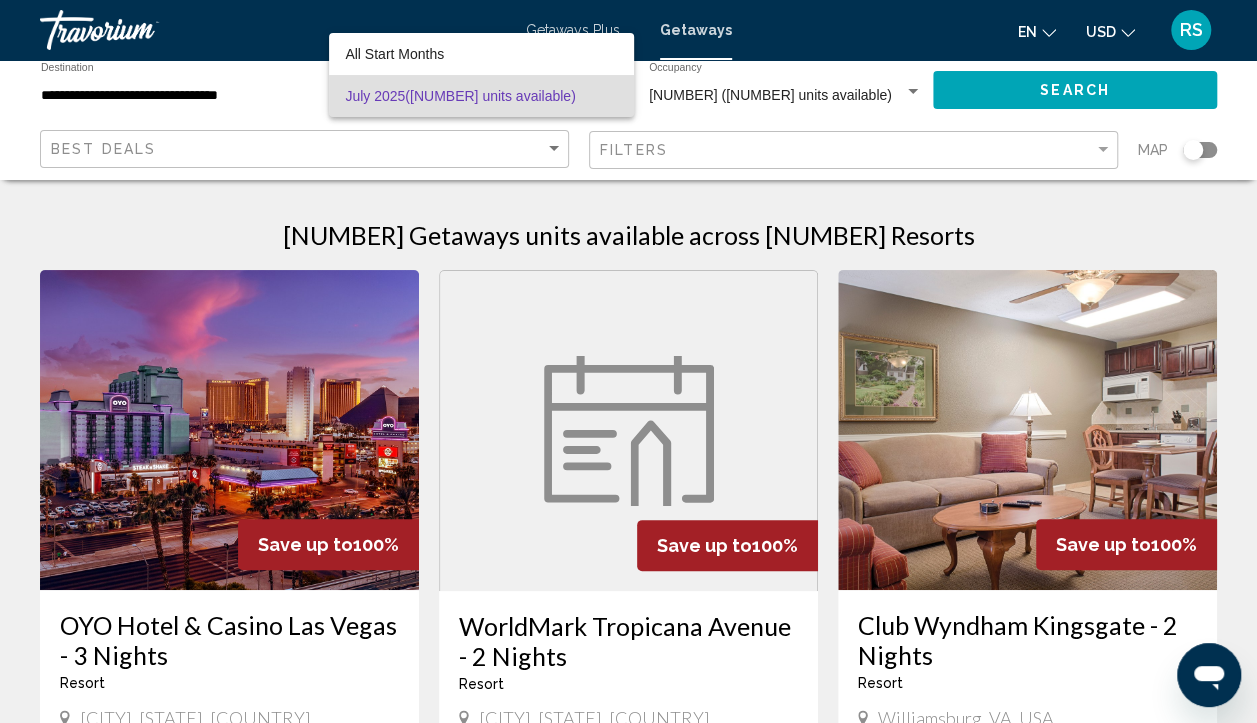 click on "July 2025  (12,799 units available)" at bounding box center [481, 96] 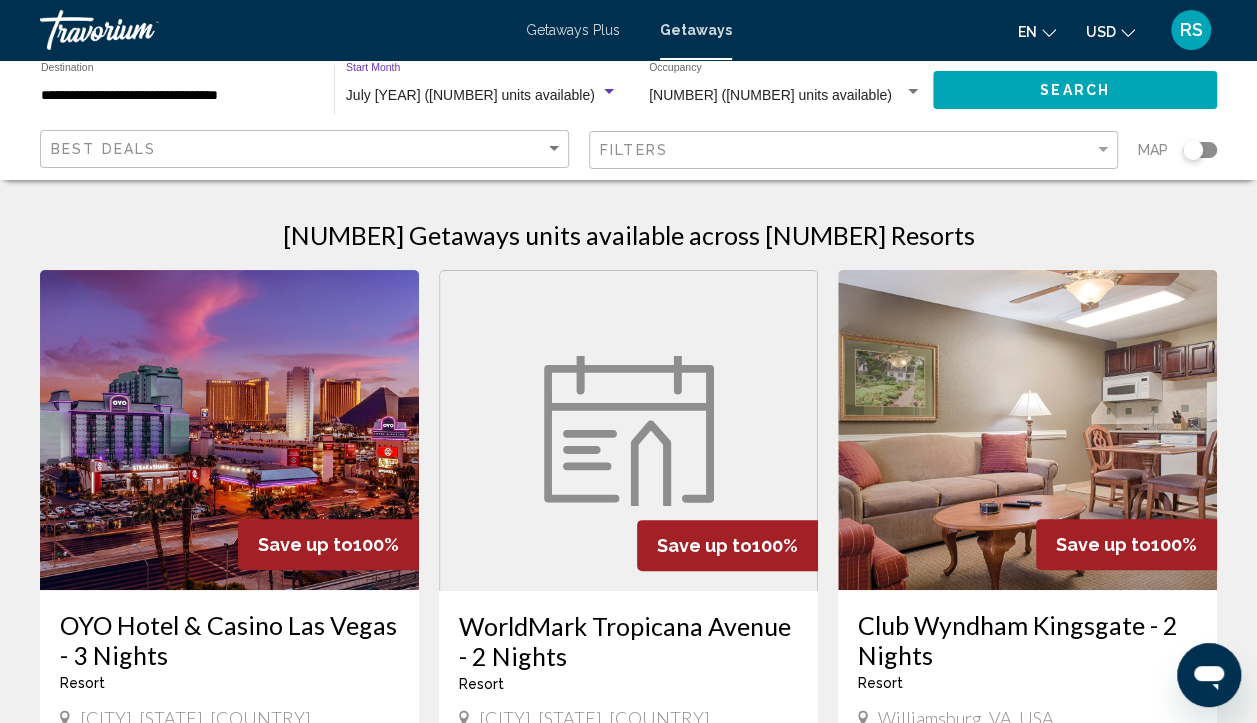 click on "Search" at bounding box center [1075, 89] 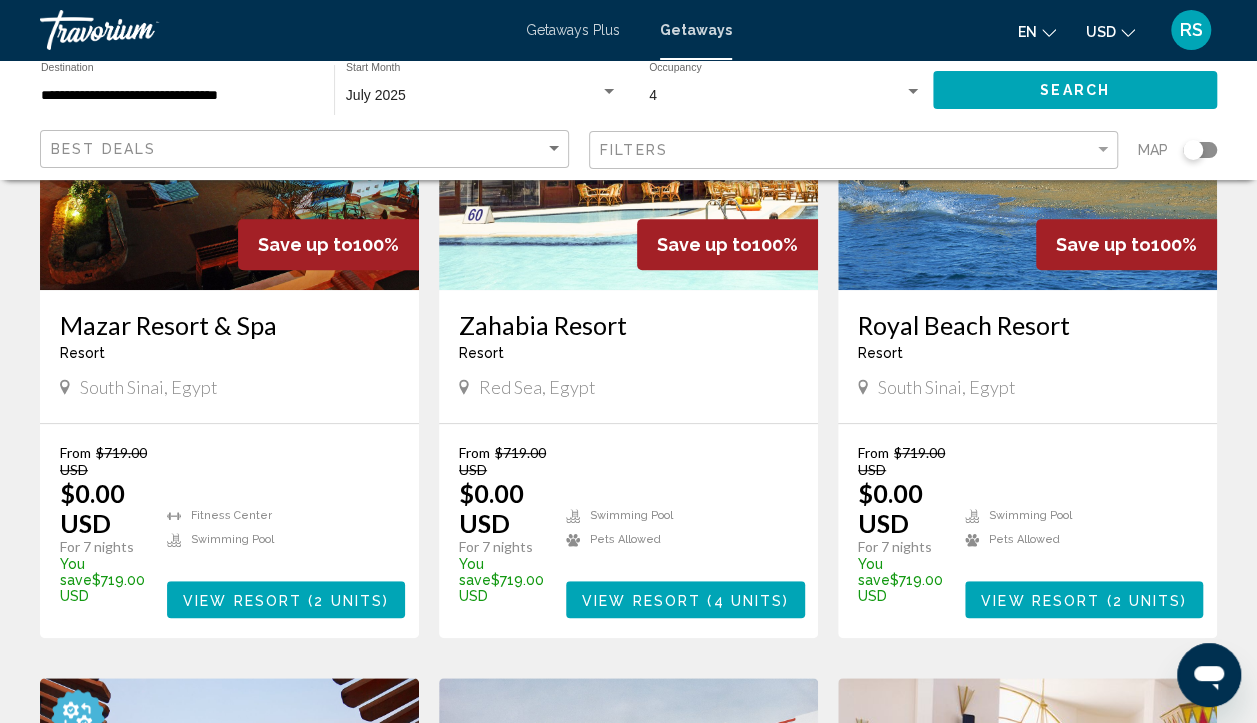 scroll, scrollTop: 200, scrollLeft: 0, axis: vertical 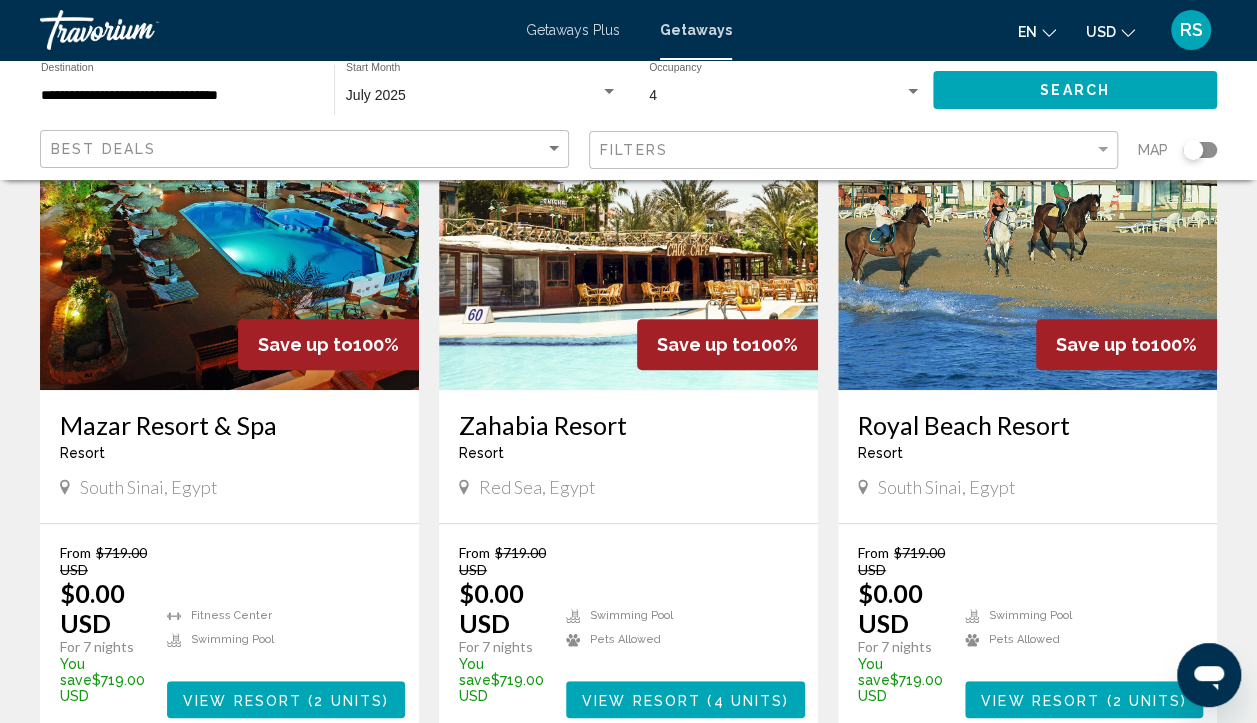 click at bounding box center (229, 230) 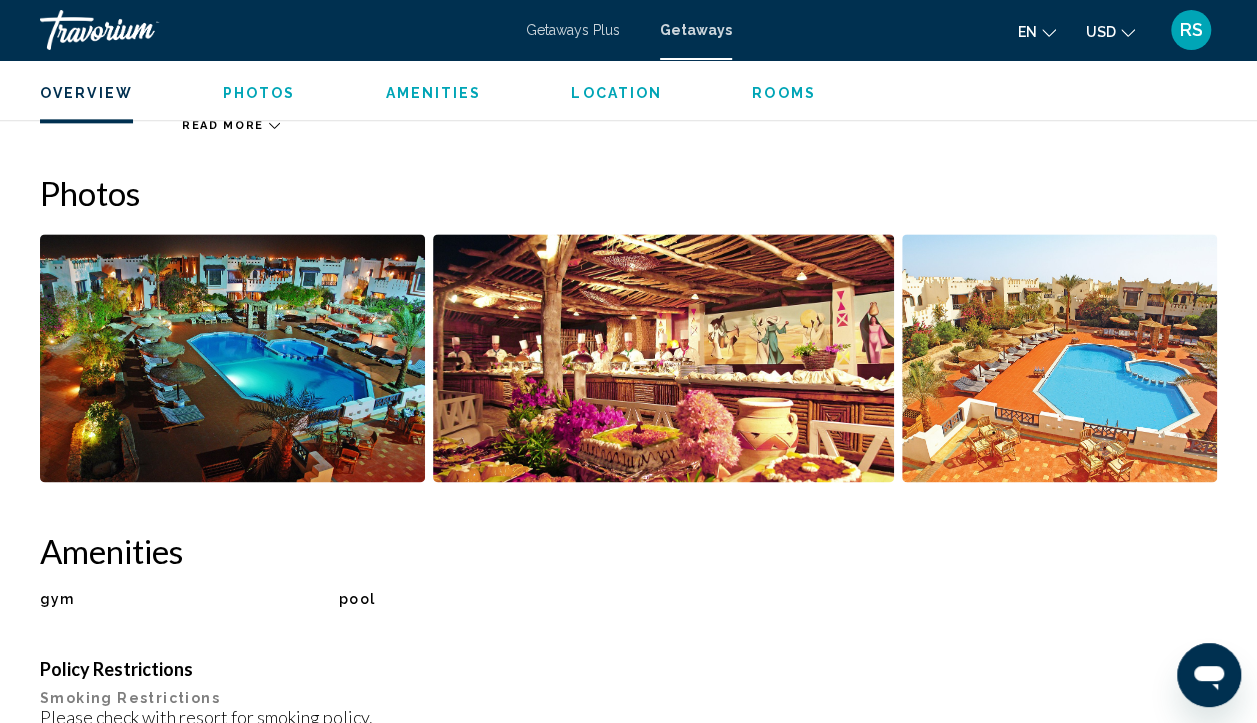 scroll, scrollTop: 1173, scrollLeft: 0, axis: vertical 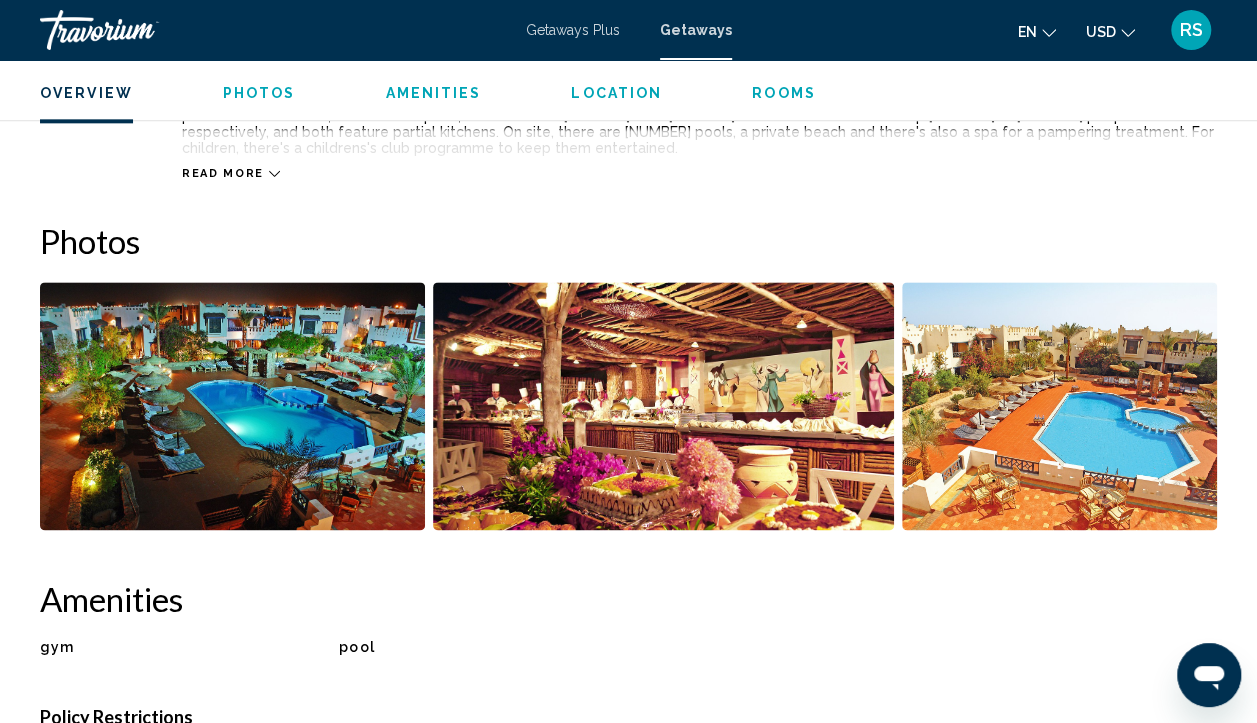 click at bounding box center (232, 406) 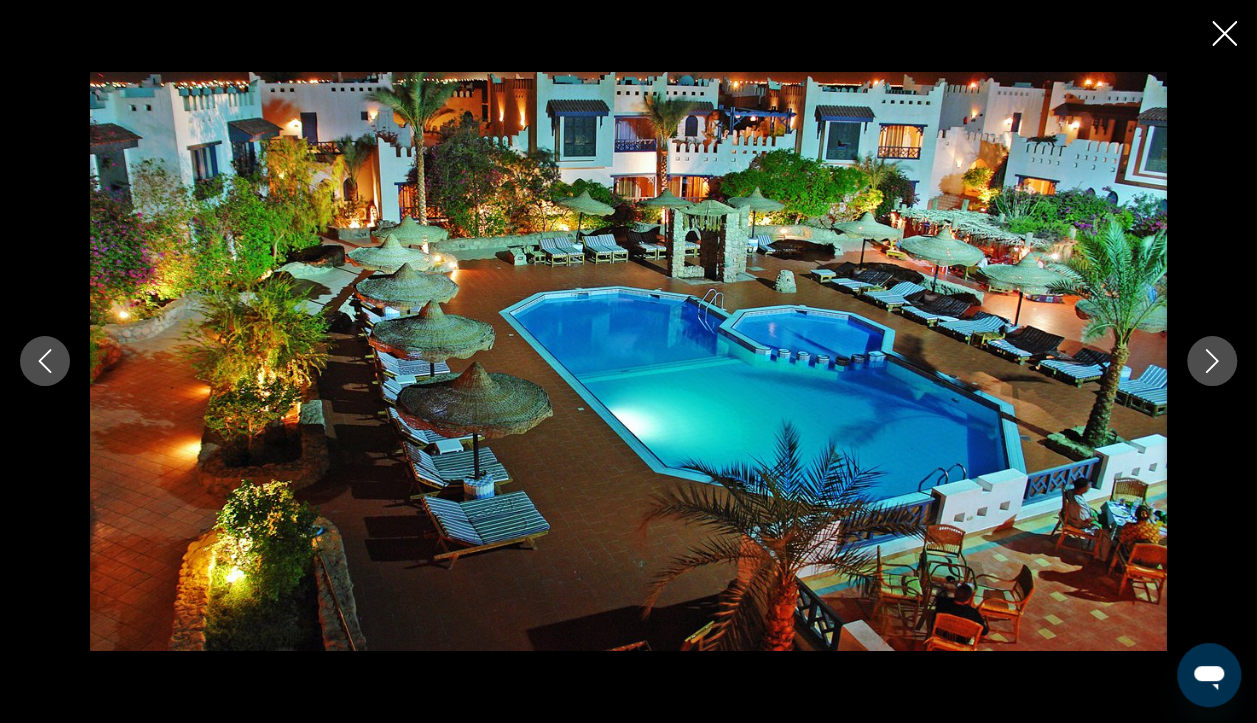 click at bounding box center [1212, 361] 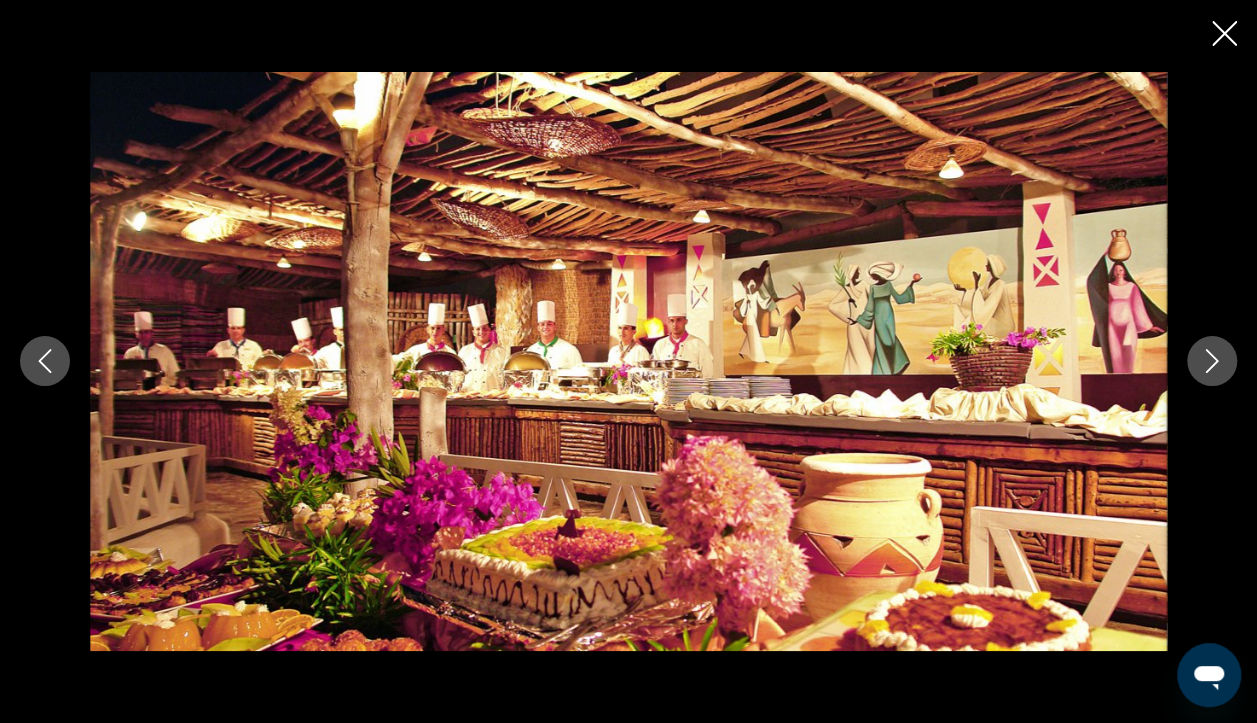 click at bounding box center (1212, 361) 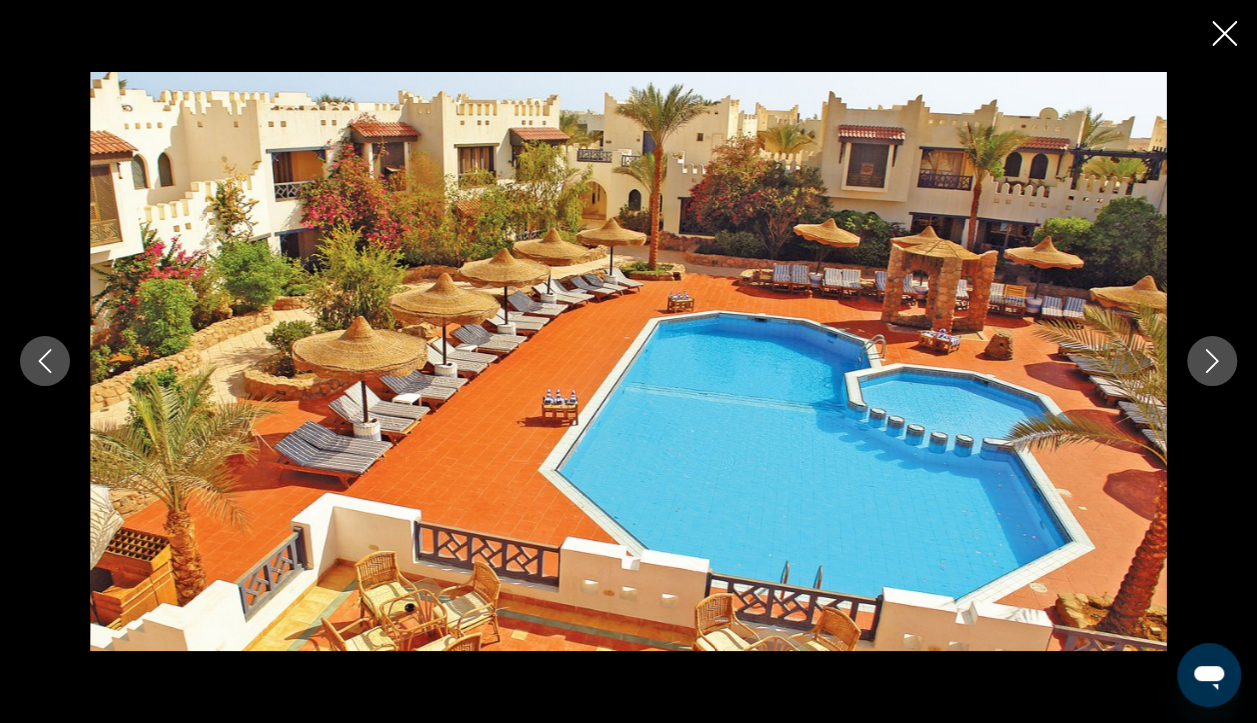 click at bounding box center (1212, 361) 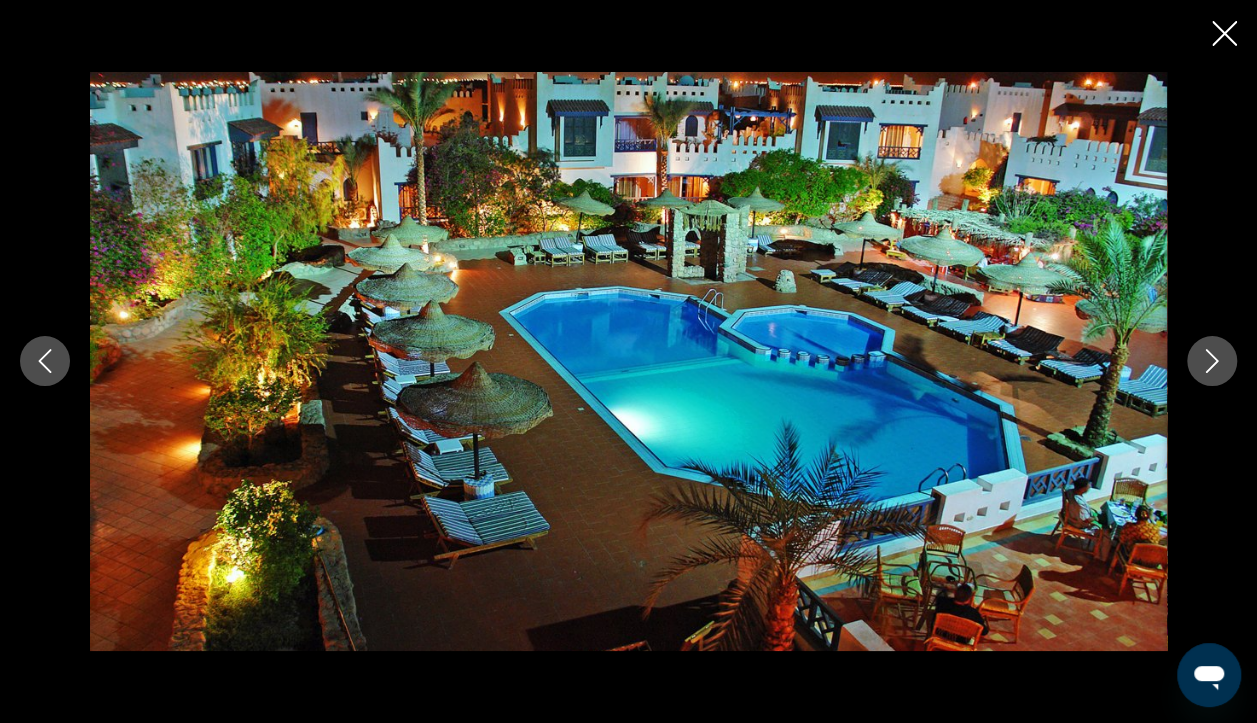 click at bounding box center [1212, 361] 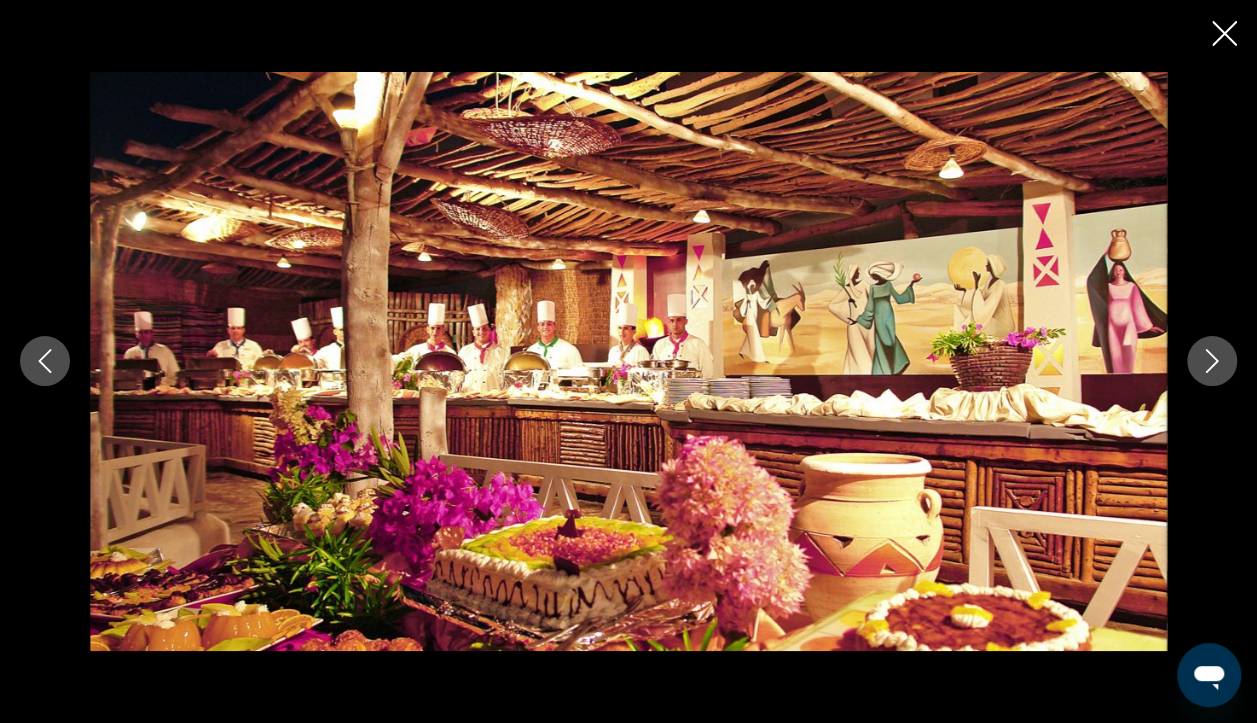 click at bounding box center [628, 361] 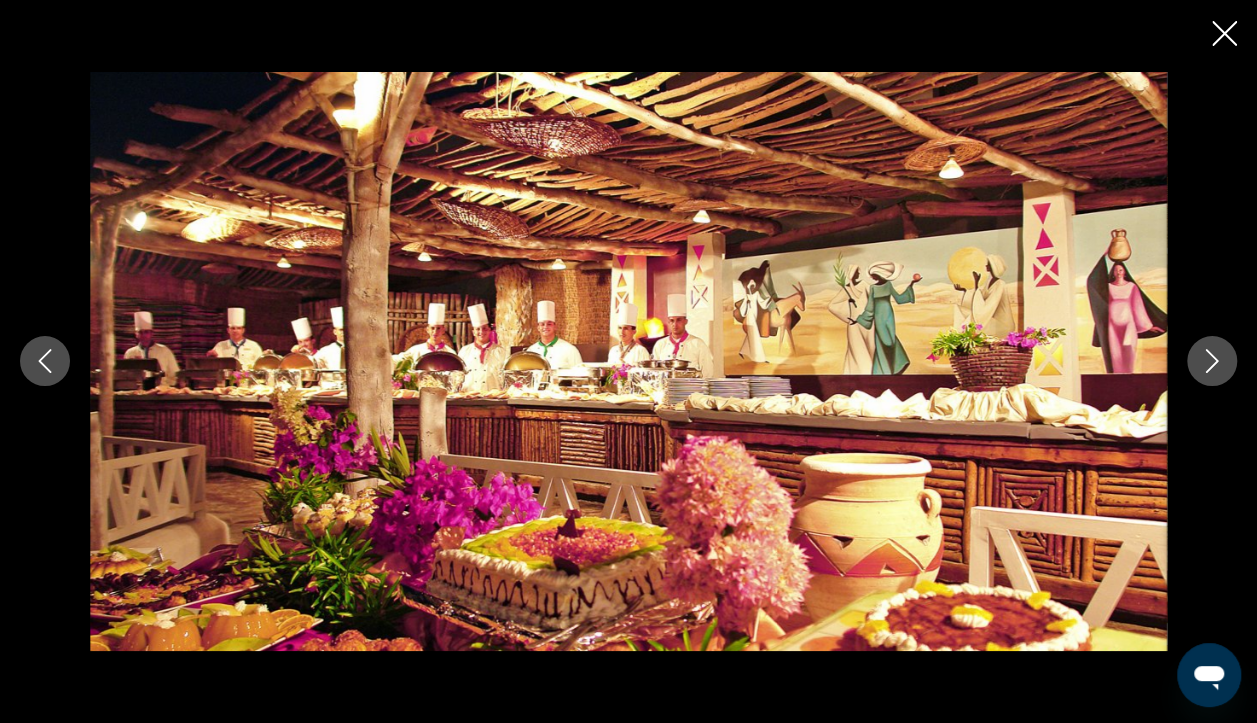 click at bounding box center (1224, 33) 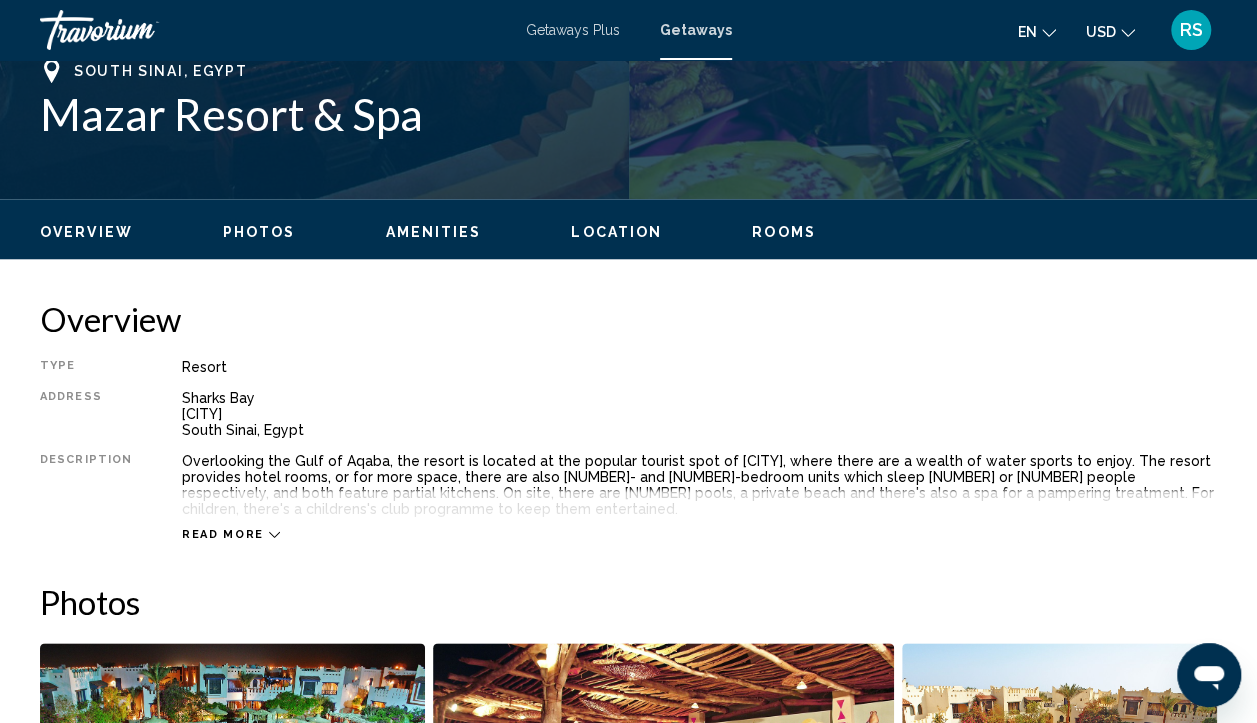 scroll, scrollTop: 1173, scrollLeft: 0, axis: vertical 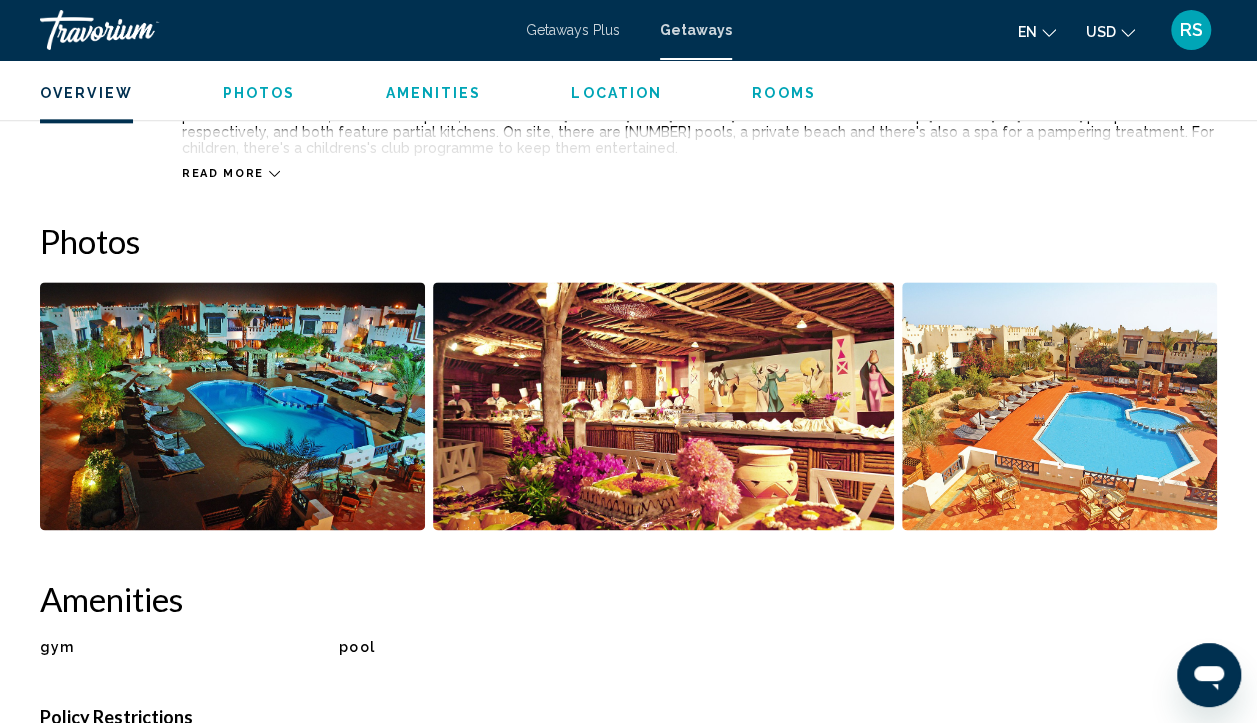 click at bounding box center [274, 174] 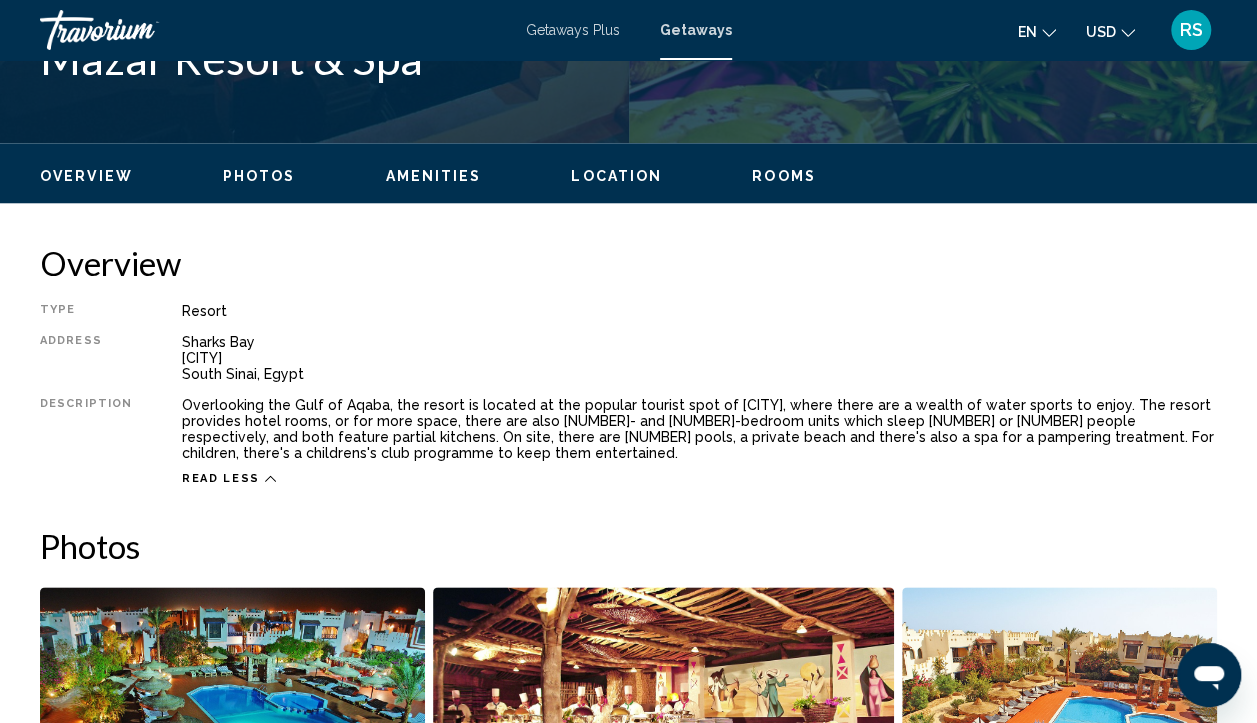 scroll, scrollTop: 873, scrollLeft: 0, axis: vertical 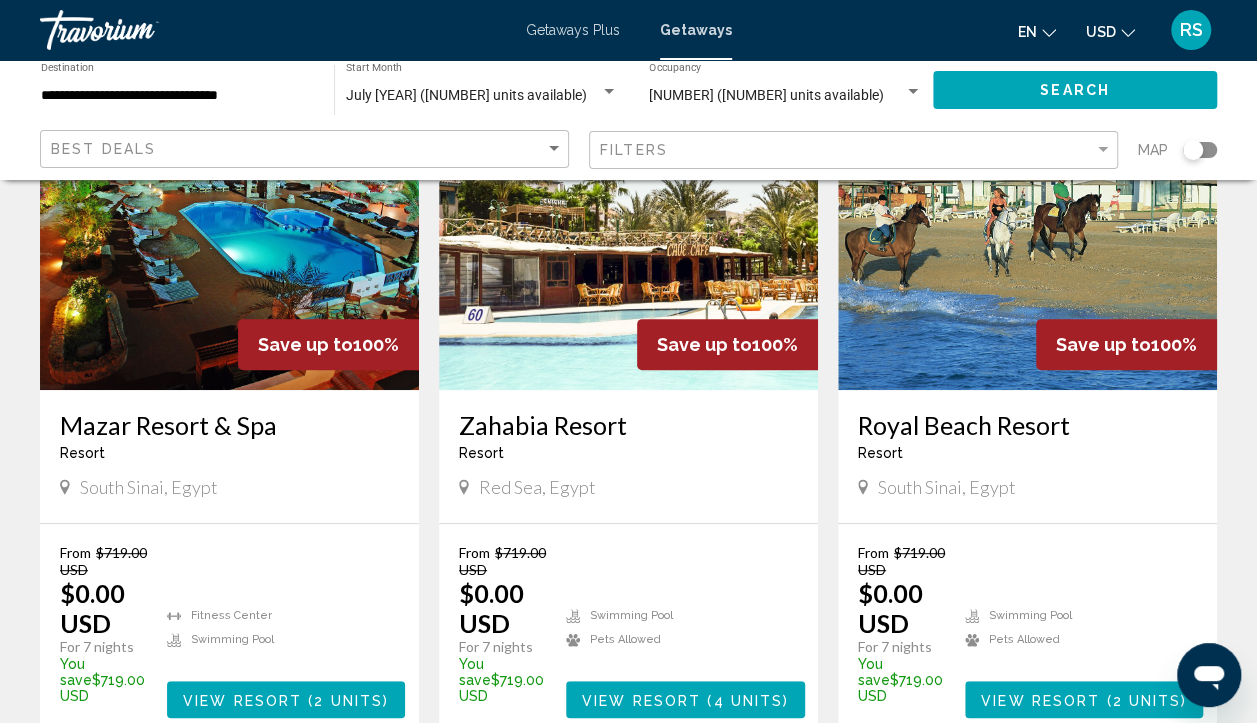 click at bounding box center (628, 230) 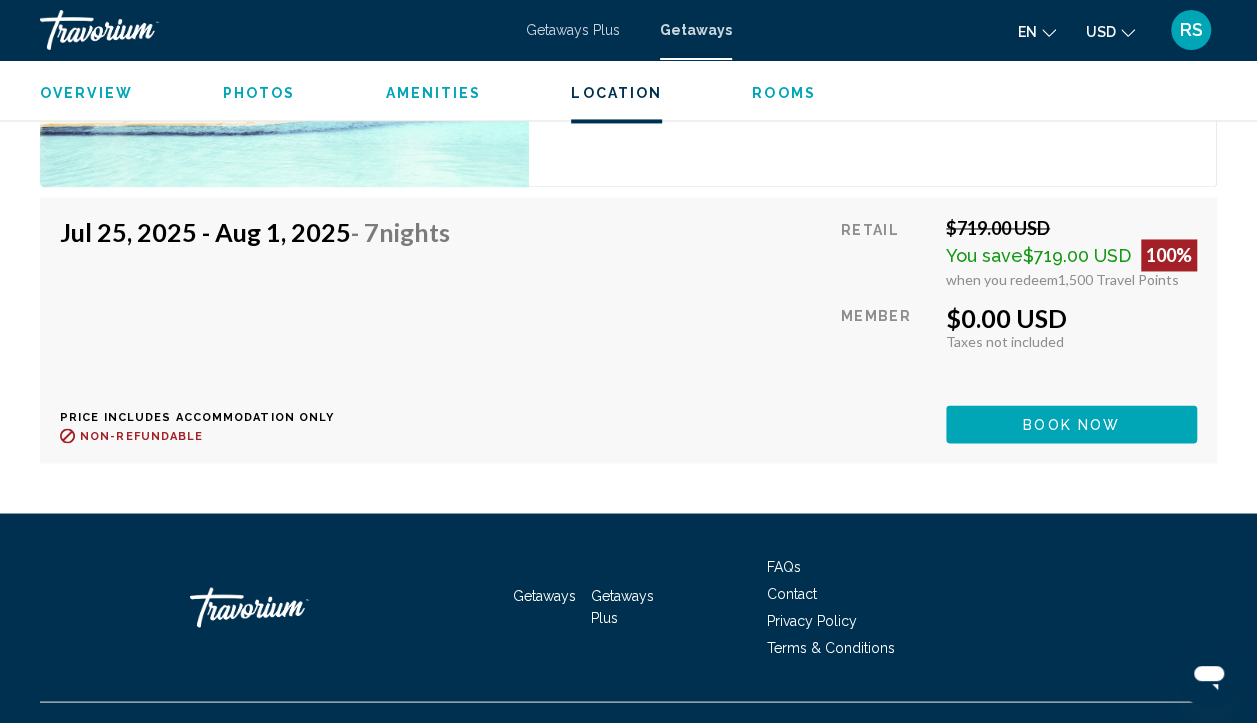 scroll, scrollTop: 4674, scrollLeft: 0, axis: vertical 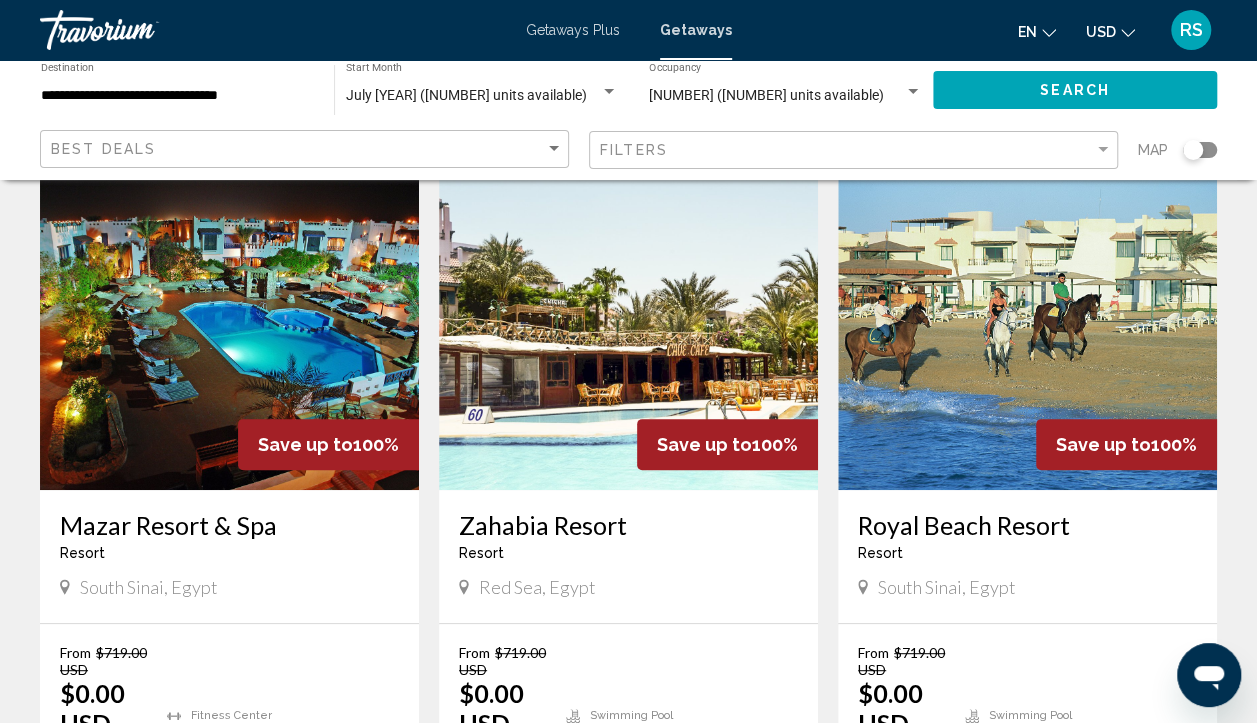 click at bounding box center (1027, 330) 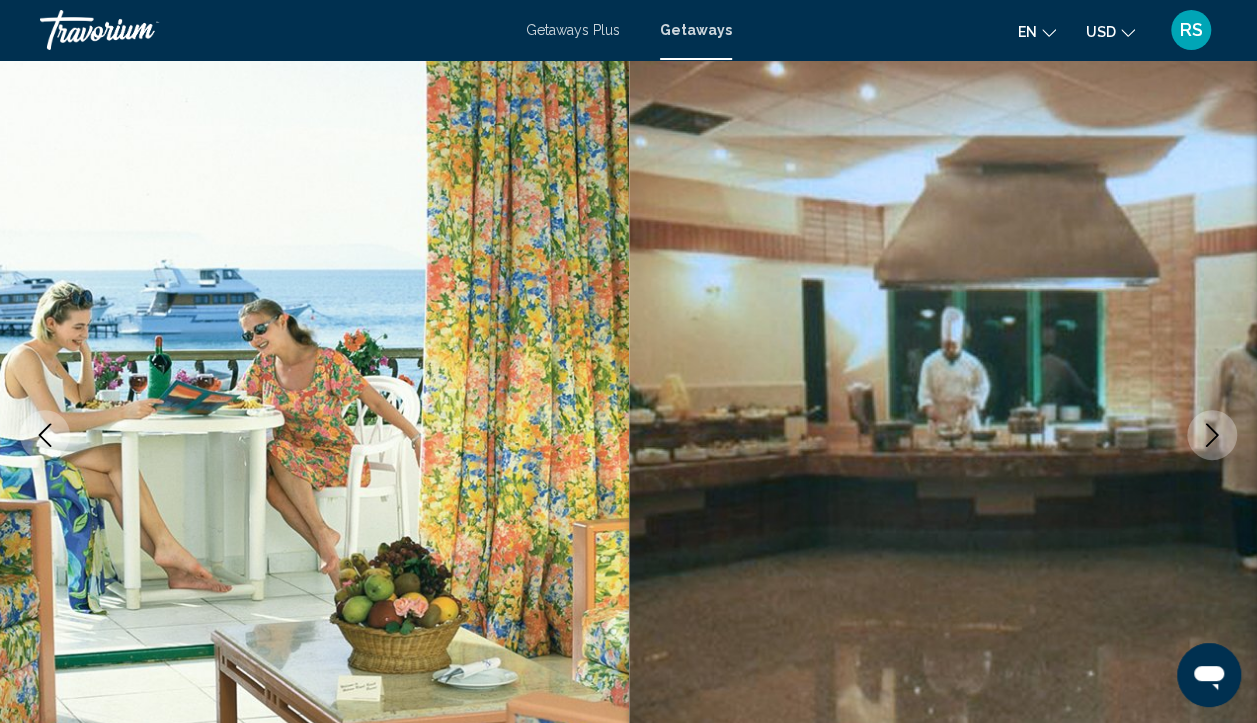 scroll, scrollTop: 173, scrollLeft: 0, axis: vertical 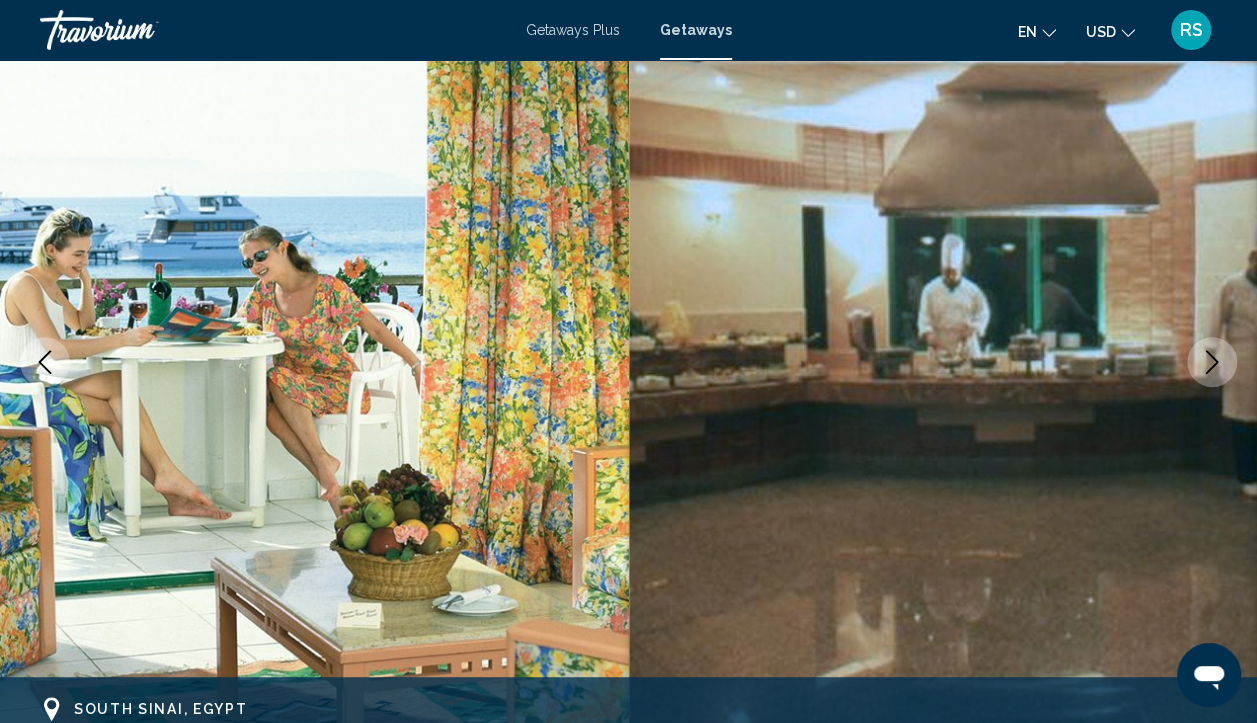 click at bounding box center [1212, 362] 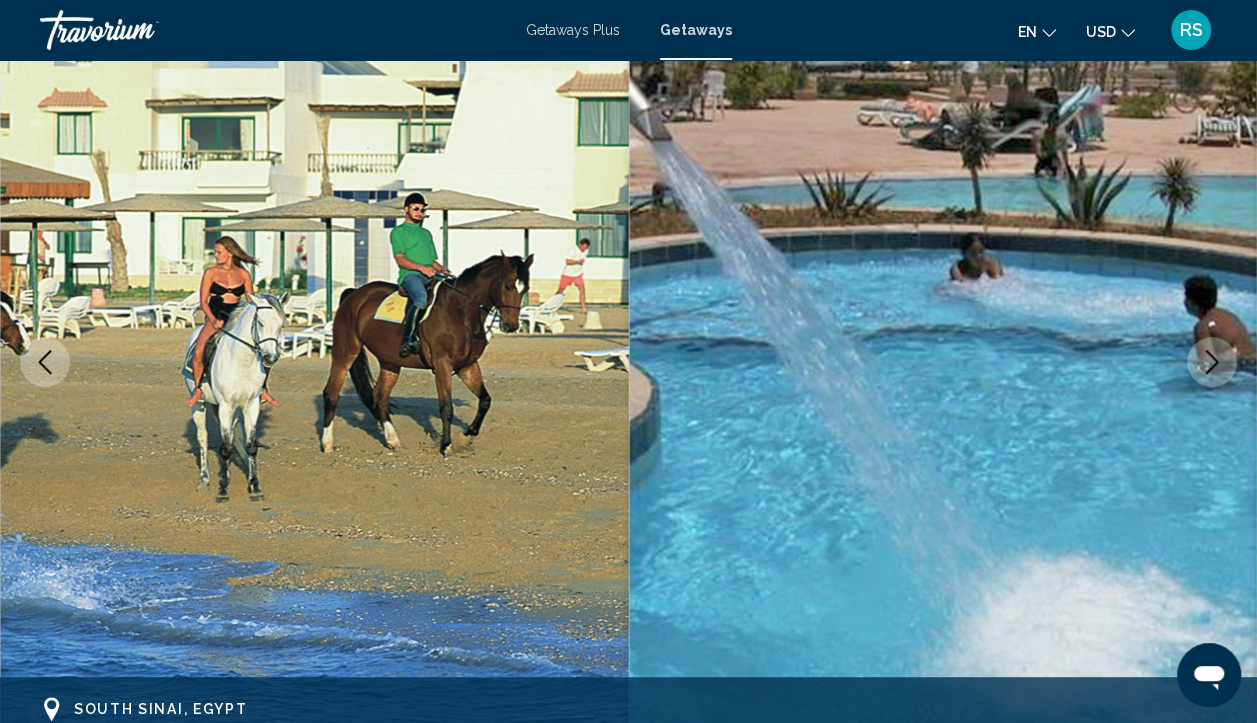 click at bounding box center (1212, 362) 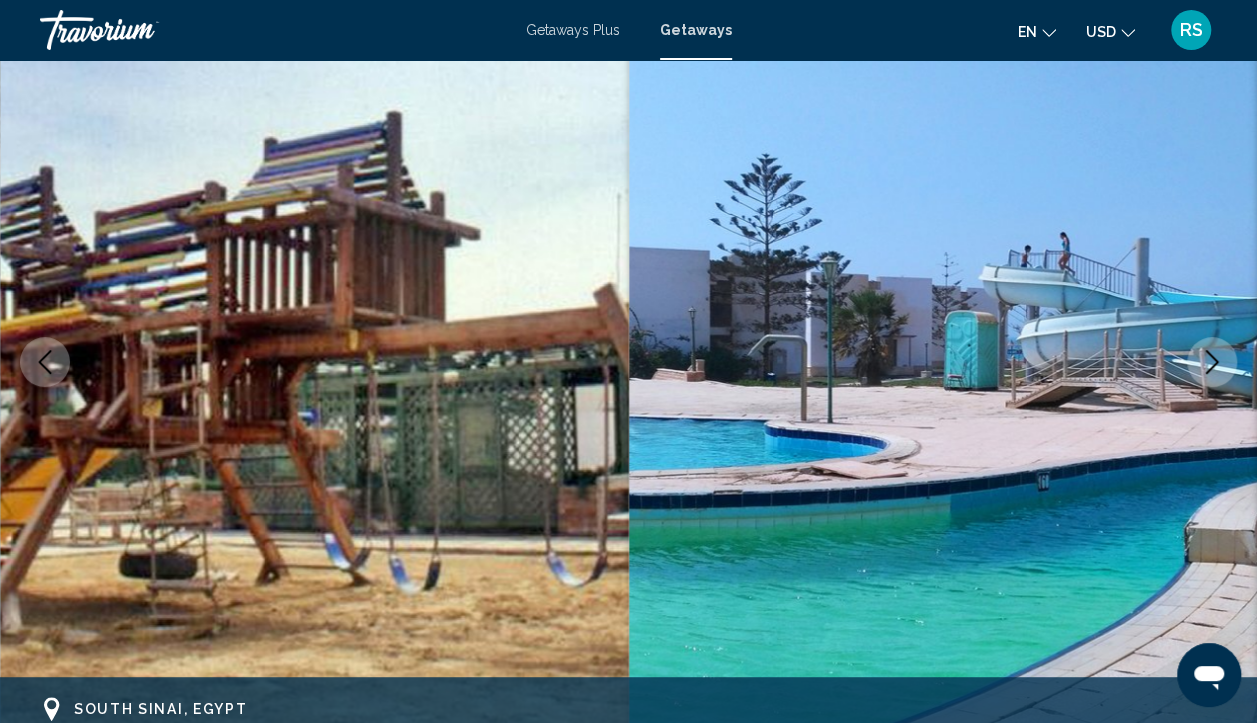 click at bounding box center [1212, 362] 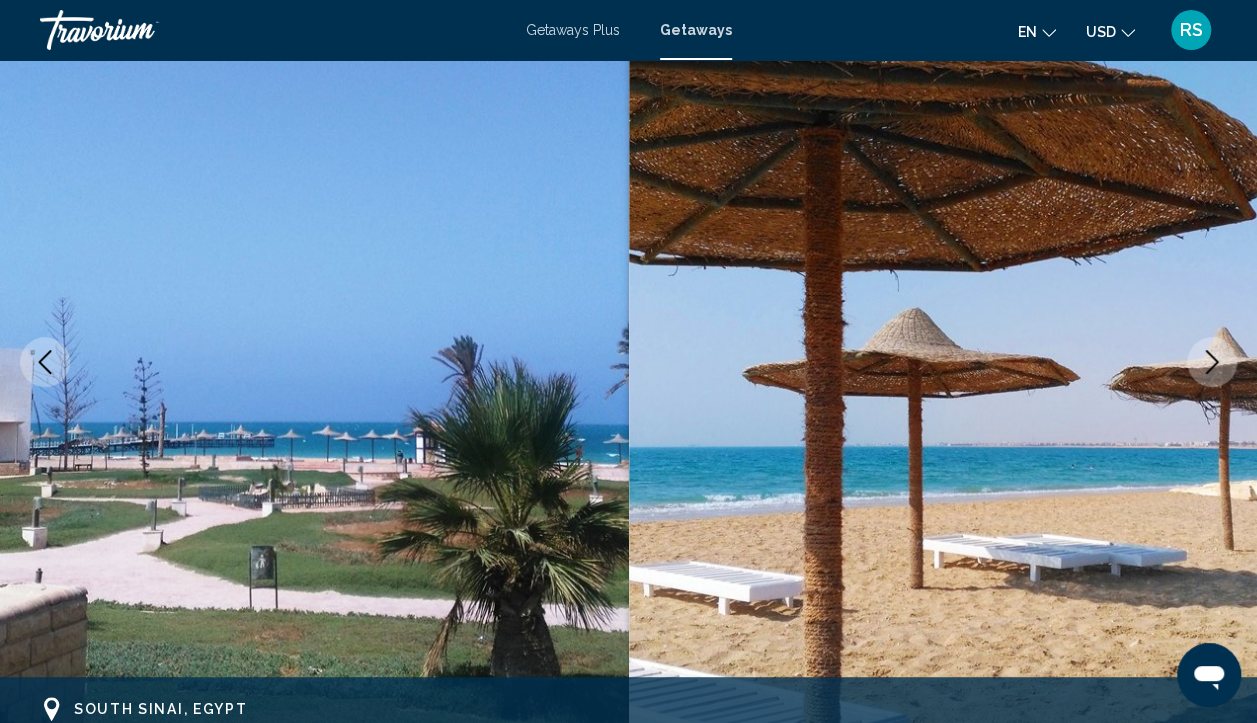 click at bounding box center (1212, 362) 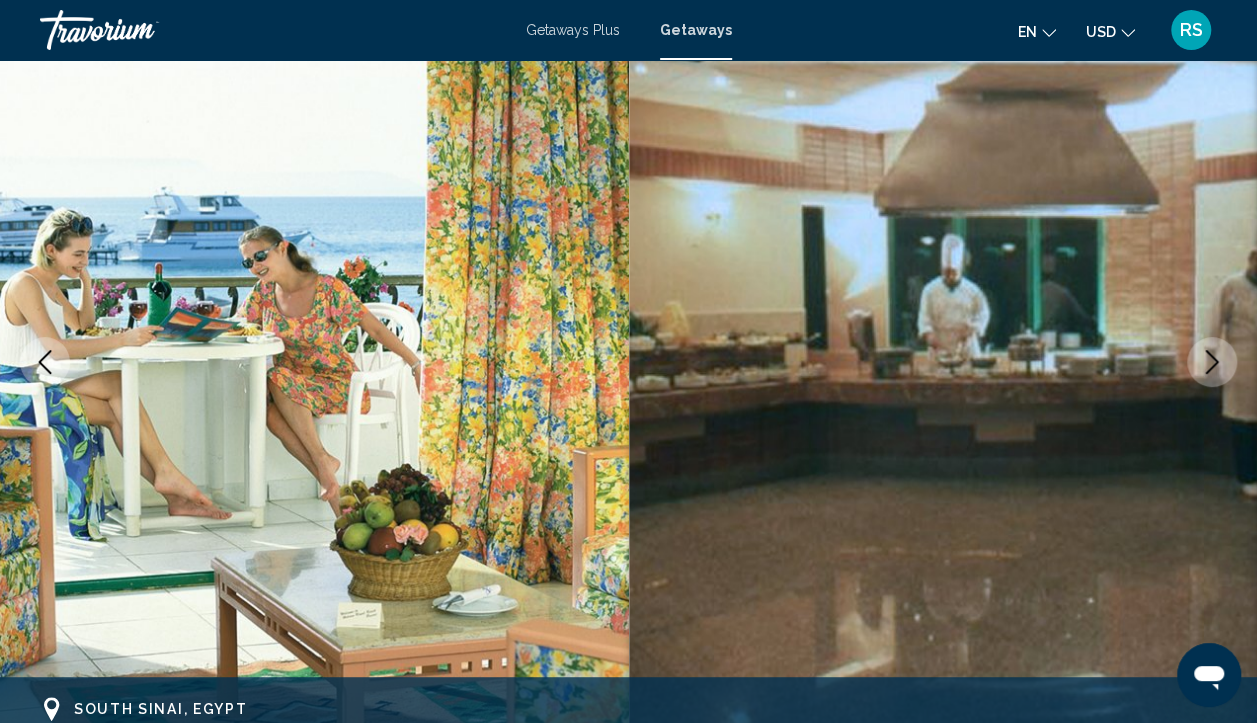 scroll, scrollTop: 0, scrollLeft: 0, axis: both 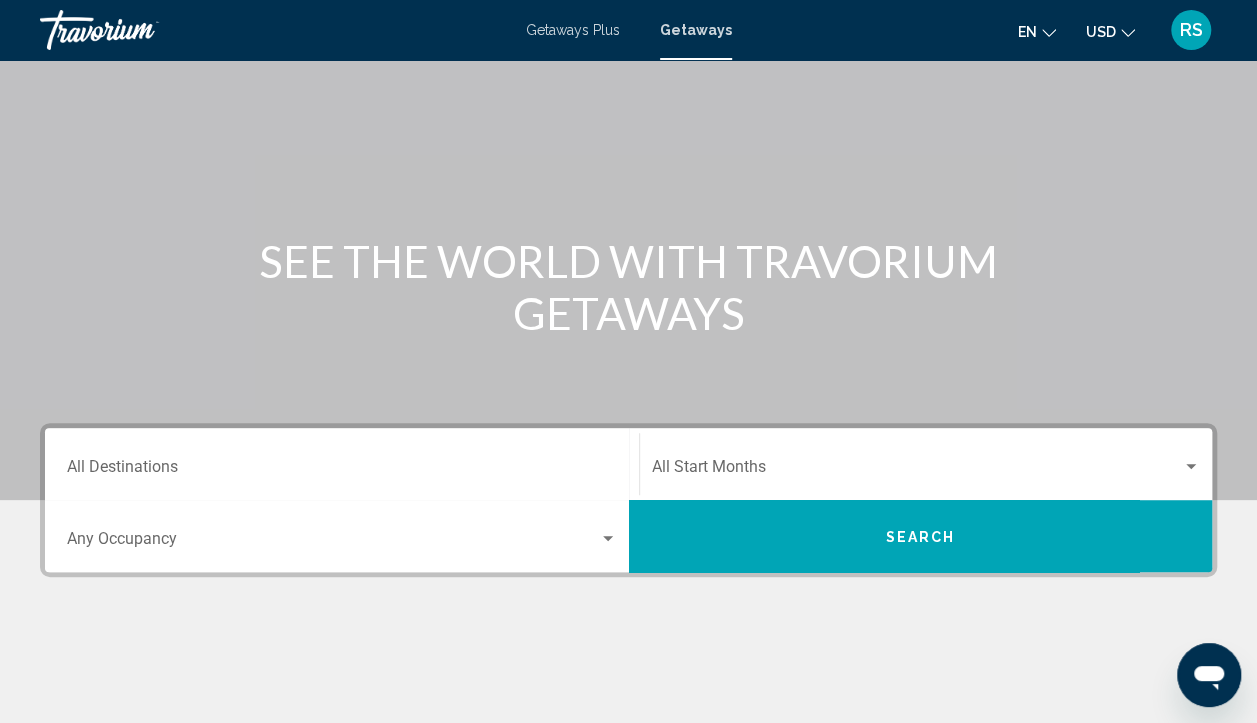 click at bounding box center [333, 543] 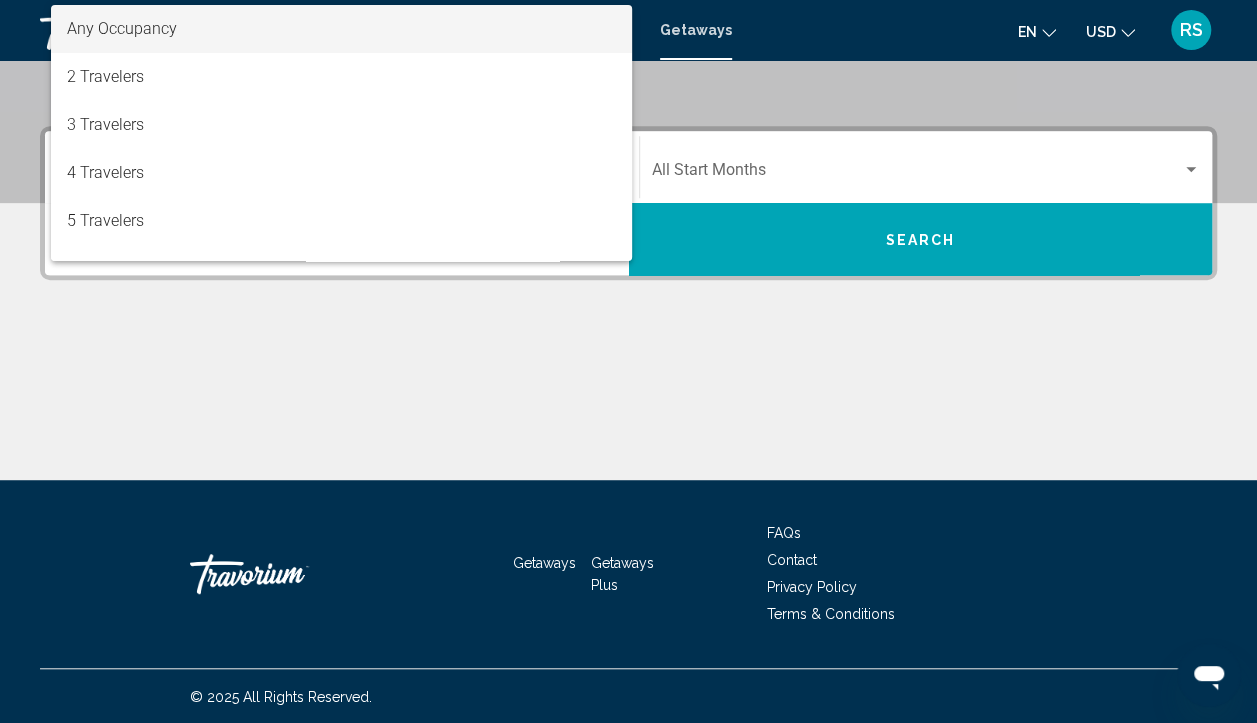 scroll, scrollTop: 398, scrollLeft: 0, axis: vertical 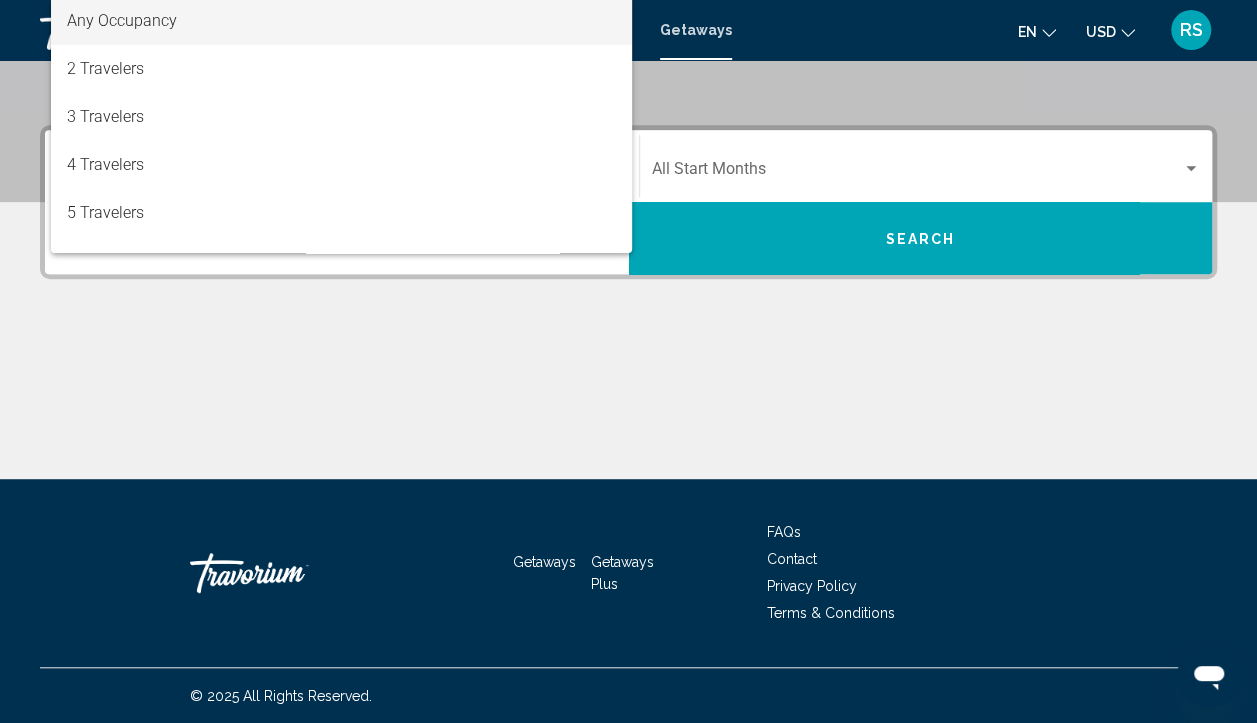 click at bounding box center [628, 361] 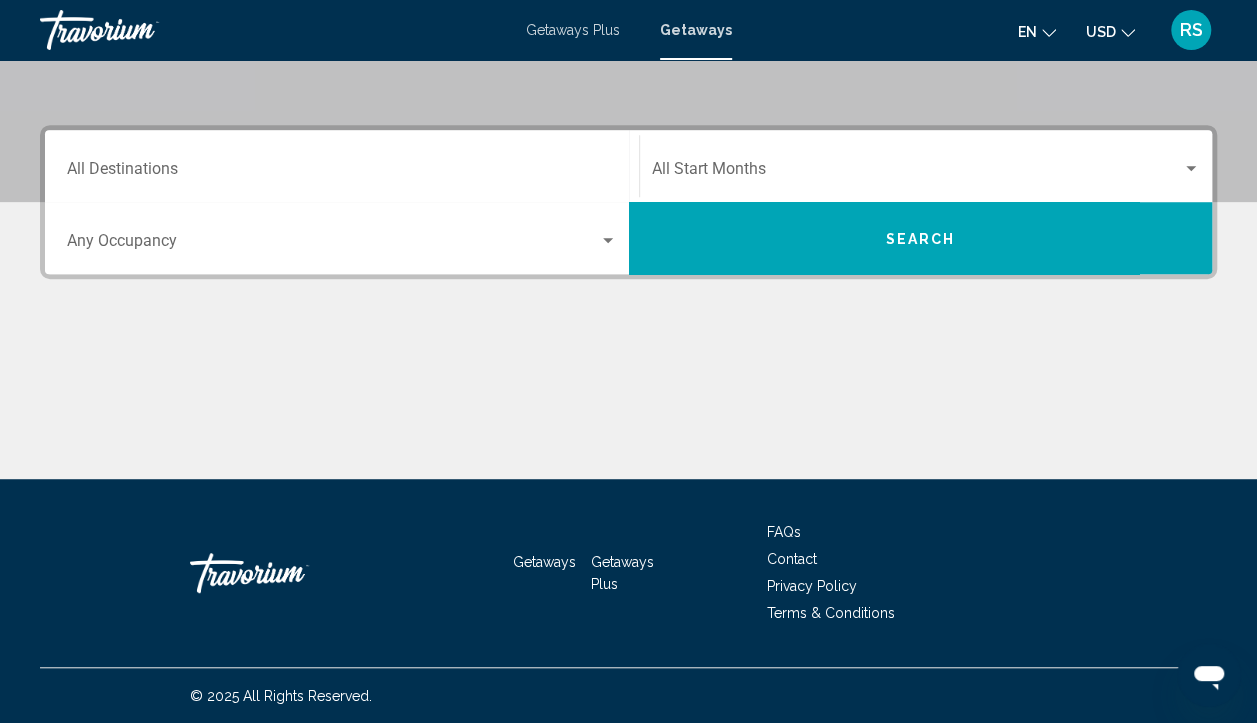 click on "Getaways Plus  Getaways en
English Español Français Italiano Português русский USD
USD ($) MXN (Mex$) CAD (Can$) GBP (£) EUR (€) AUD (A$) NZD (NZ$) CNY (CN¥) RS Login" at bounding box center [628, 30] 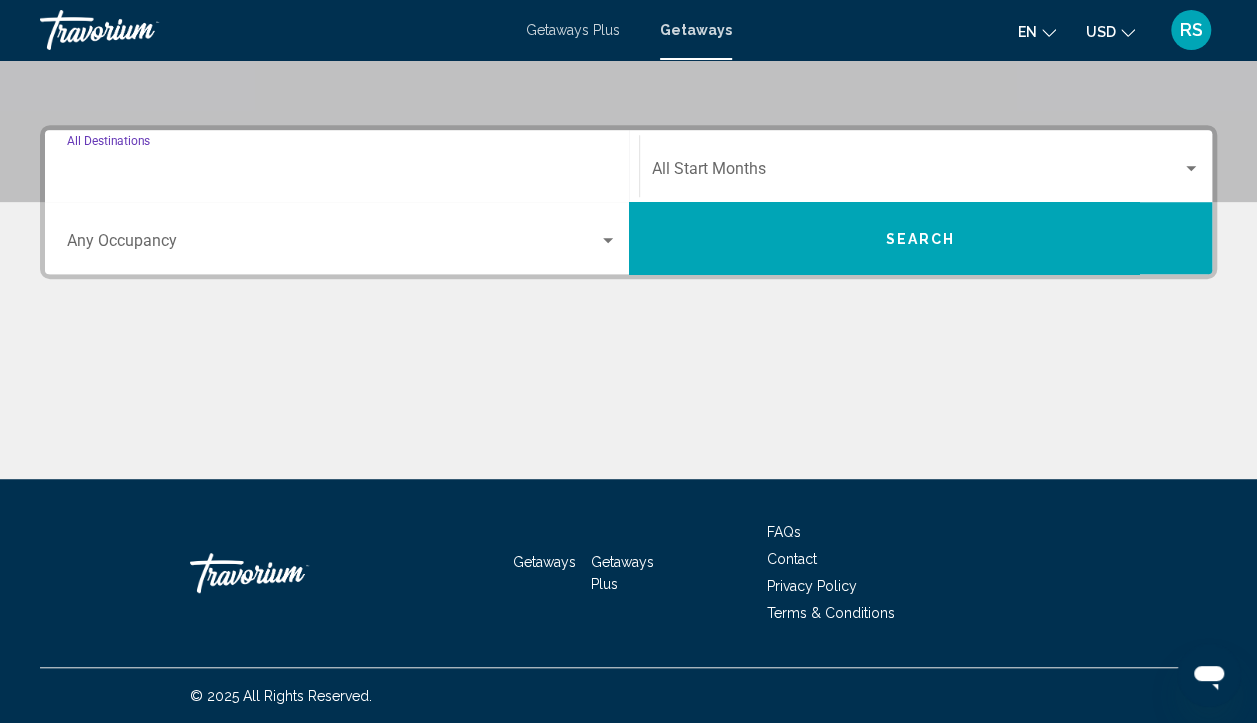 click on "Destination All Destinations" at bounding box center [342, 173] 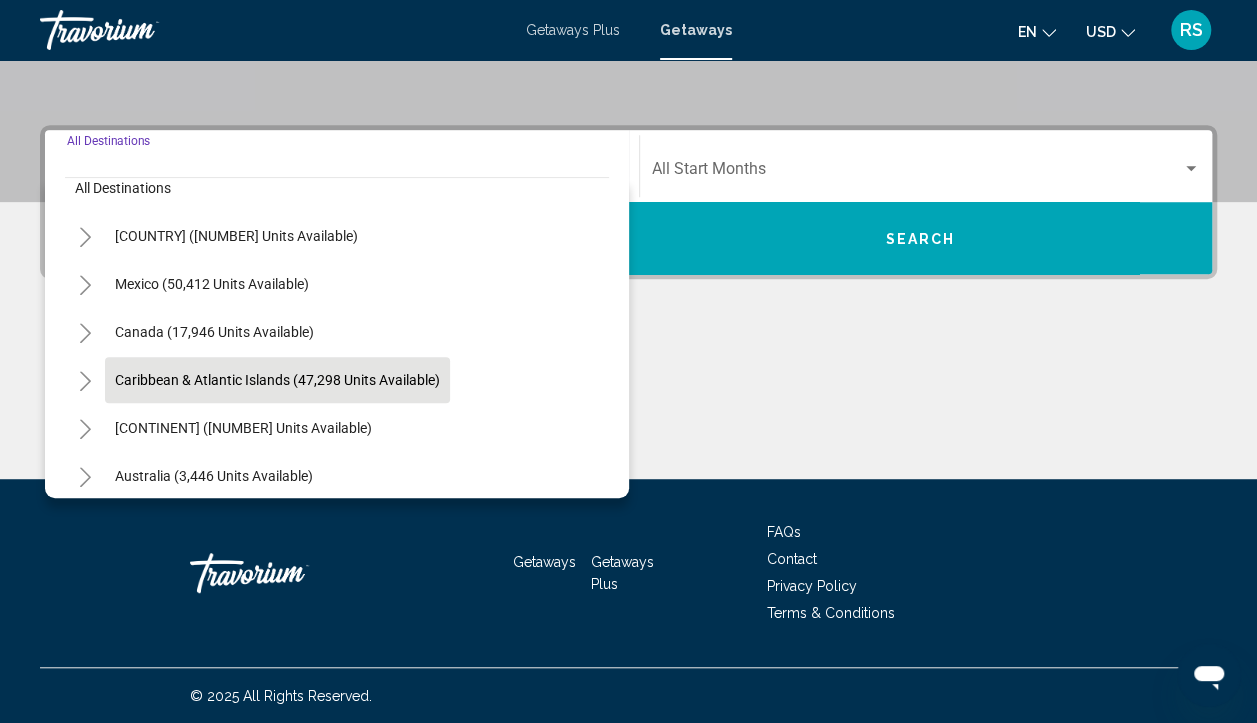 scroll, scrollTop: 24, scrollLeft: 0, axis: vertical 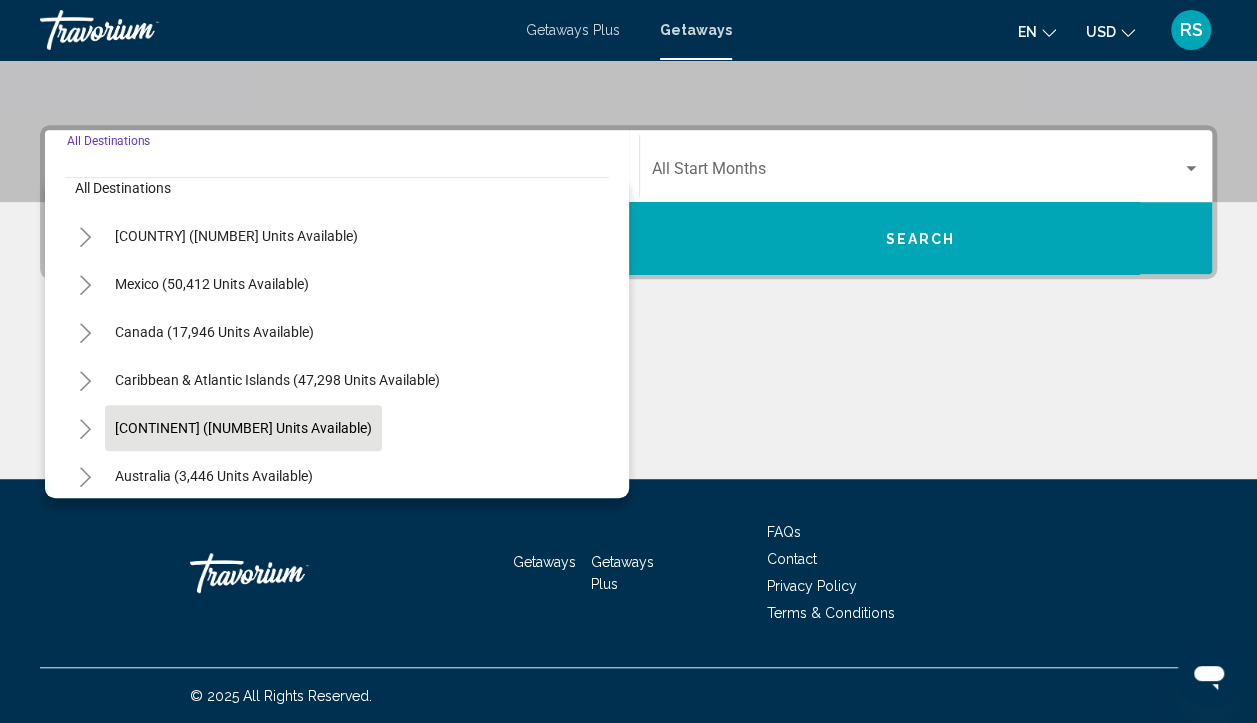 click on "Europe (36,112 units available)" at bounding box center (236, 236) 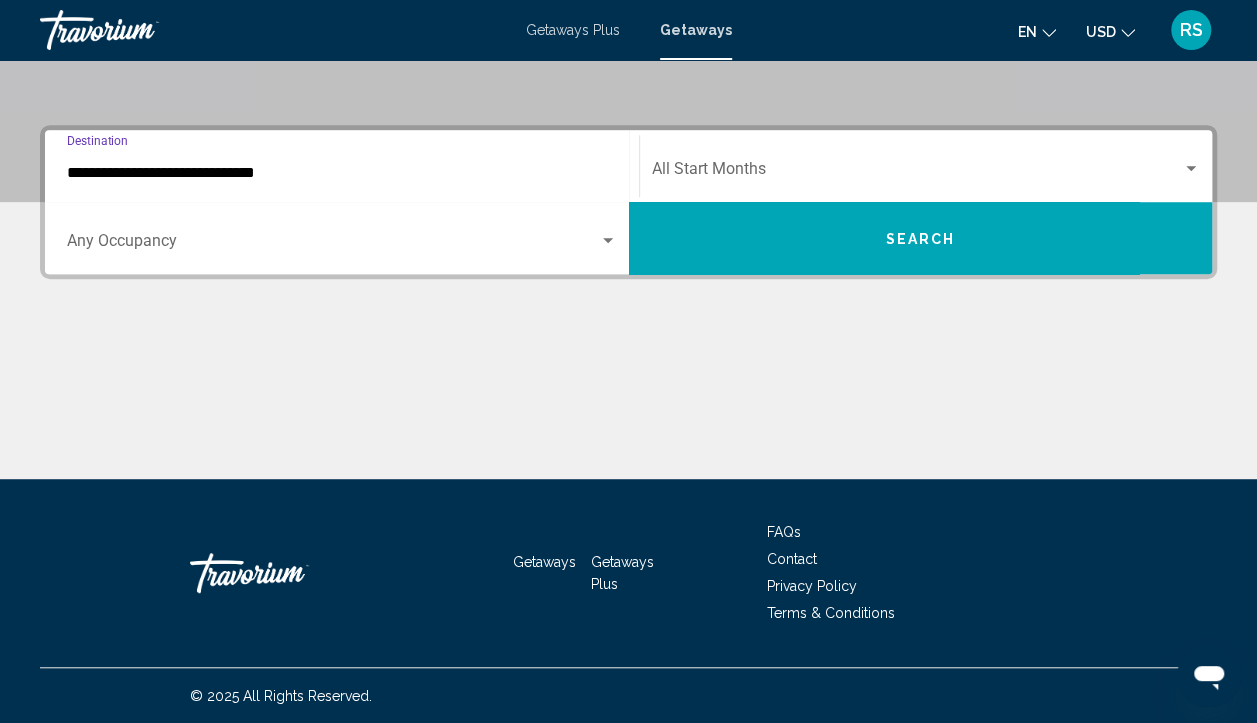 click on "Start Month All Start Months" at bounding box center (926, 166) 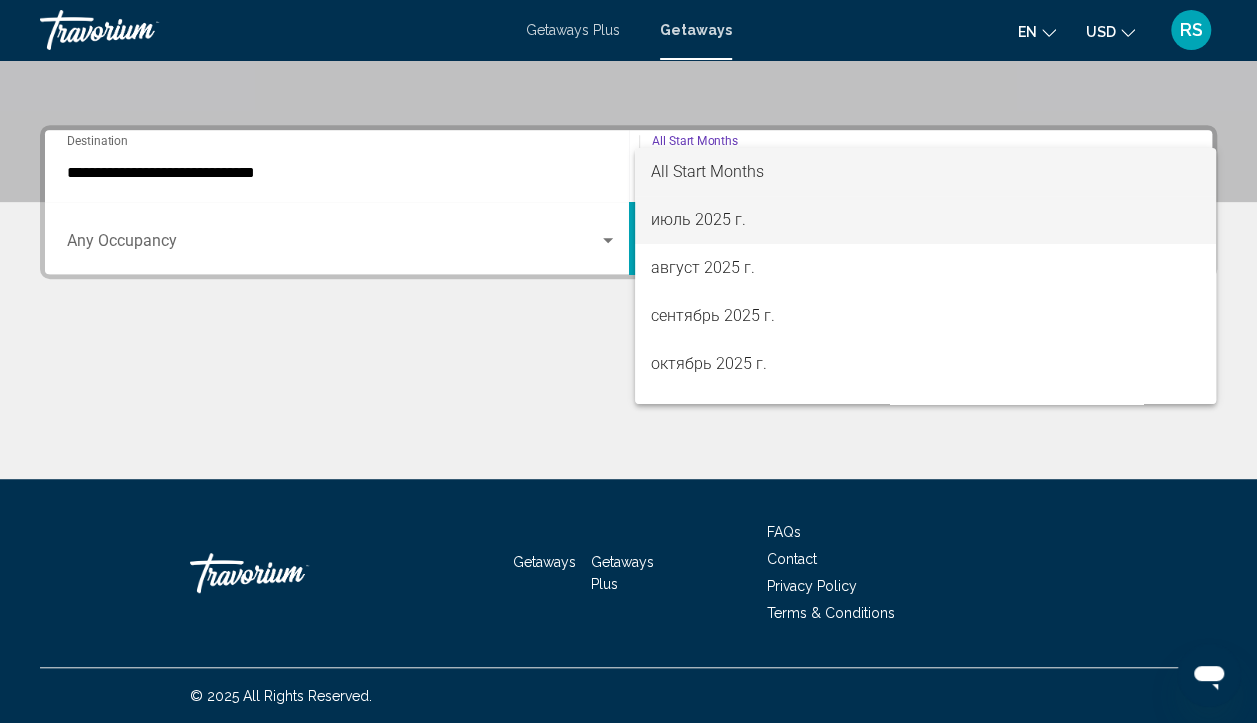 click on "июль 2025 г." at bounding box center [925, 220] 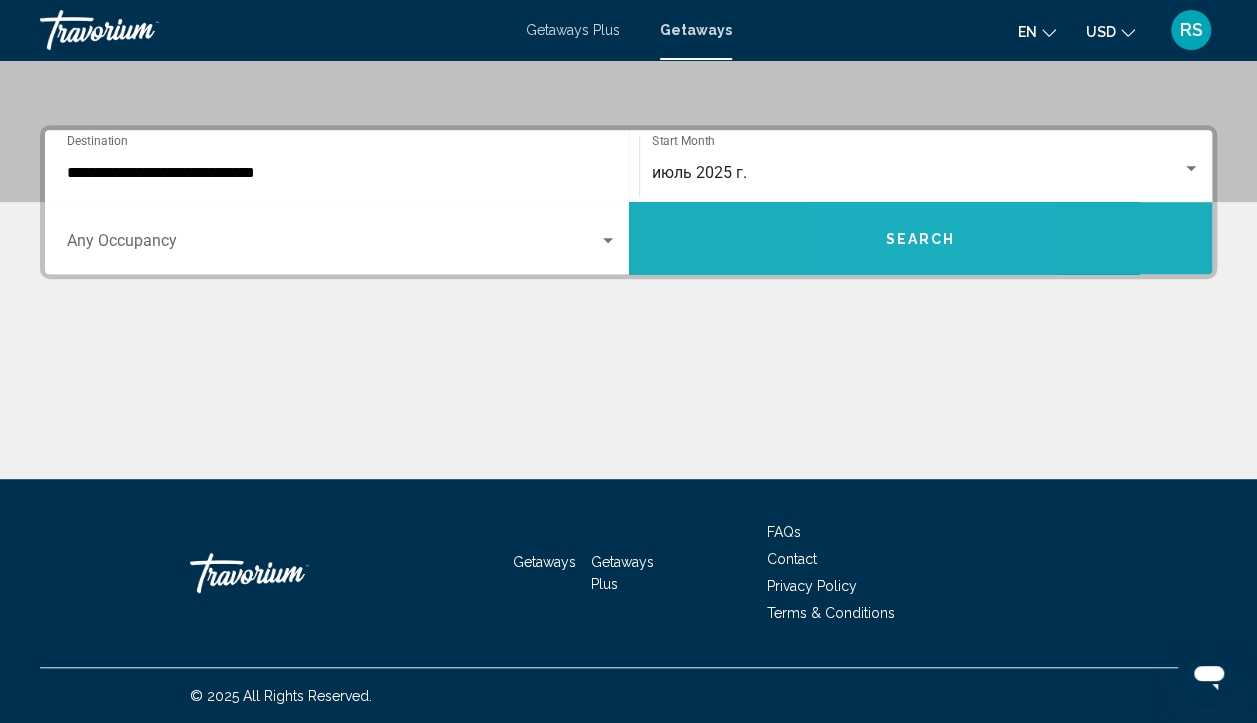 click on "Search" at bounding box center [921, 238] 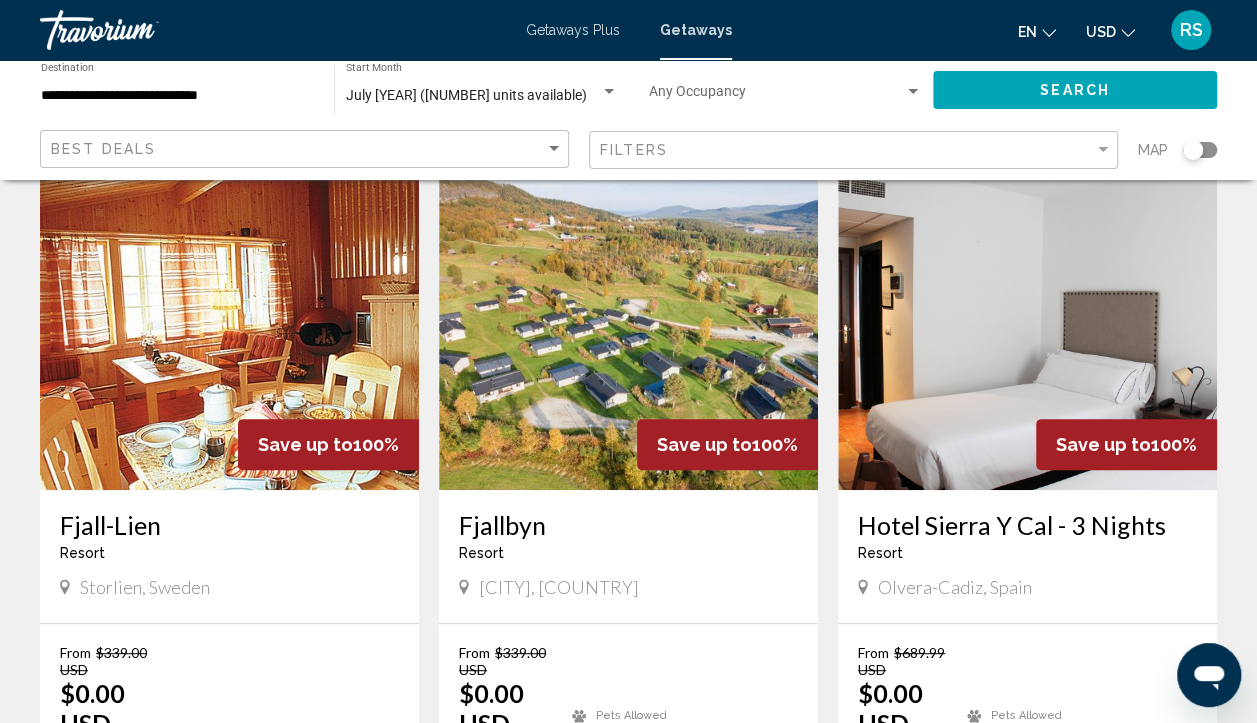 scroll, scrollTop: 0, scrollLeft: 0, axis: both 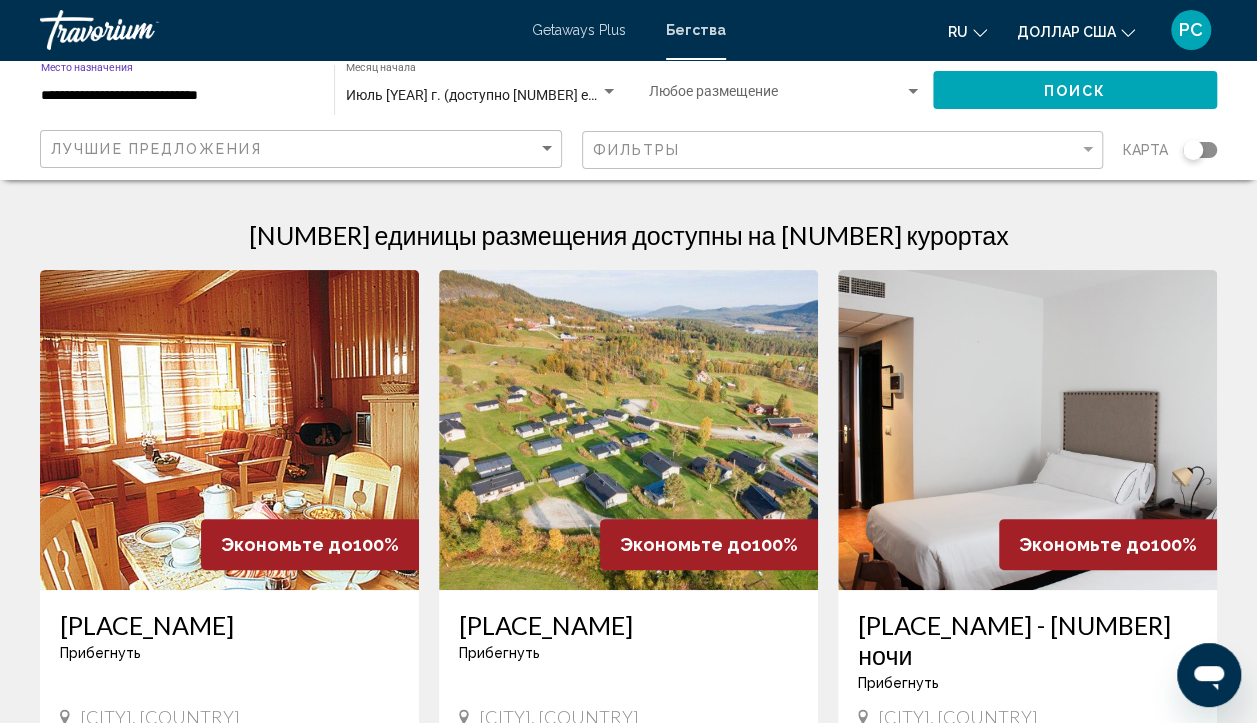 click on "**********" at bounding box center [177, 96] 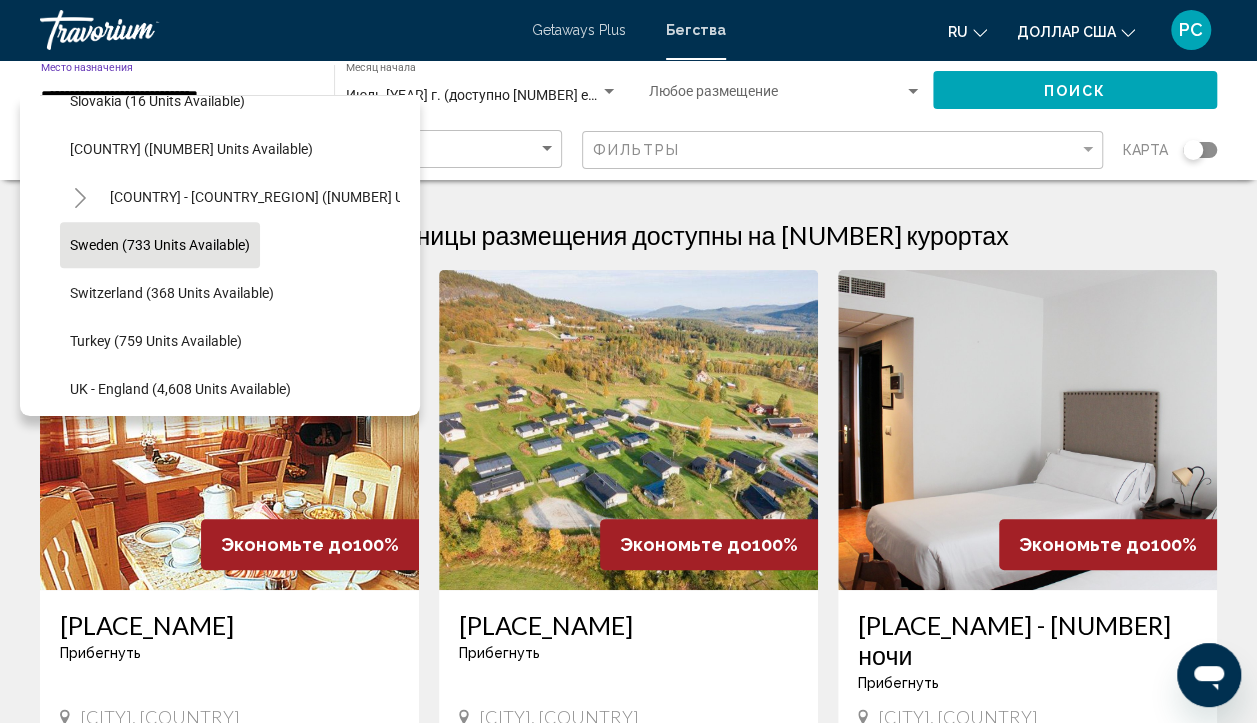 scroll, scrollTop: 1026, scrollLeft: 0, axis: vertical 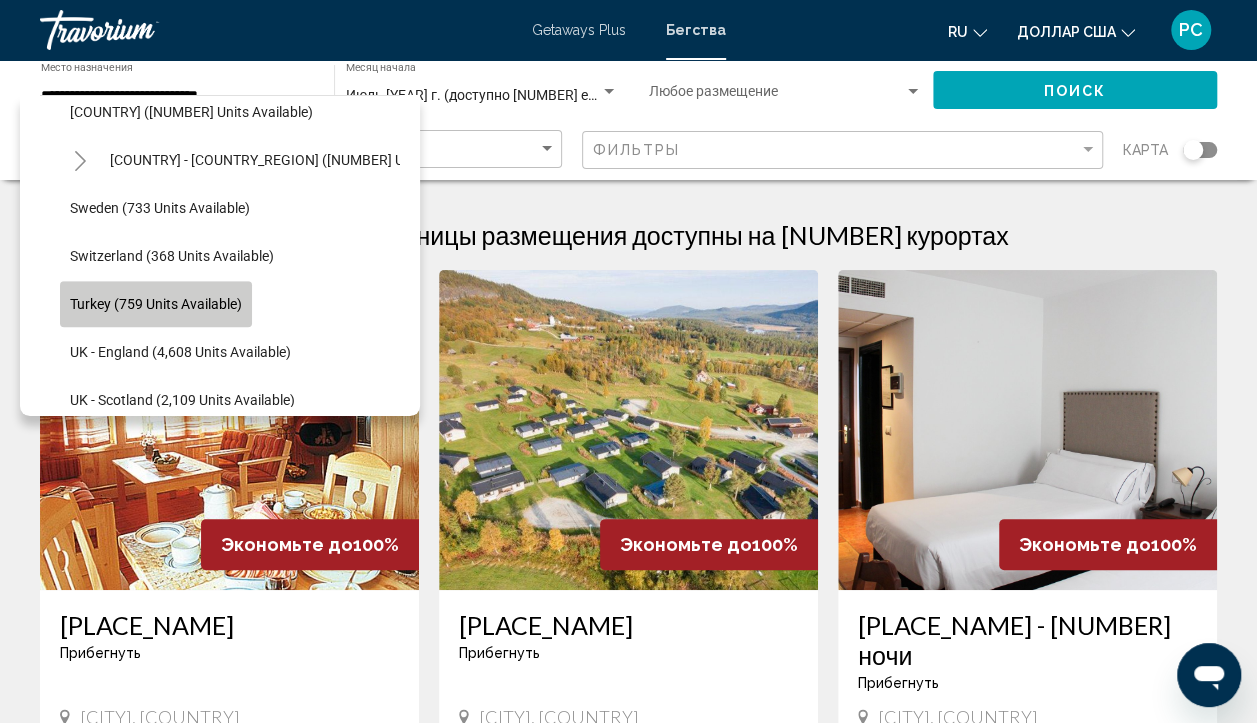 click on "Turkey (759 units available)" at bounding box center (156, 304) 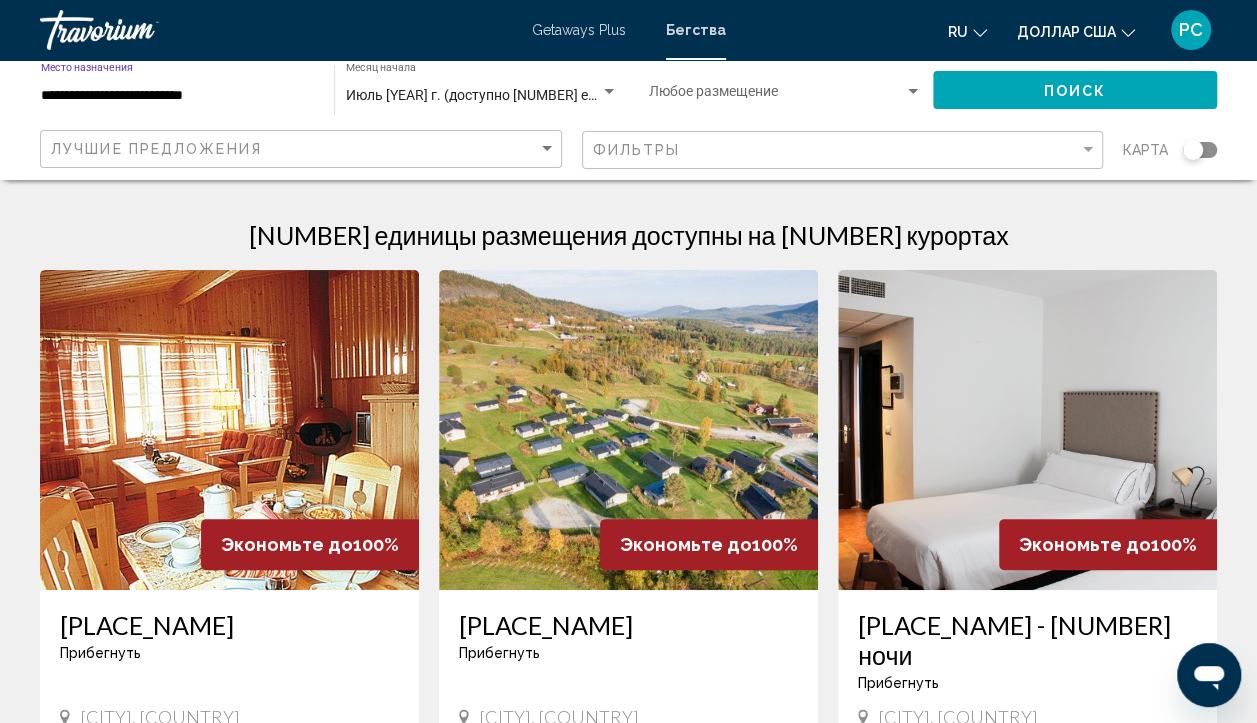 click on "Поиск" at bounding box center [1075, 91] 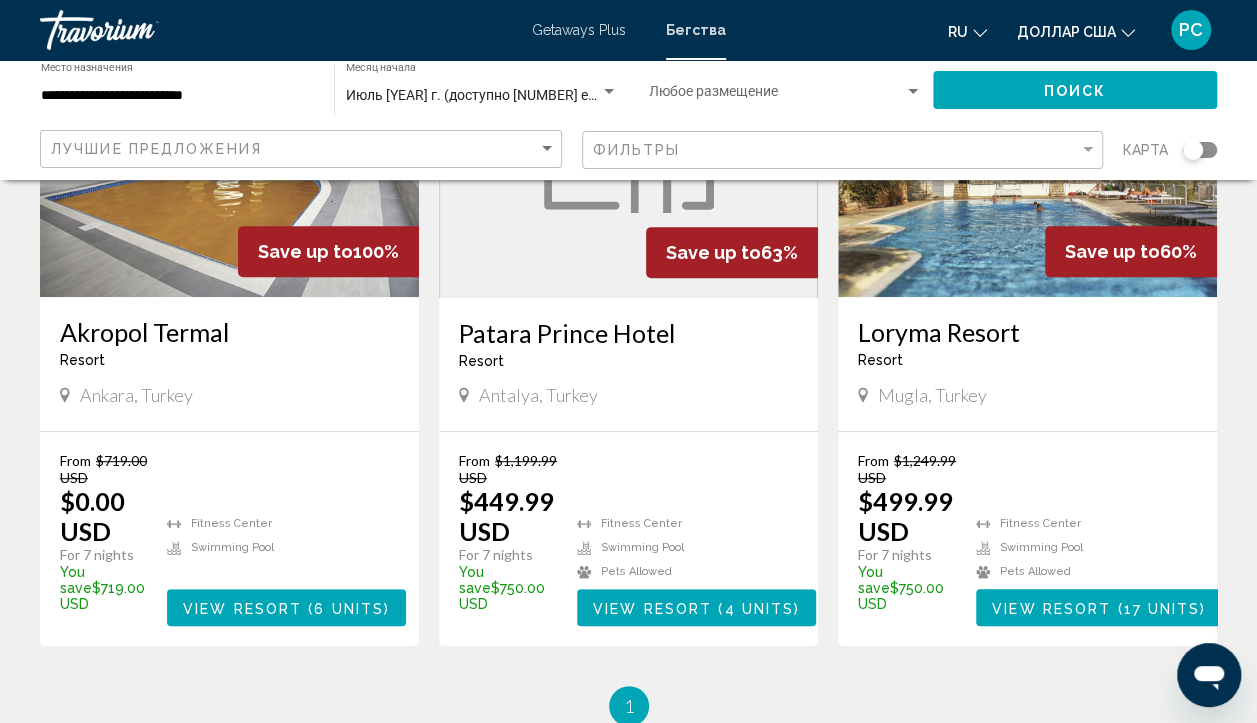 scroll, scrollTop: 100, scrollLeft: 0, axis: vertical 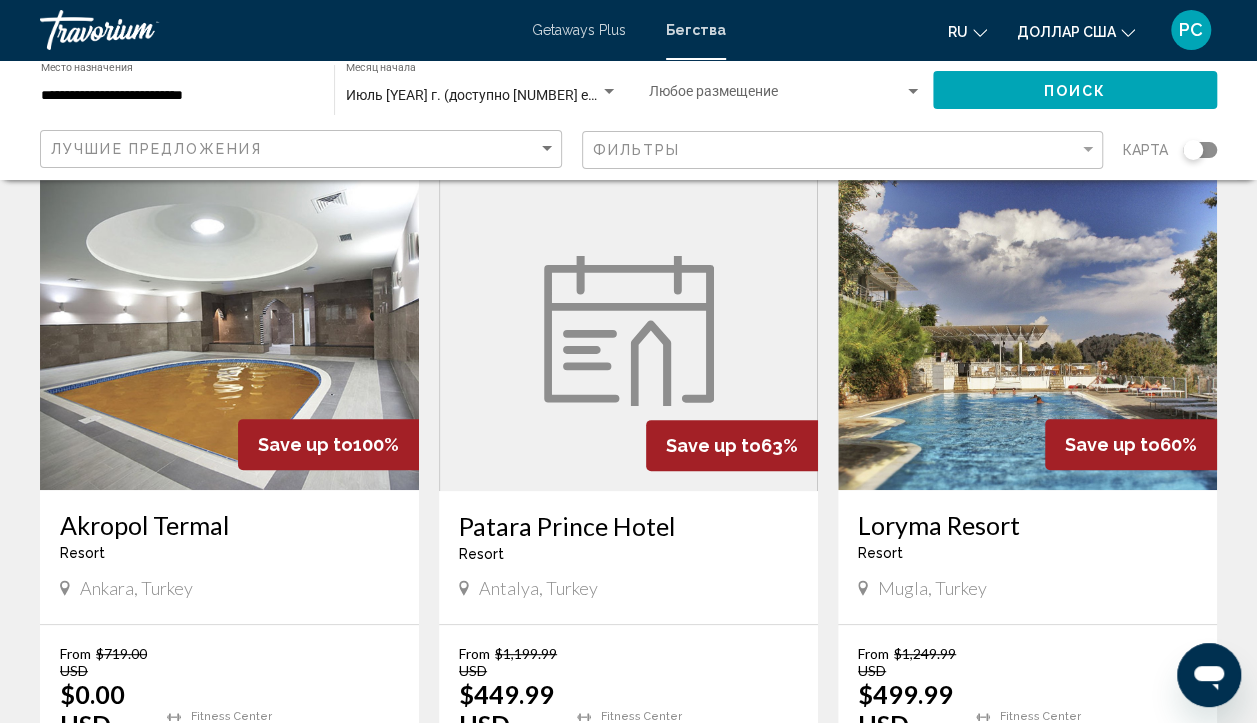 click at bounding box center (1027, 330) 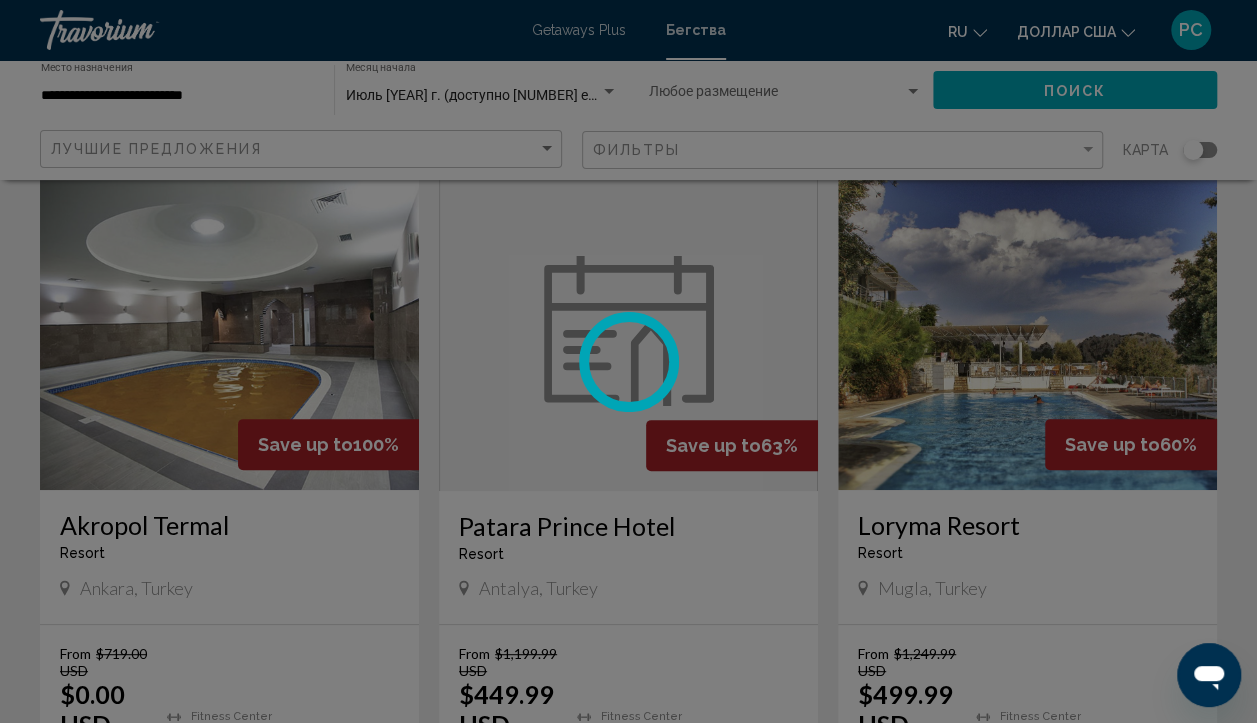 scroll, scrollTop: 173, scrollLeft: 0, axis: vertical 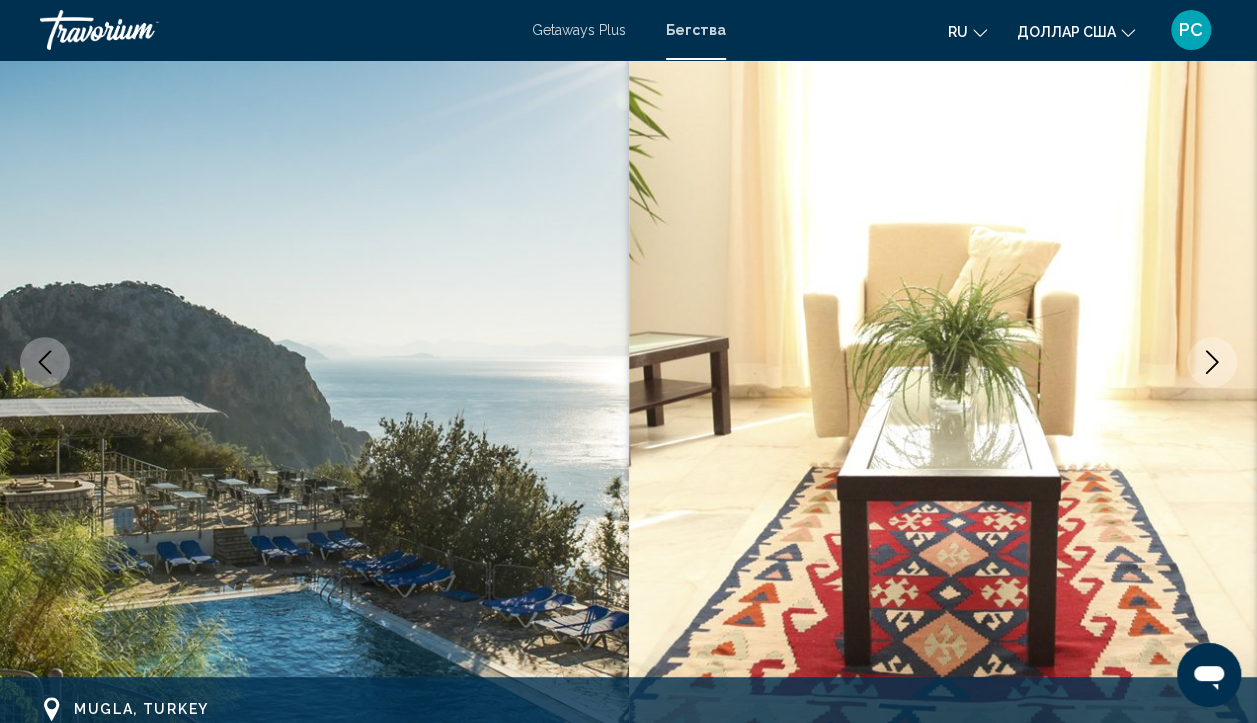 click at bounding box center (1212, 362) 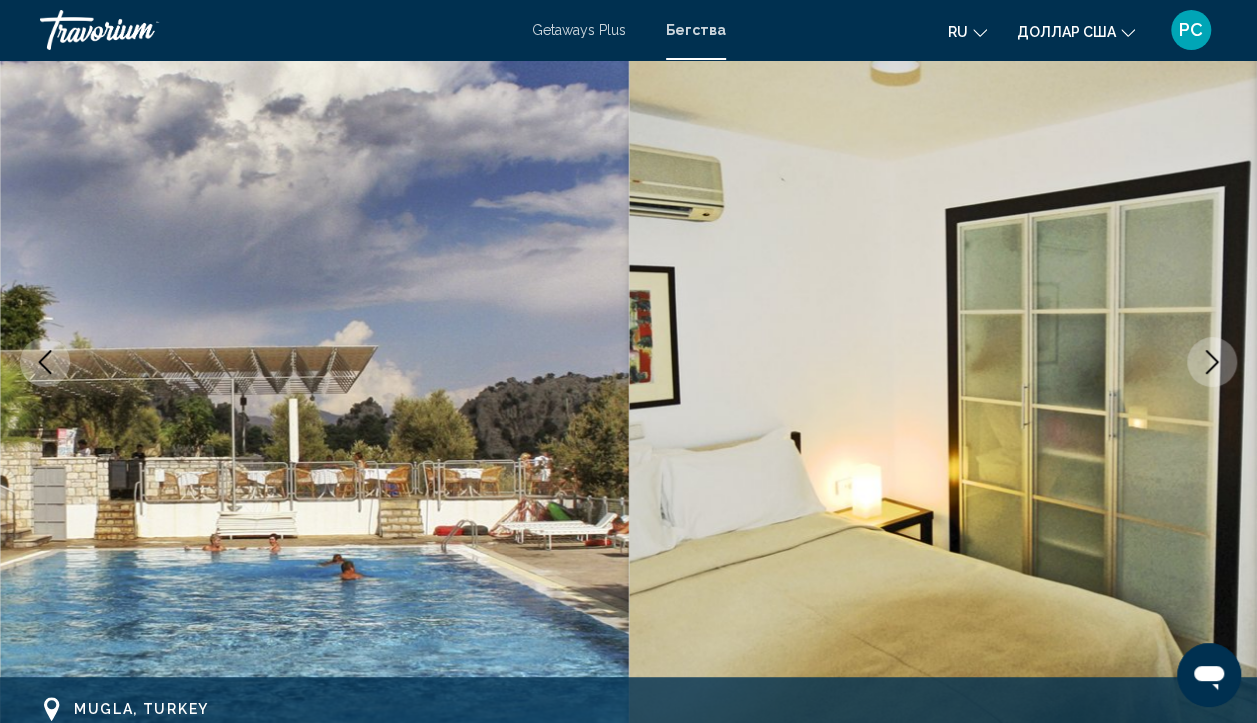 click at bounding box center (1212, 362) 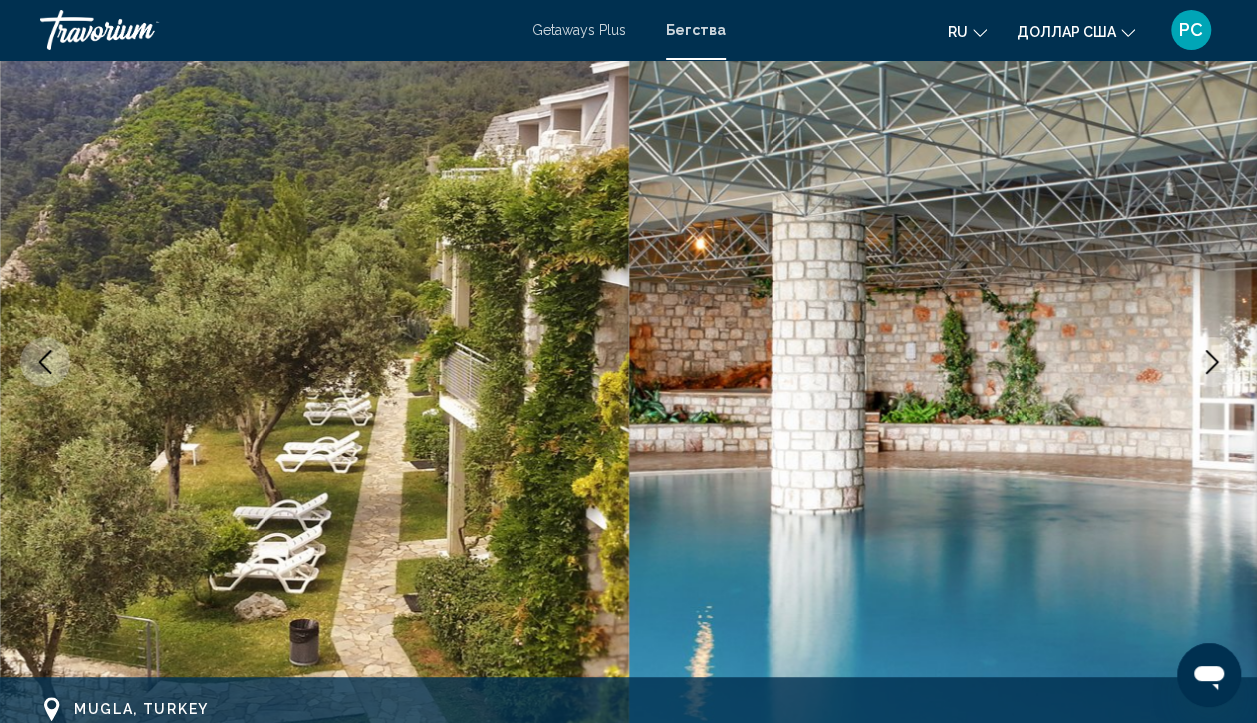 click at bounding box center [1212, 362] 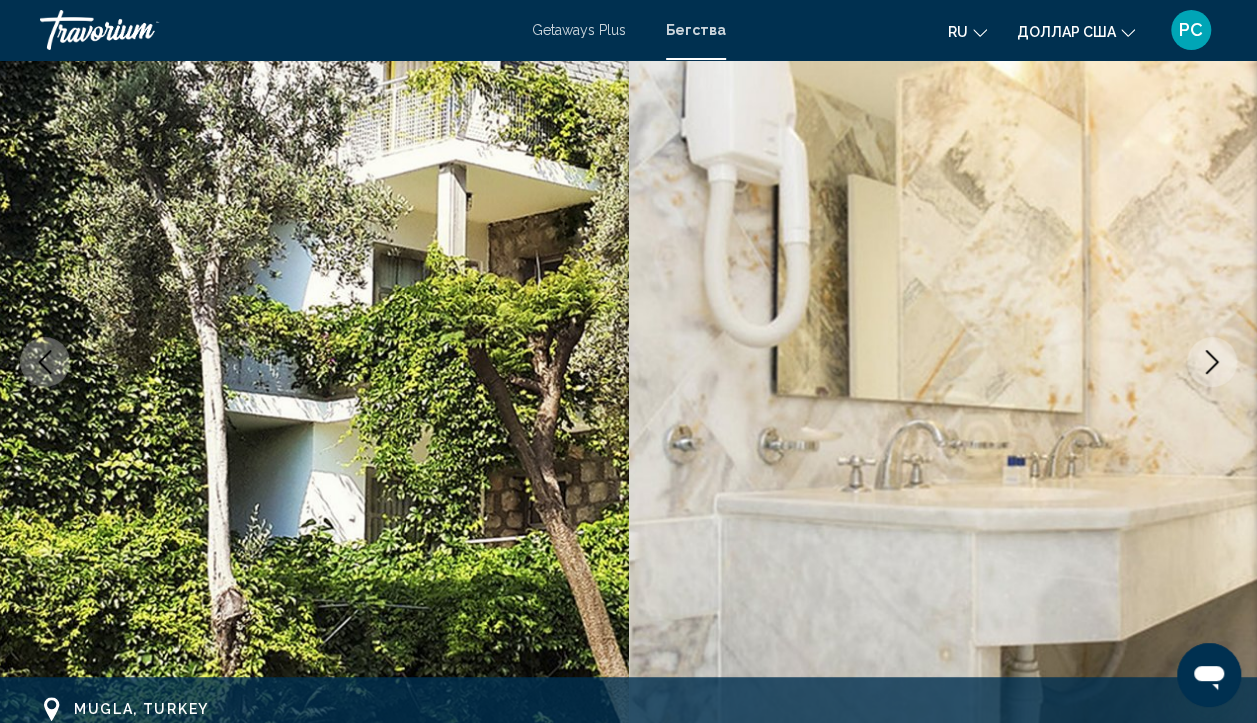 click at bounding box center (1212, 362) 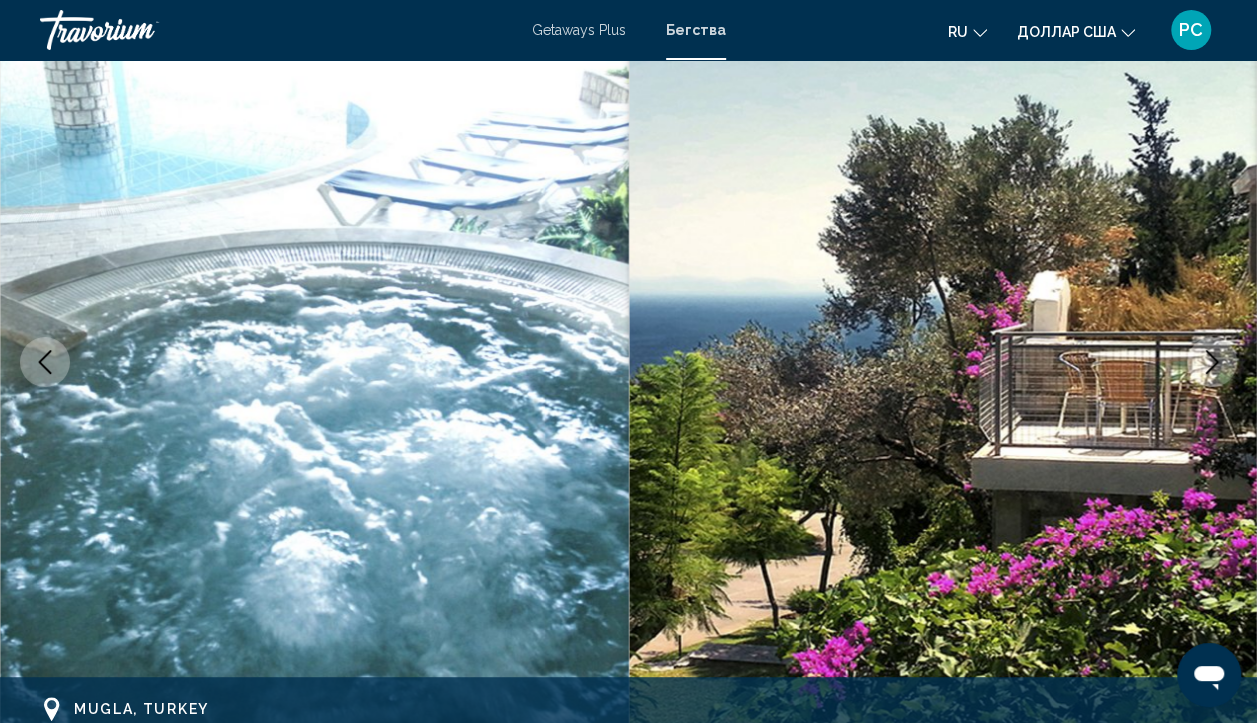 click at bounding box center (1212, 362) 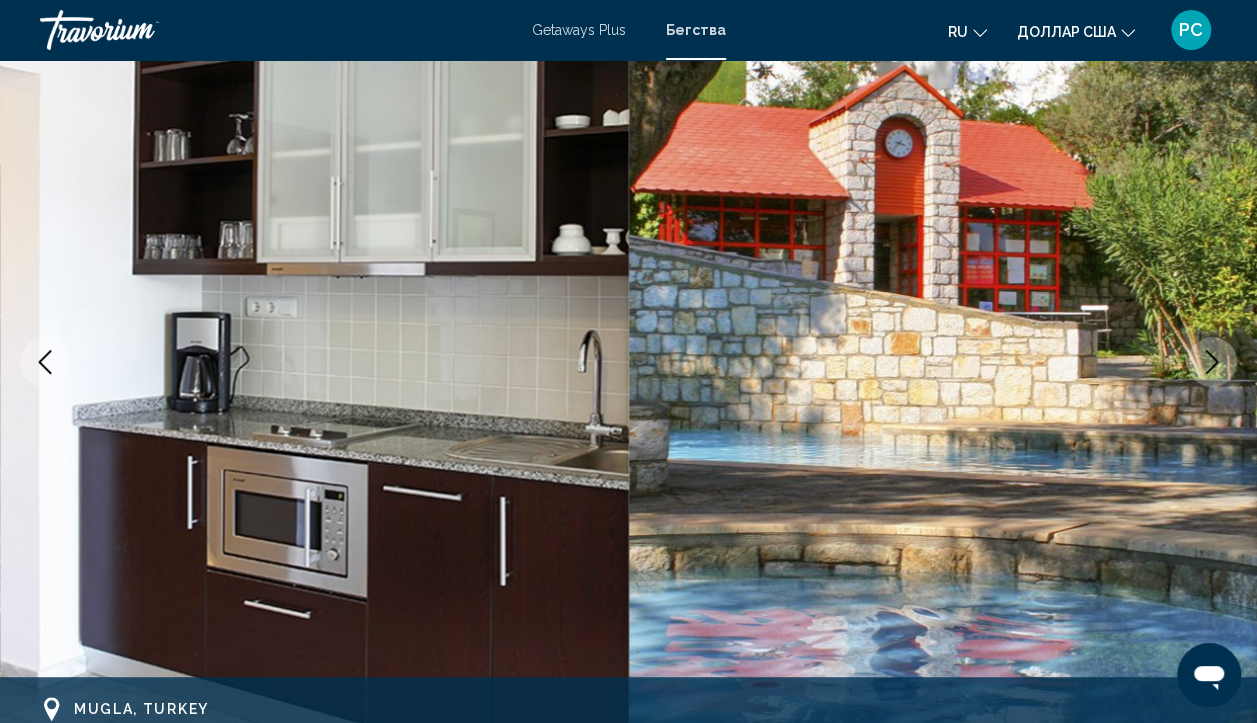 click at bounding box center [1212, 362] 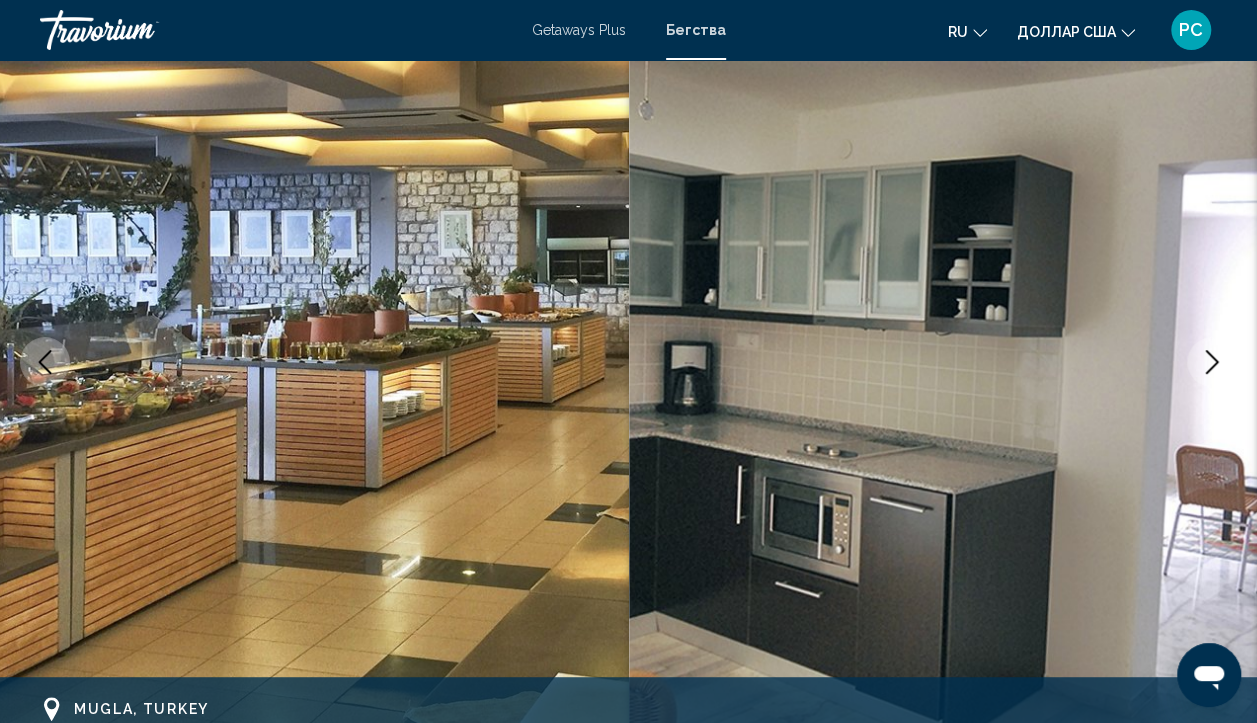 click at bounding box center [1212, 362] 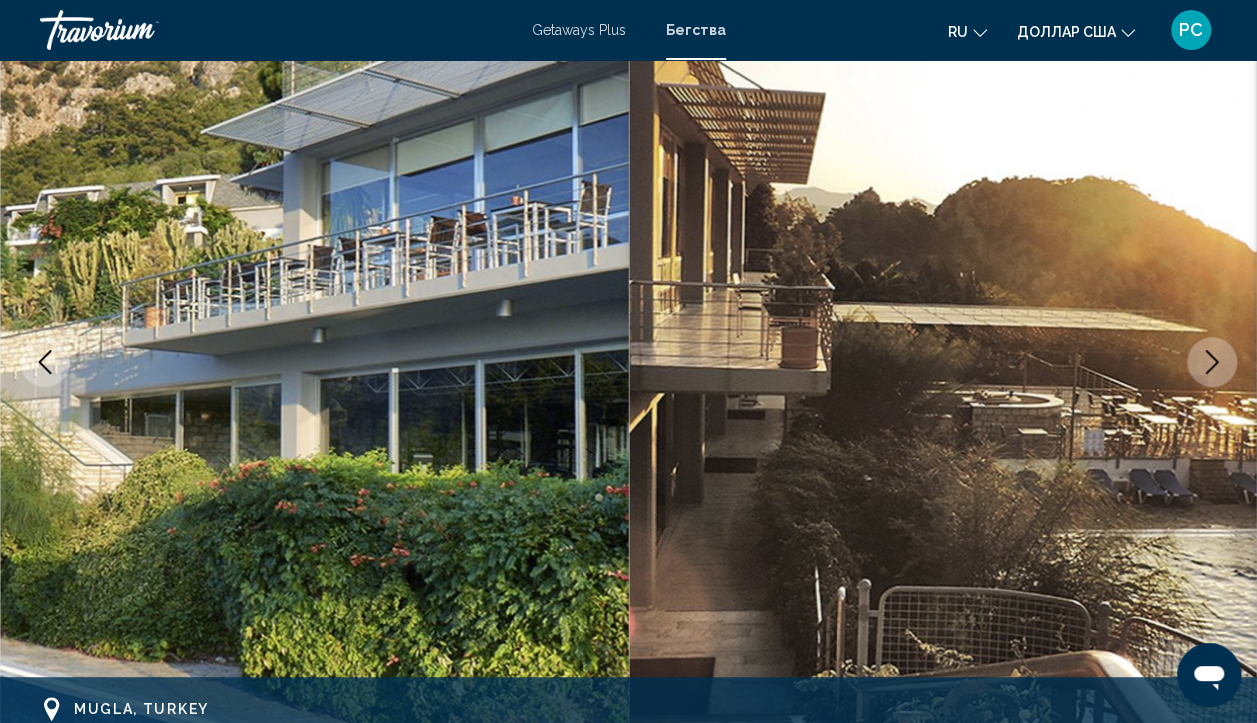 click at bounding box center [1212, 362] 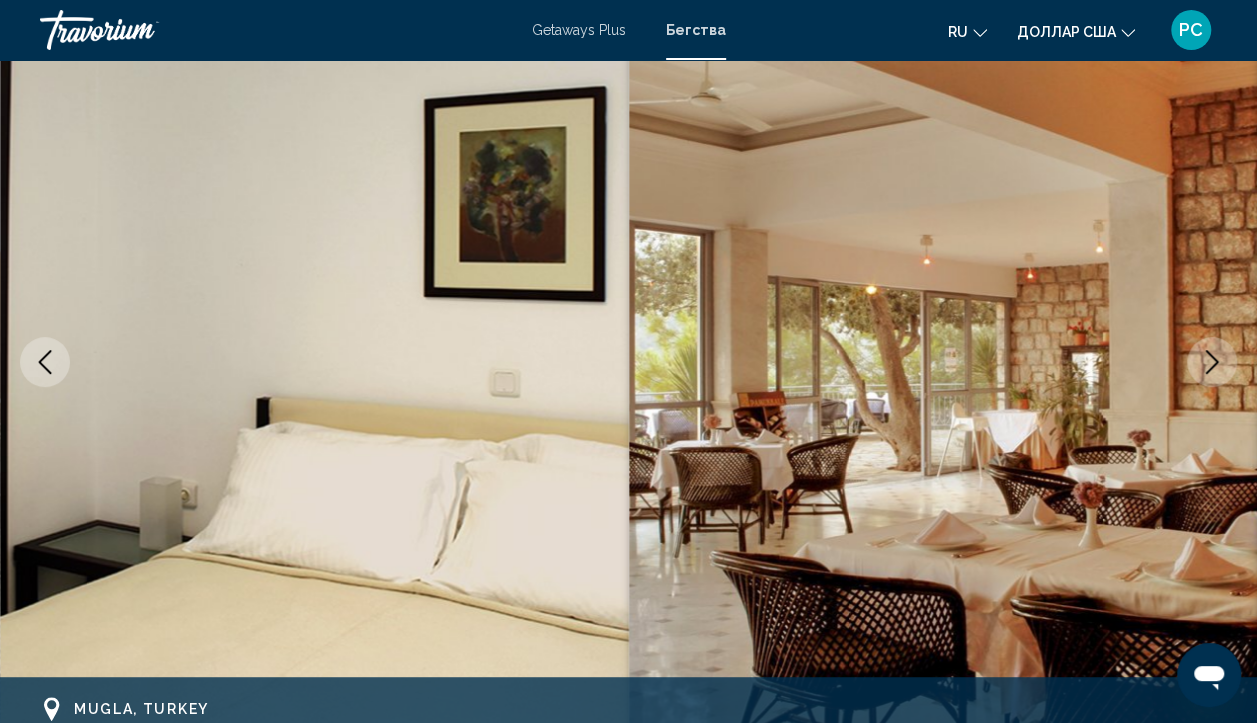click at bounding box center [1212, 362] 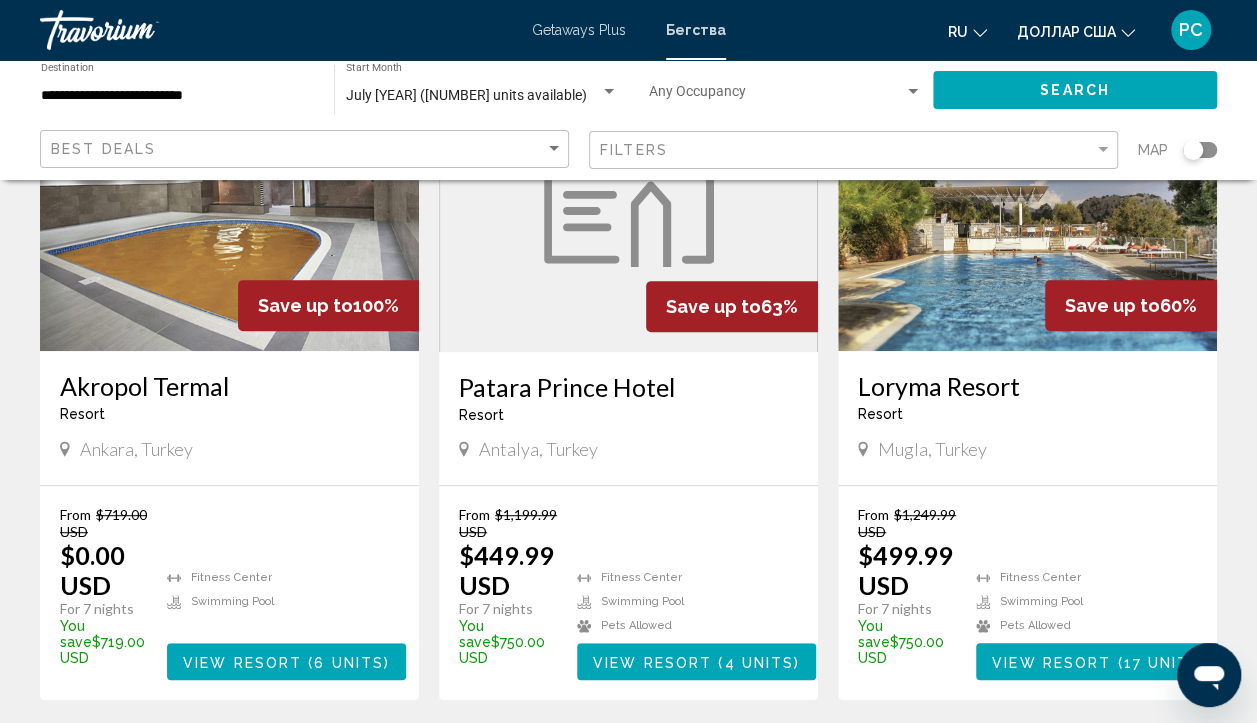 scroll, scrollTop: 264, scrollLeft: 0, axis: vertical 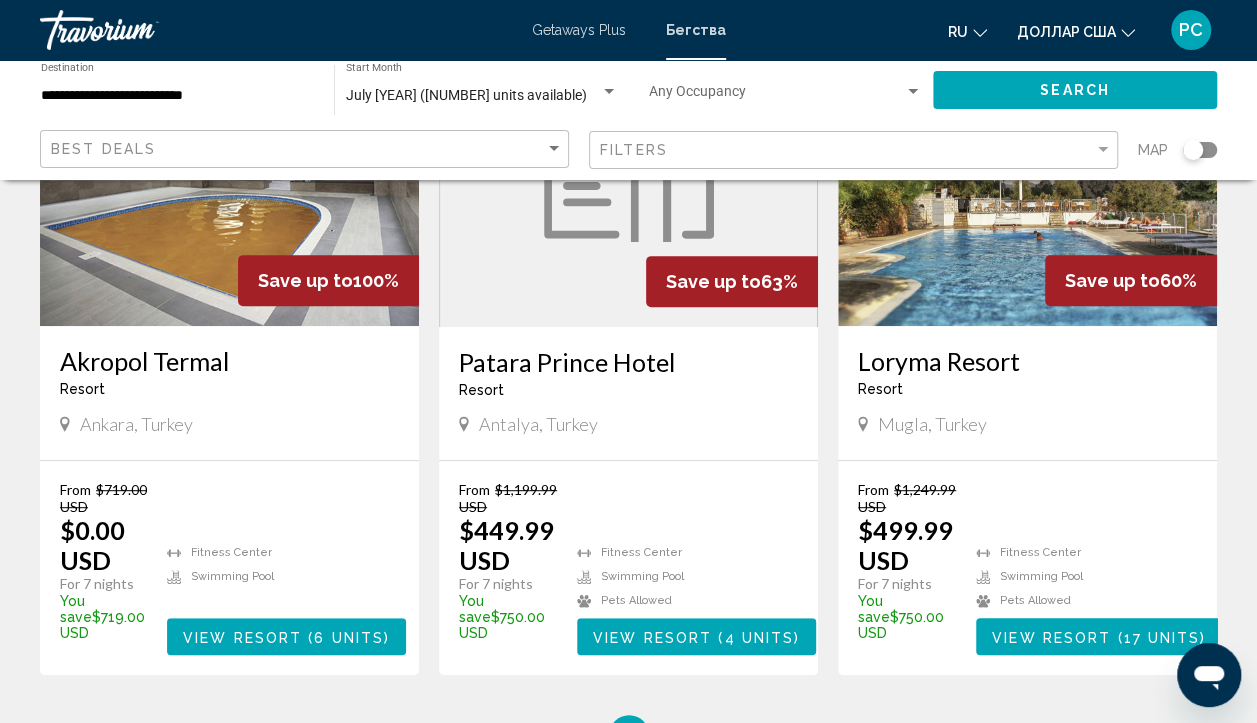click at bounding box center (629, 167) 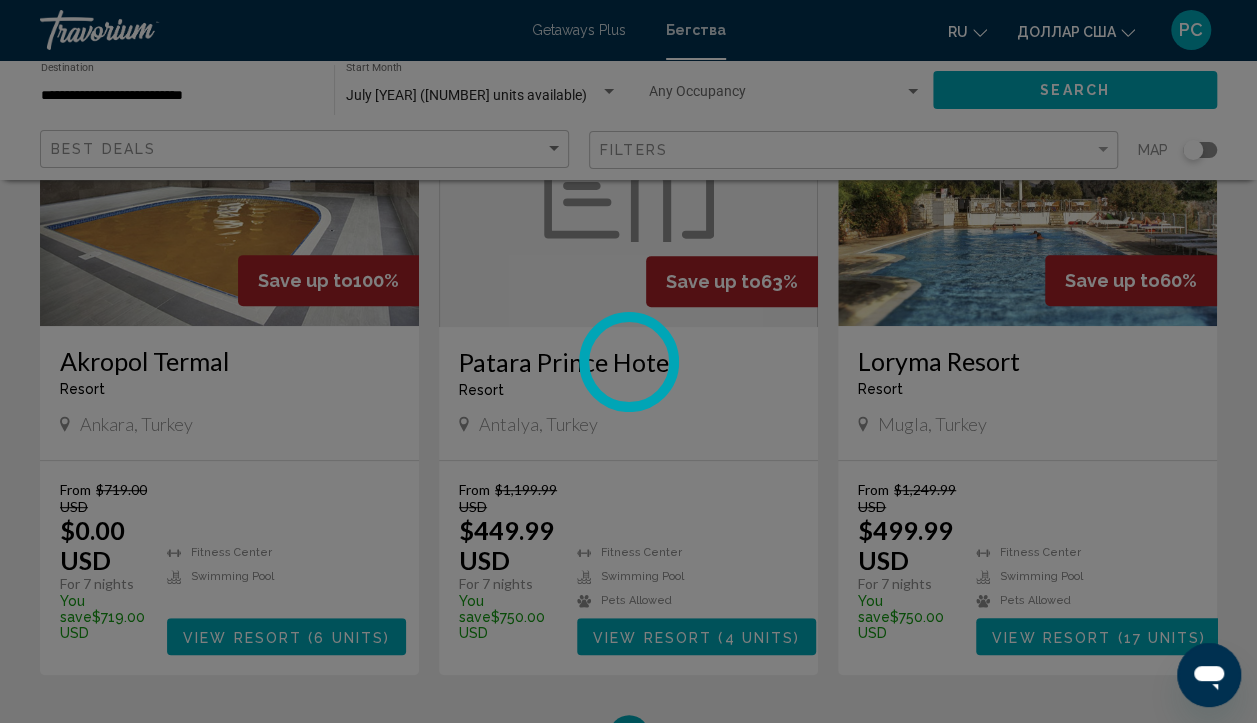 scroll, scrollTop: 173, scrollLeft: 0, axis: vertical 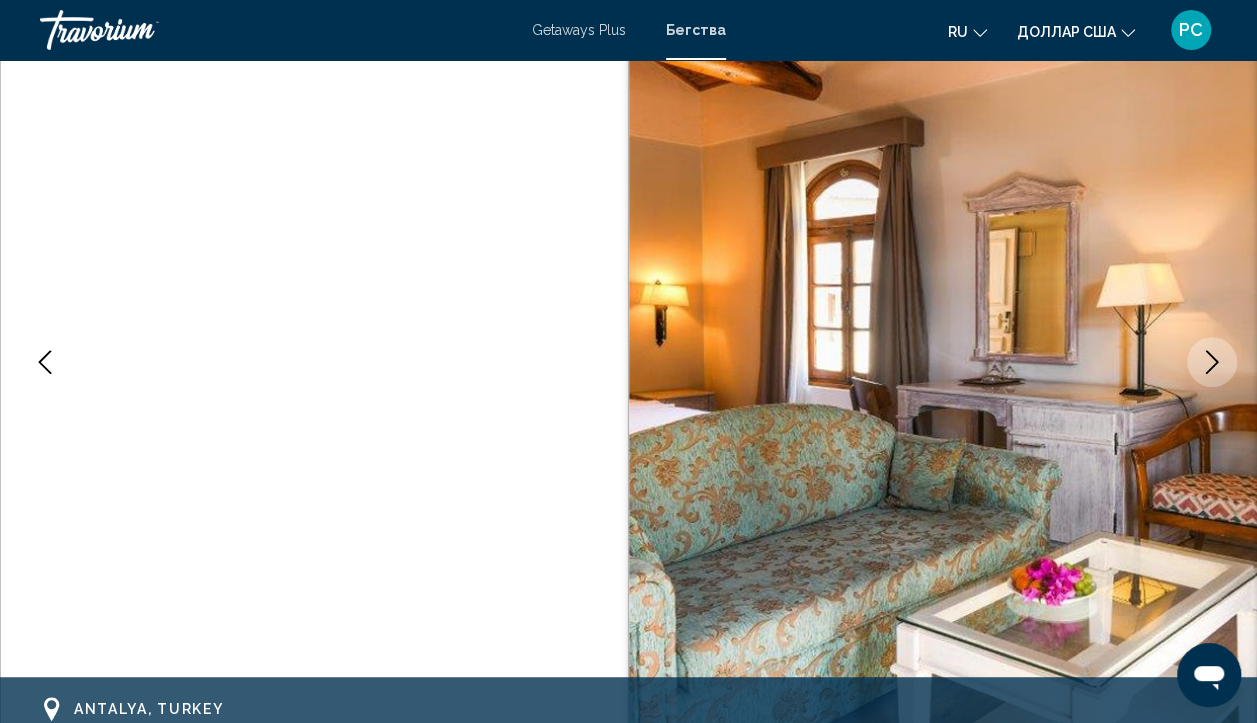 click at bounding box center [1212, 362] 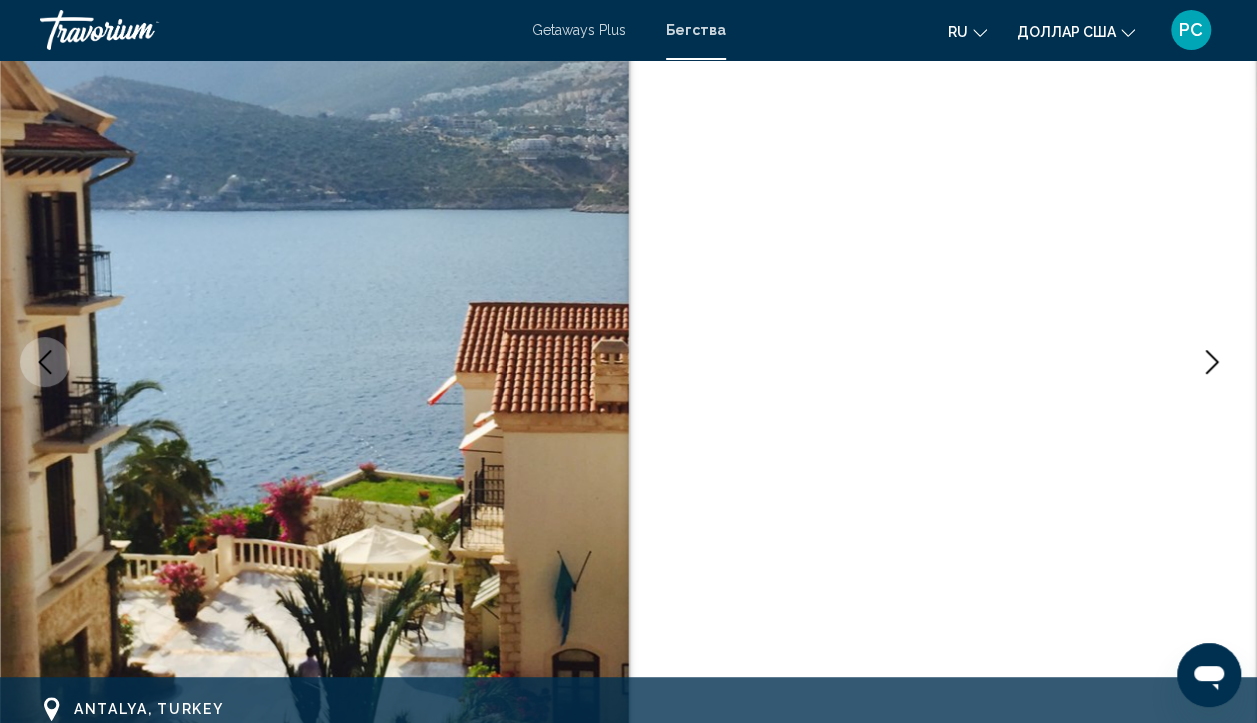 click at bounding box center (1212, 362) 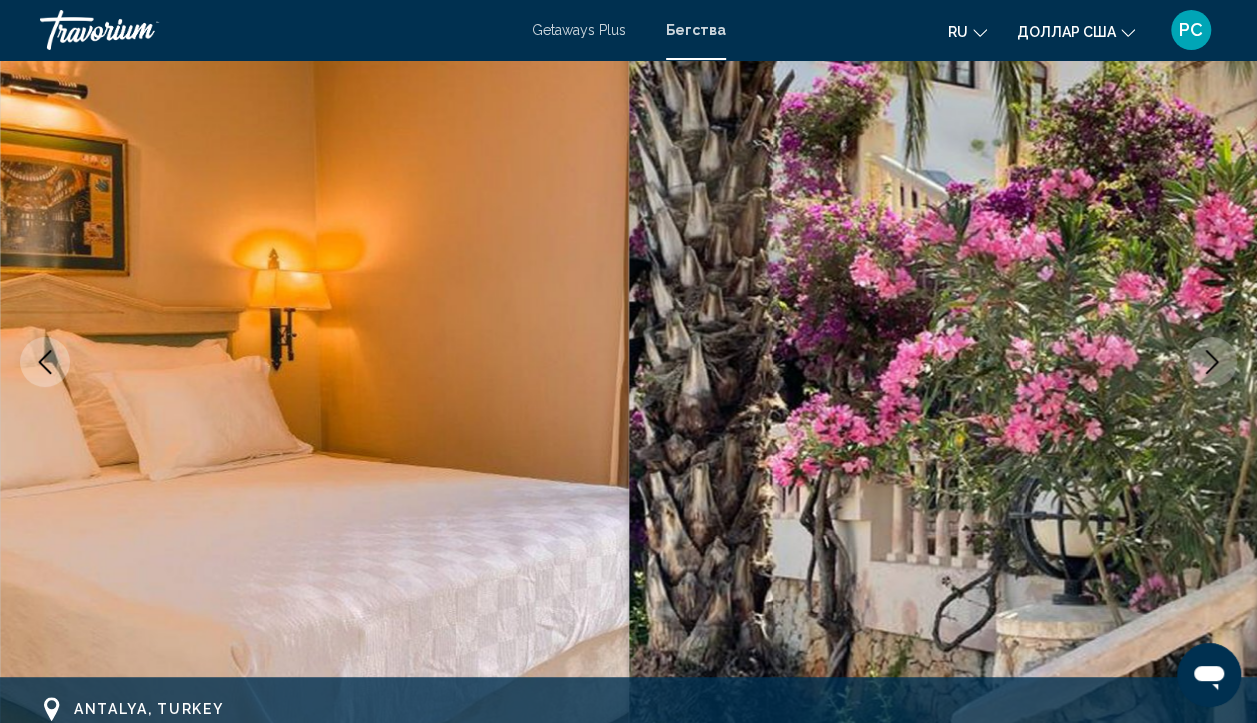 click at bounding box center (1212, 362) 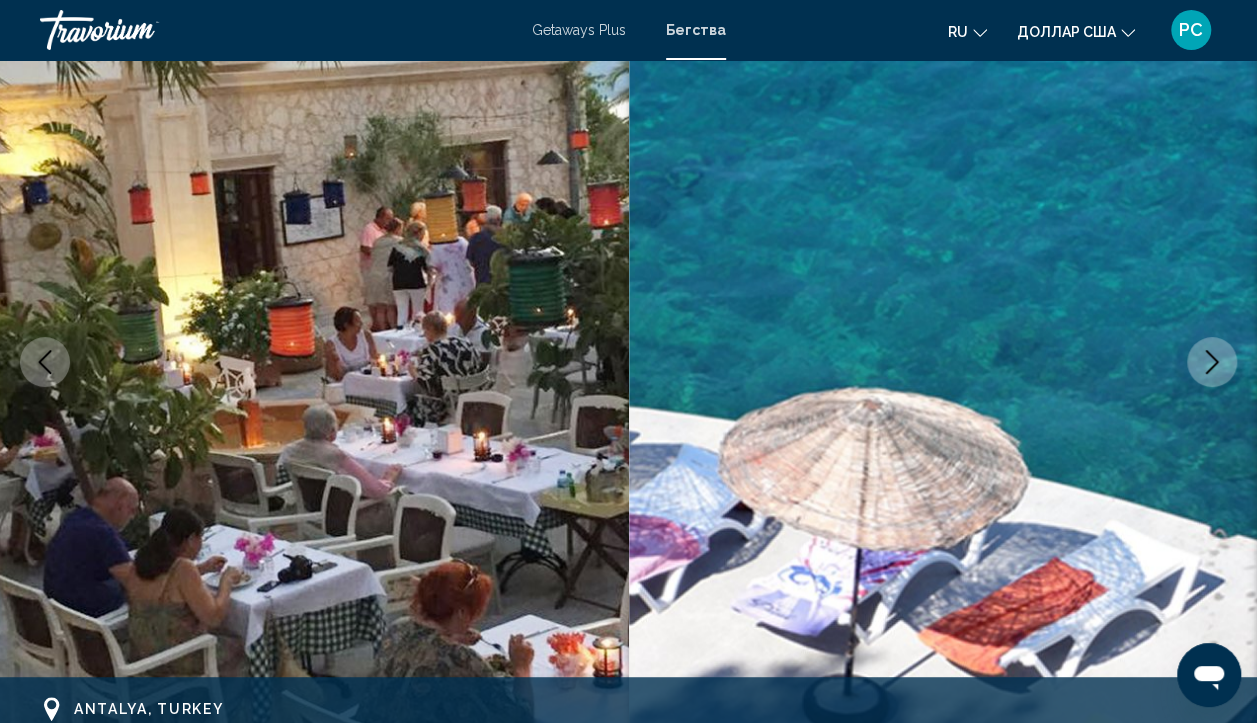 click at bounding box center [1212, 362] 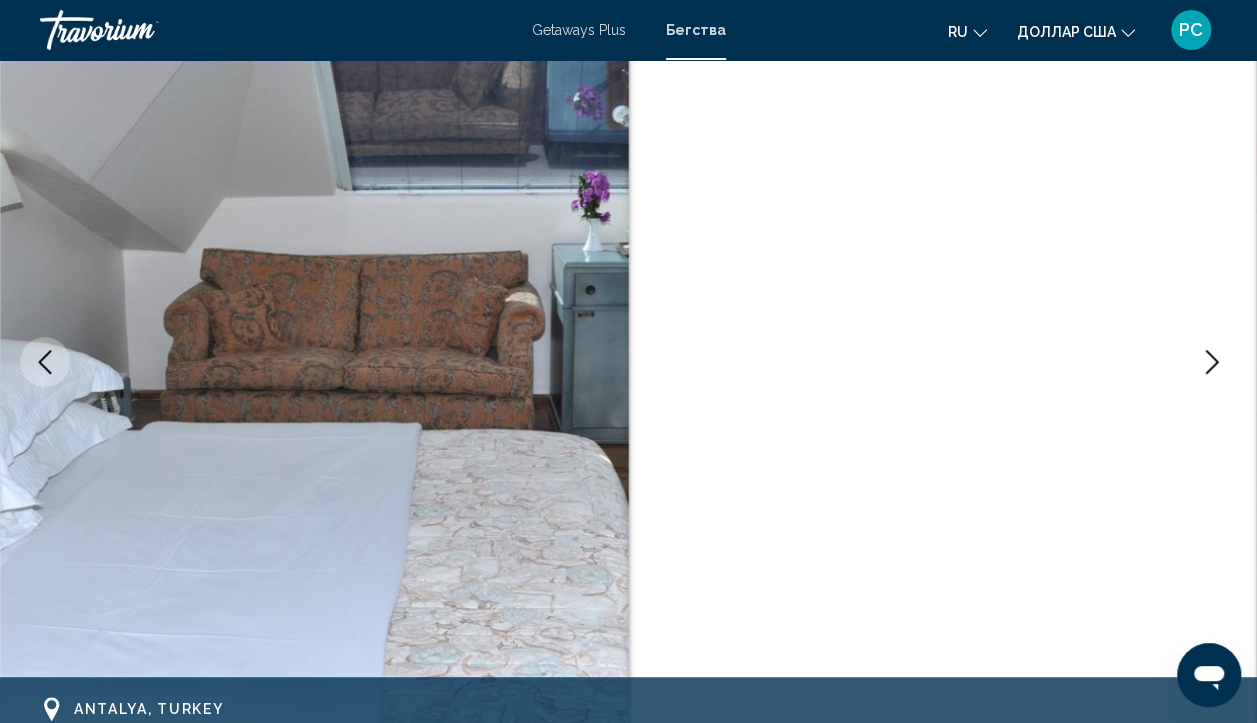 click at bounding box center (1212, 362) 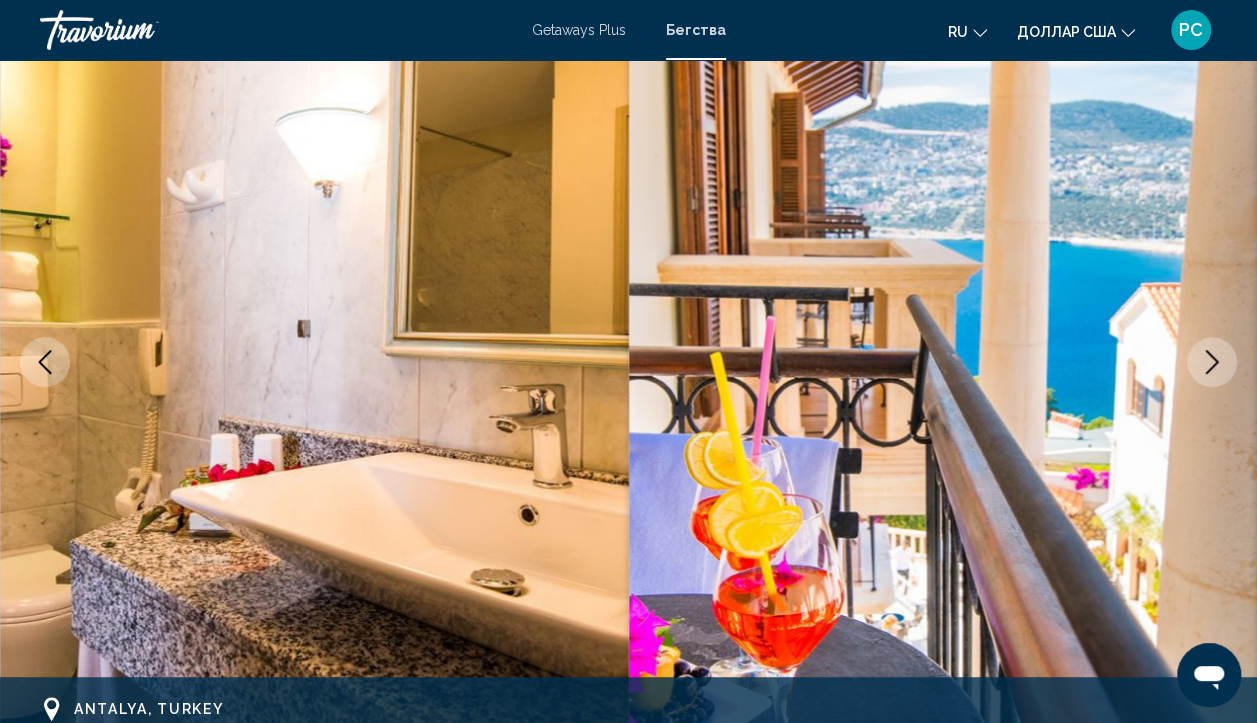 click at bounding box center [1212, 362] 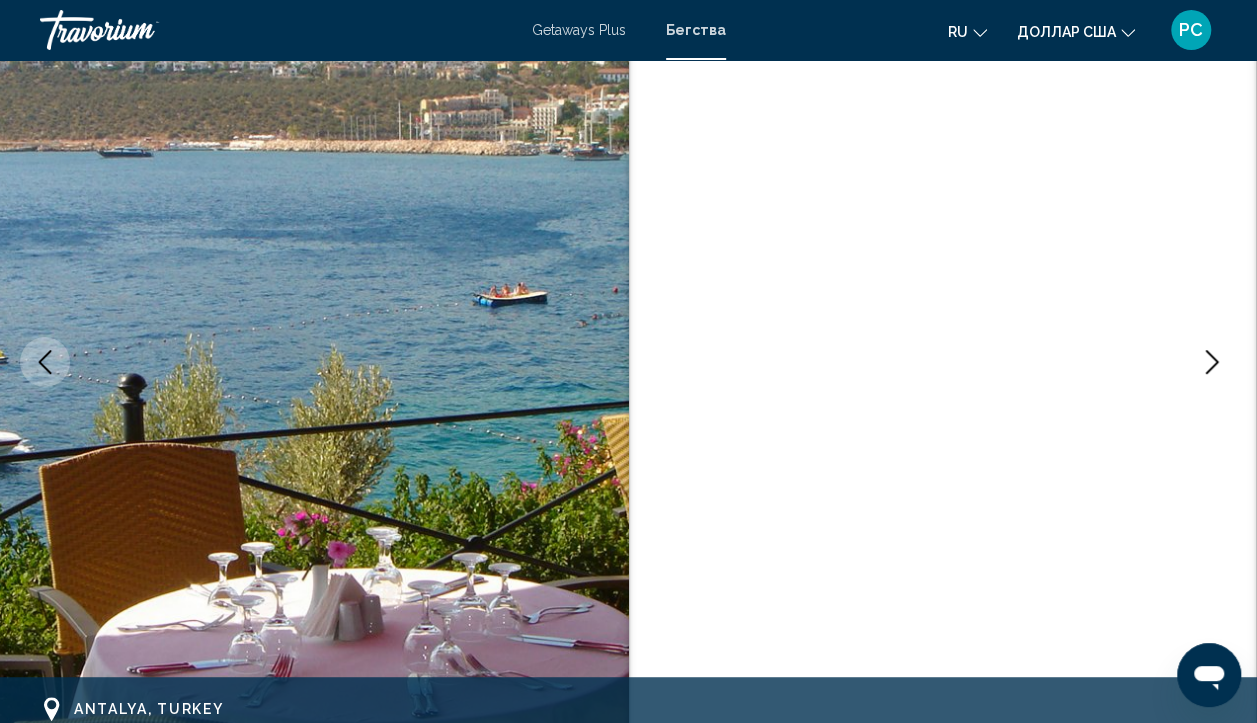 click at bounding box center [1212, 362] 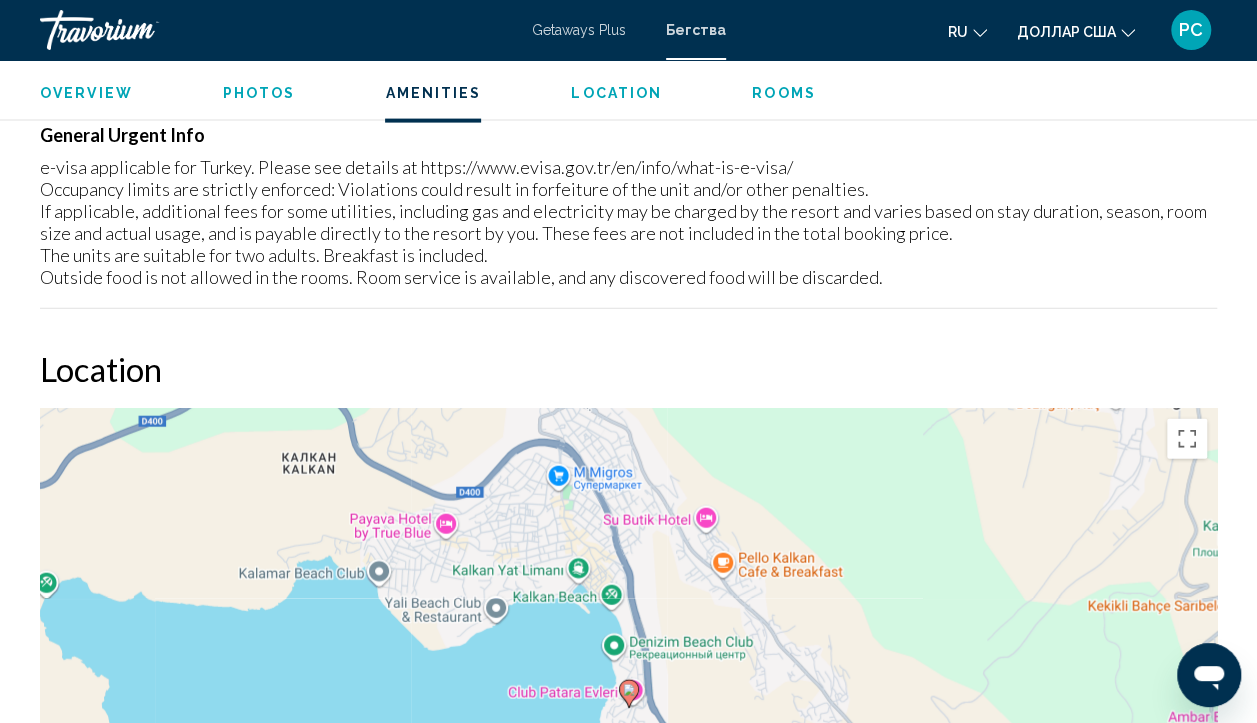 scroll, scrollTop: 2173, scrollLeft: 0, axis: vertical 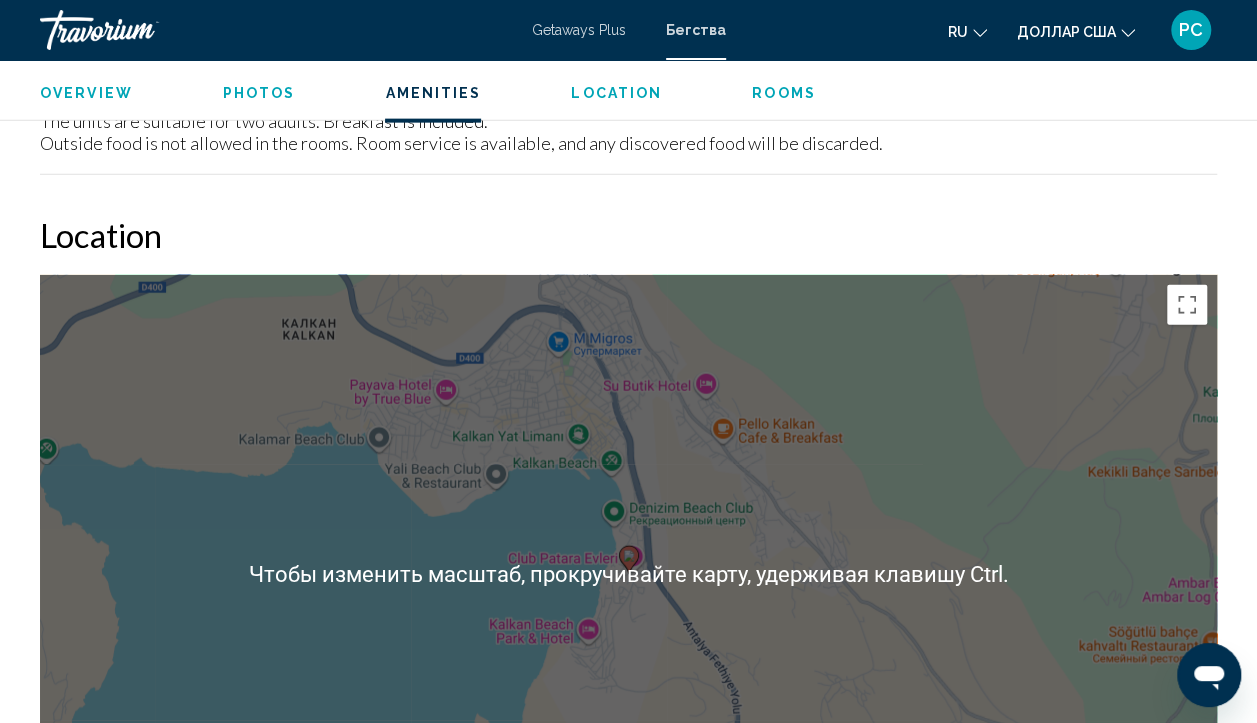 click on "Для навигации используйте клавиши со стрелками. Чтобы активировать перетаскивание с помощью клавиатуры, нажмите Alt + Ввод. После этого перемещайте маркер, используя клавиши со стрелками. Чтобы завершить перетаскивание, нажмите клавишу Ввод. Чтобы отменить действие, нажмите клавишу Esc." at bounding box center (628, 575) 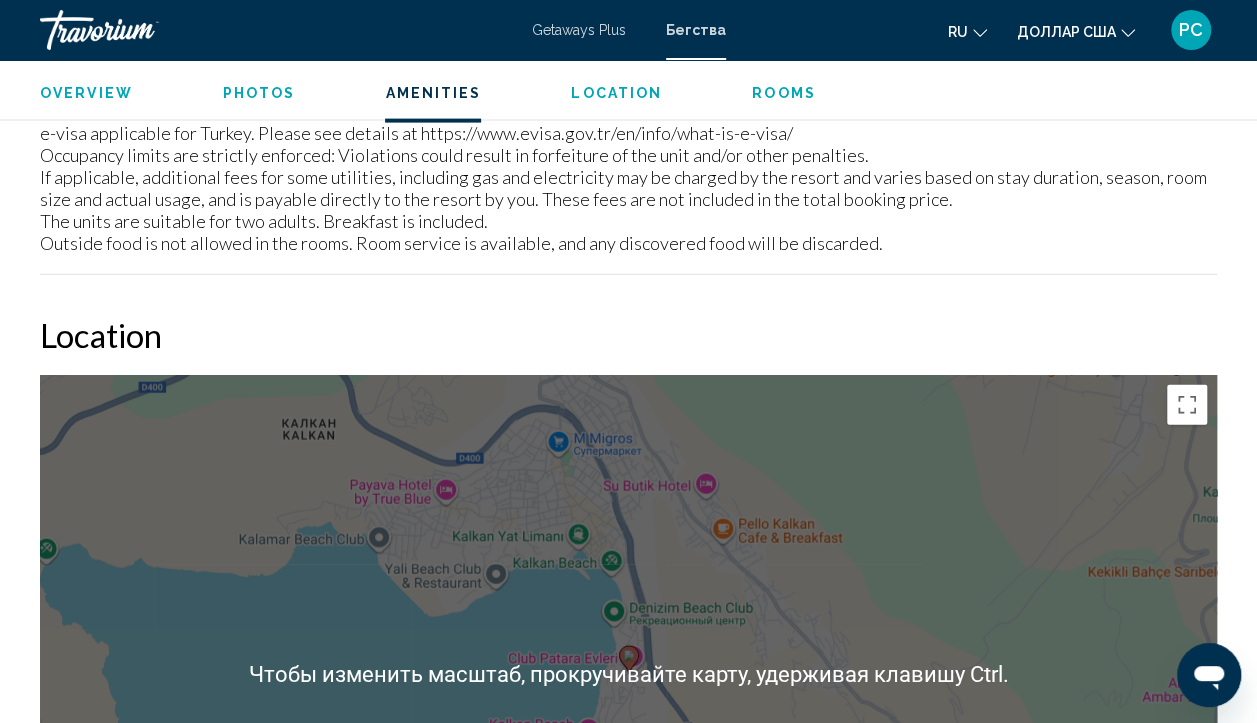 scroll, scrollTop: 2073, scrollLeft: 0, axis: vertical 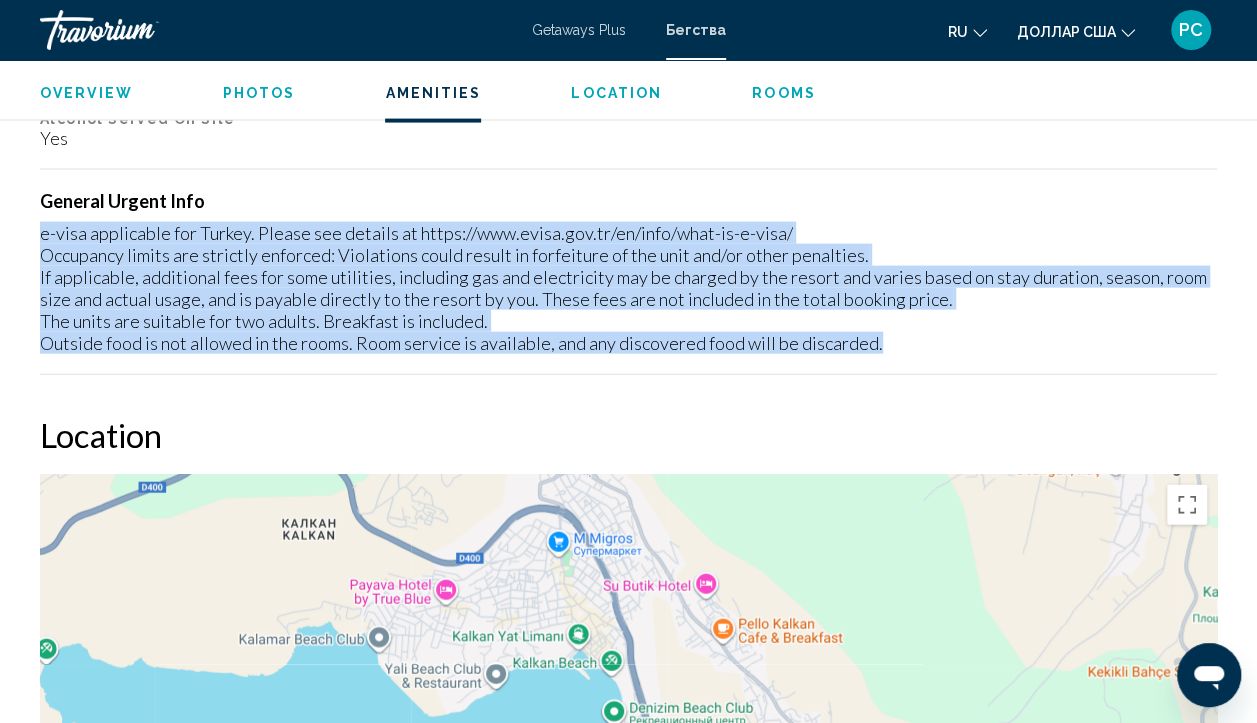drag, startPoint x: 32, startPoint y: 239, endPoint x: 698, endPoint y: 307, distance: 669.46246 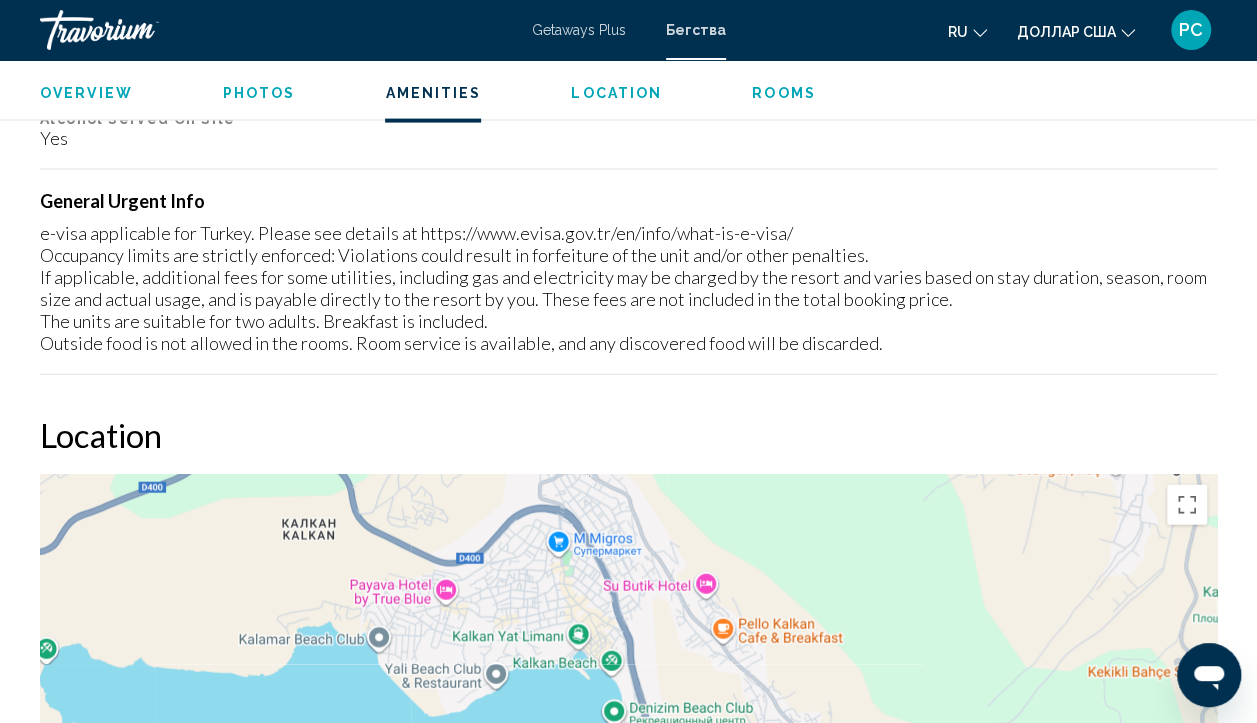 click on "Policy Restrictions Pets Pets are not permitted at the resort. Alcohol Served On Site Yes General Urgent Info e-visa applicable for Turkey. Please see details at  https://www.evisa.gov.tr/en/info/what-is-e-visa/ Occupancy limits are strictly enforced: Violations could result in forfeiture of the unit and/or other penalties. If applicable, additional fees for some utilities, including gas and electricity may be charged by the resort and varies based on stay duration, season, room size and actual usage, and is payable directly to the resort by you. These fees are not included in the total booking price. The units are suitable for two adults.  Breakfast is included. Outside food is not allowed in the rooms.  Room service is available, and any discovered food will be discarded." at bounding box center [628, 203] 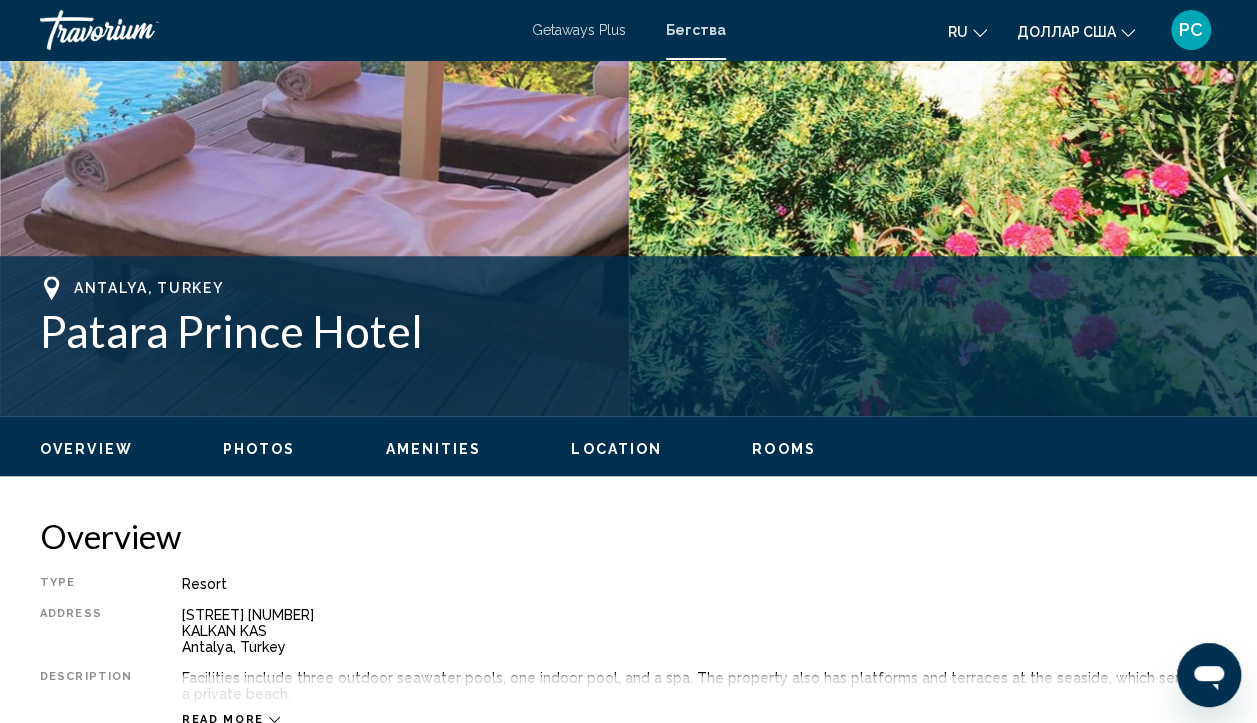 scroll, scrollTop: 573, scrollLeft: 0, axis: vertical 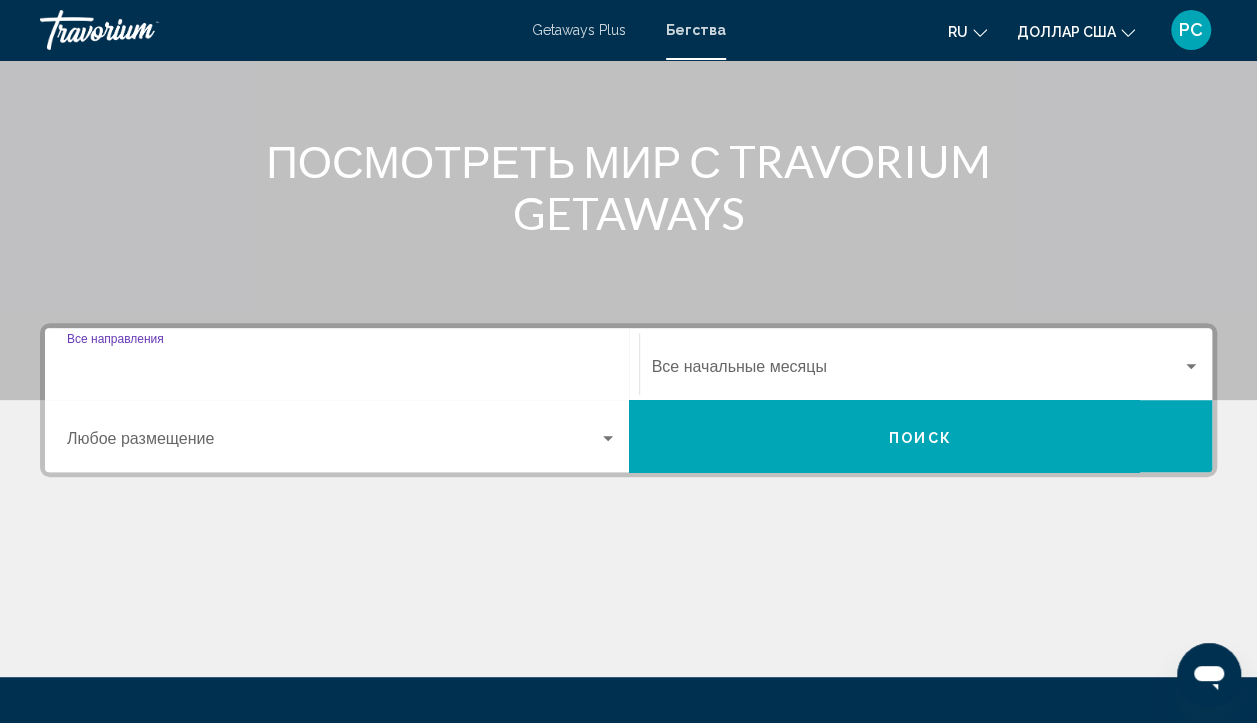 click on "Место назначения Все направления" at bounding box center [342, 371] 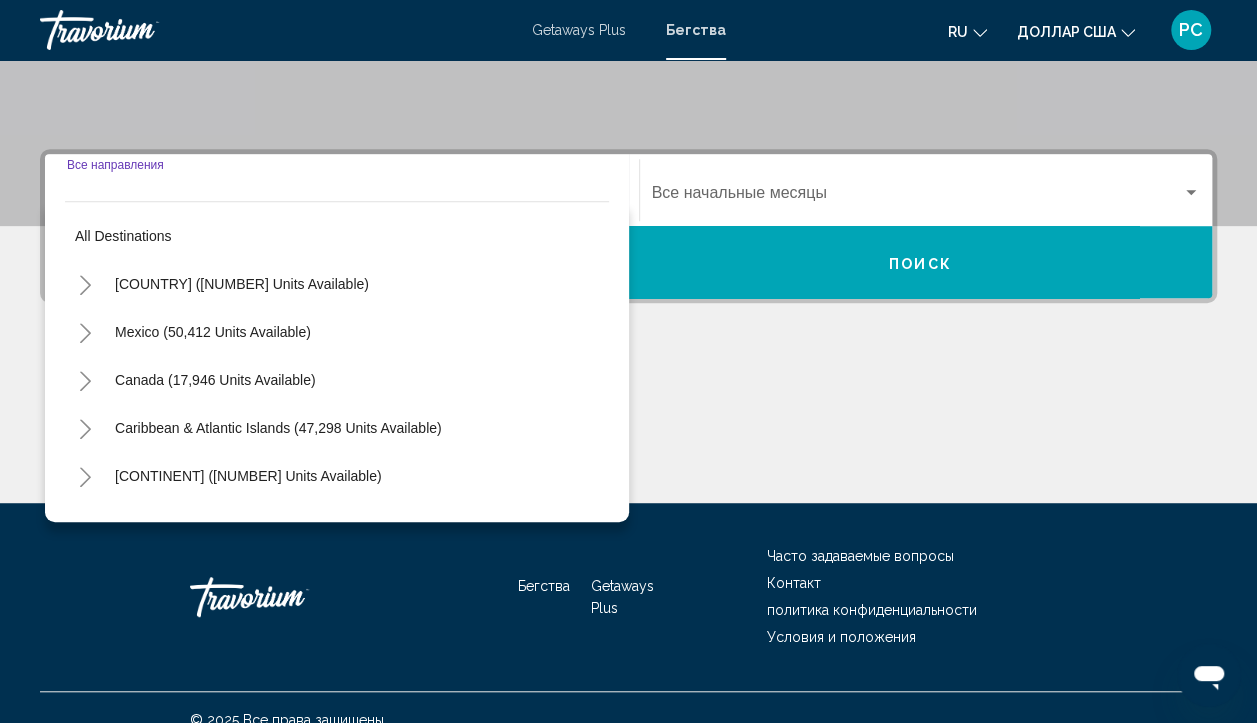 scroll, scrollTop: 398, scrollLeft: 0, axis: vertical 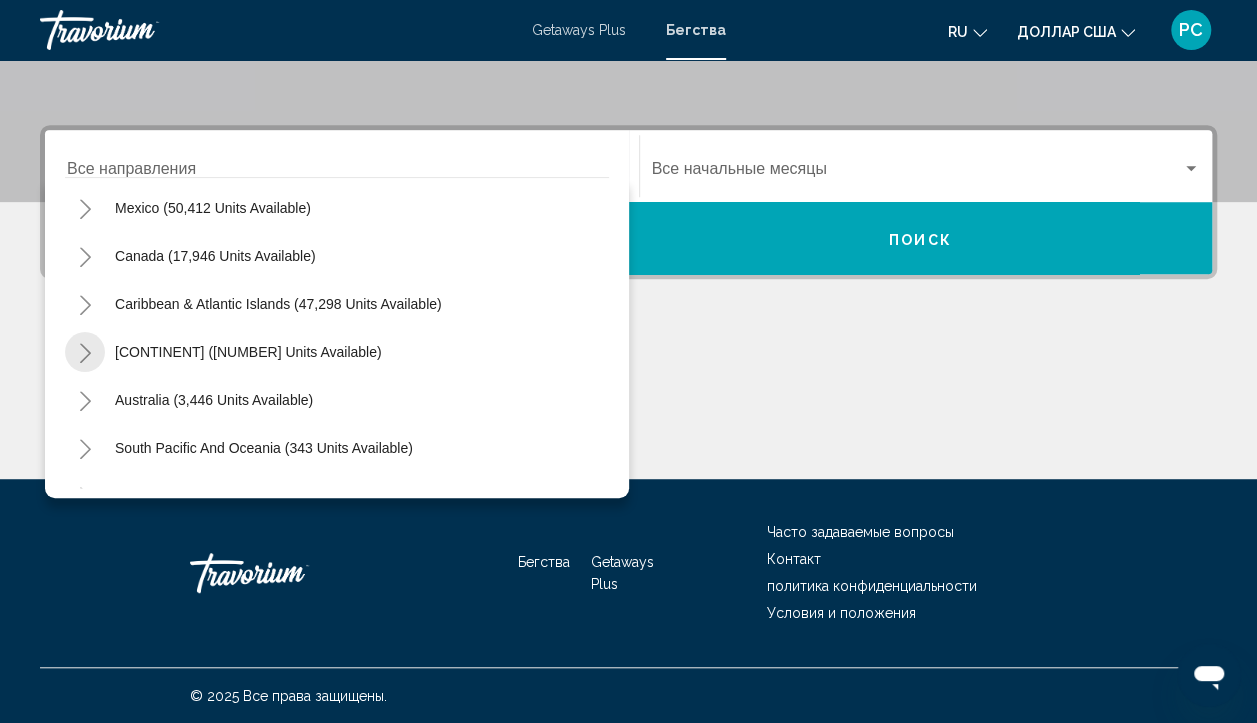 click at bounding box center [85, 353] 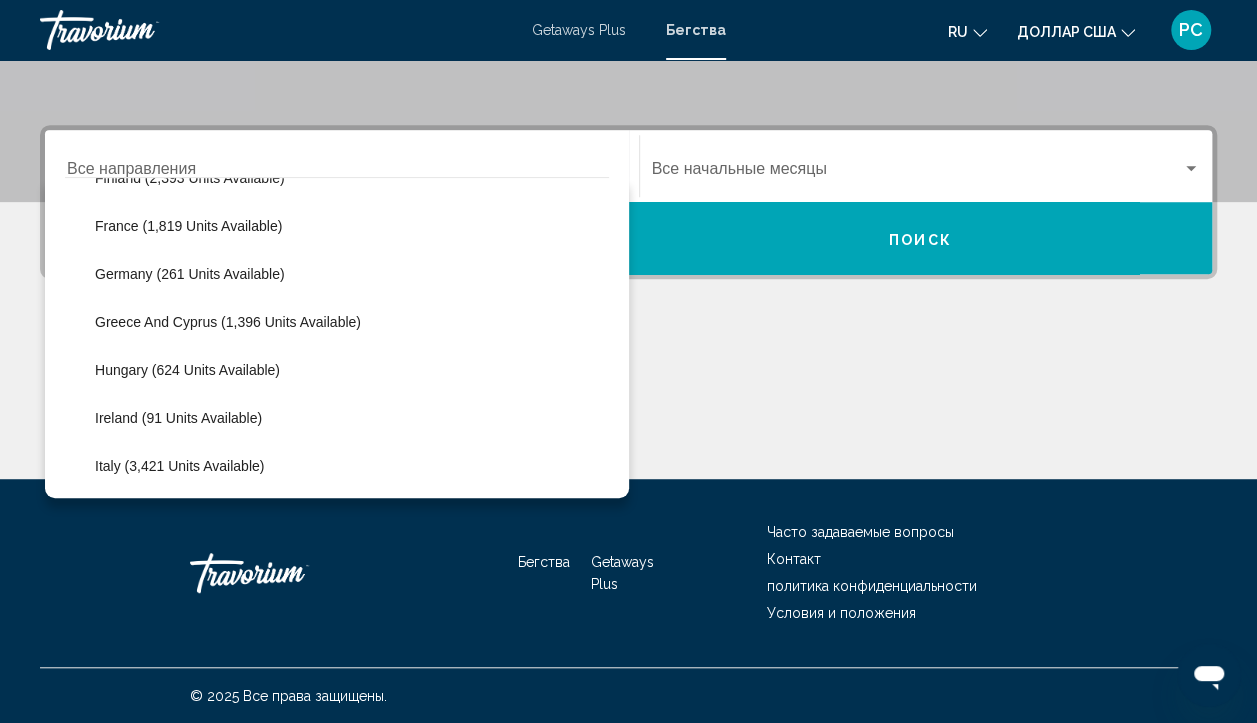 scroll, scrollTop: 600, scrollLeft: 0, axis: vertical 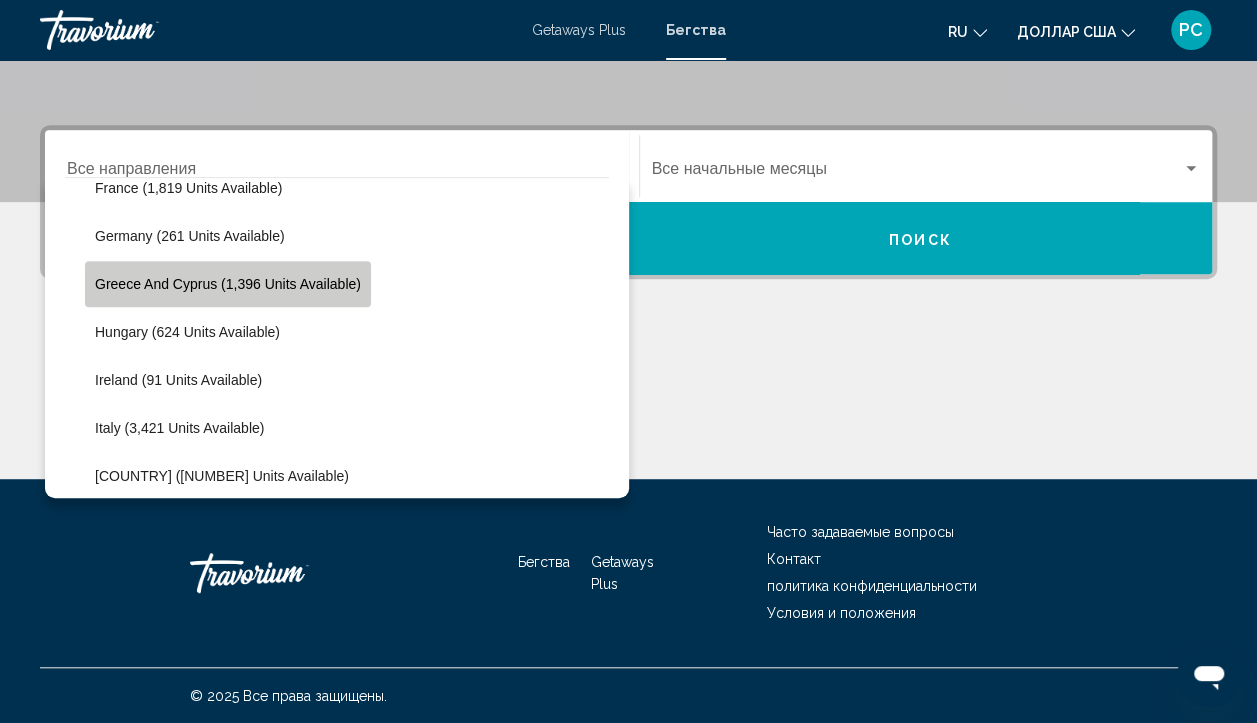 click on "Greece and Cyprus (1,396 units available)" at bounding box center (228, 284) 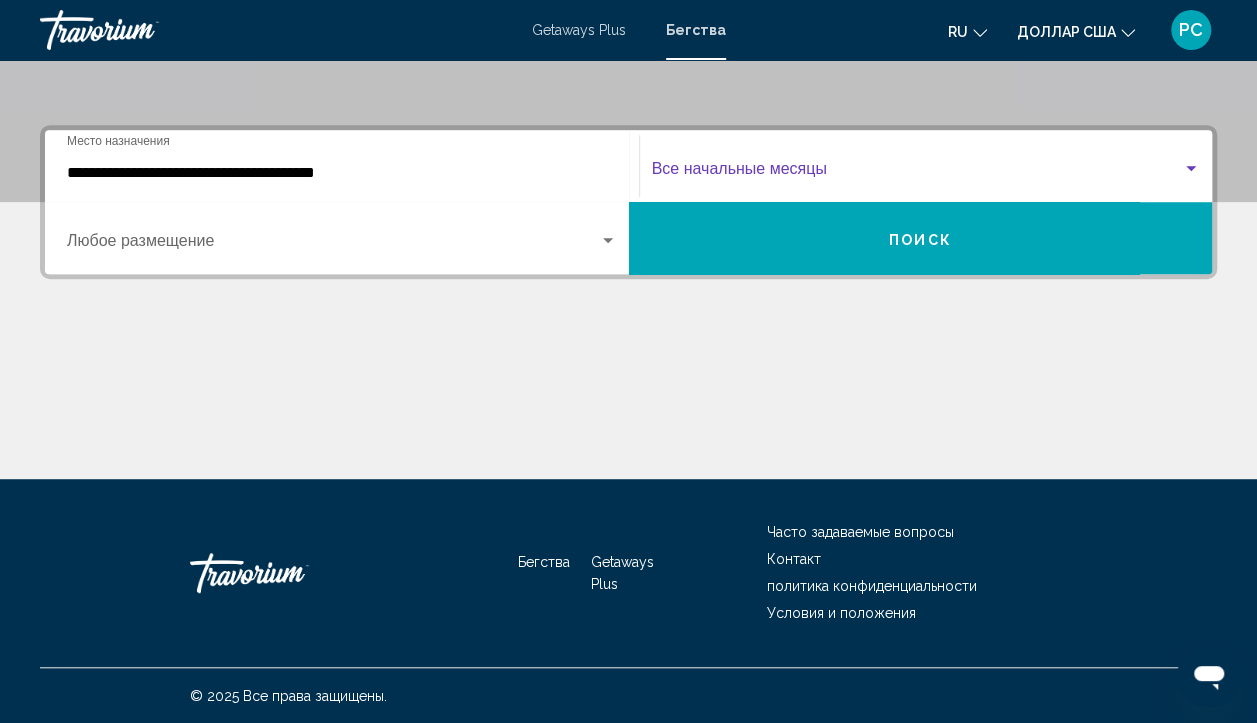 click at bounding box center [917, 173] 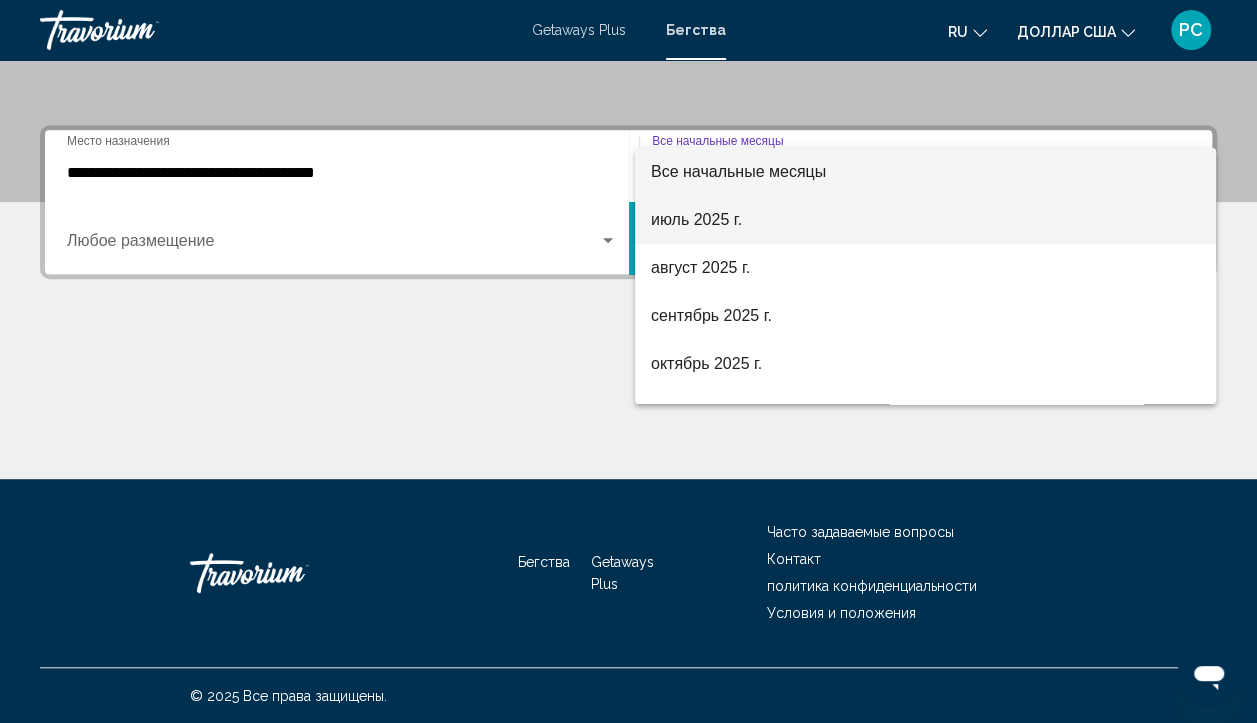 click on "июль 2025 г." at bounding box center (696, 219) 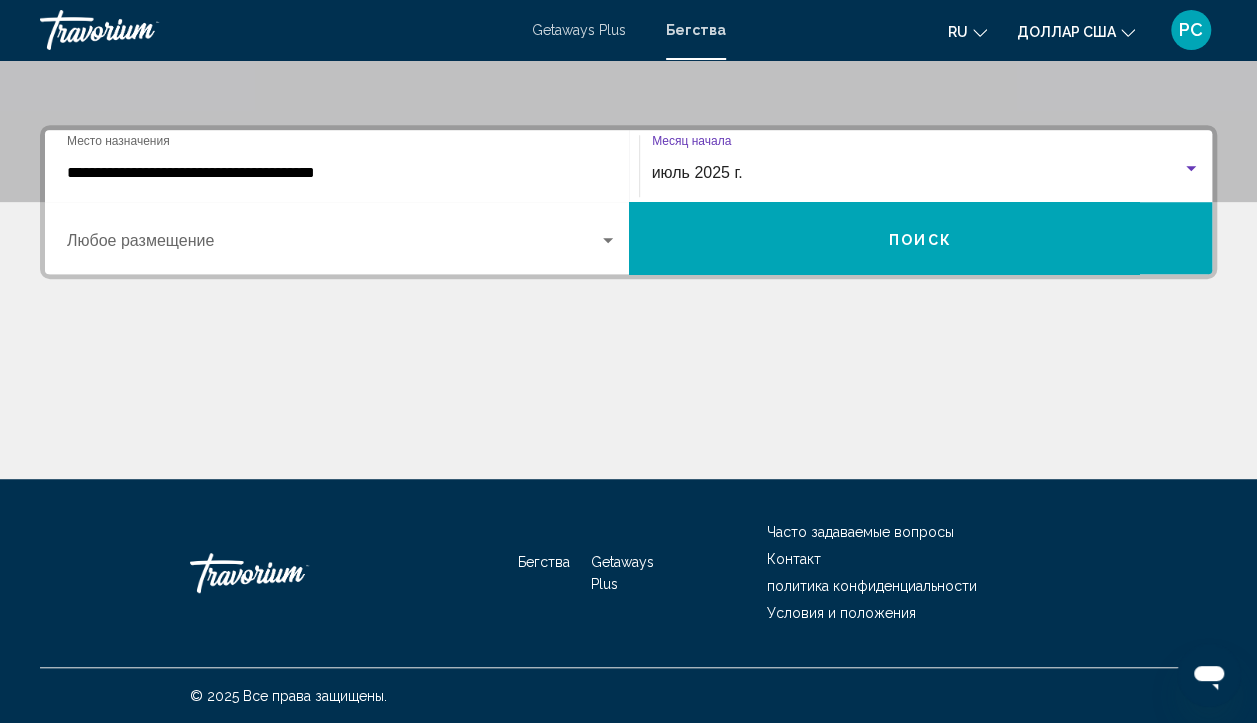 click on "Поиск" at bounding box center (921, 238) 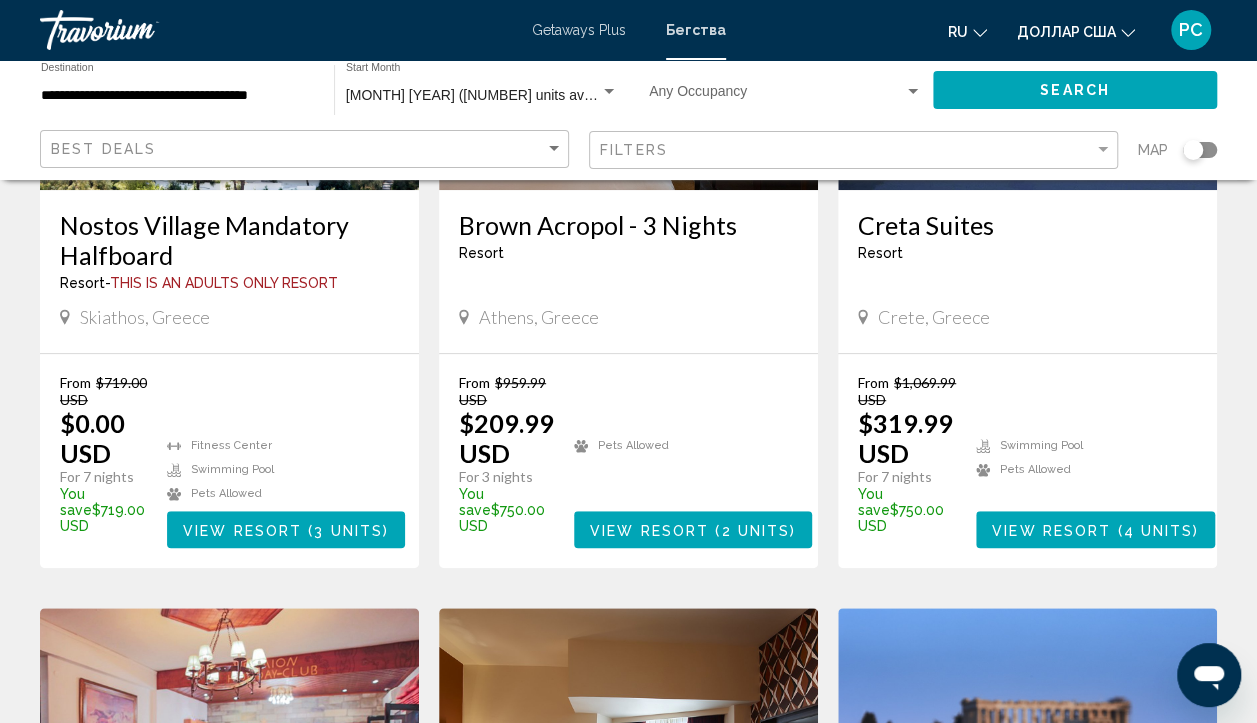 scroll, scrollTop: 0, scrollLeft: 0, axis: both 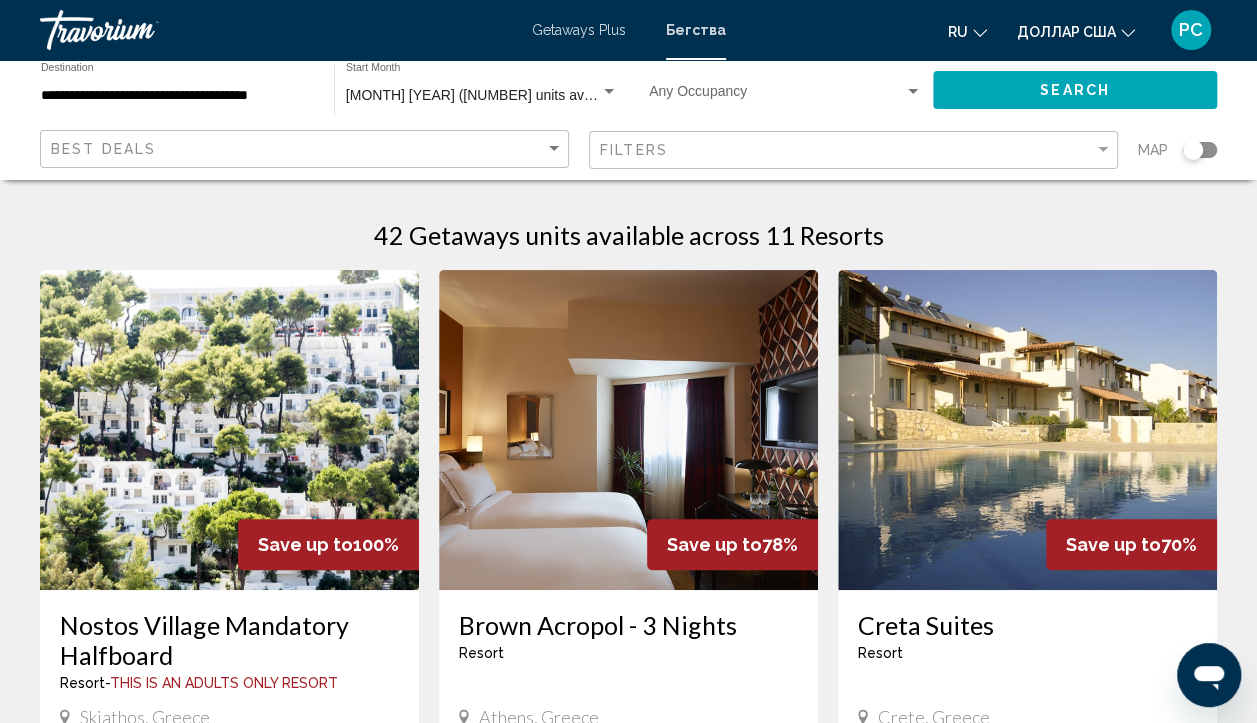 click at bounding box center [229, 430] 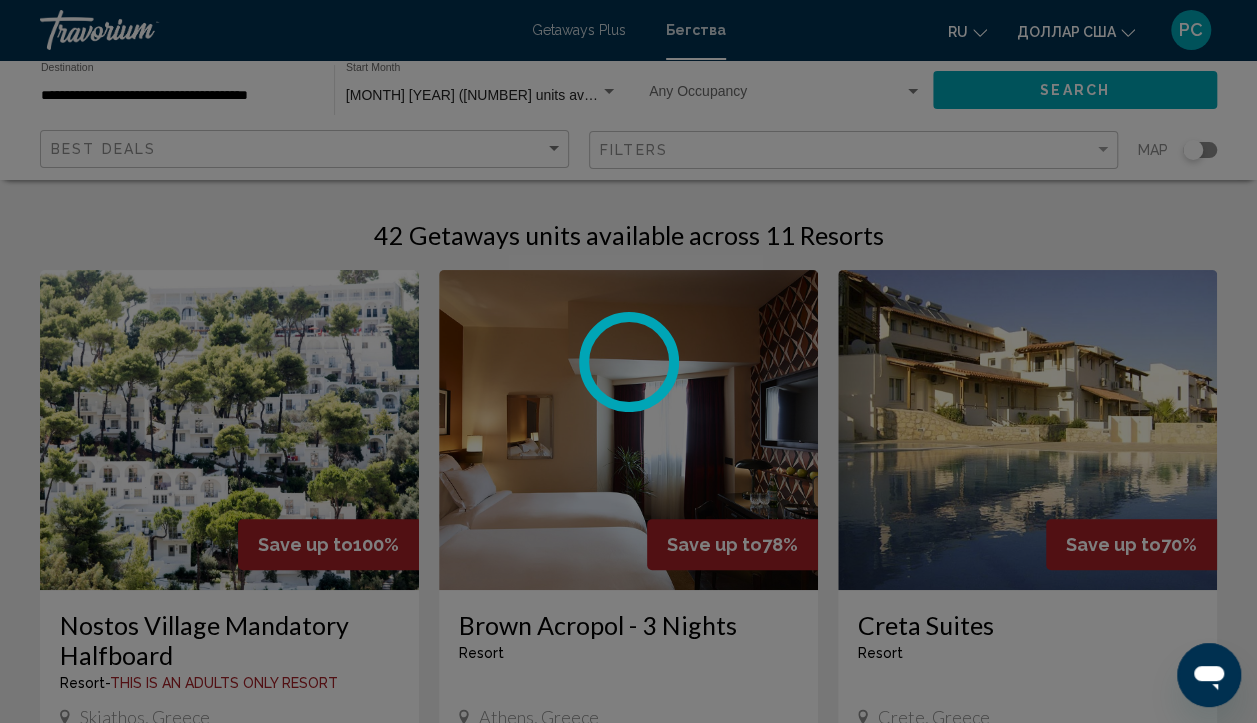 scroll, scrollTop: 173, scrollLeft: 0, axis: vertical 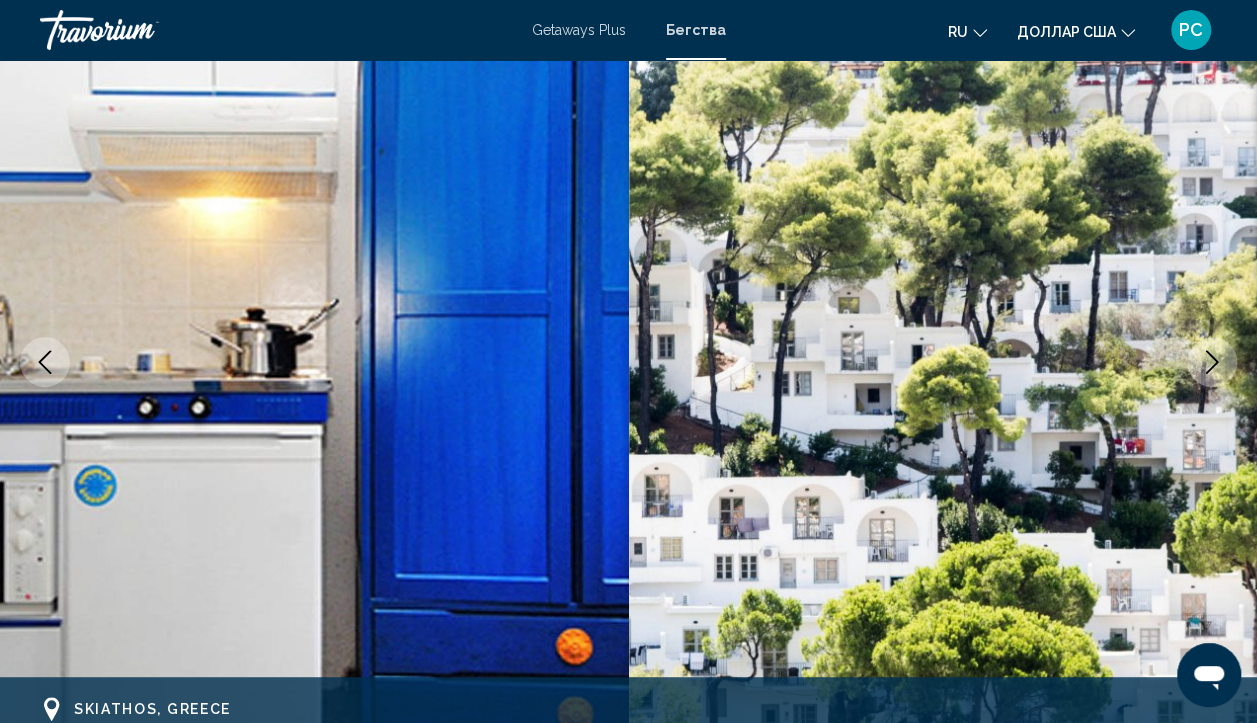 click at bounding box center [314, 362] 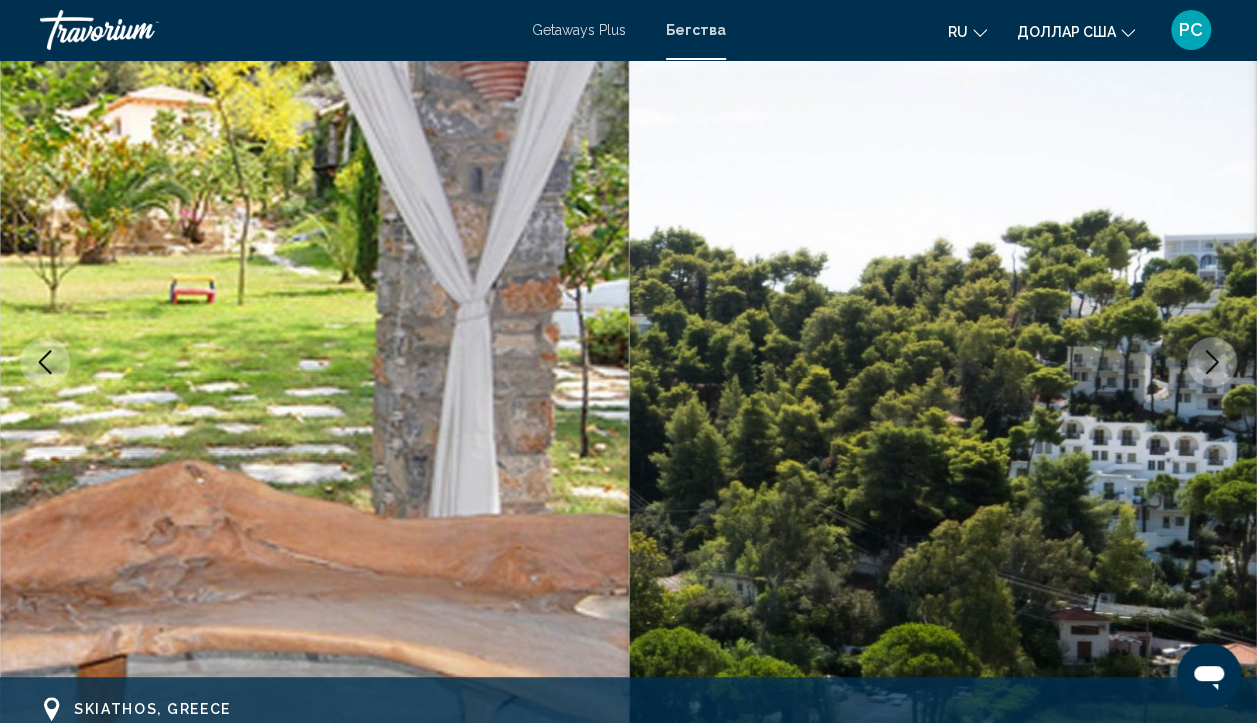 click at bounding box center [1212, 362] 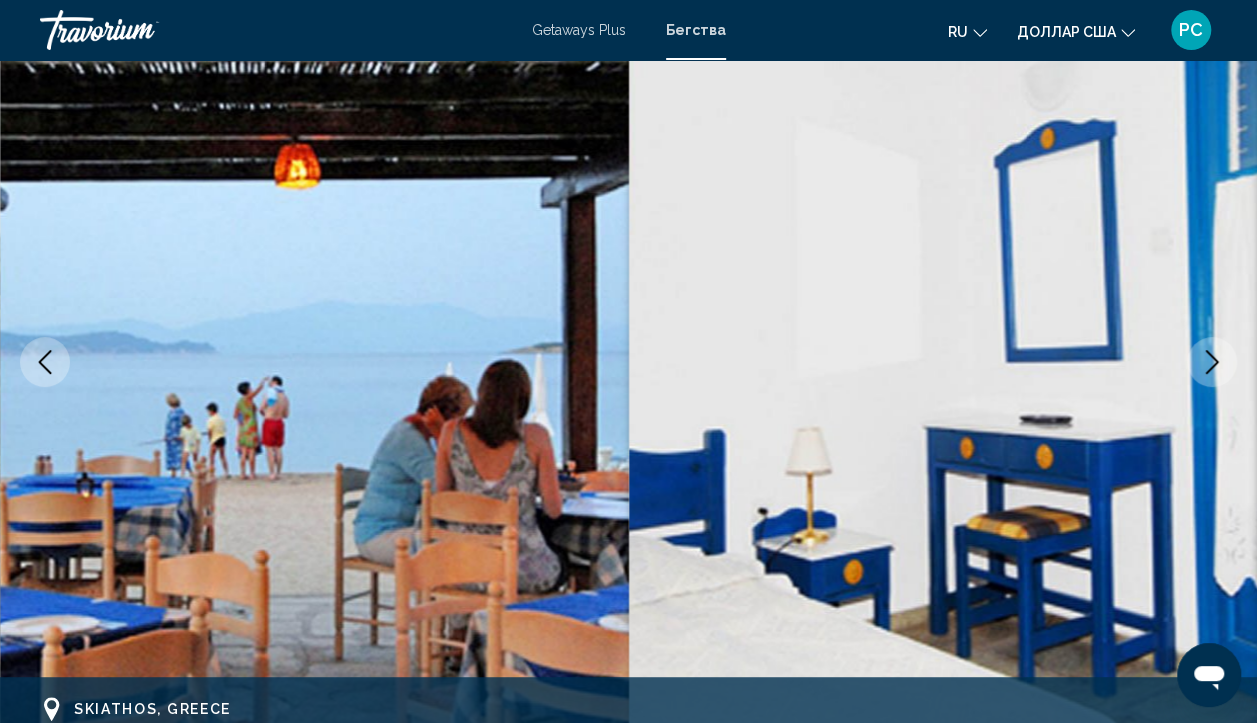 click at bounding box center (1212, 362) 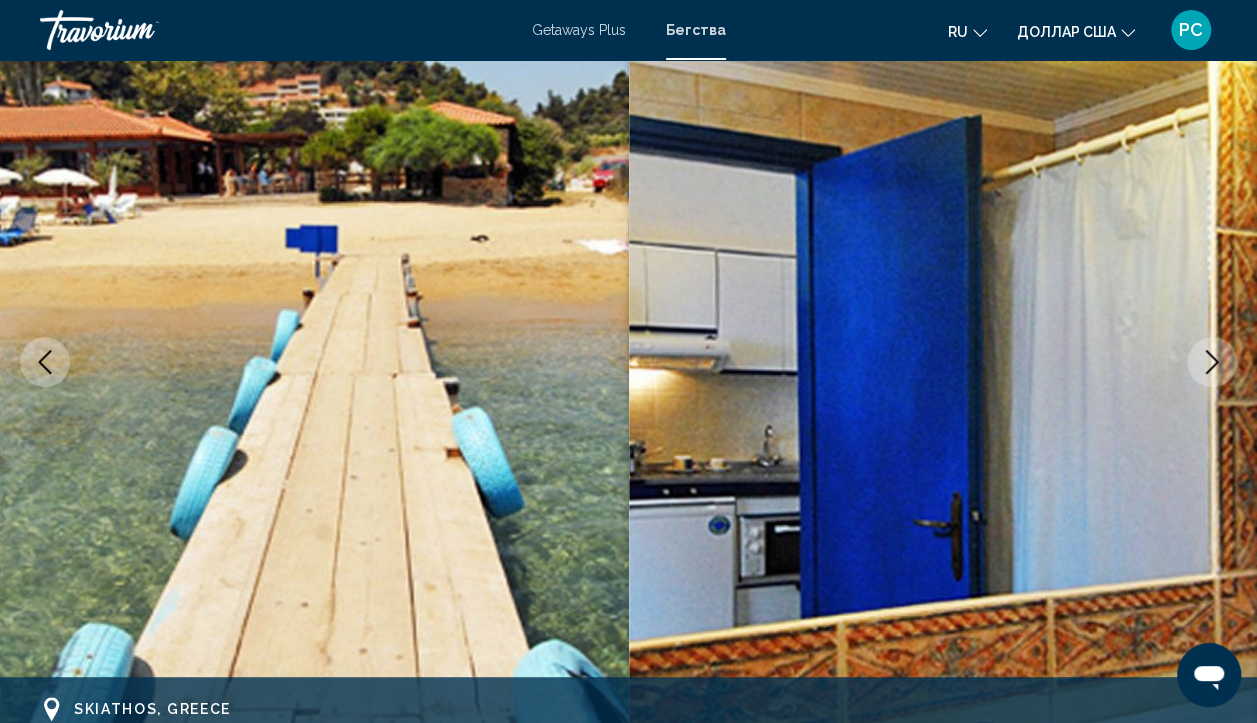 click at bounding box center [1212, 362] 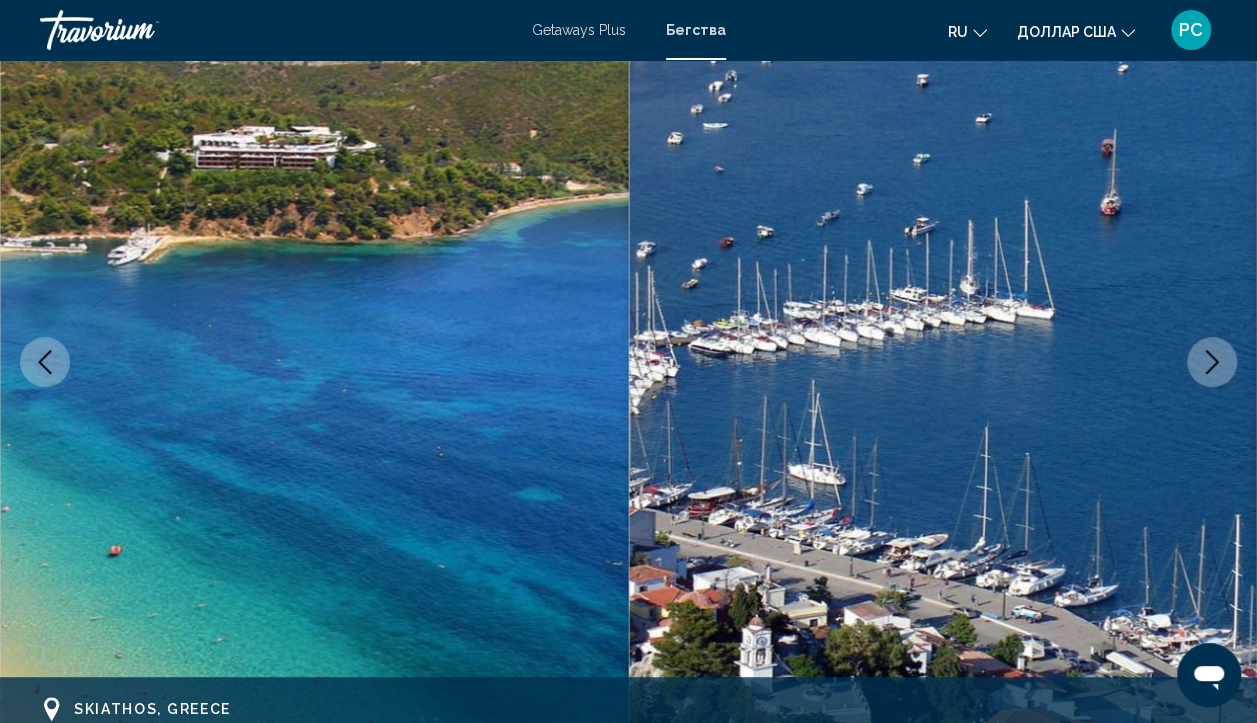 click at bounding box center (1212, 362) 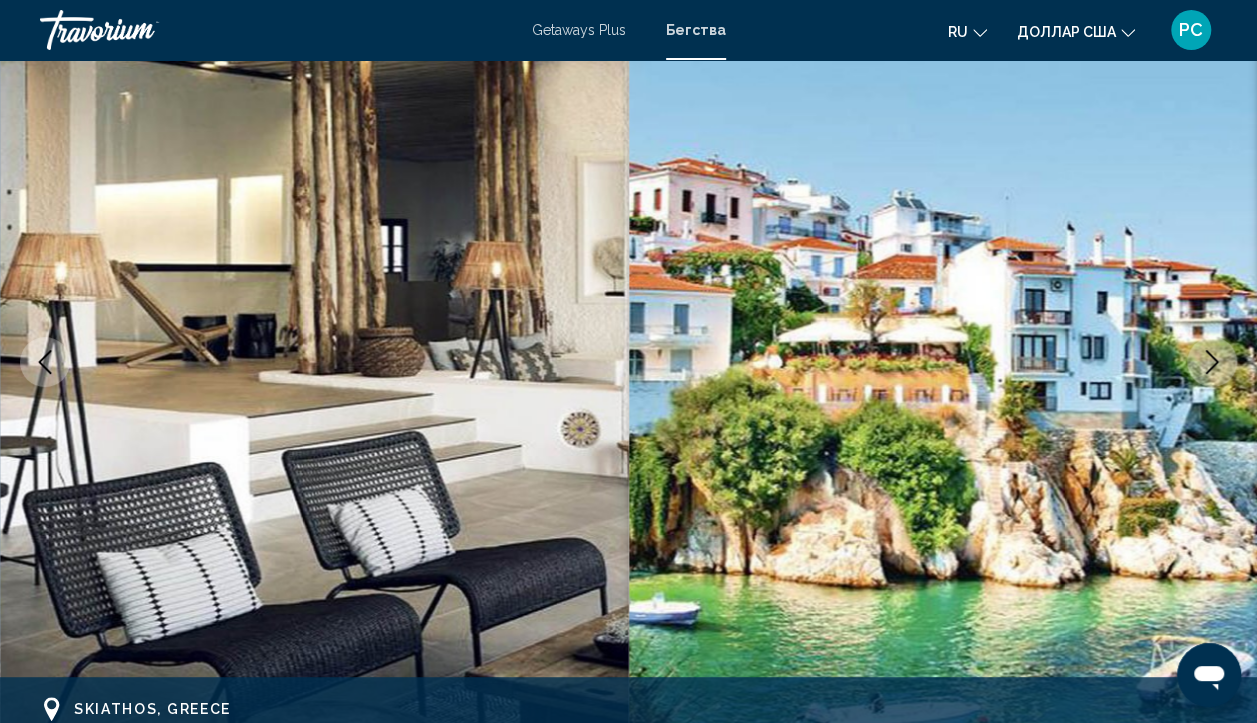 click at bounding box center [1212, 362] 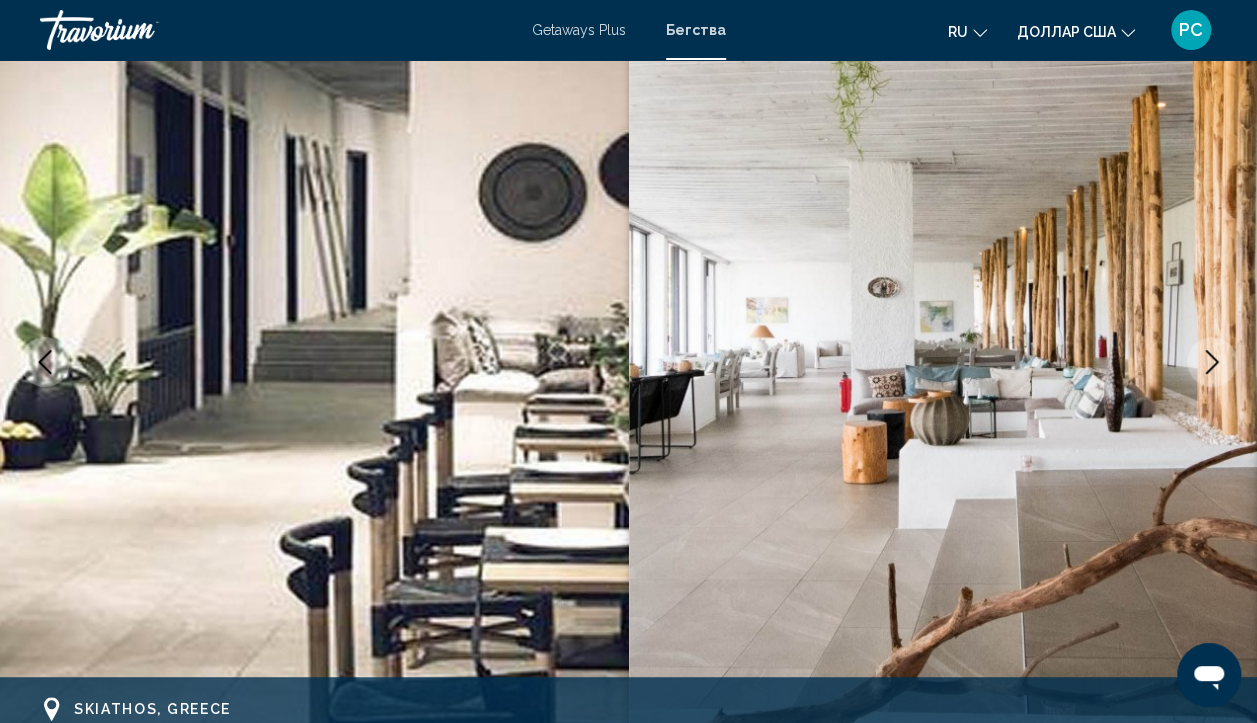 click at bounding box center [1212, 362] 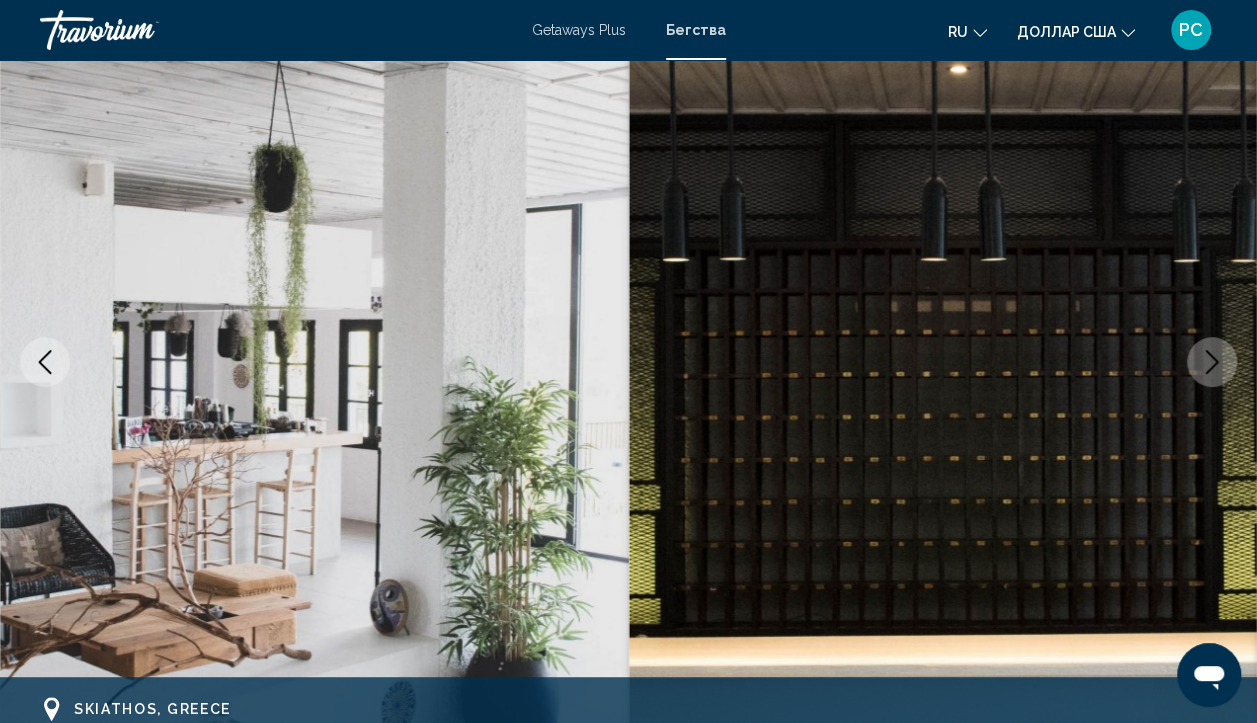 click at bounding box center [1212, 362] 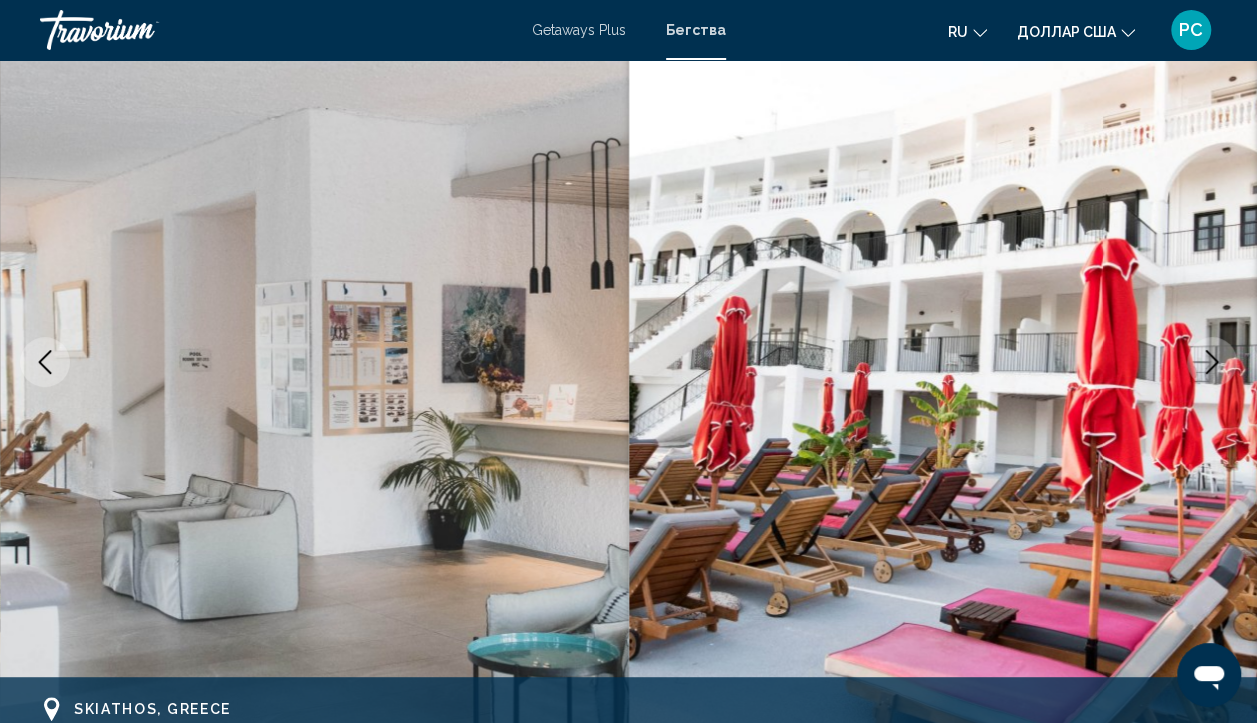 click at bounding box center (1212, 362) 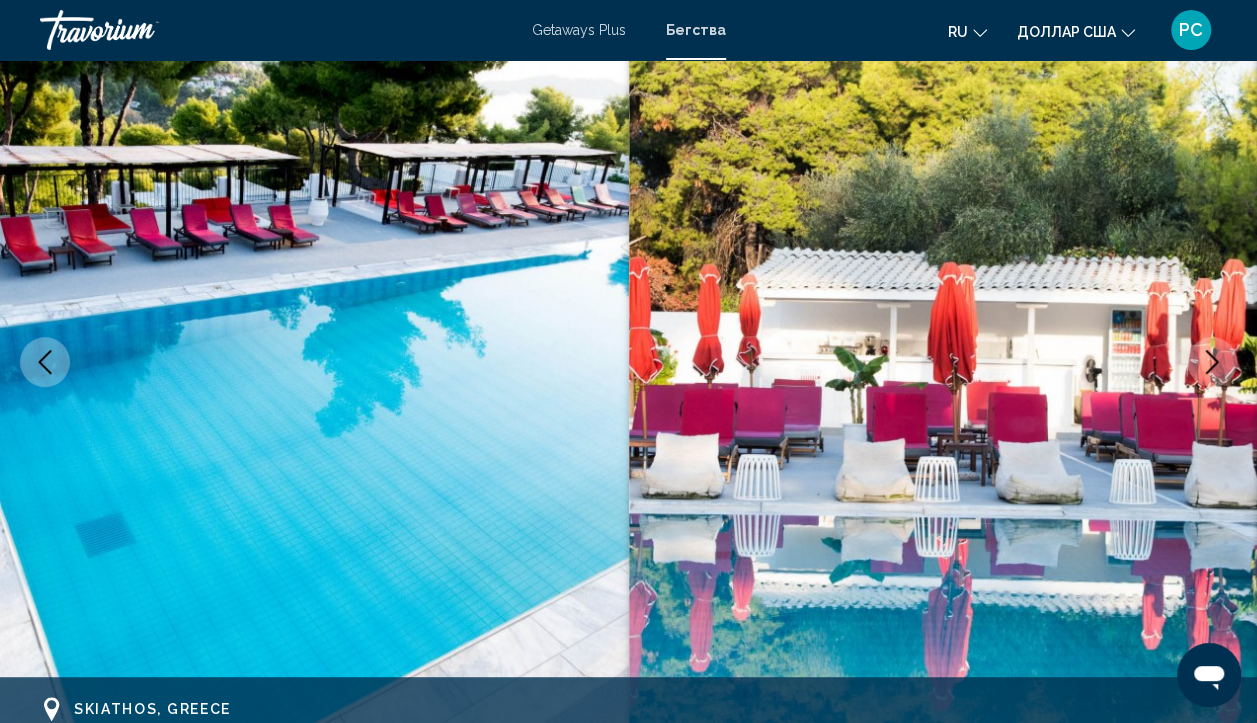 click at bounding box center (1212, 362) 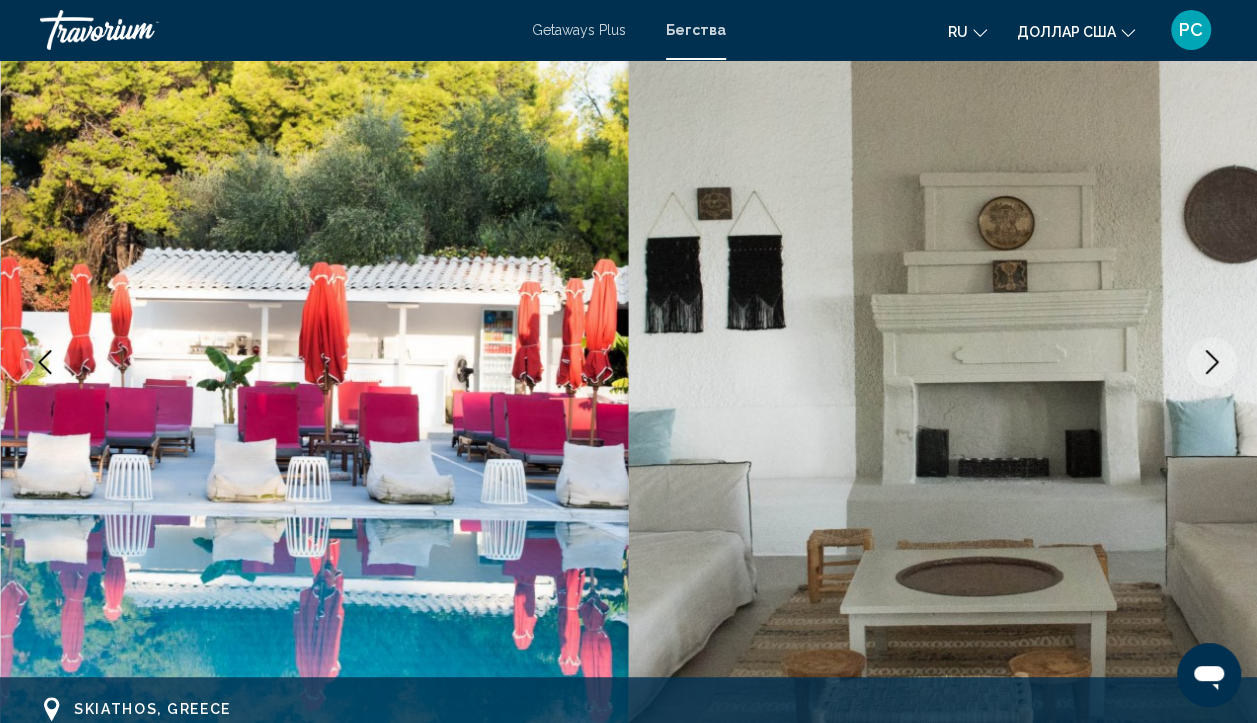 click at bounding box center [1212, 362] 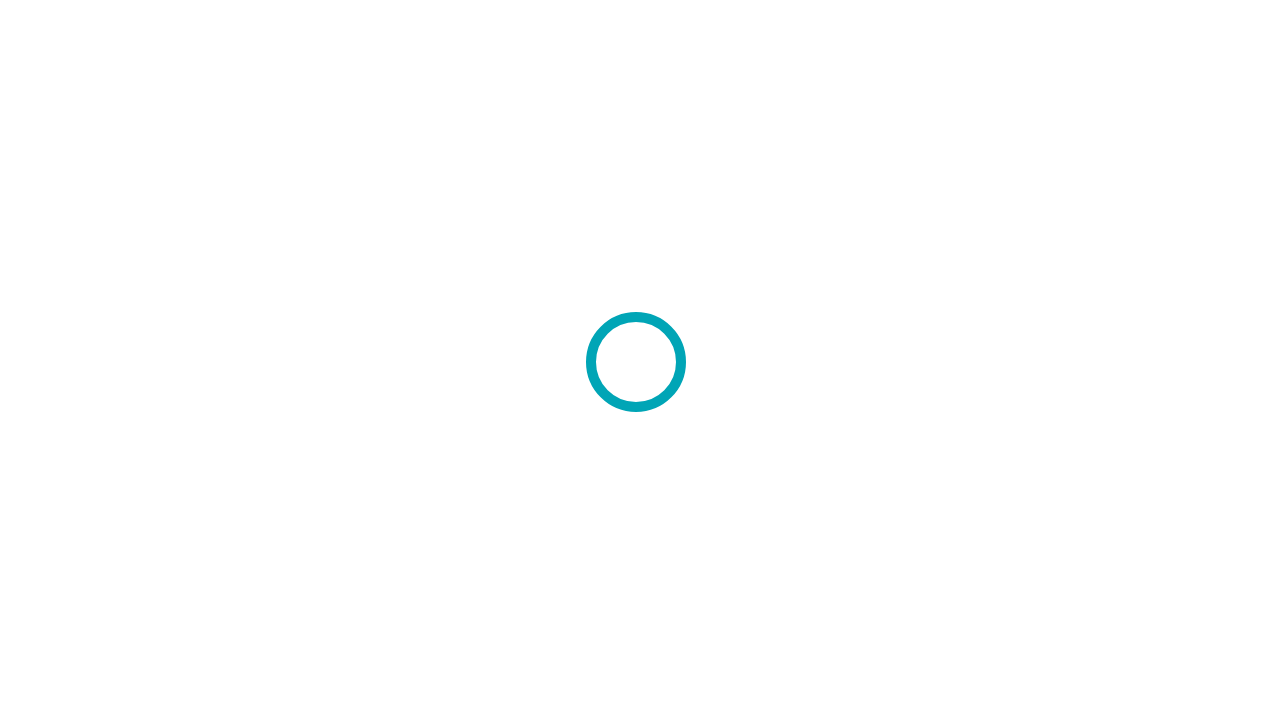 scroll, scrollTop: 0, scrollLeft: 0, axis: both 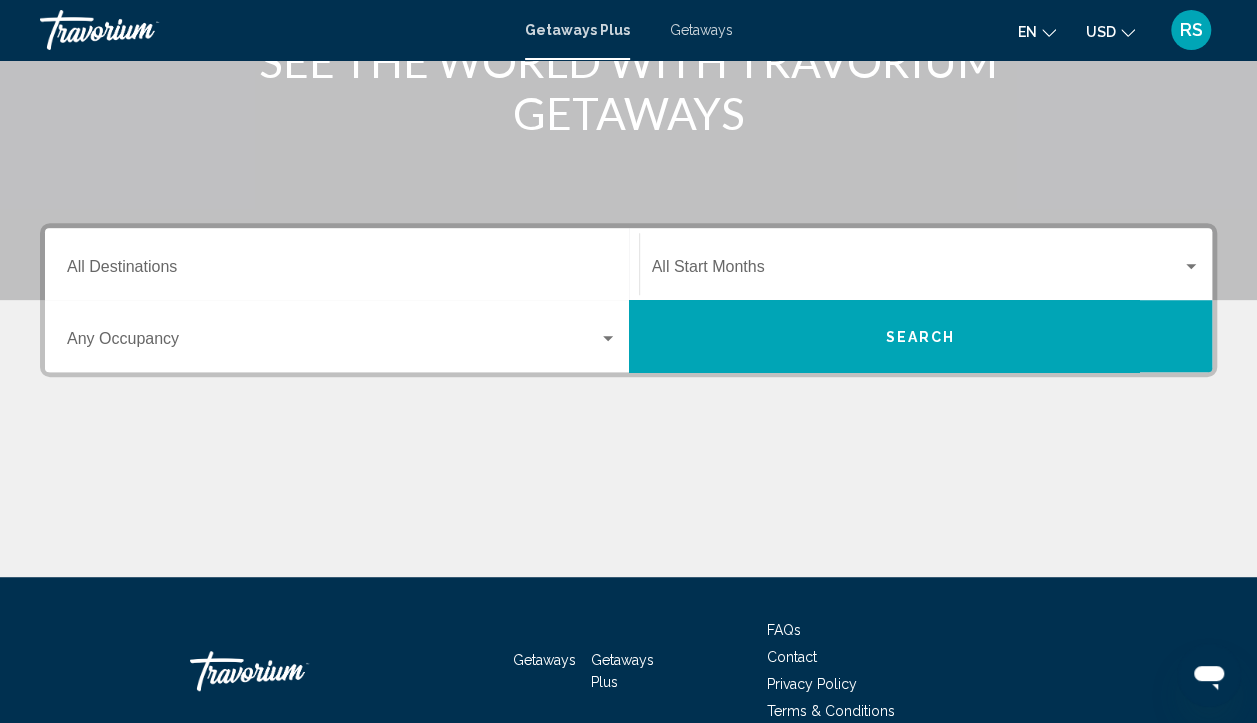 click on "Occupancy Any Occupancy" at bounding box center [342, 336] 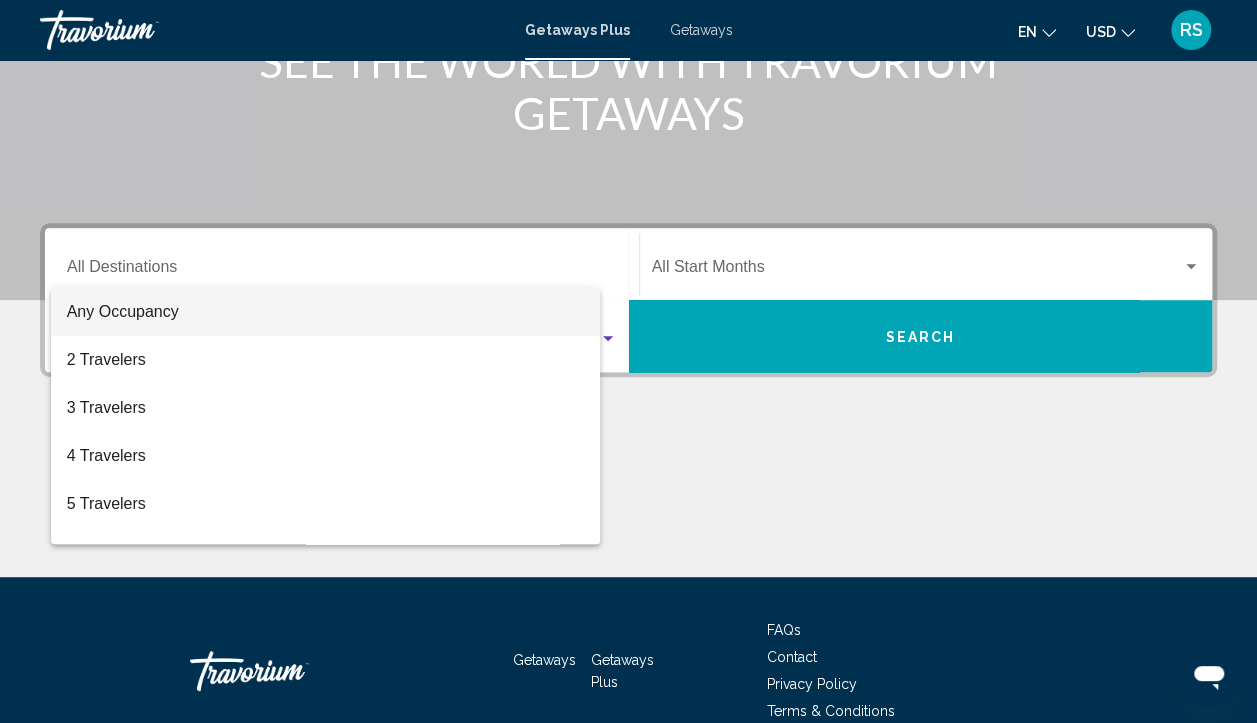 scroll, scrollTop: 398, scrollLeft: 0, axis: vertical 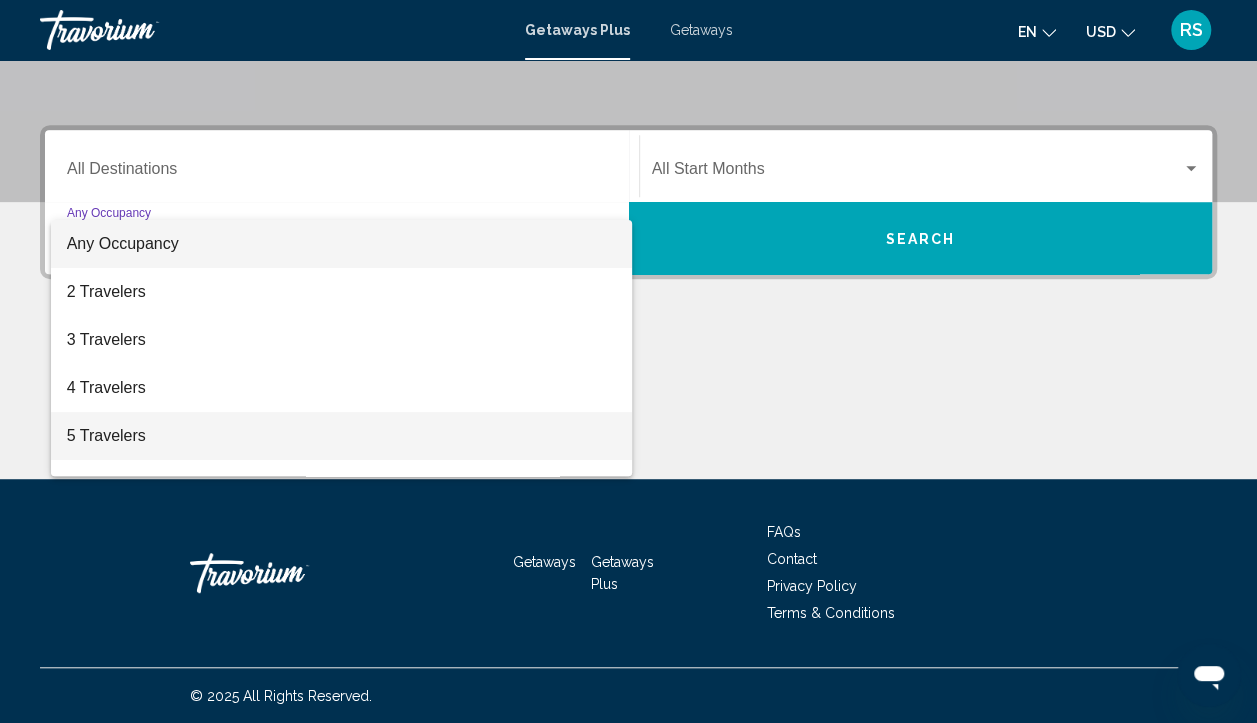 click on "5 Travelers" at bounding box center [342, 436] 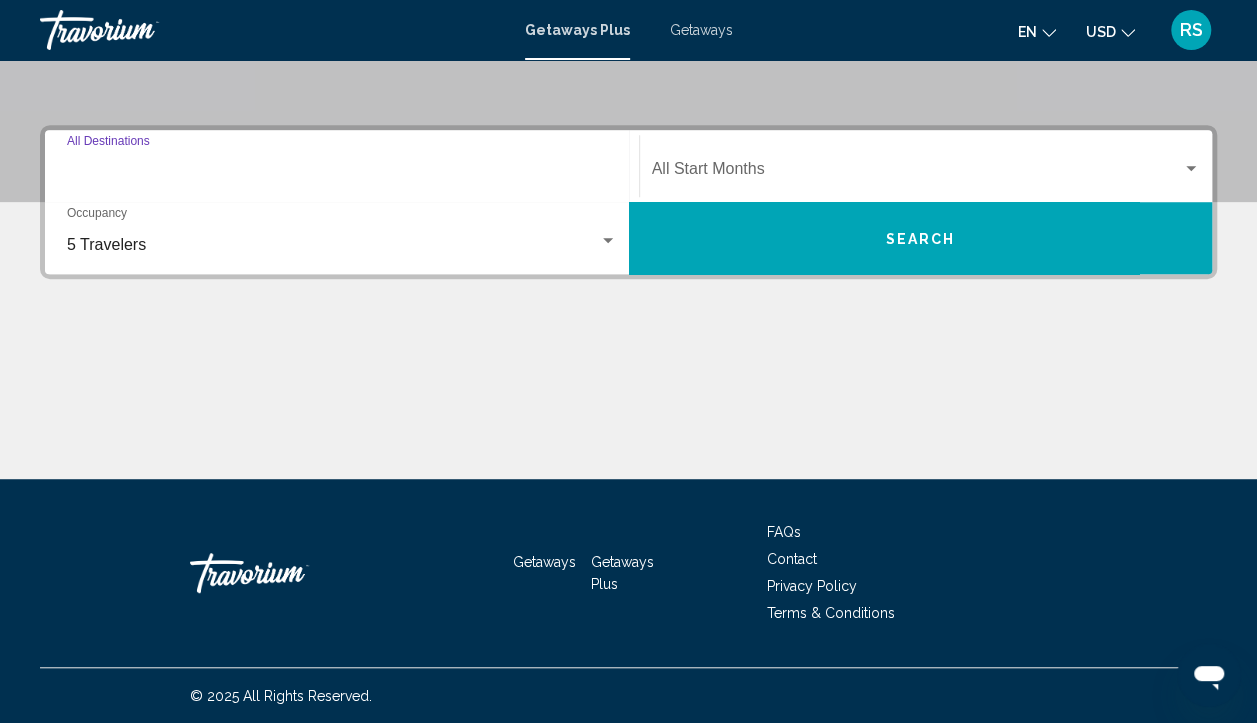 click on "Destination All Destinations" at bounding box center [342, 173] 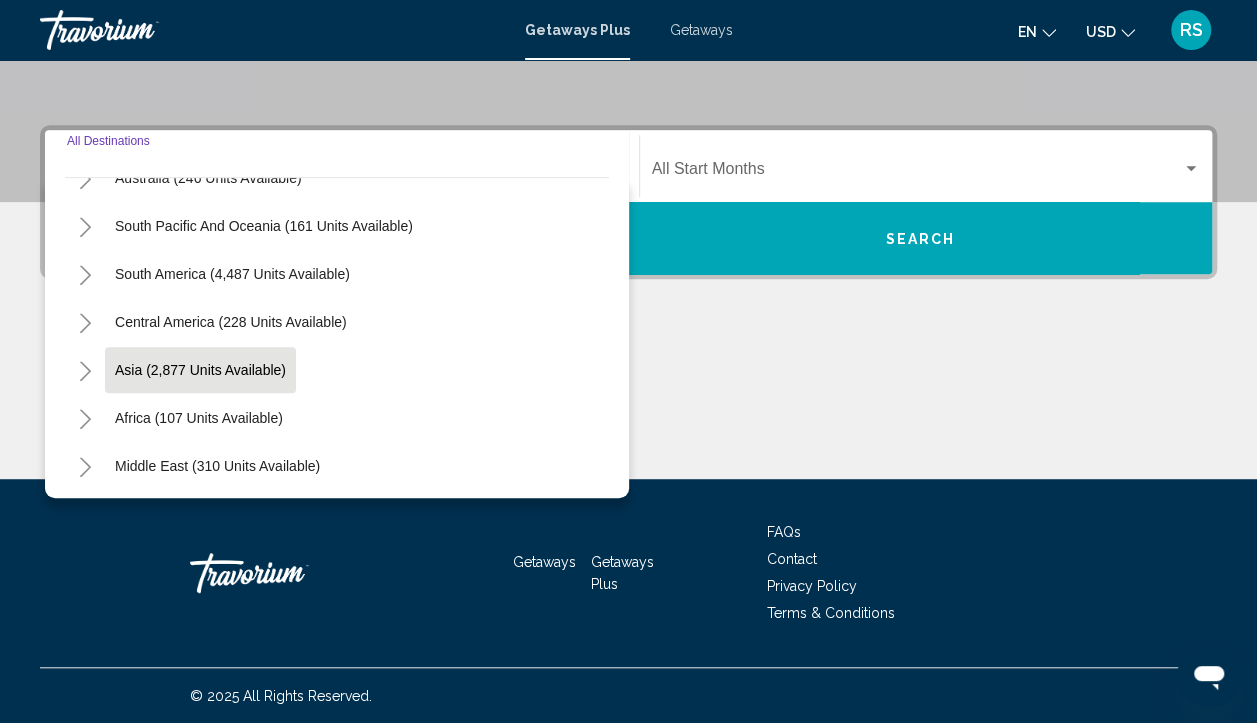 scroll, scrollTop: 324, scrollLeft: 0, axis: vertical 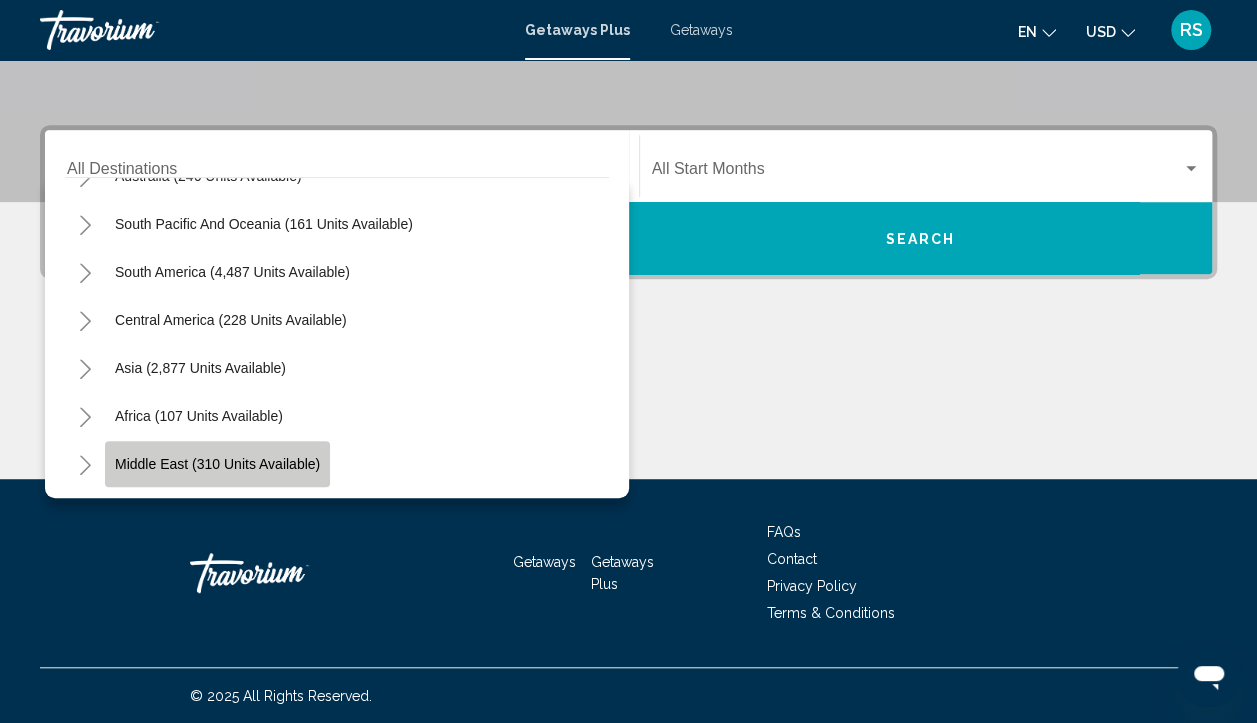 click on "Middle East (310 units available)" at bounding box center [217, 464] 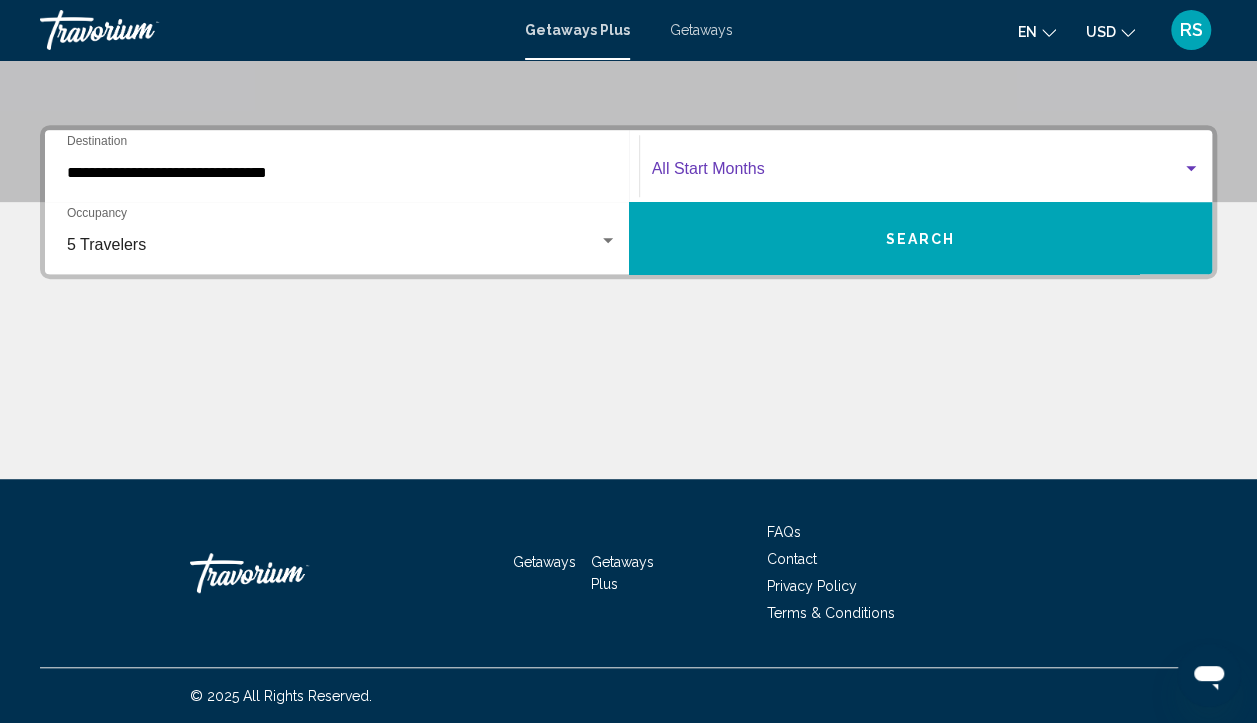 click at bounding box center (917, 173) 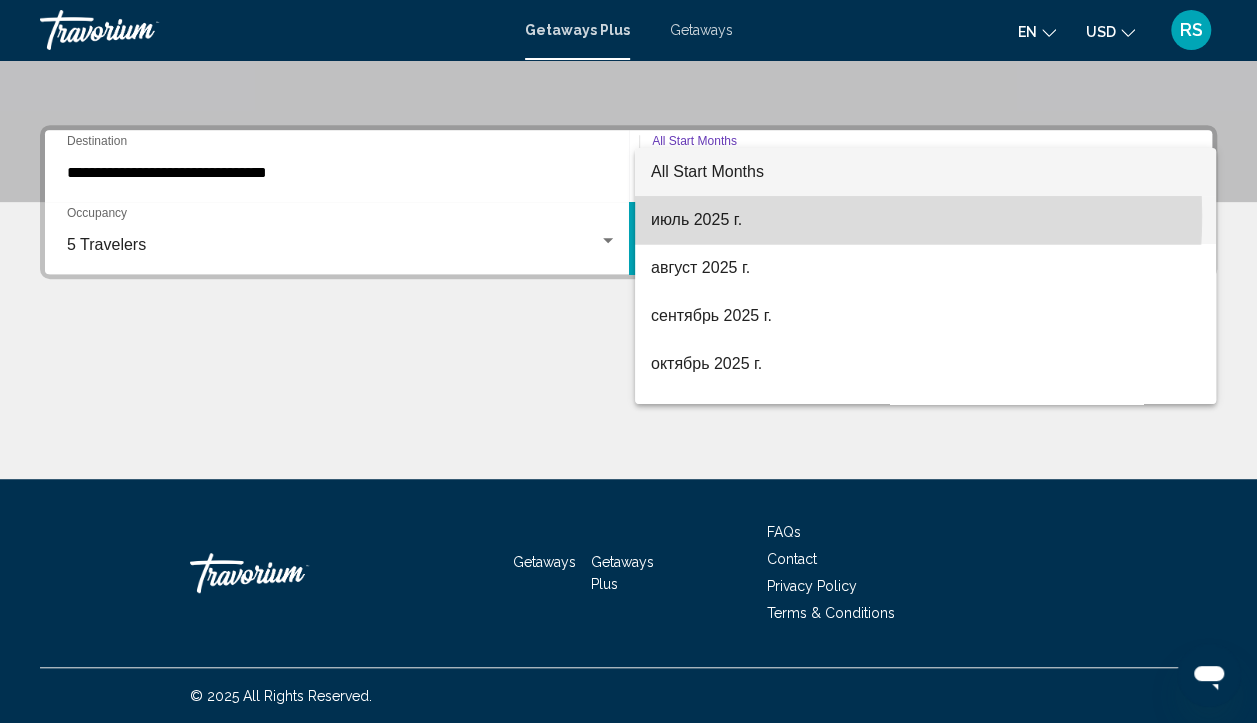 click on "июль 2025 г." at bounding box center (925, 220) 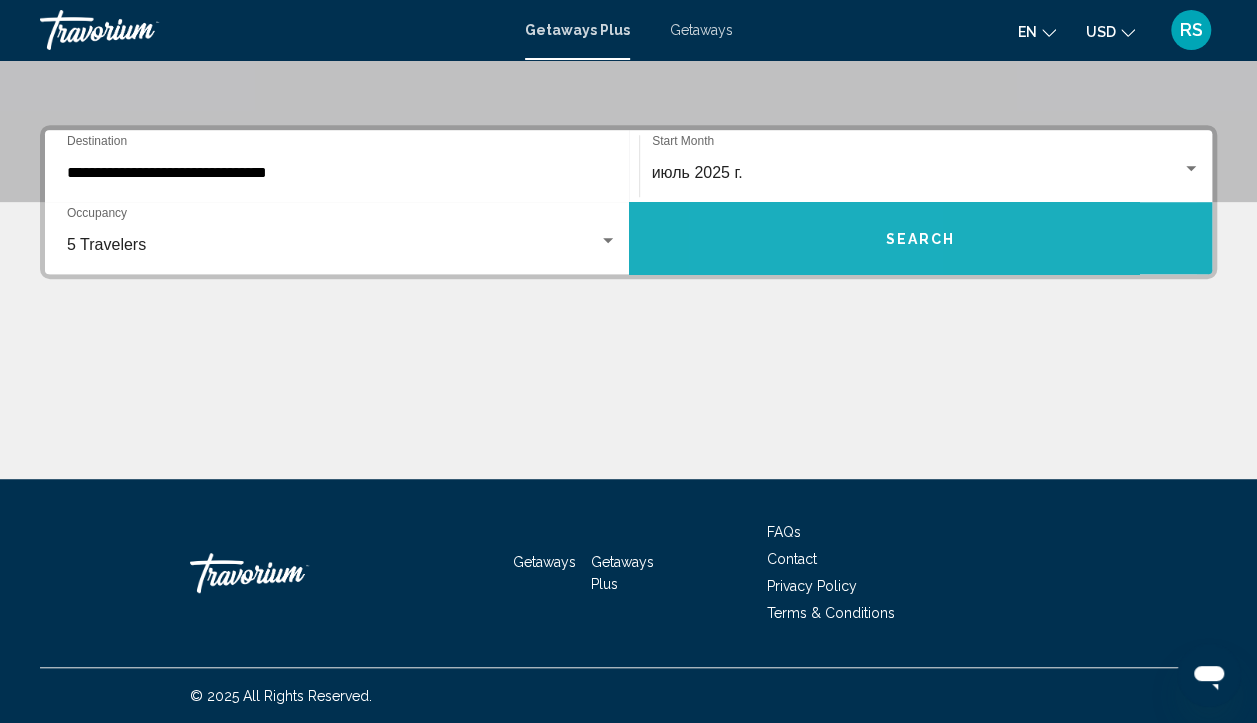 click on "Search" at bounding box center [921, 238] 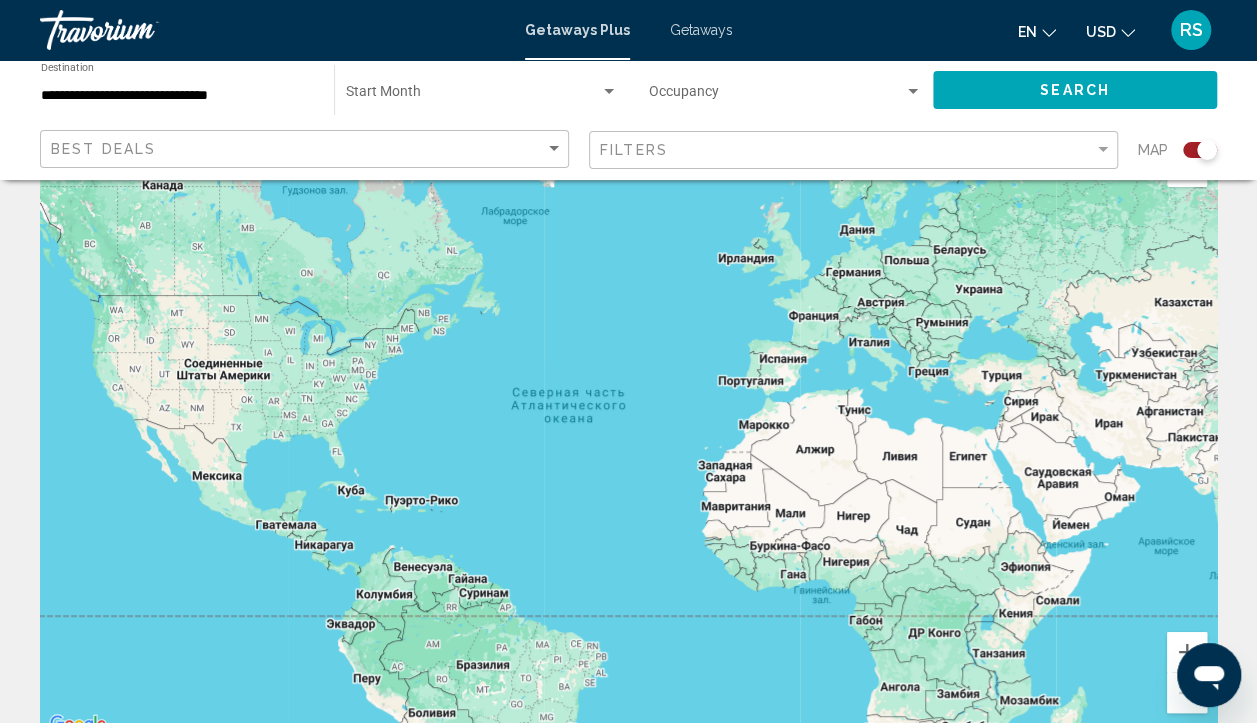 scroll, scrollTop: 0, scrollLeft: 0, axis: both 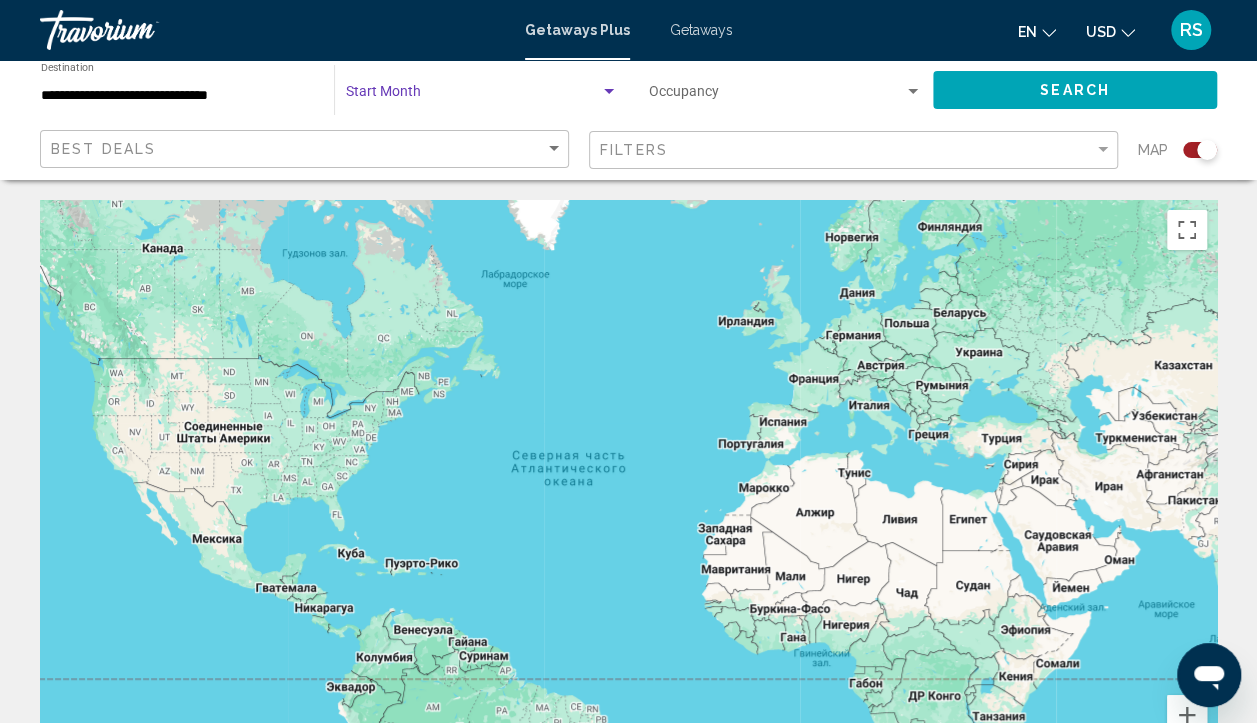click at bounding box center (473, 96) 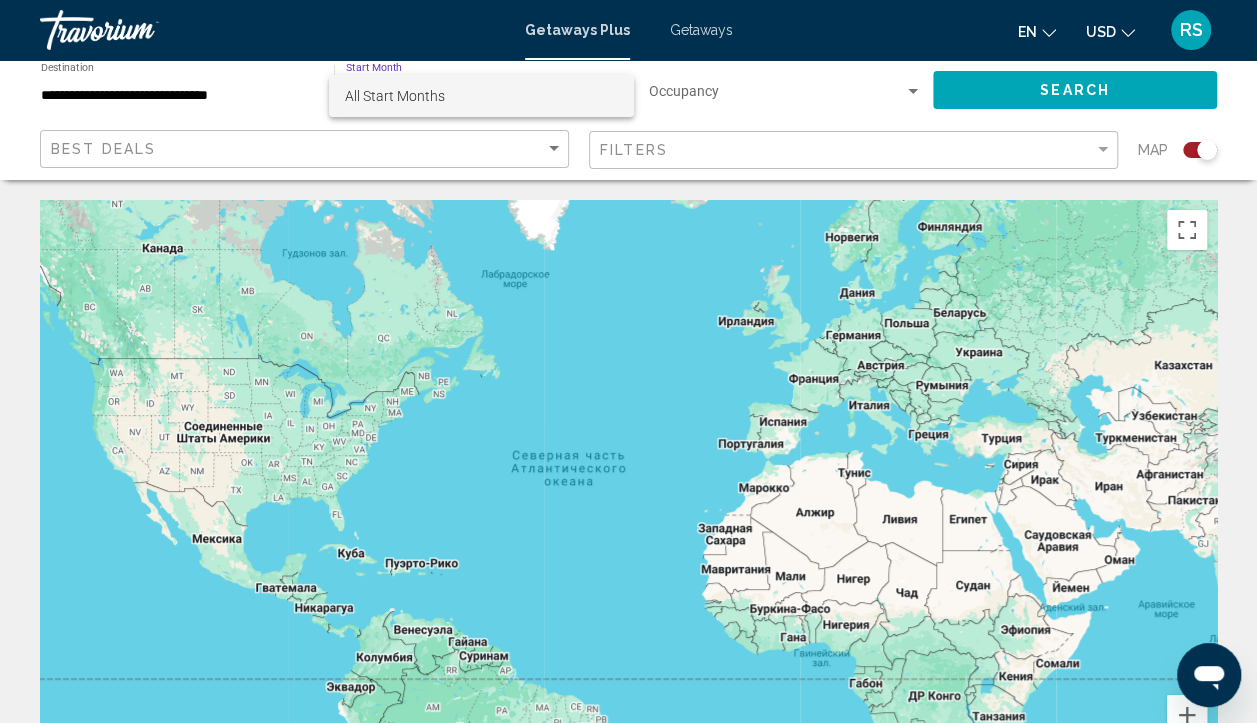 click at bounding box center [628, 361] 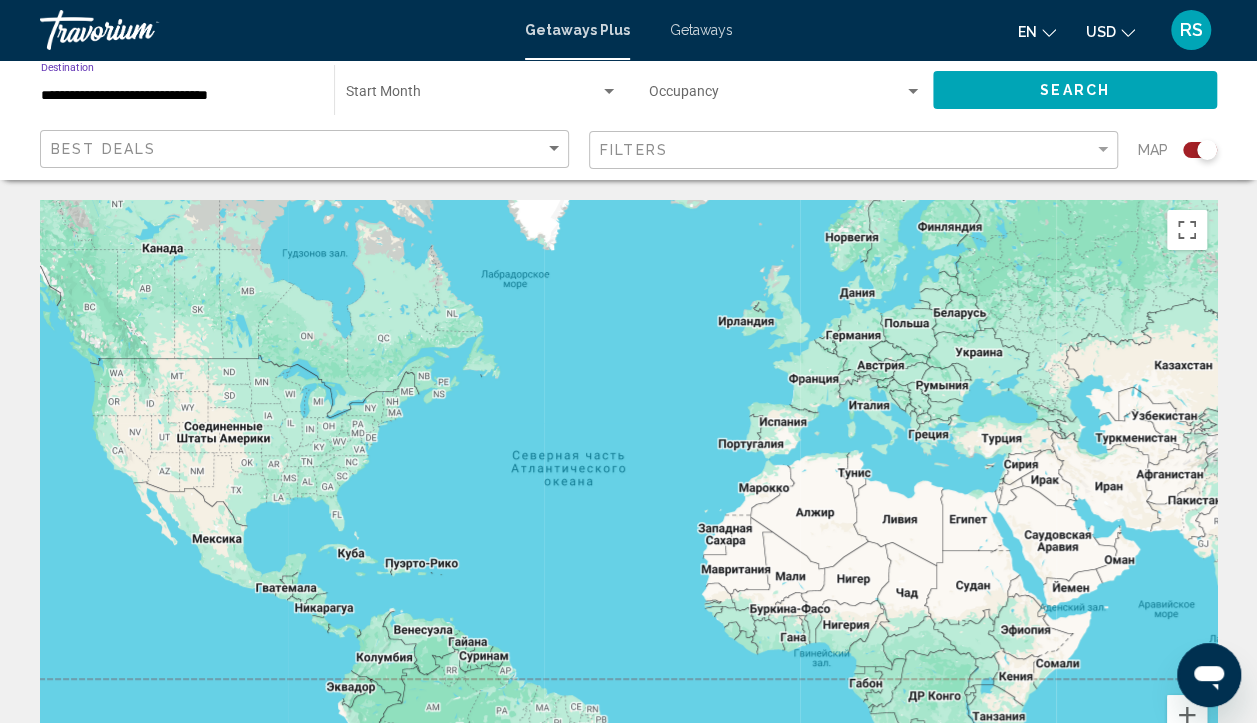 click on "**********" at bounding box center (177, 96) 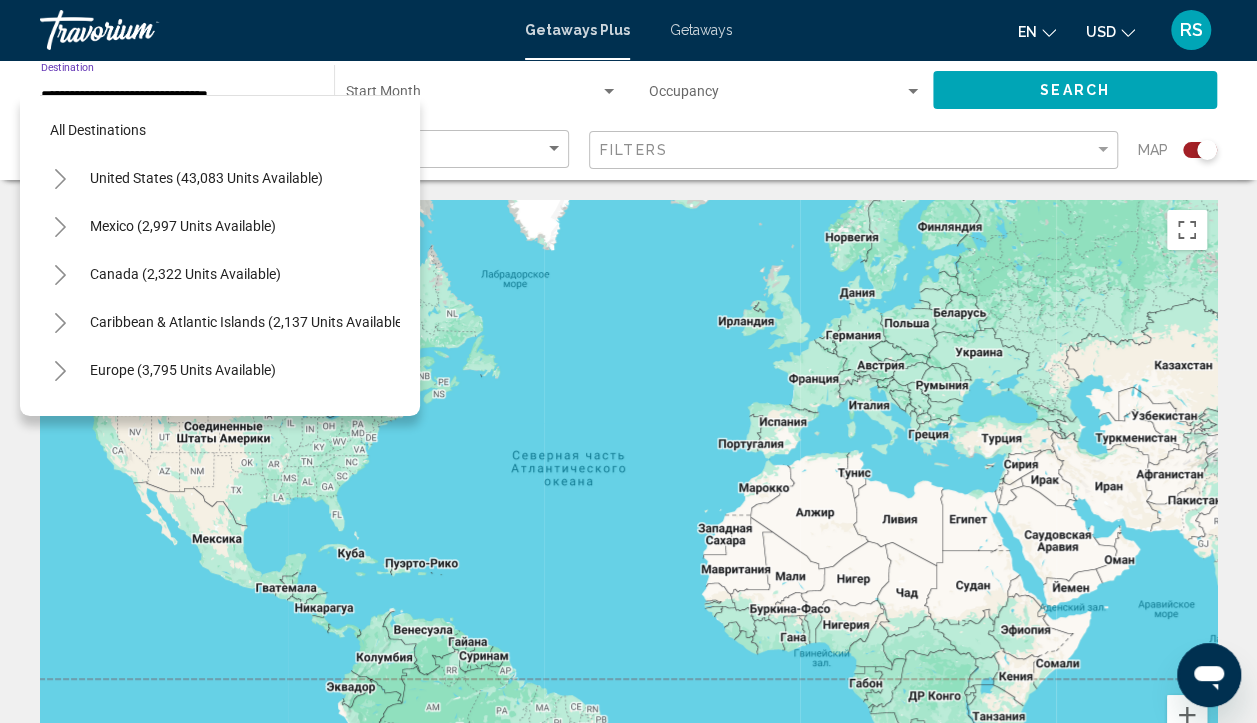 scroll, scrollTop: 462, scrollLeft: 0, axis: vertical 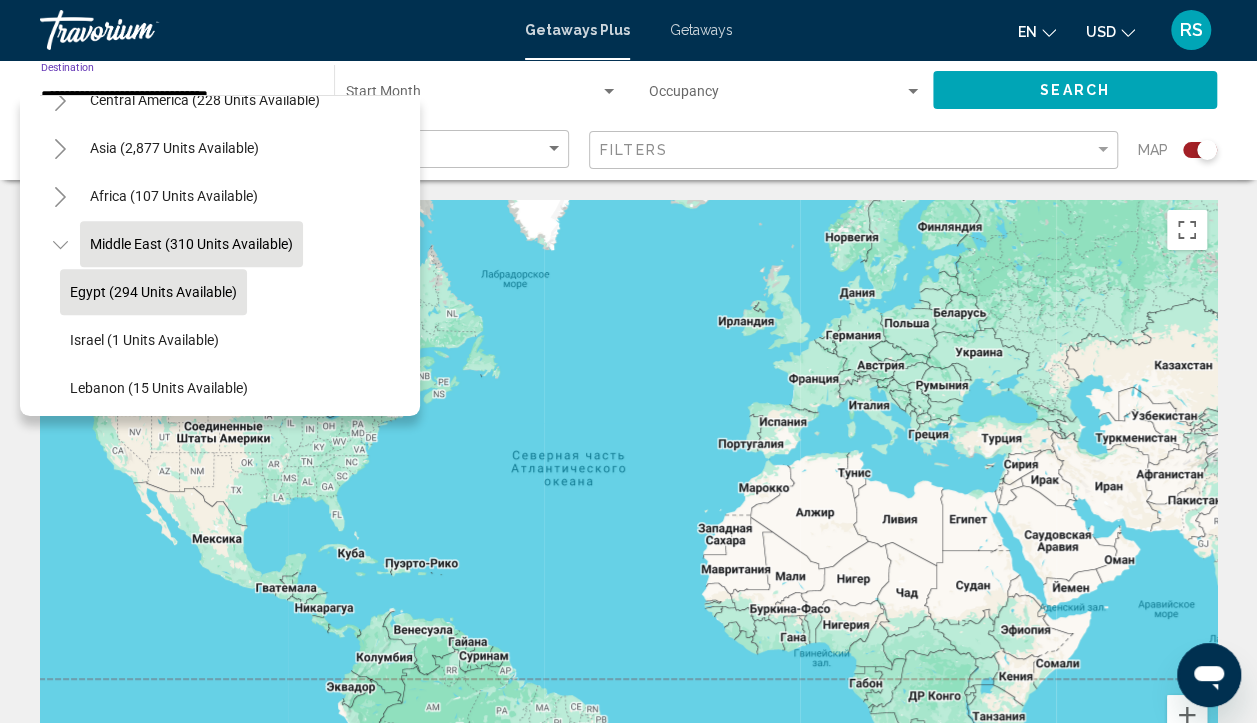 click on "Egypt (294 units available)" at bounding box center (153, 292) 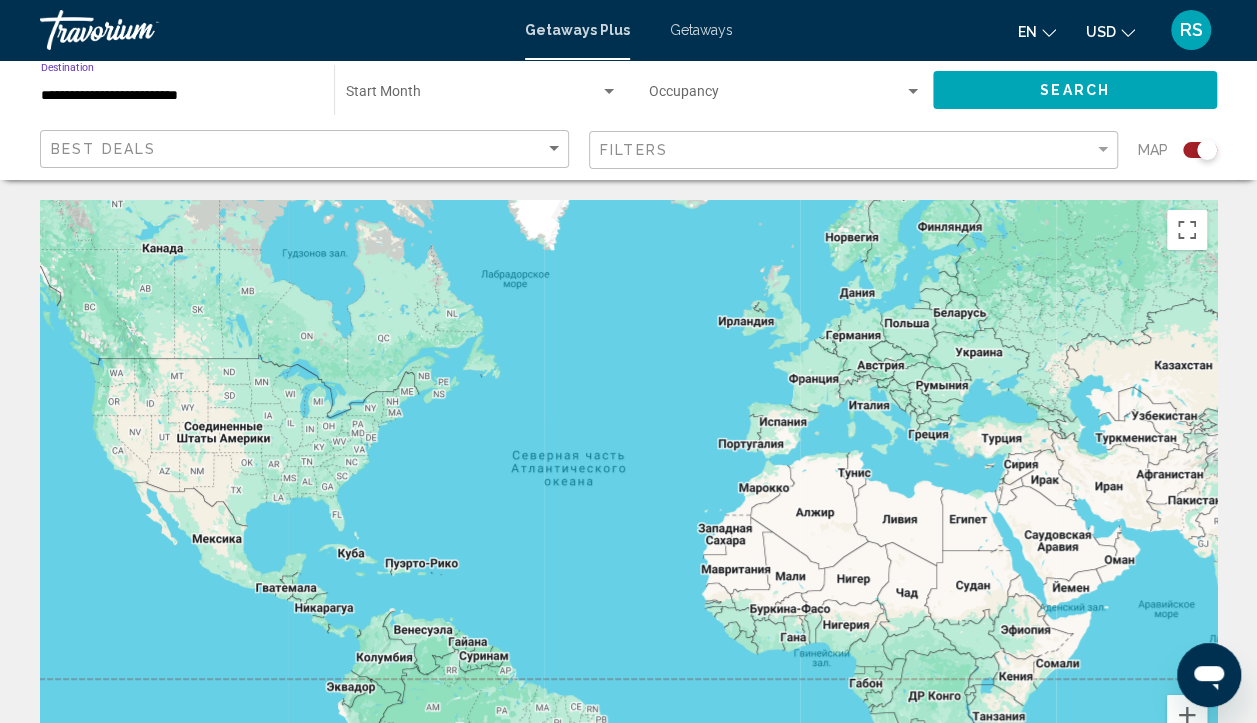 click on "Для навигации используйте клавиши со стрелками." at bounding box center [628, 500] 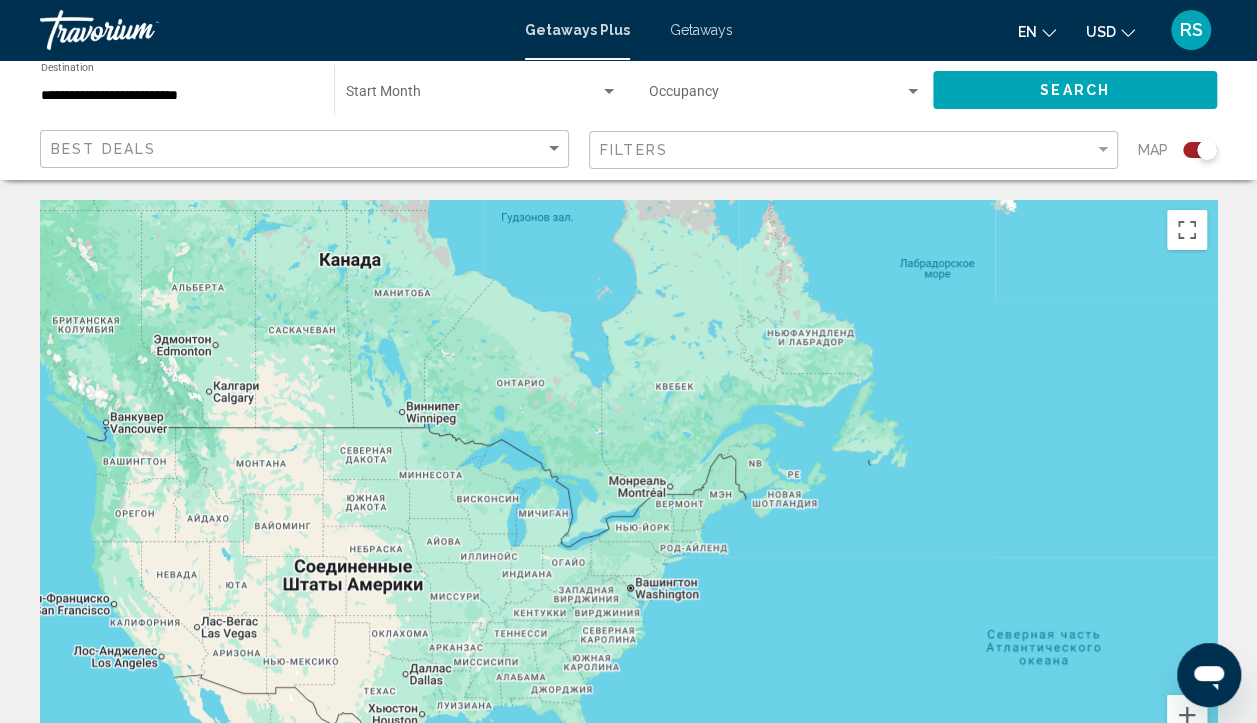 click at bounding box center [776, 96] 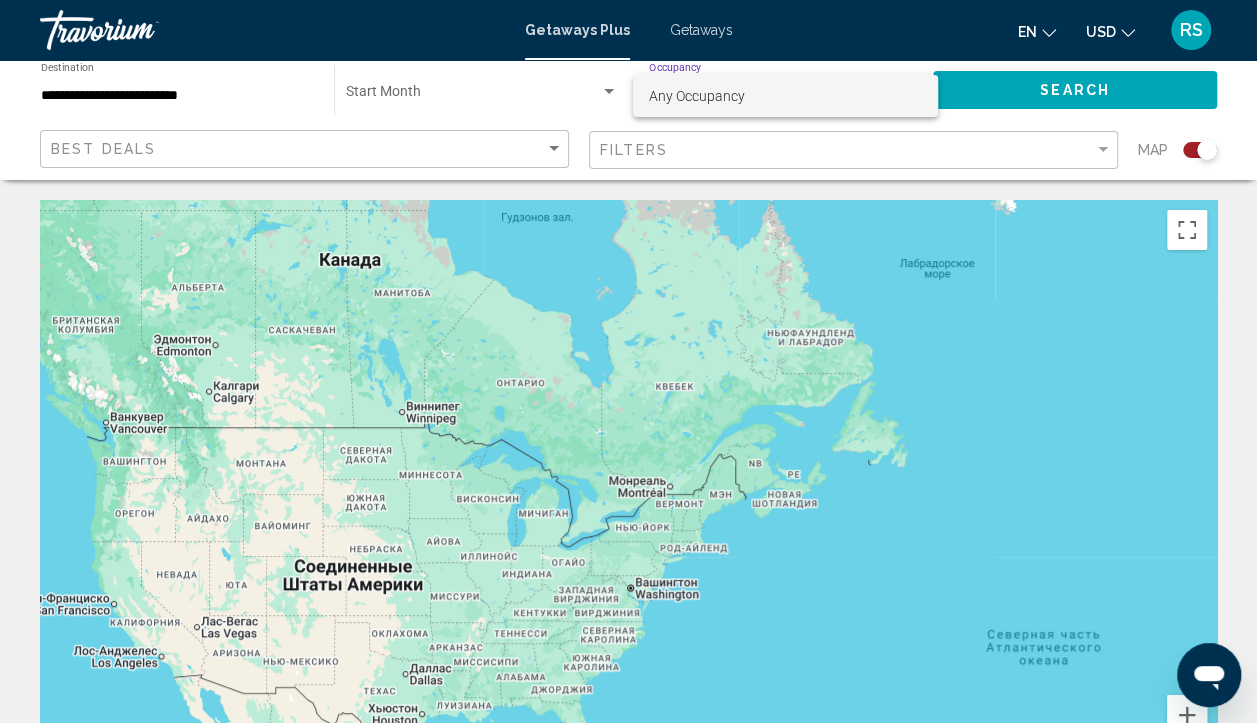 click at bounding box center (628, 361) 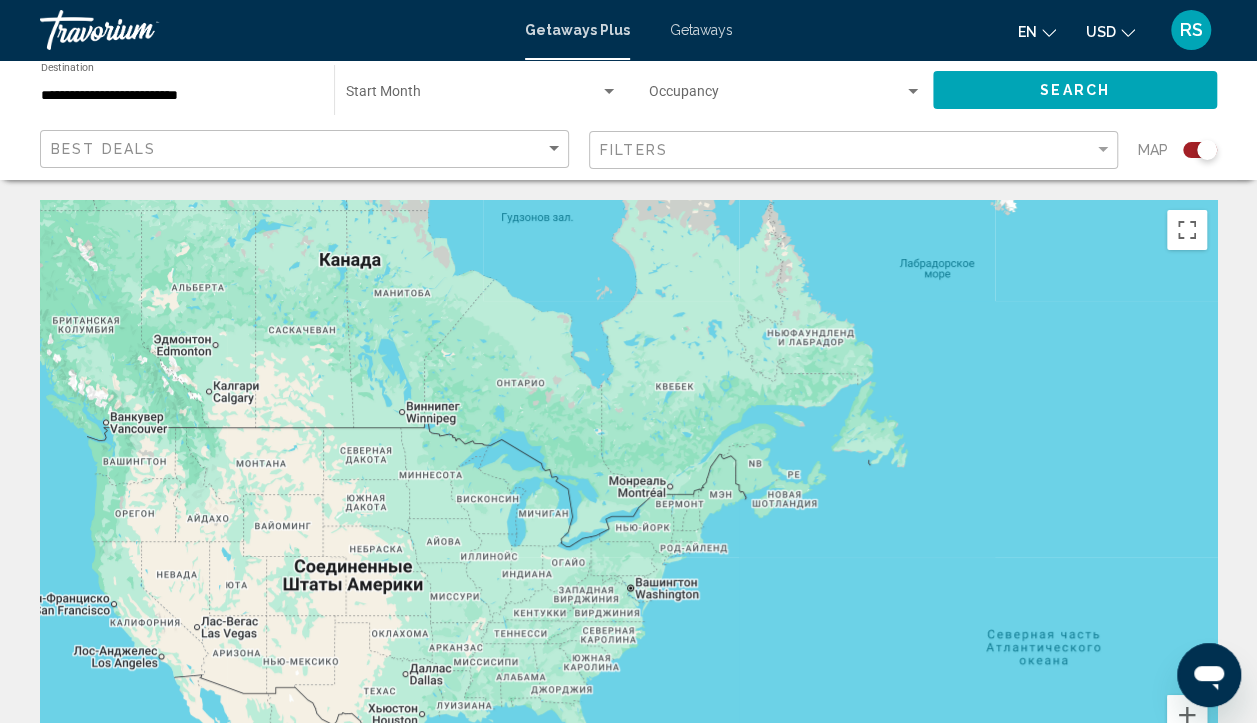 click on "Getaways" at bounding box center [701, 30] 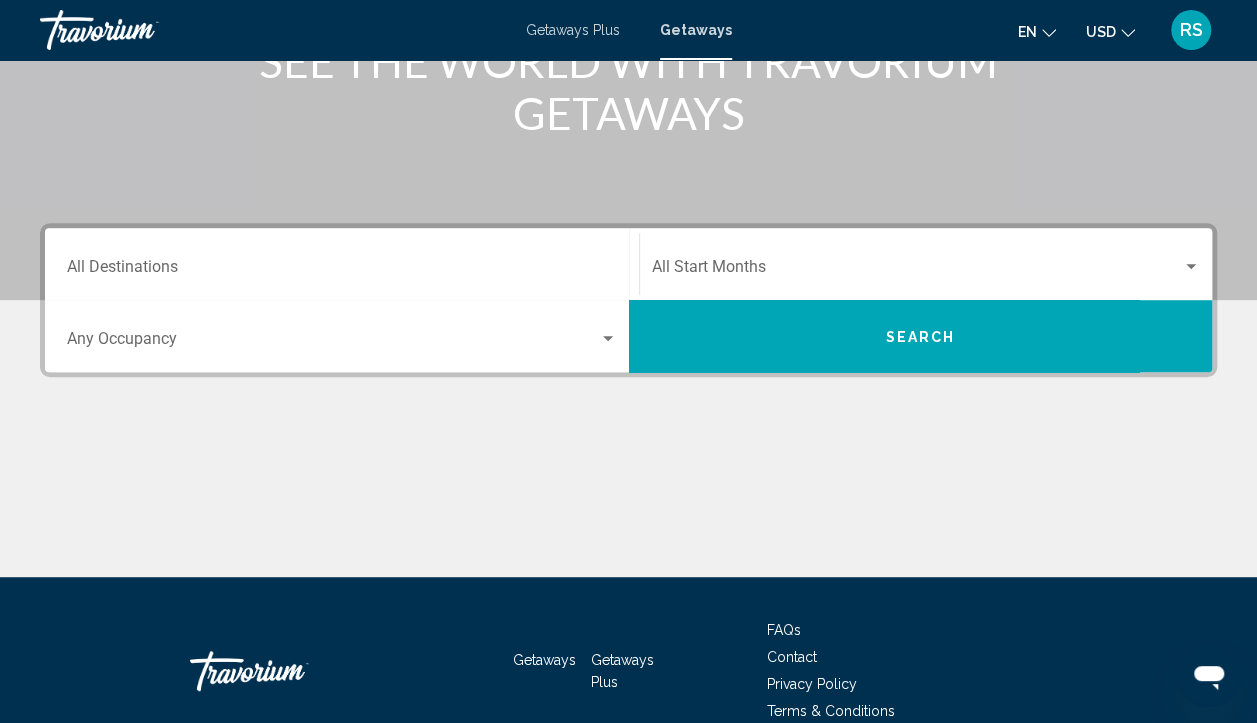 click on "Destination All Destinations" at bounding box center [342, 271] 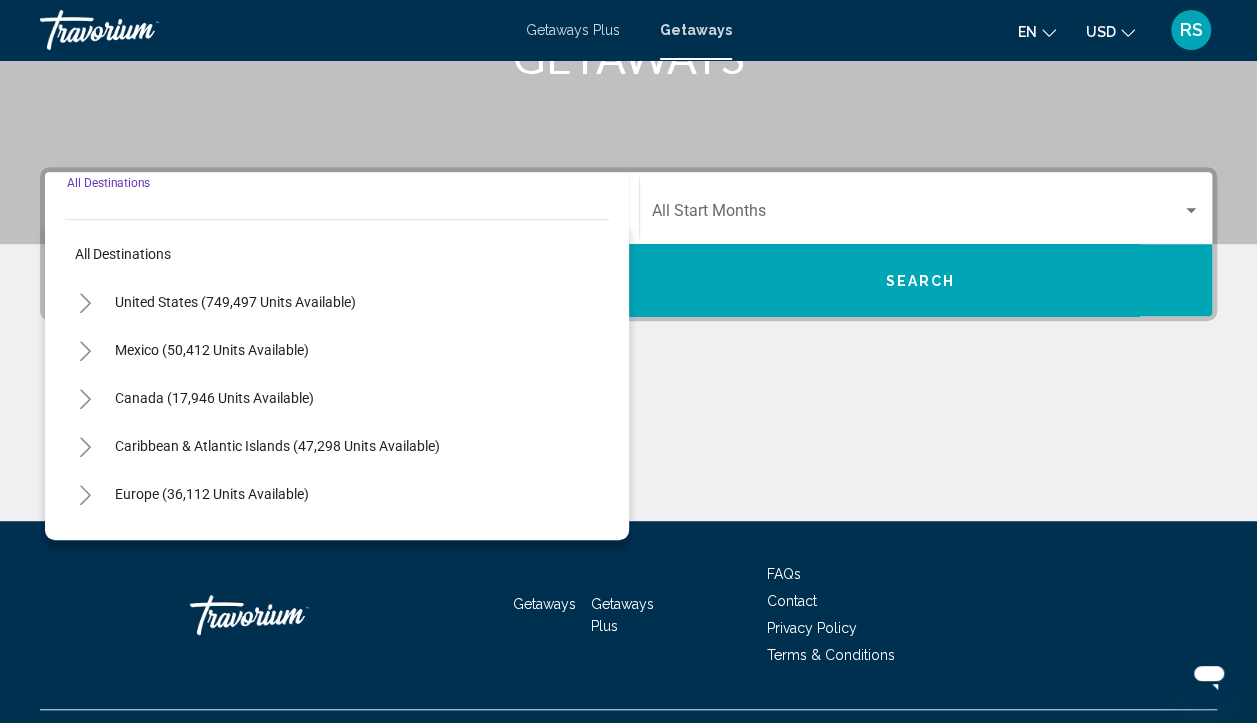 scroll, scrollTop: 398, scrollLeft: 0, axis: vertical 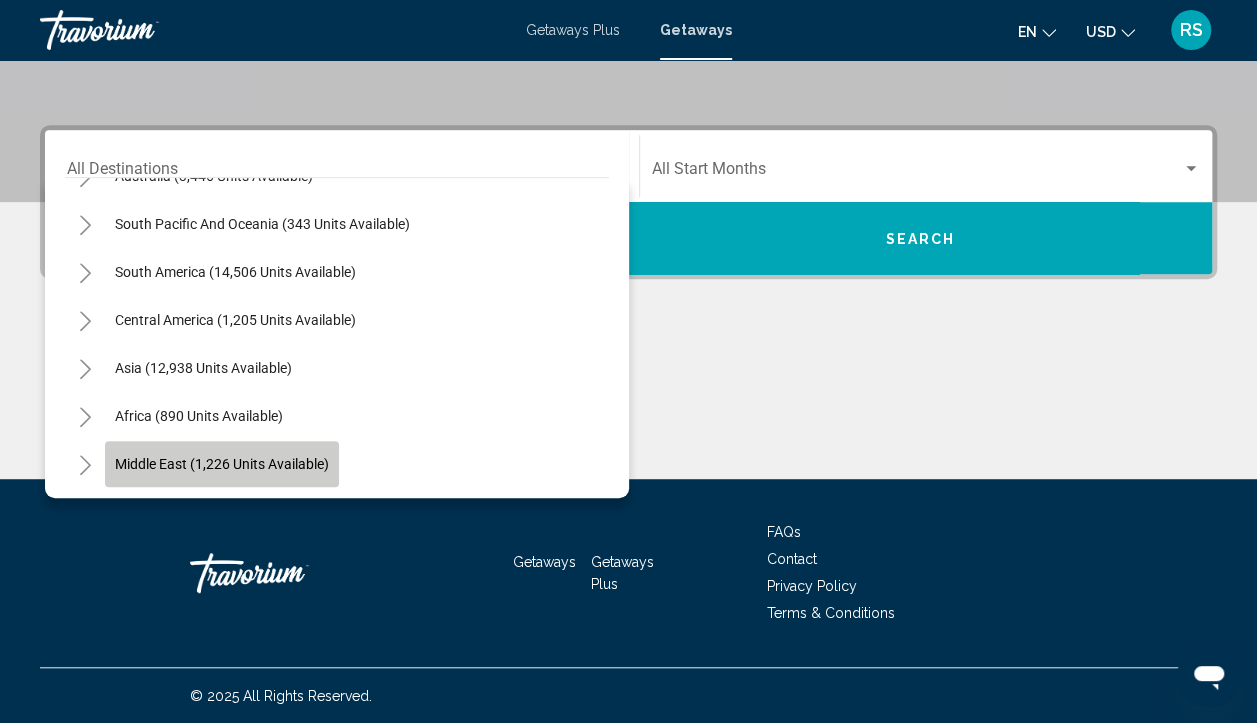 click on "Middle East (1,226 units available)" at bounding box center [222, 464] 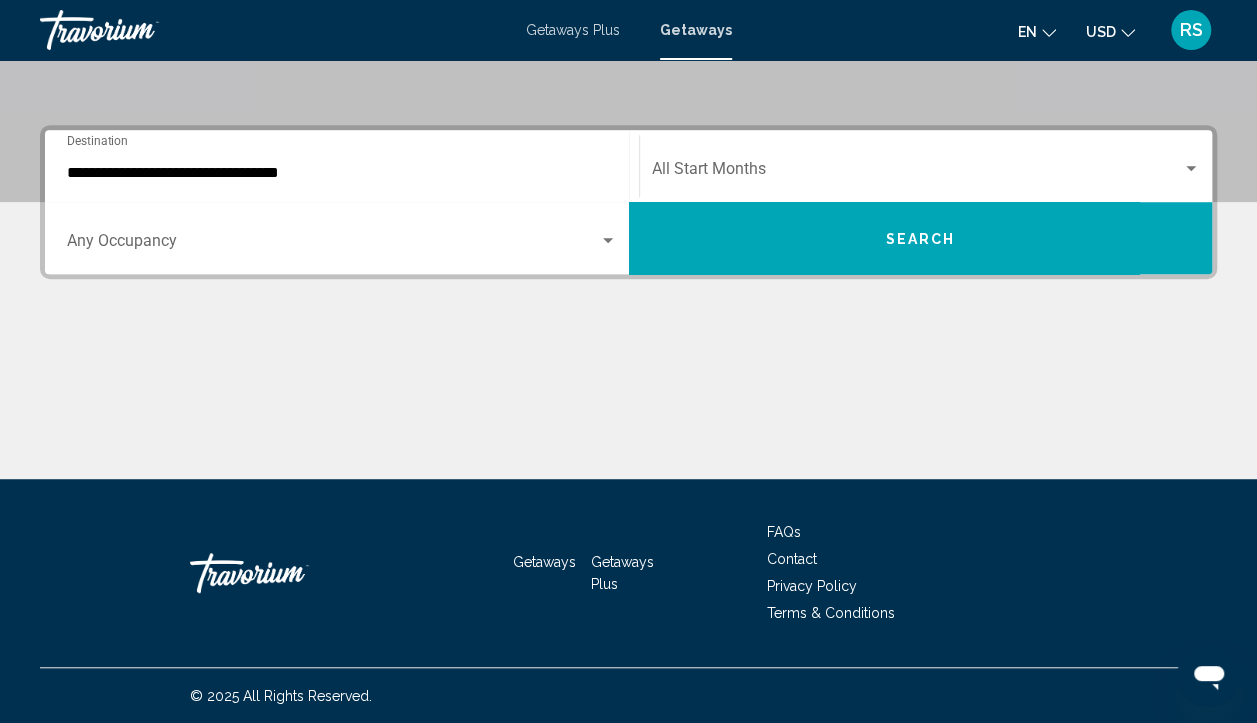 click on "Start Month All Start Months" at bounding box center [926, 166] 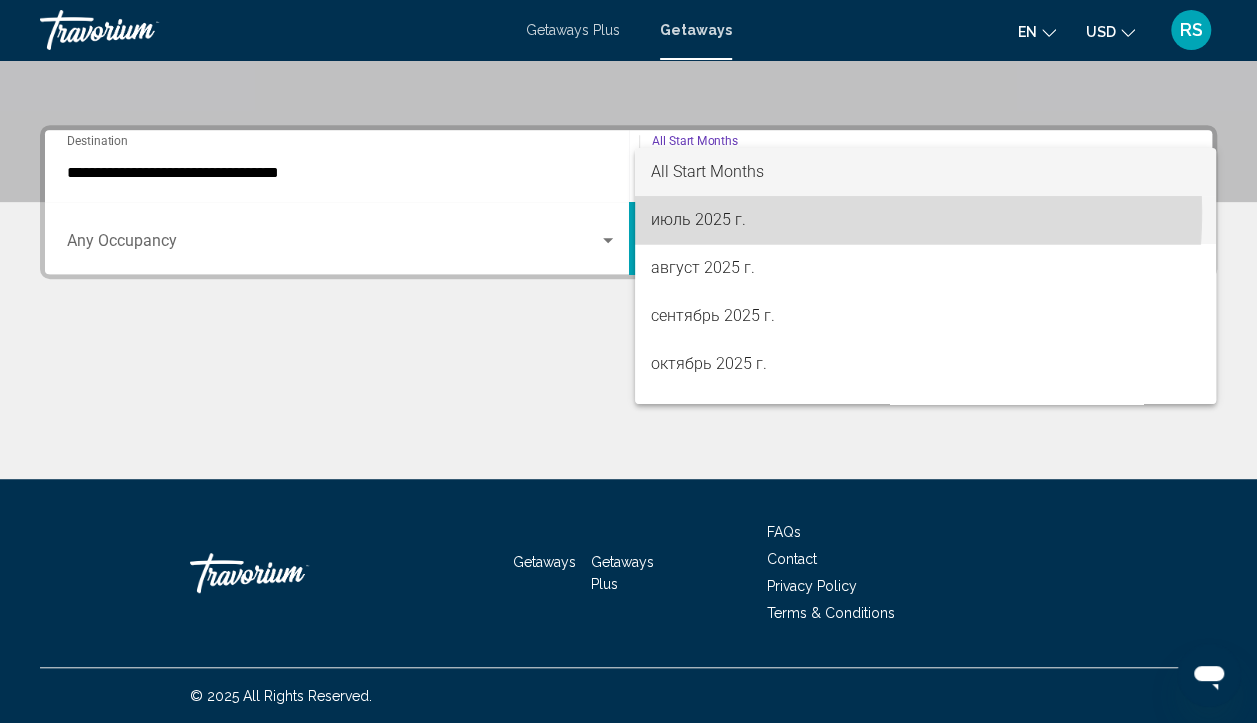click on "июль 2025 г." at bounding box center [925, 220] 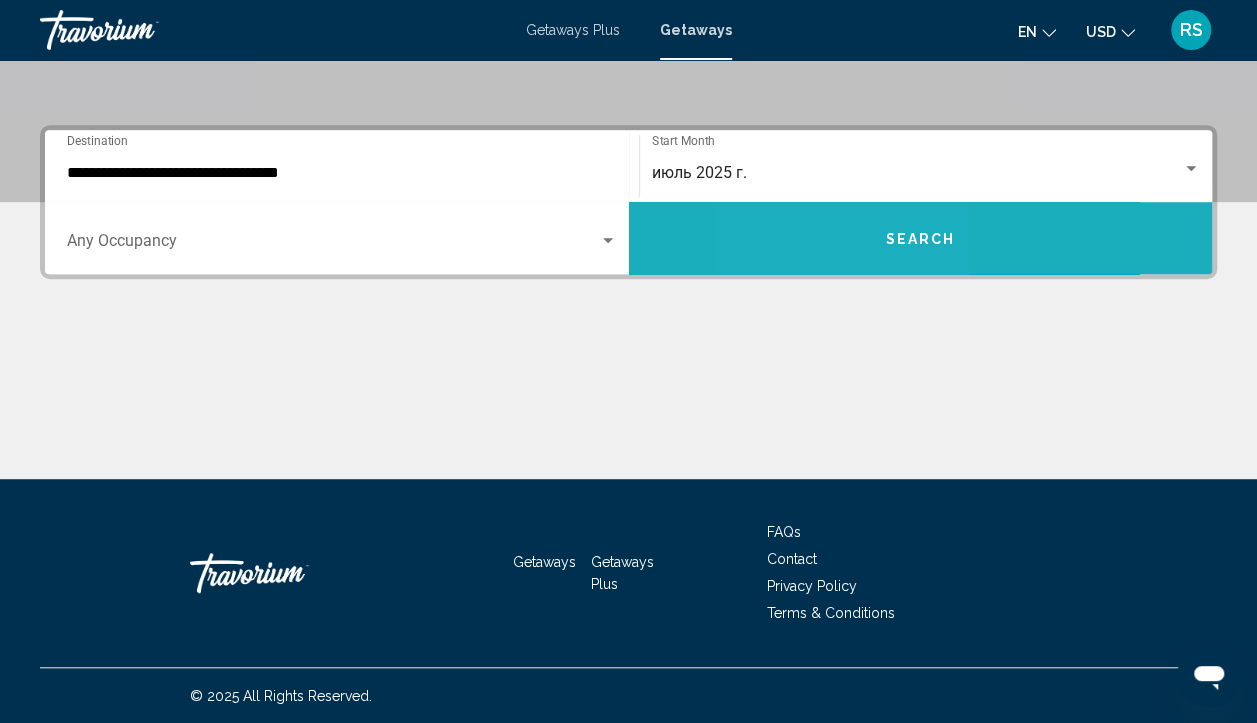 click on "Search" at bounding box center (921, 238) 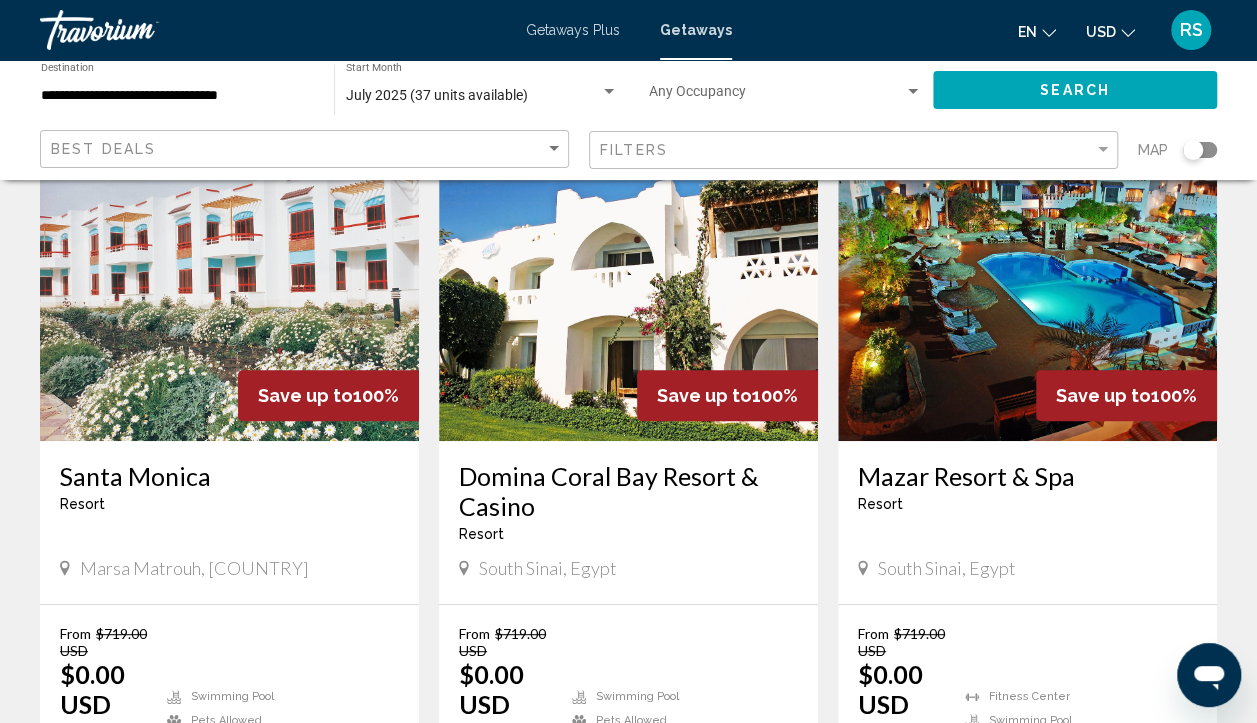 scroll, scrollTop: 0, scrollLeft: 0, axis: both 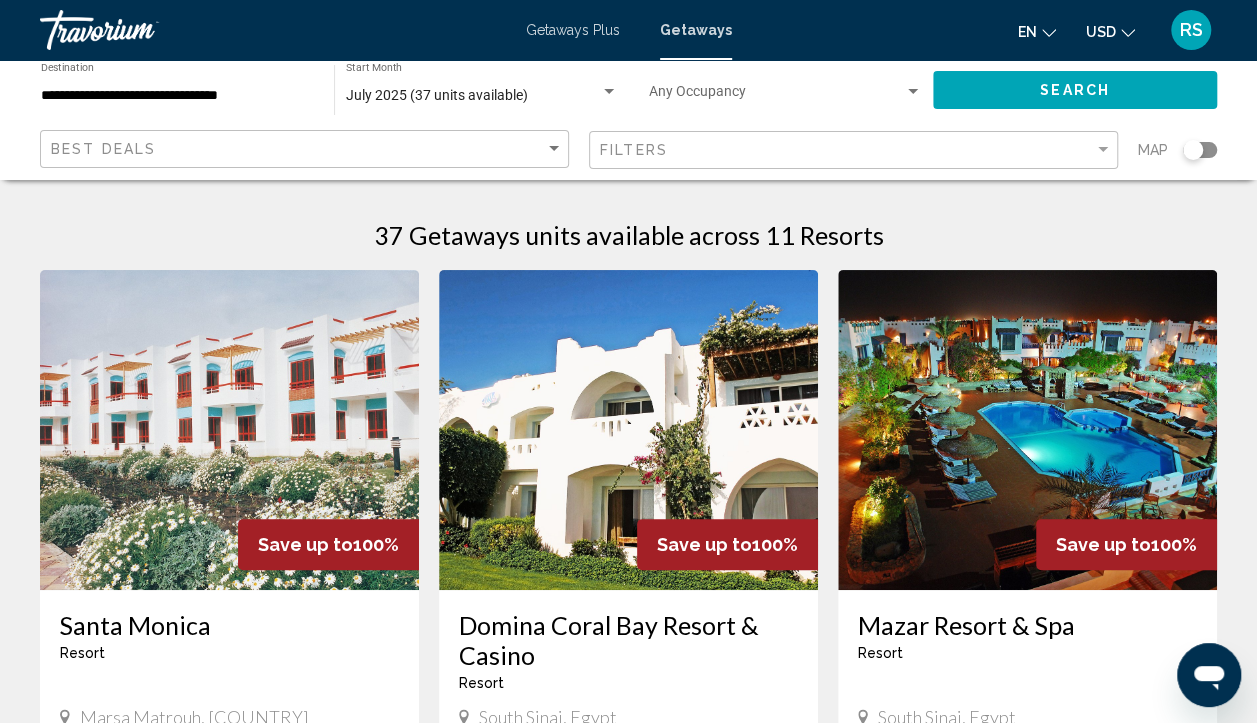 click at bounding box center [229, 430] 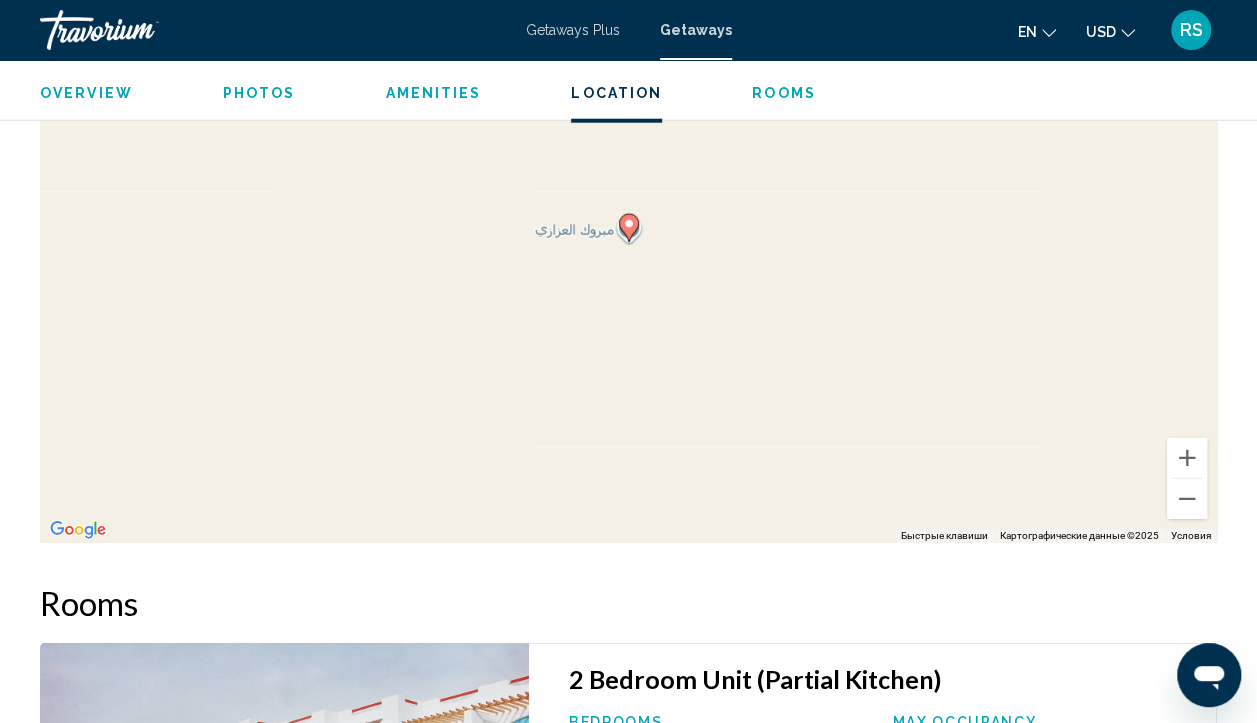 scroll, scrollTop: 2573, scrollLeft: 0, axis: vertical 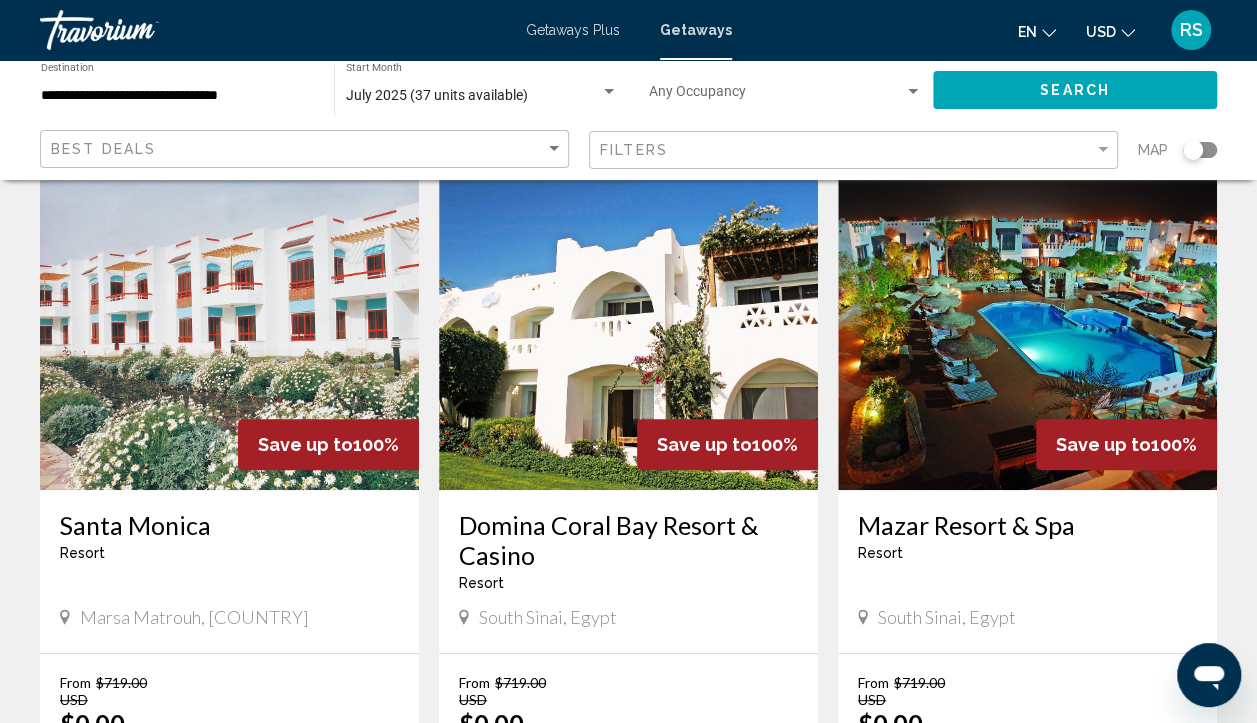 click at bounding box center [1027, 330] 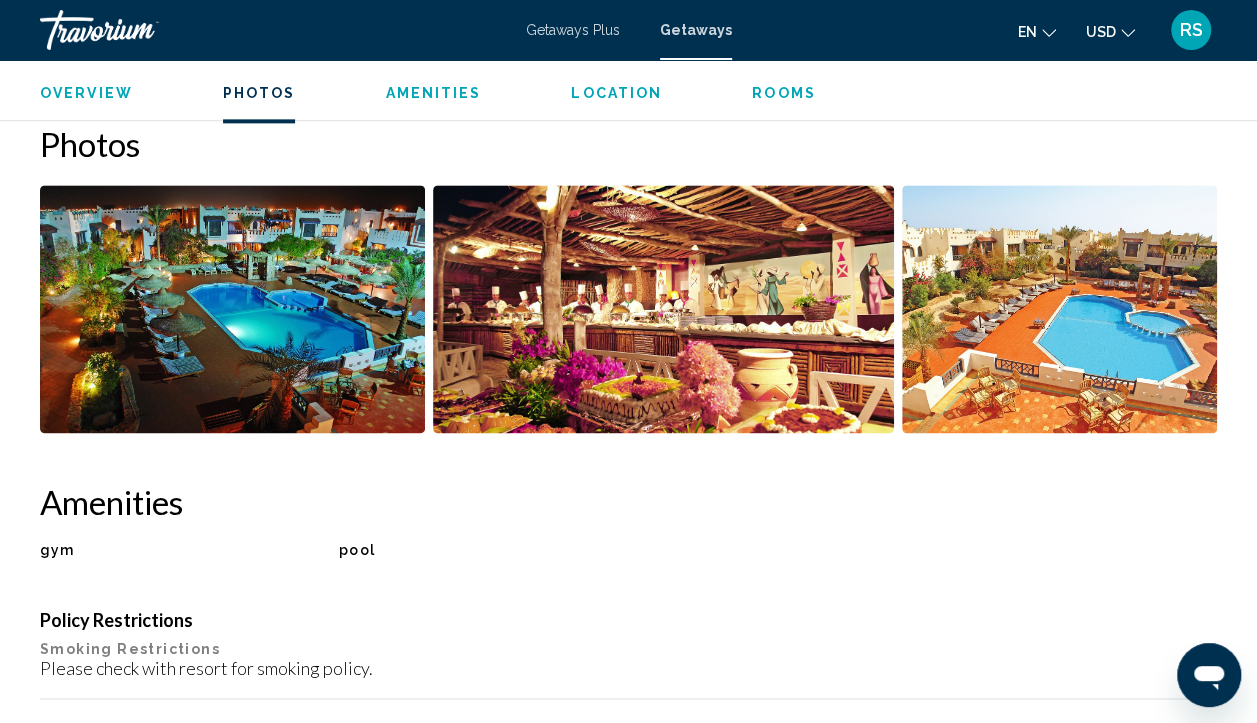scroll, scrollTop: 1274, scrollLeft: 0, axis: vertical 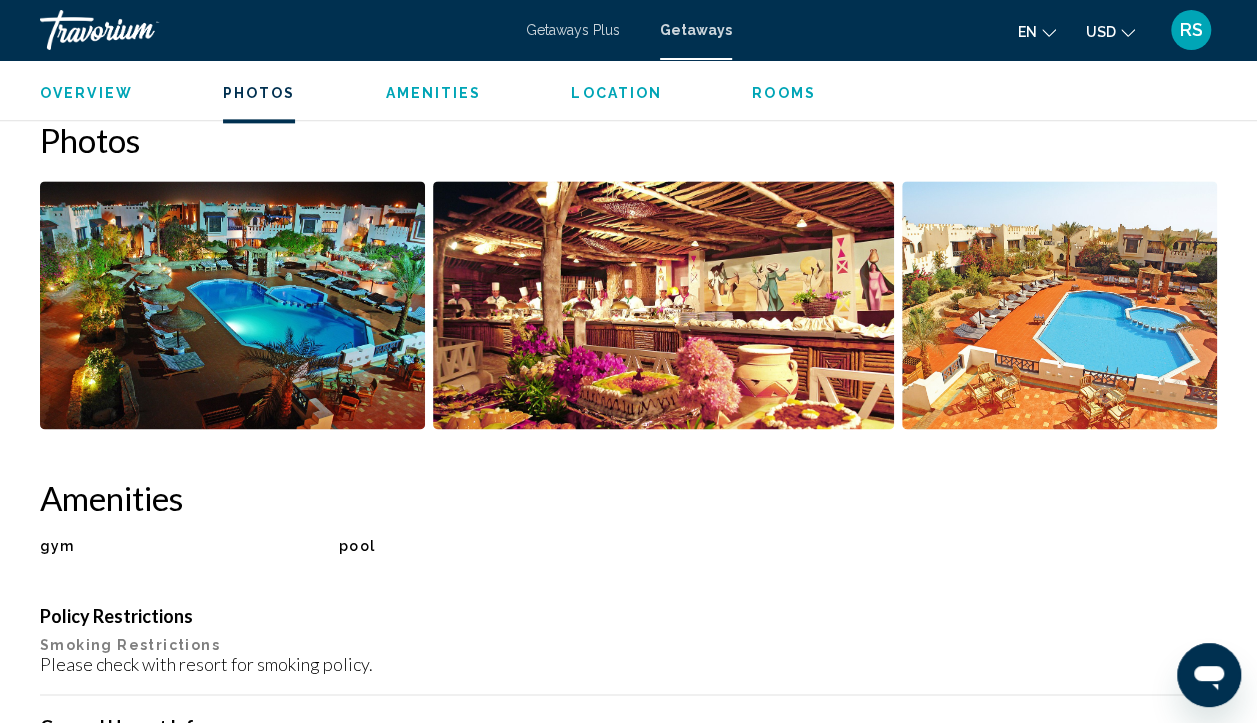 click at bounding box center [232, 305] 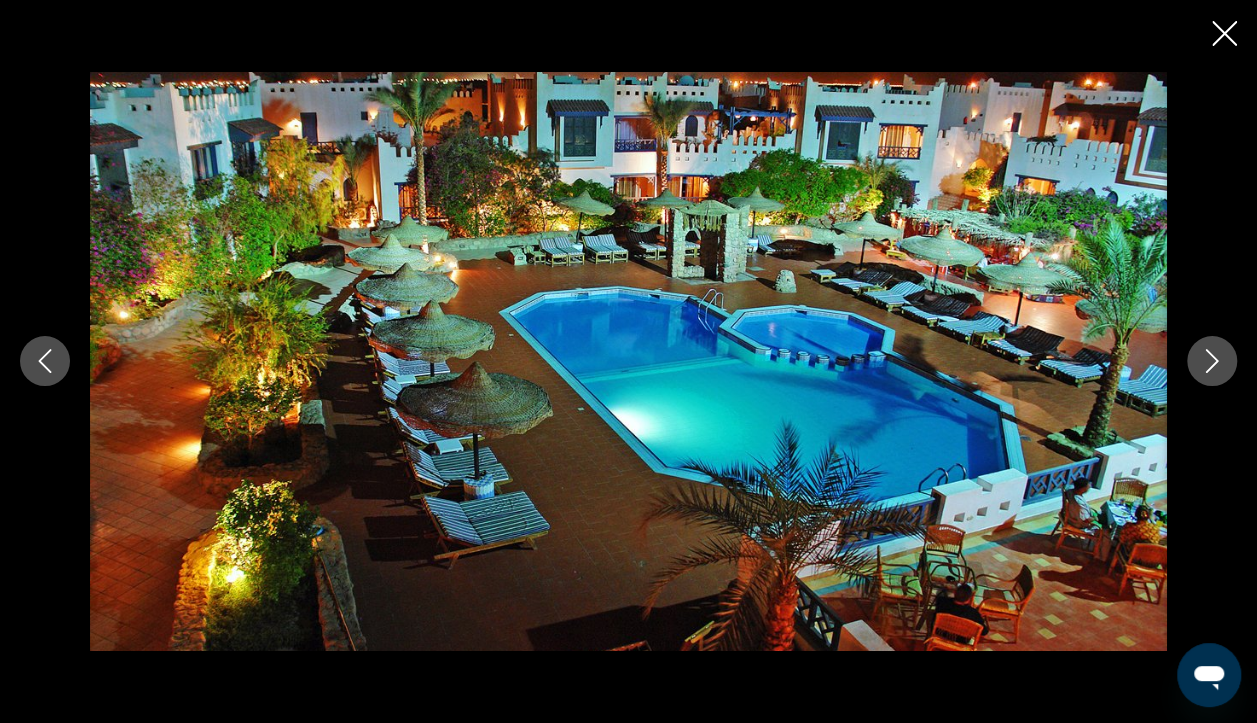 click at bounding box center (628, 361) 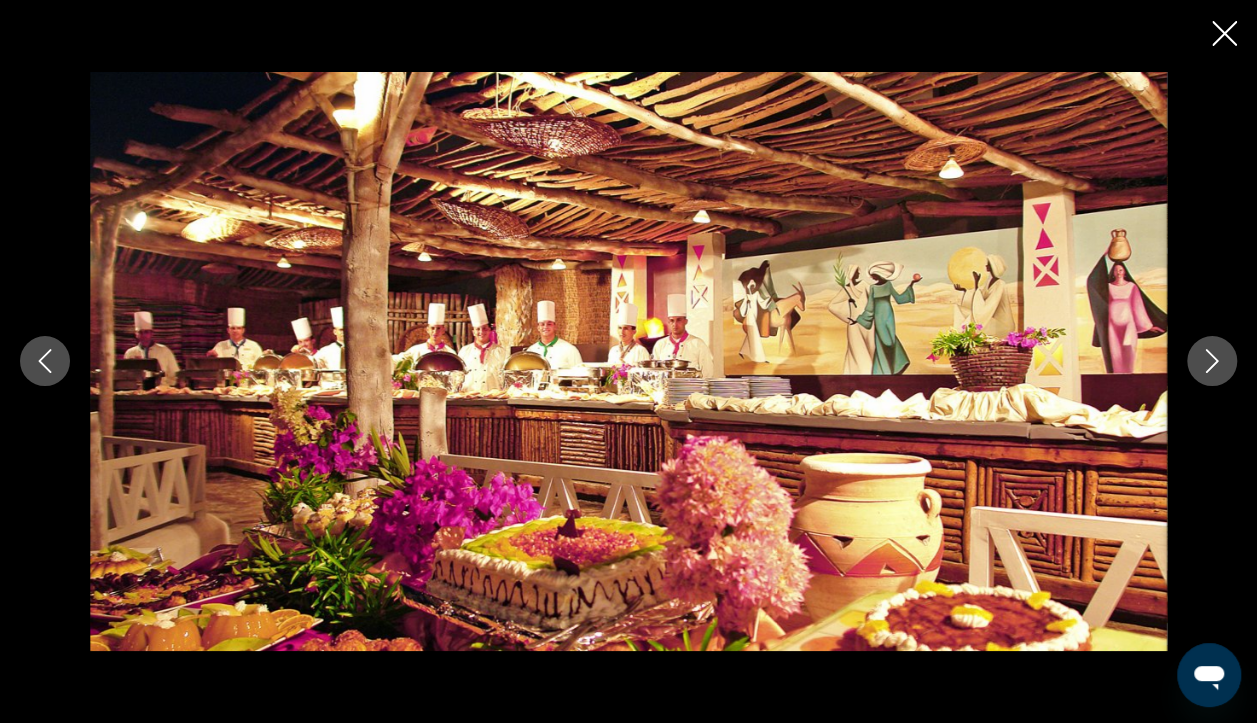 click at bounding box center (1212, 361) 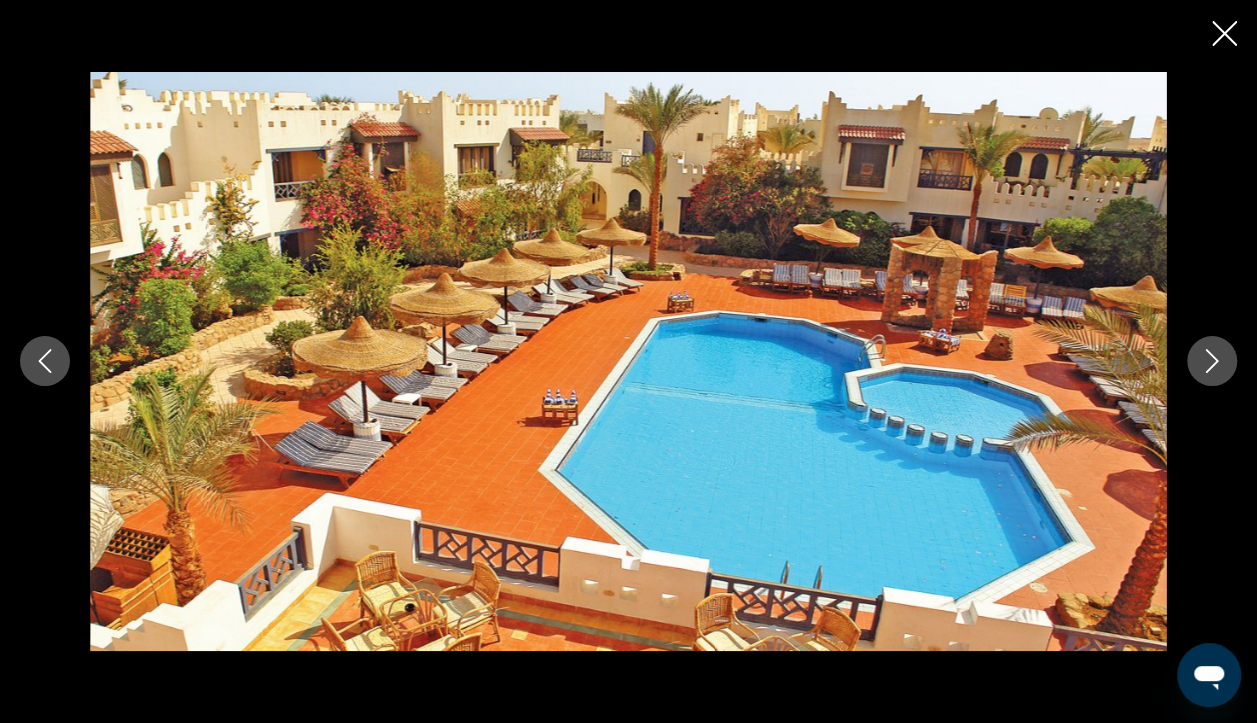 click at bounding box center [1212, 361] 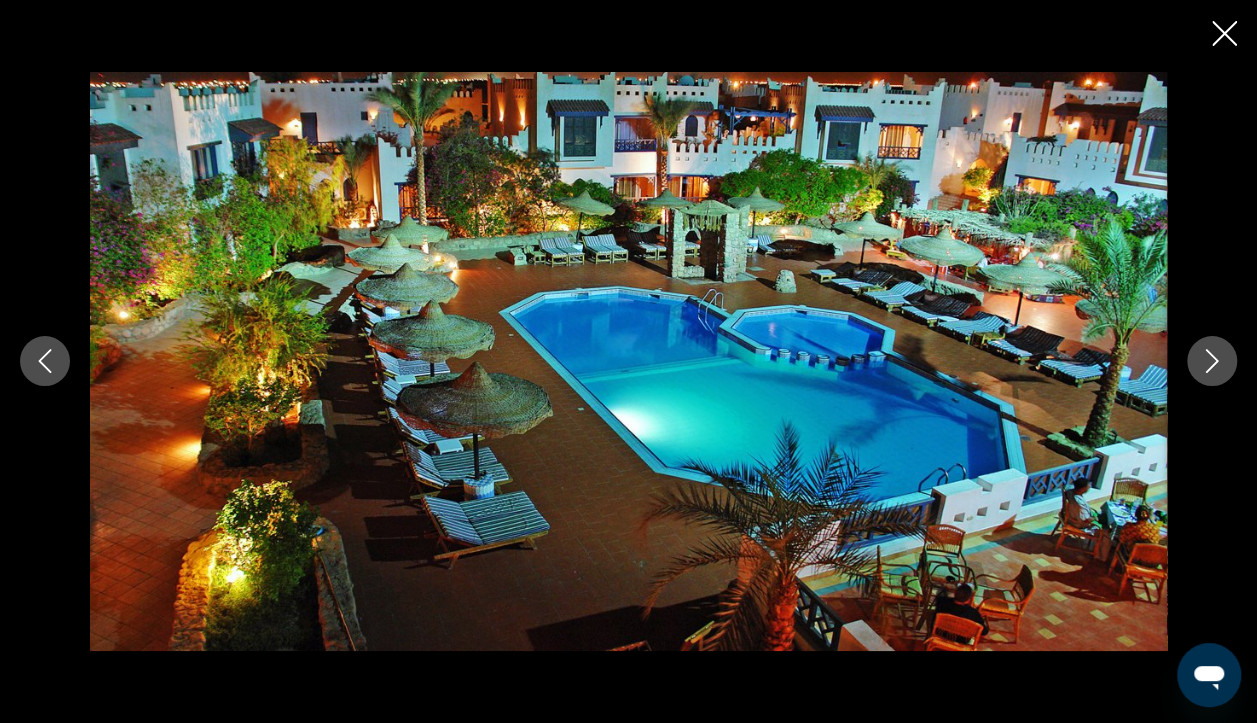 click at bounding box center (1212, 361) 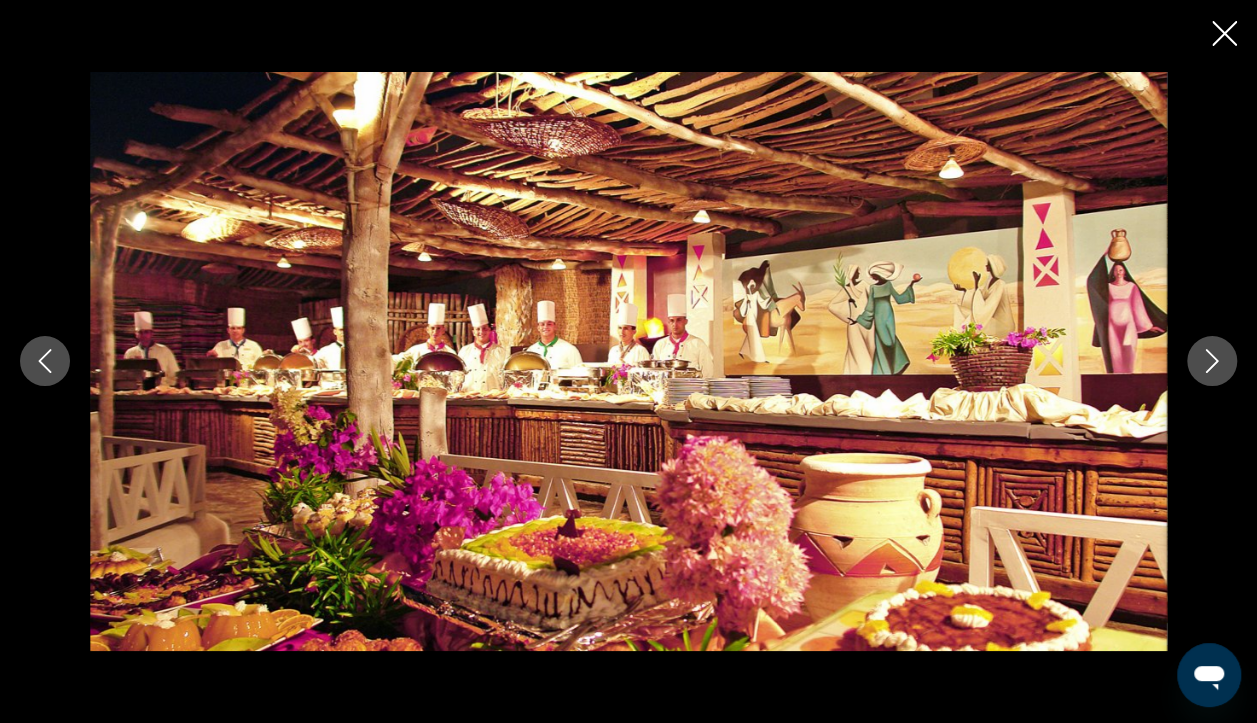 click at bounding box center [1212, 362] 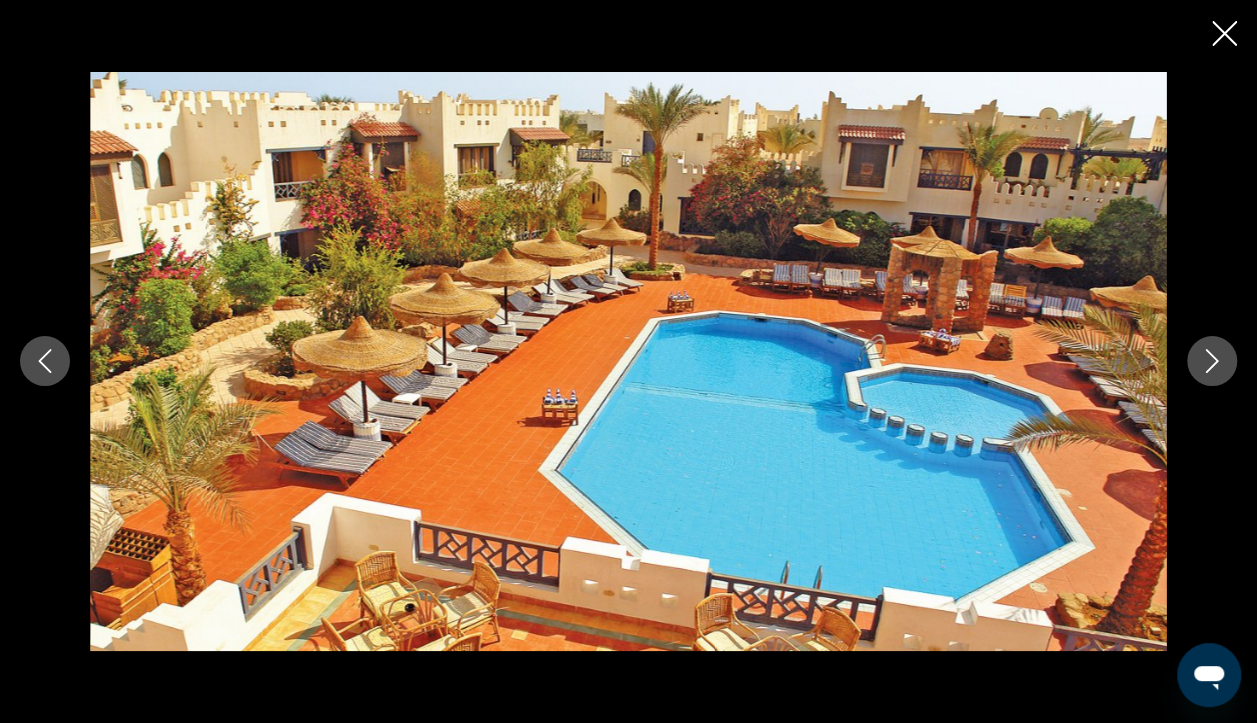 click at bounding box center [1212, 362] 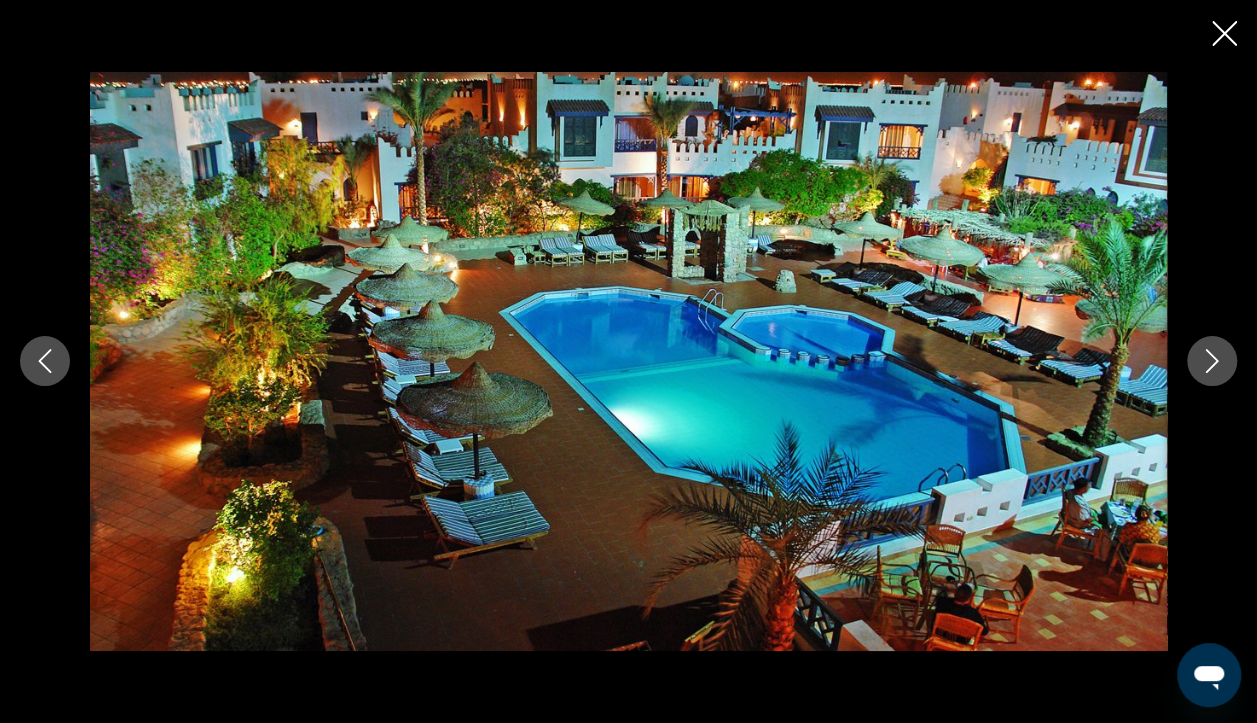 click at bounding box center [1212, 362] 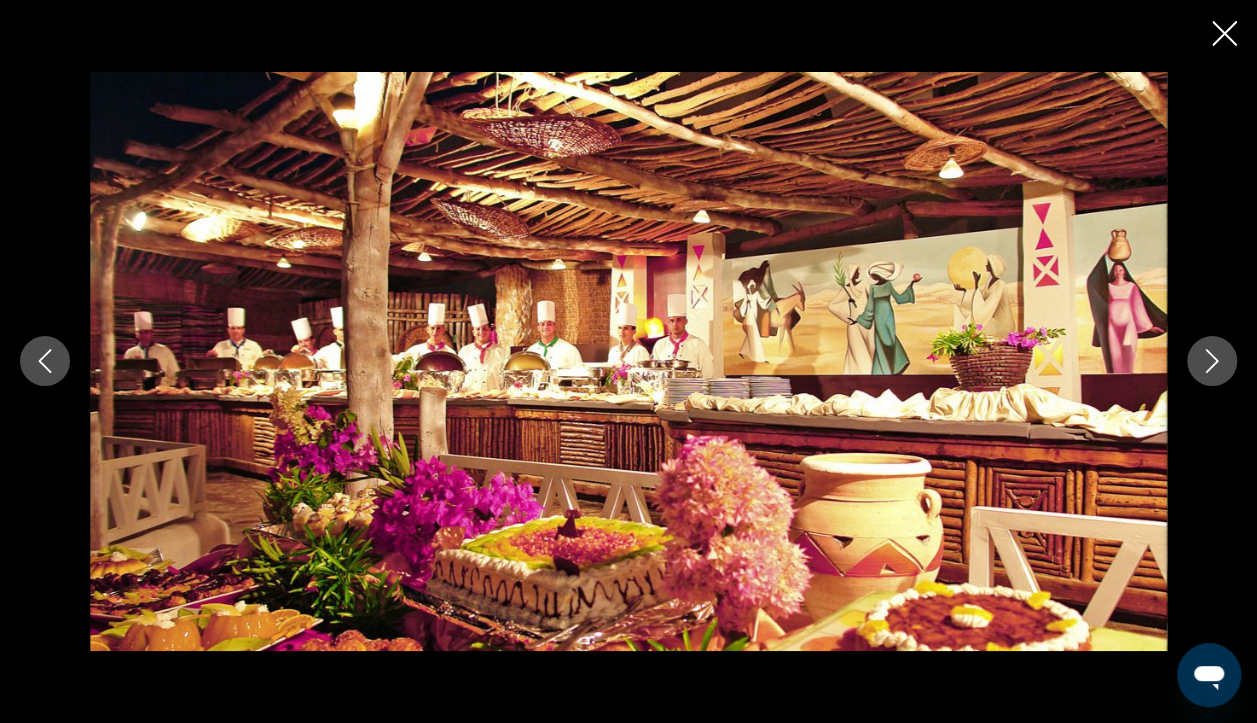 click at bounding box center [1212, 362] 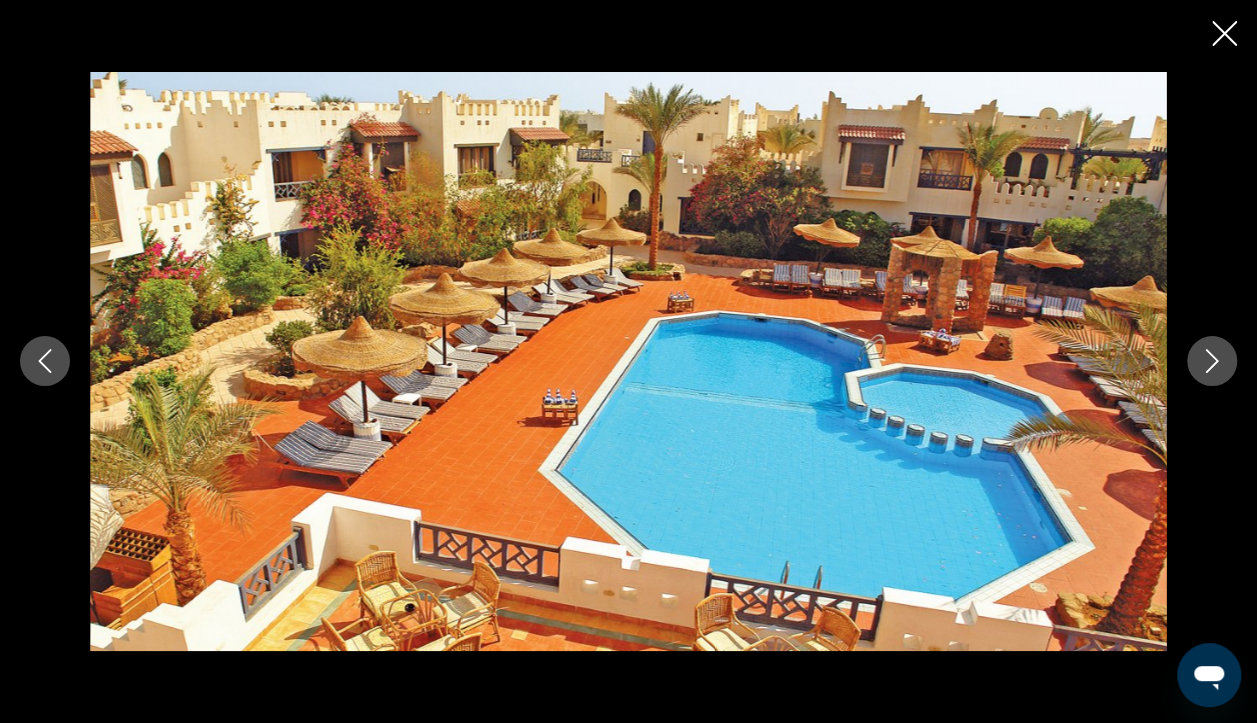 click at bounding box center (1212, 362) 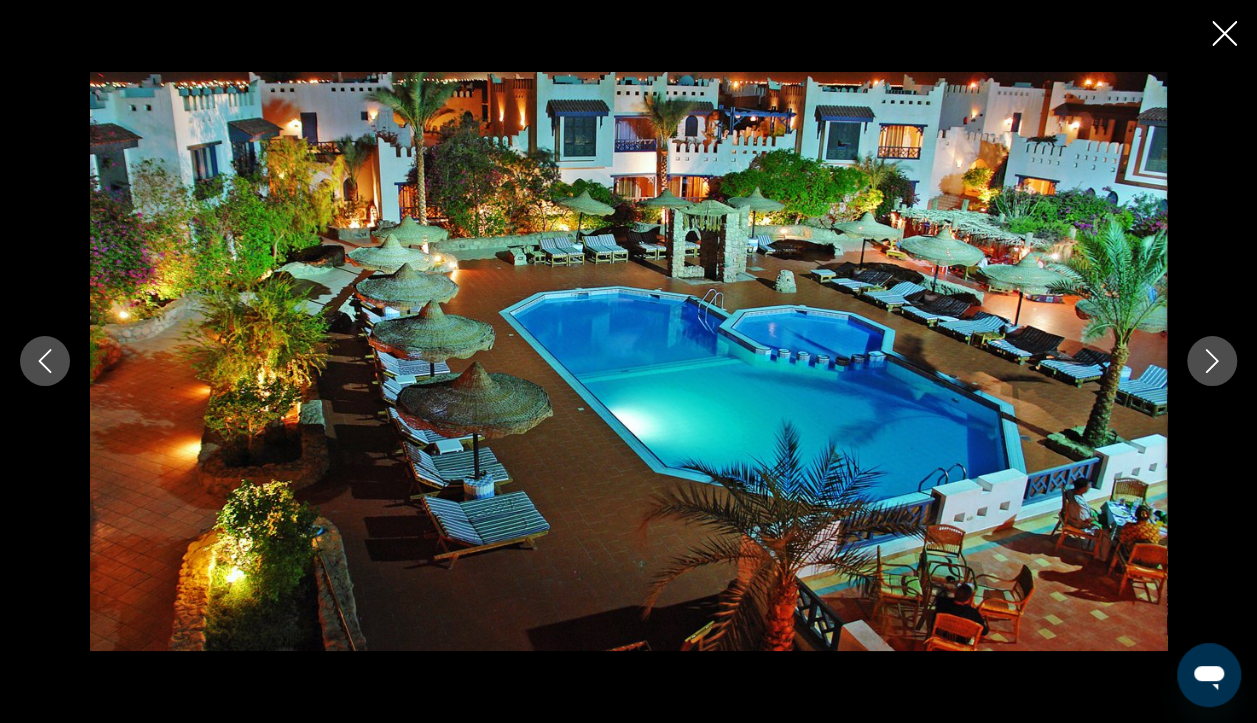 click at bounding box center [1212, 362] 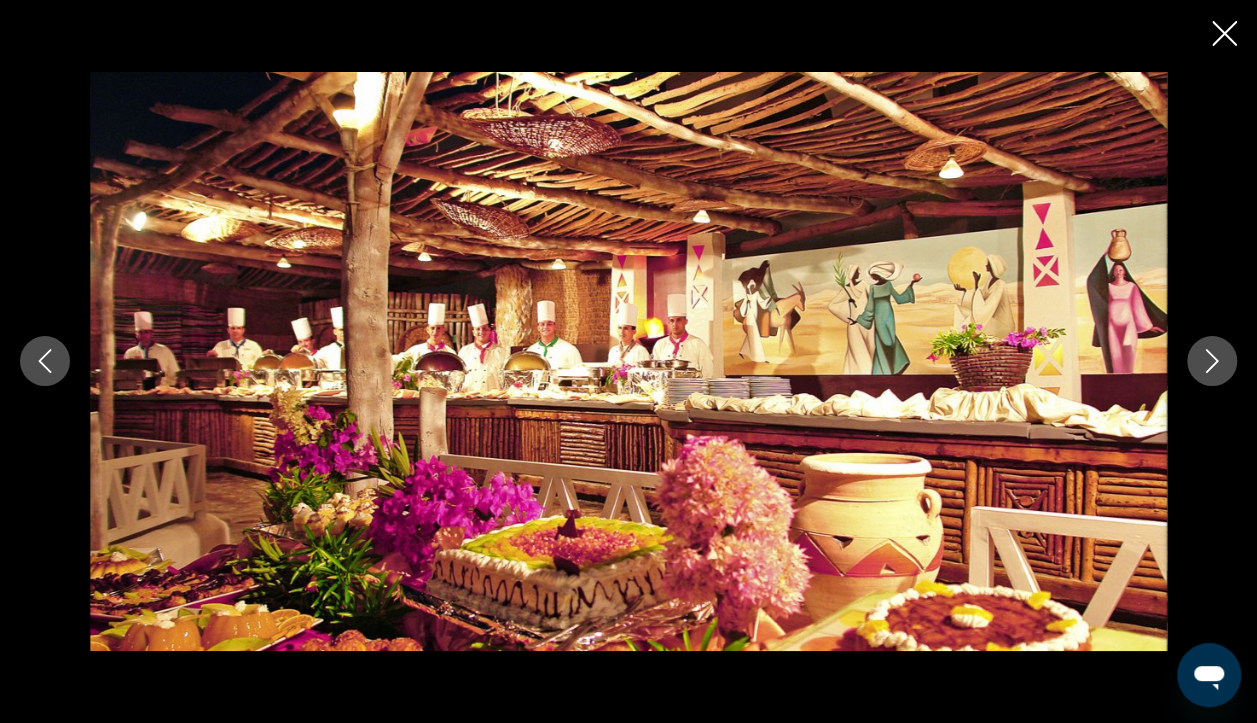 click at bounding box center [1212, 361] 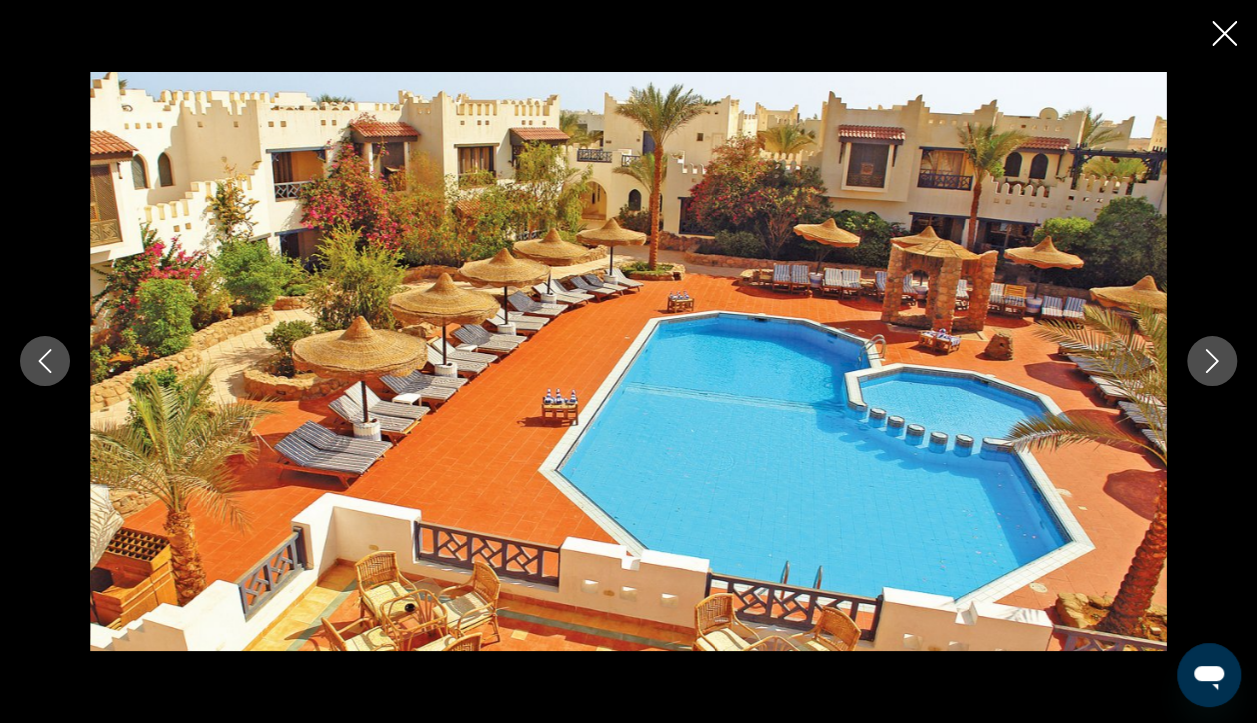 click at bounding box center [1224, 33] 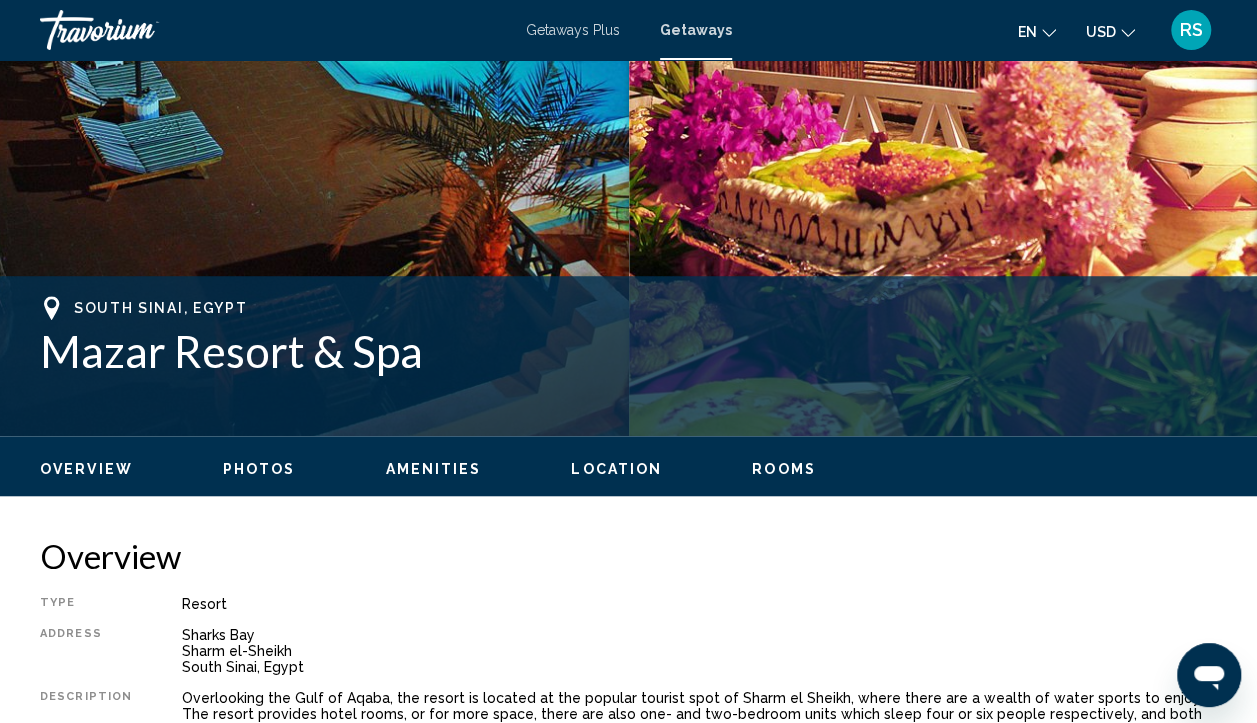 scroll, scrollTop: 974, scrollLeft: 0, axis: vertical 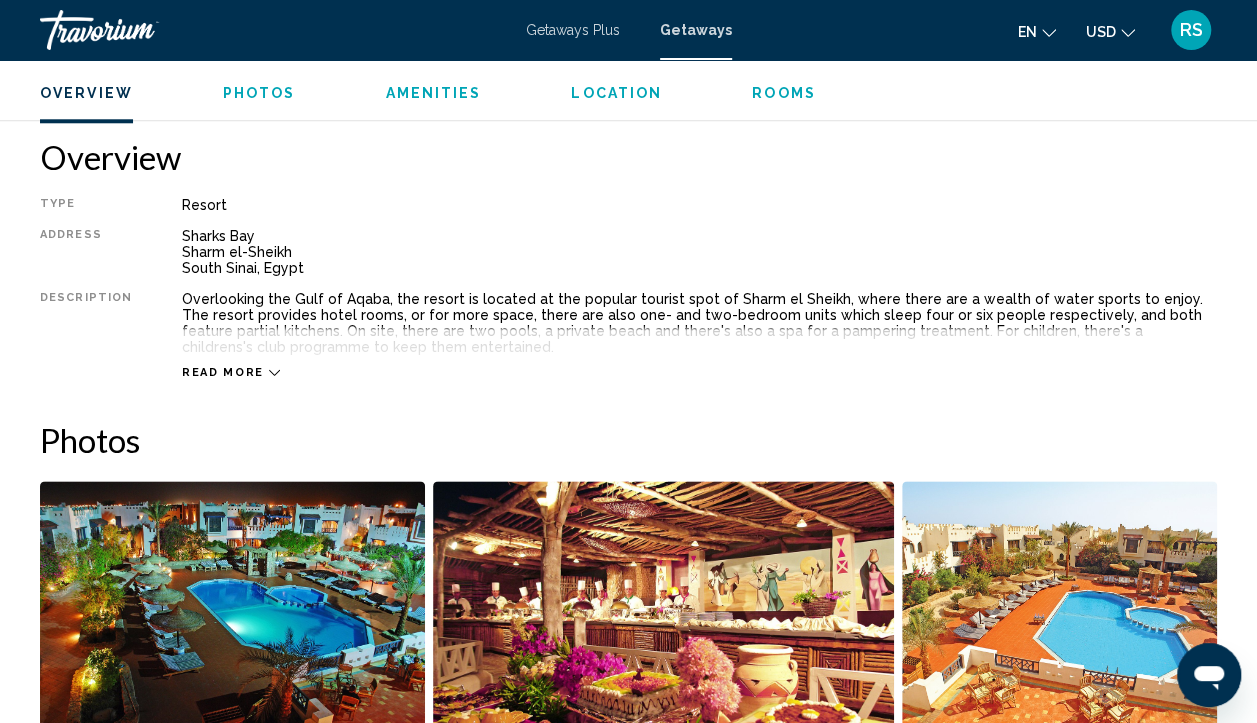 click at bounding box center [274, 372] 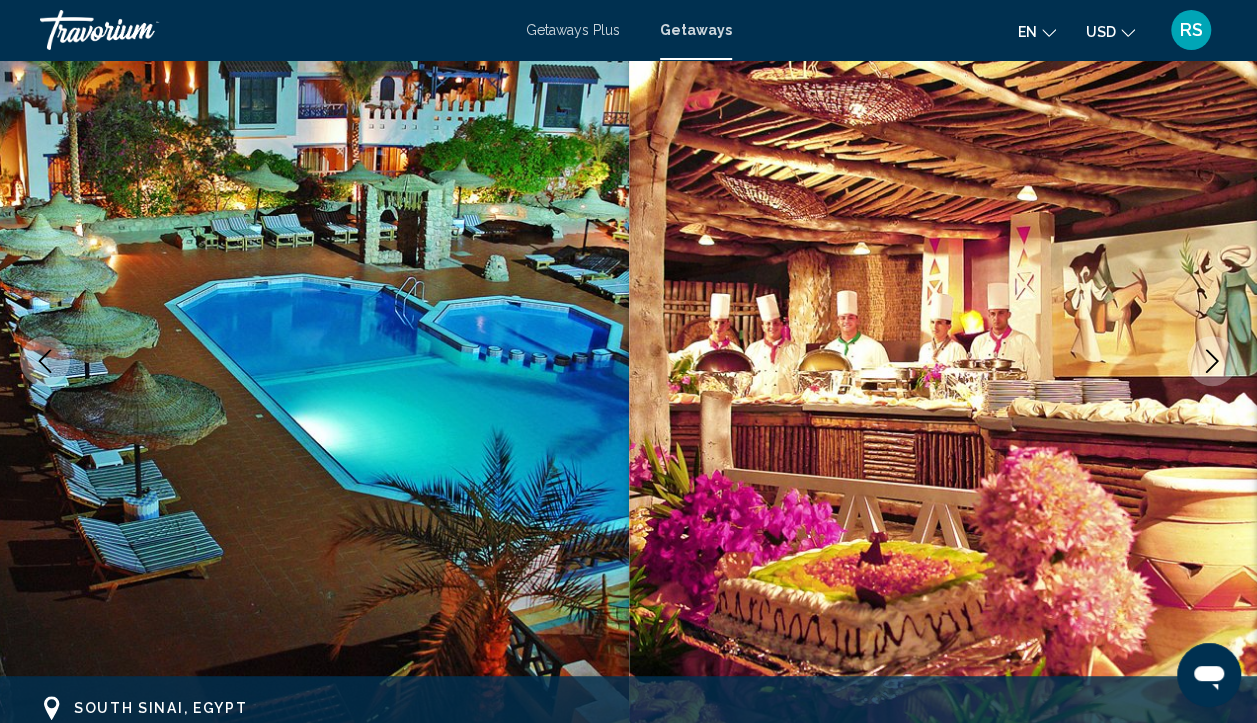 scroll, scrollTop: 0, scrollLeft: 0, axis: both 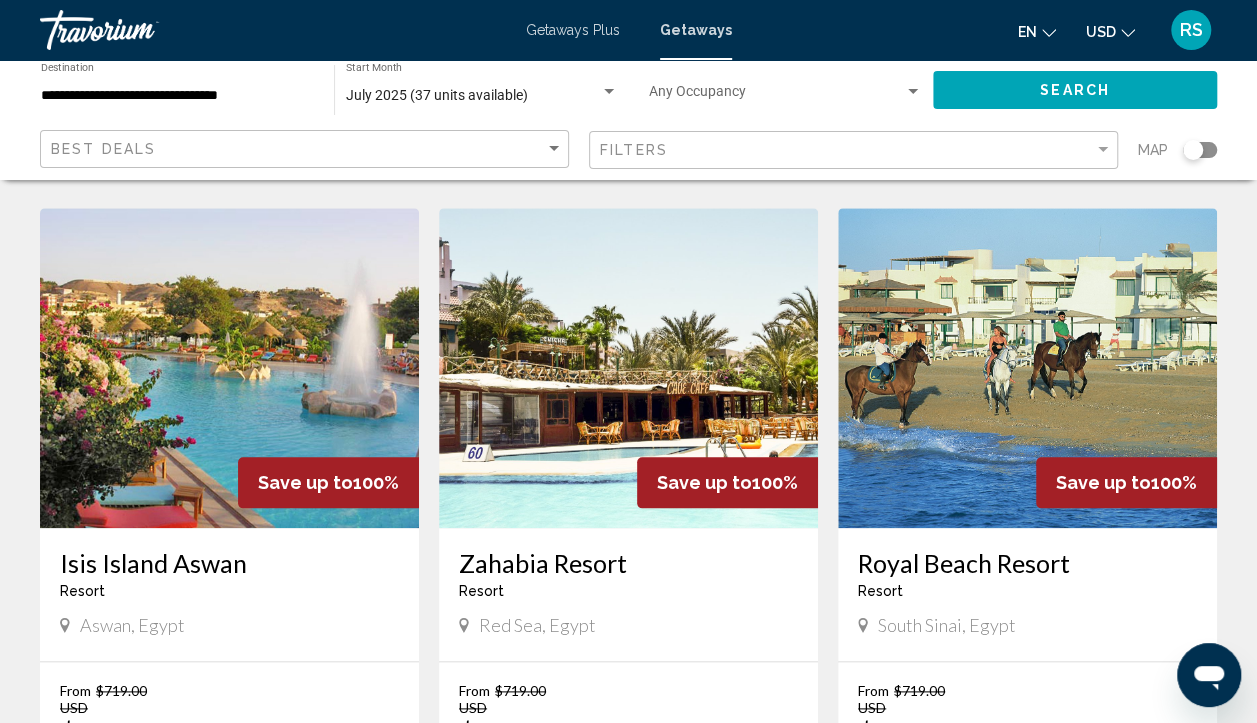 drag, startPoint x: 998, startPoint y: 349, endPoint x: 1126, endPoint y: 332, distance: 129.12398 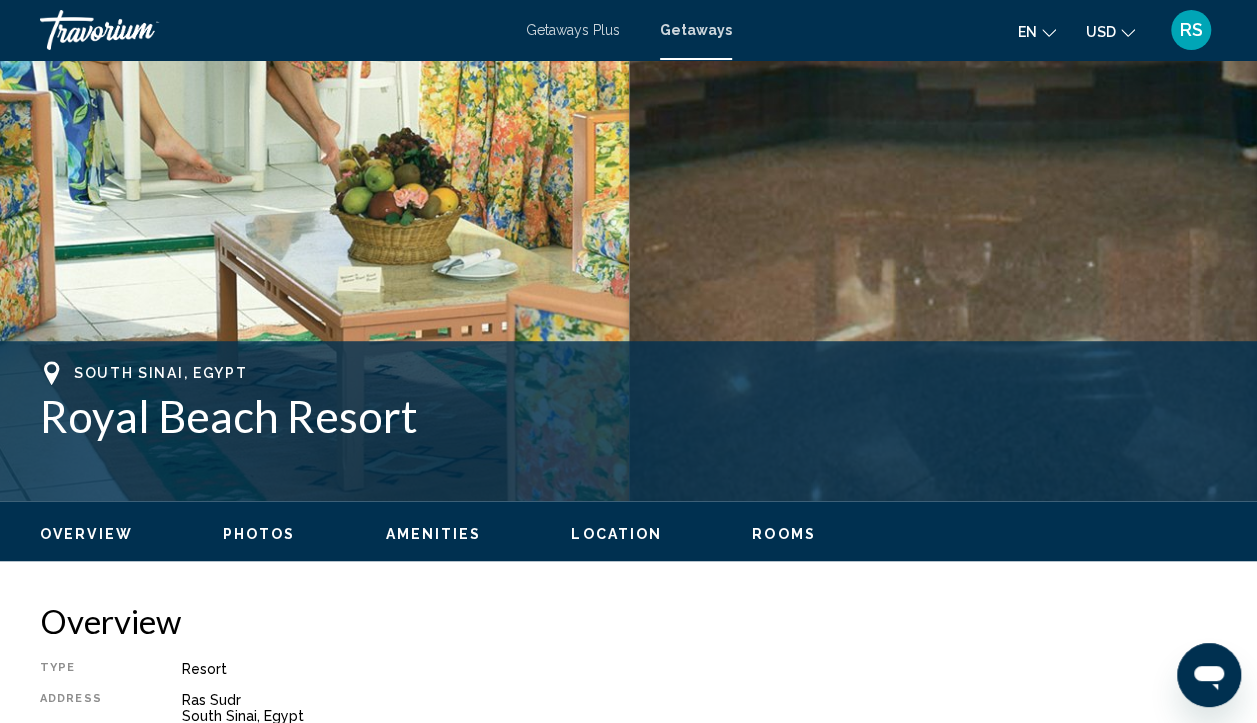 scroll, scrollTop: 773, scrollLeft: 0, axis: vertical 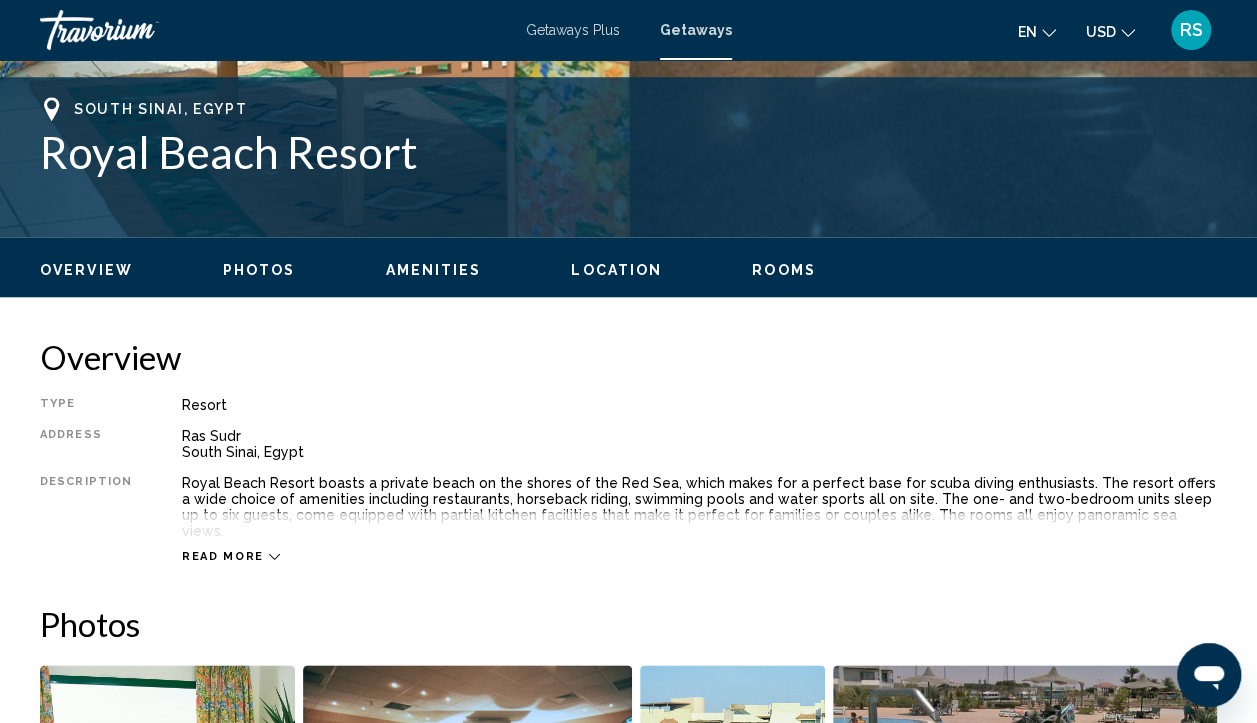 click at bounding box center (274, 556) 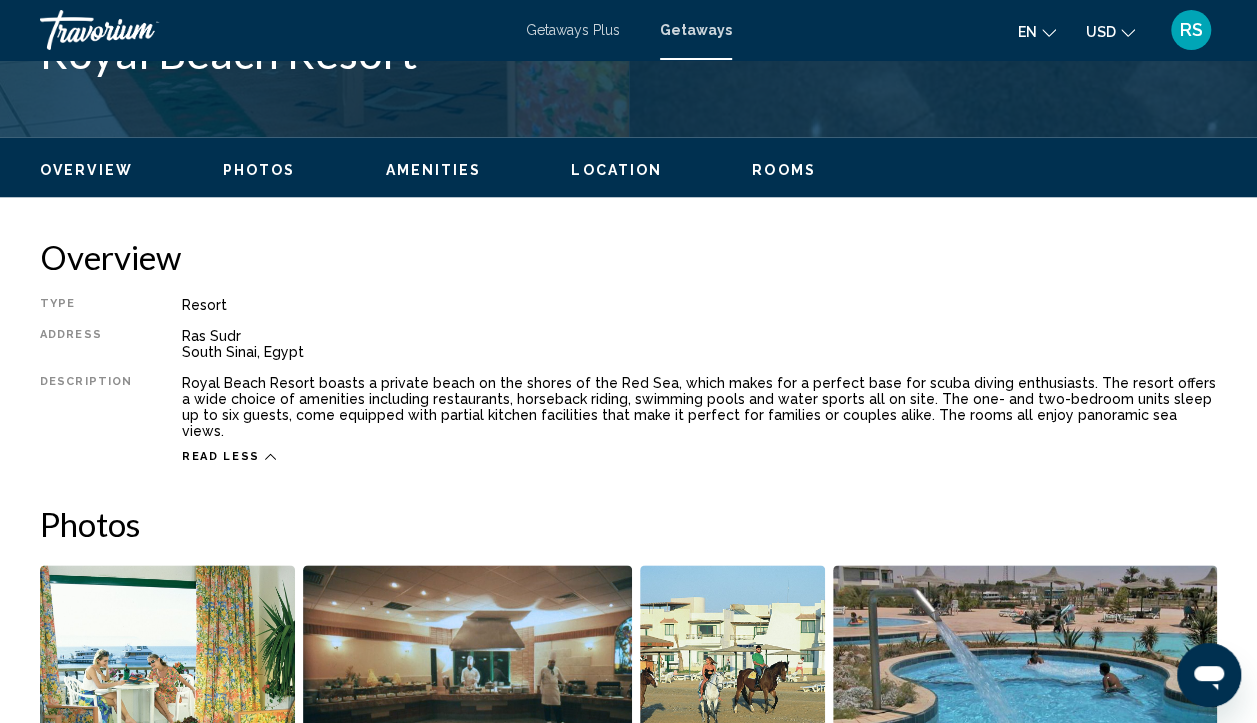 scroll, scrollTop: 773, scrollLeft: 0, axis: vertical 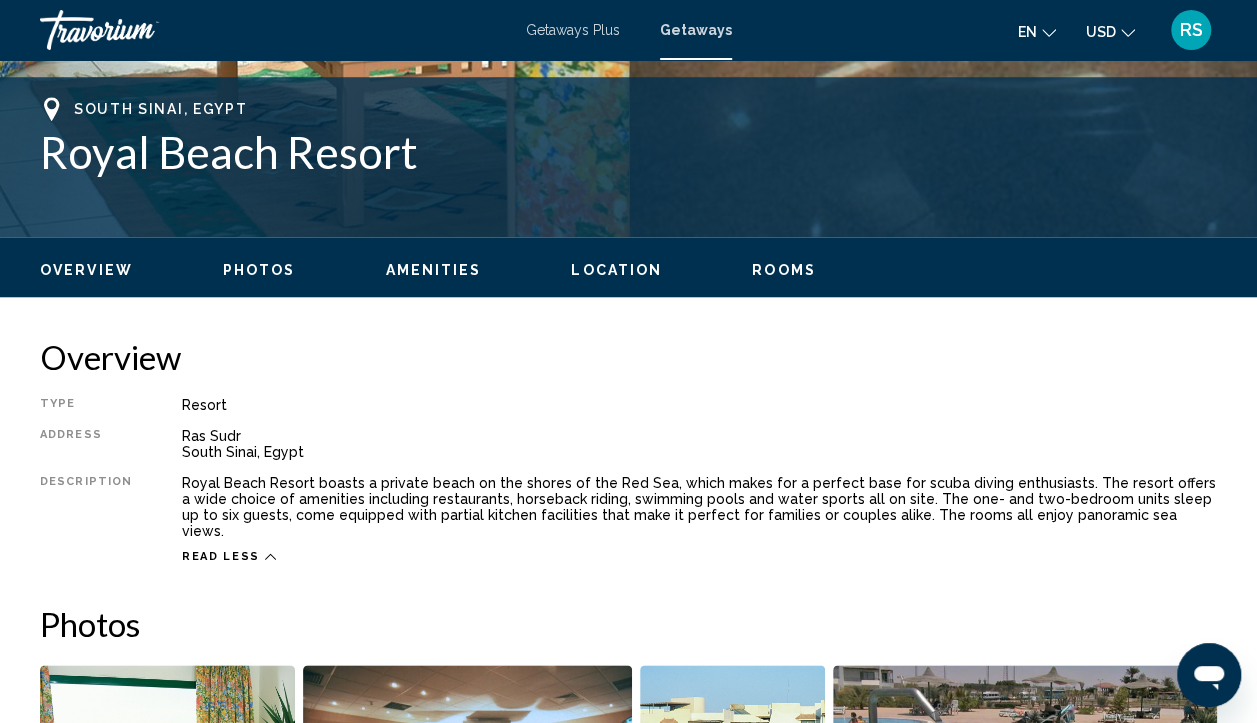 drag, startPoint x: 986, startPoint y: 221, endPoint x: 1016, endPoint y: 185, distance: 46.8615 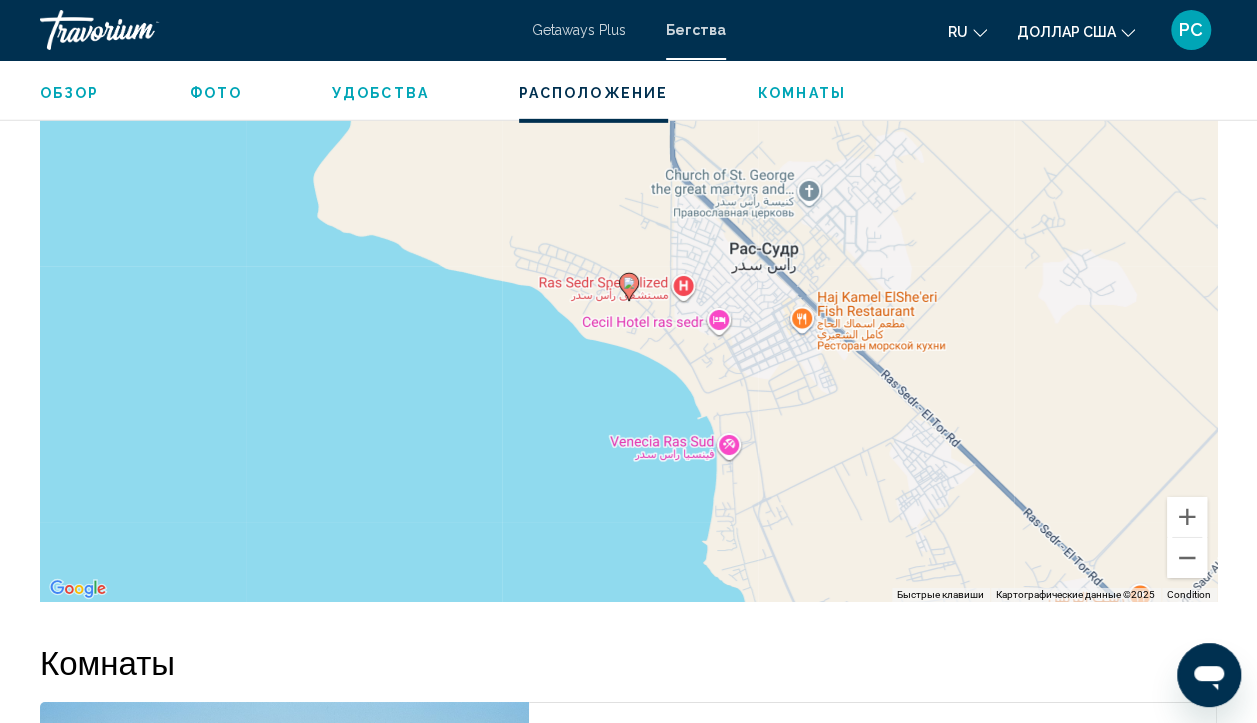 scroll, scrollTop: 3064, scrollLeft: 0, axis: vertical 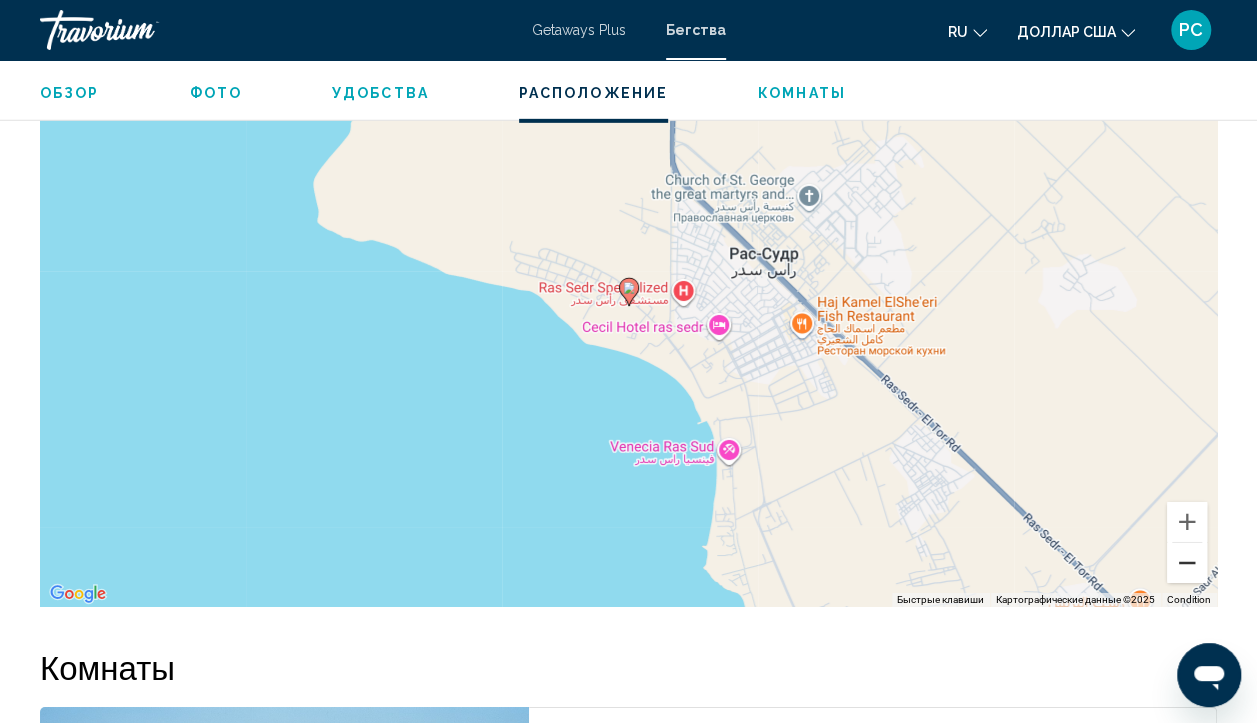 click at bounding box center [1187, 563] 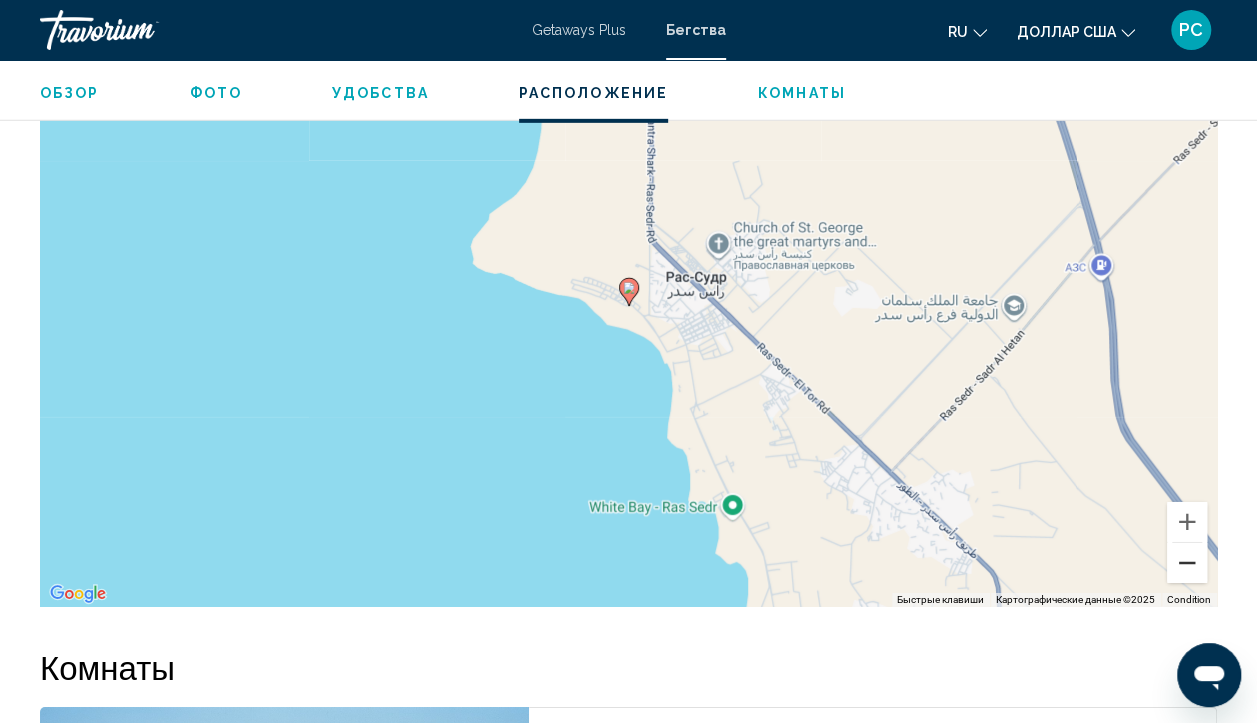 click at bounding box center (1187, 563) 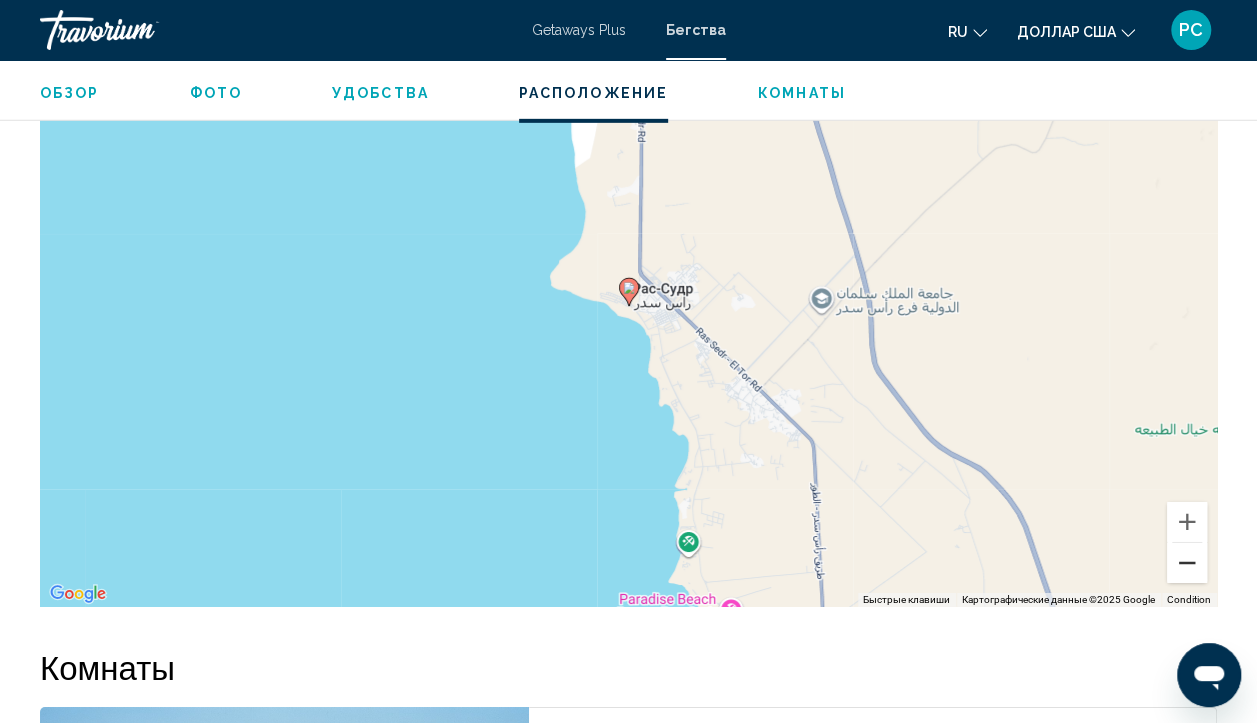 click at bounding box center [1187, 563] 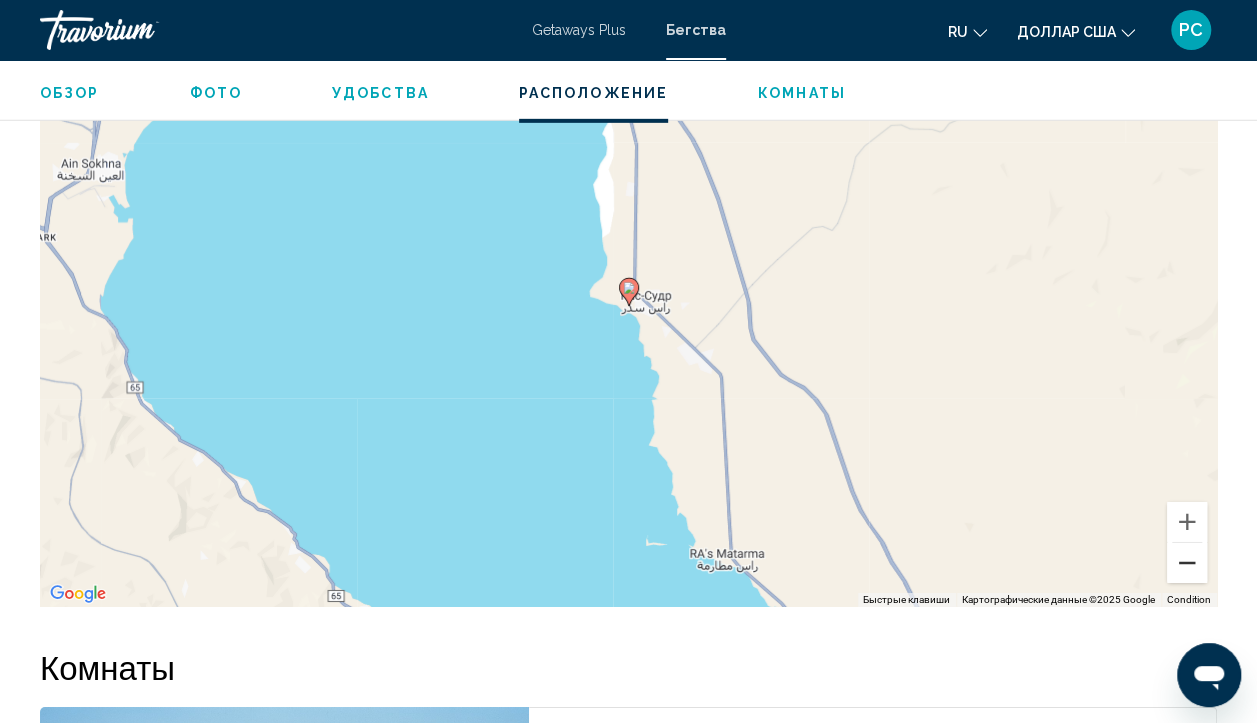 click at bounding box center (1187, 563) 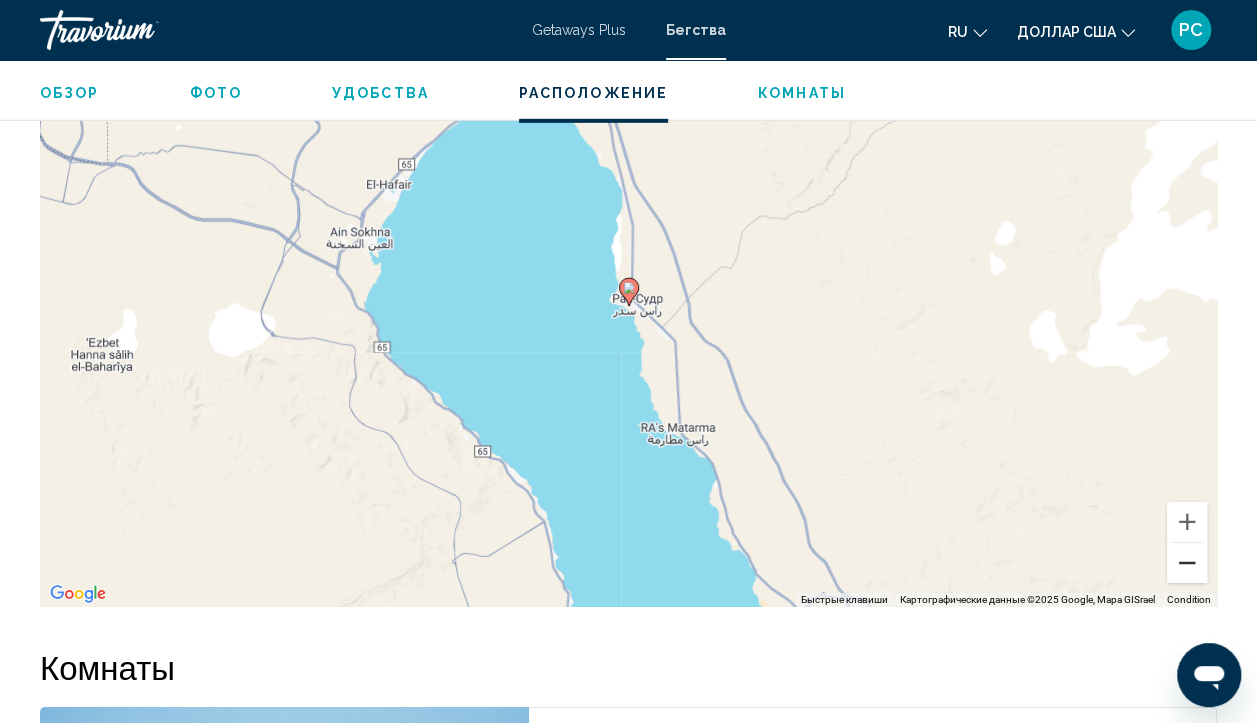 click at bounding box center (1187, 563) 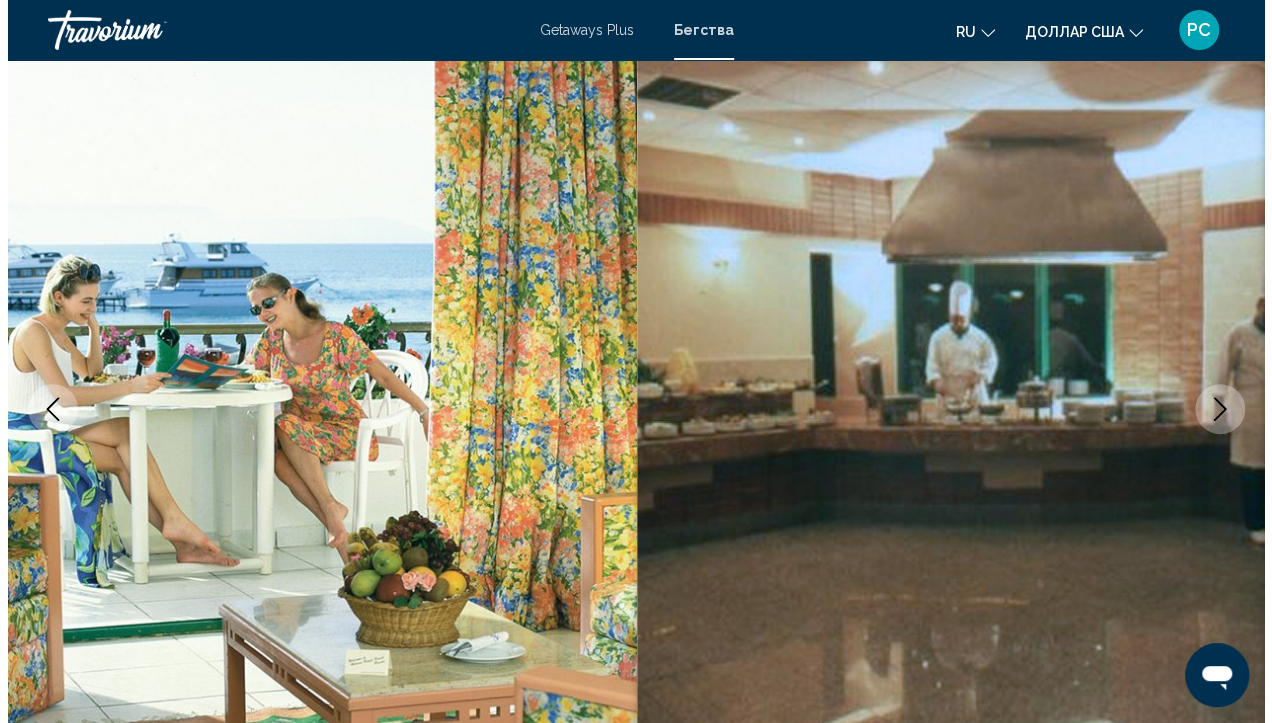 scroll, scrollTop: 0, scrollLeft: 0, axis: both 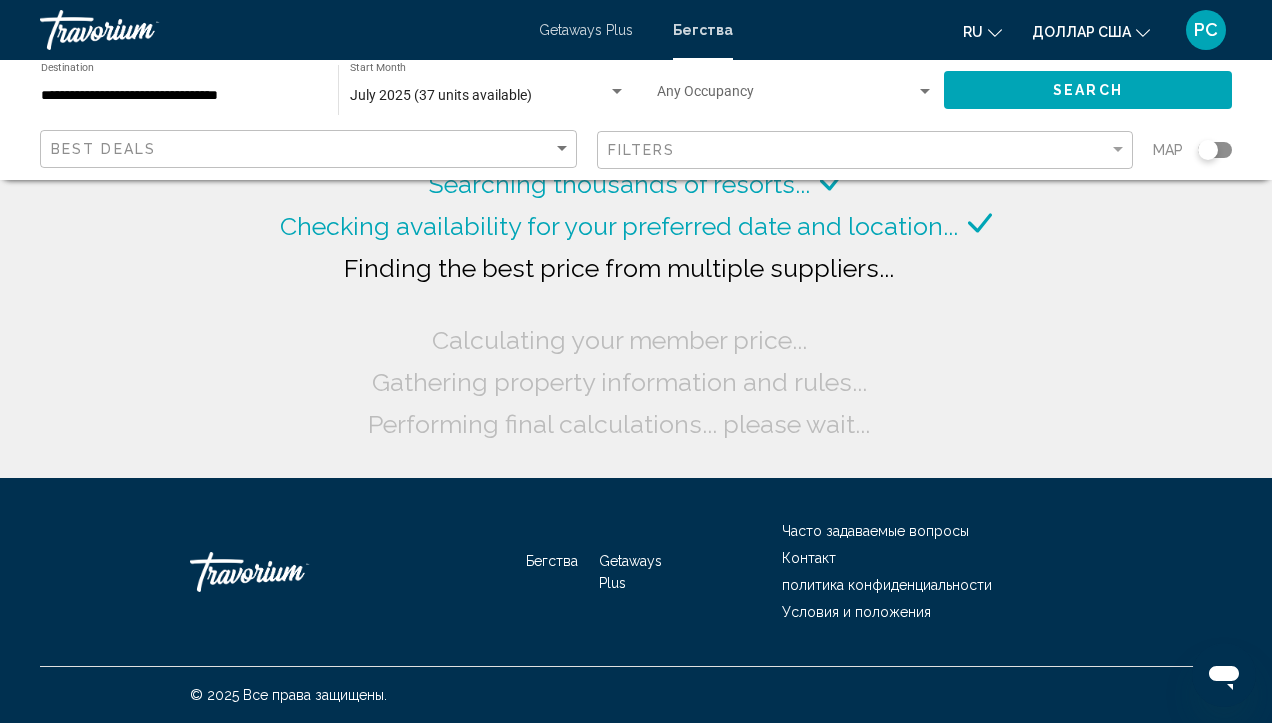 click on "**********" at bounding box center [179, 90] 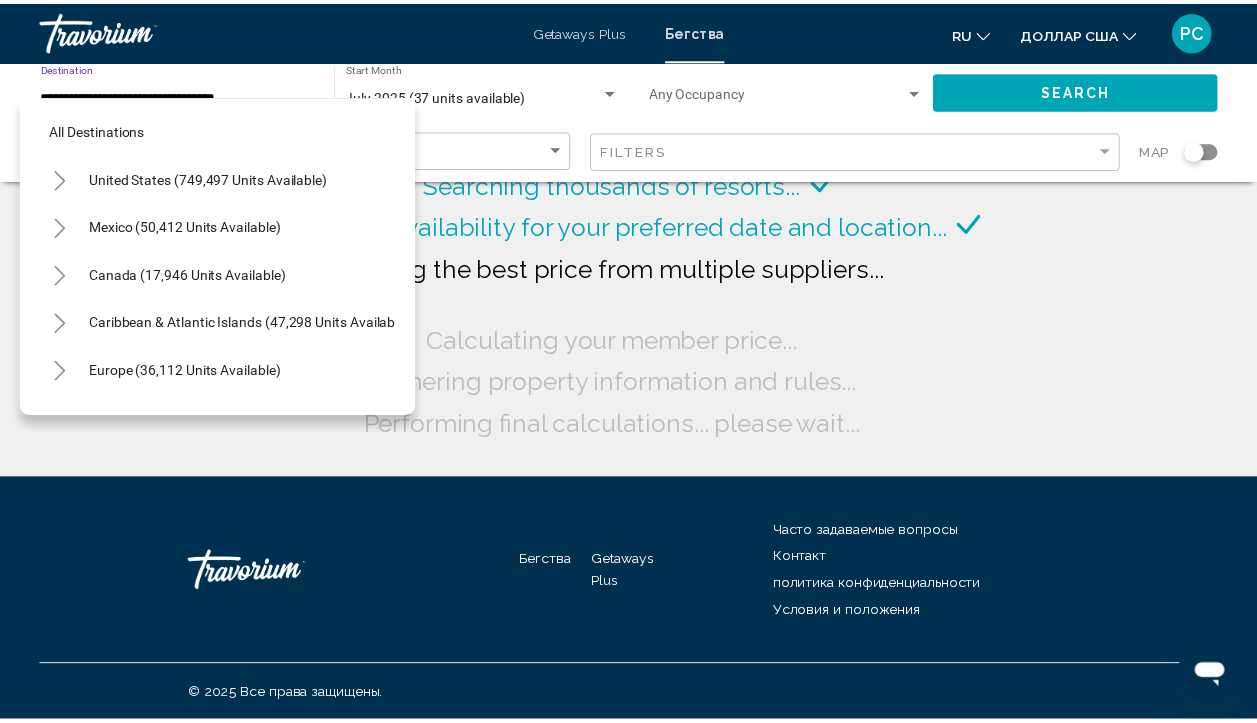scroll, scrollTop: 462, scrollLeft: 0, axis: vertical 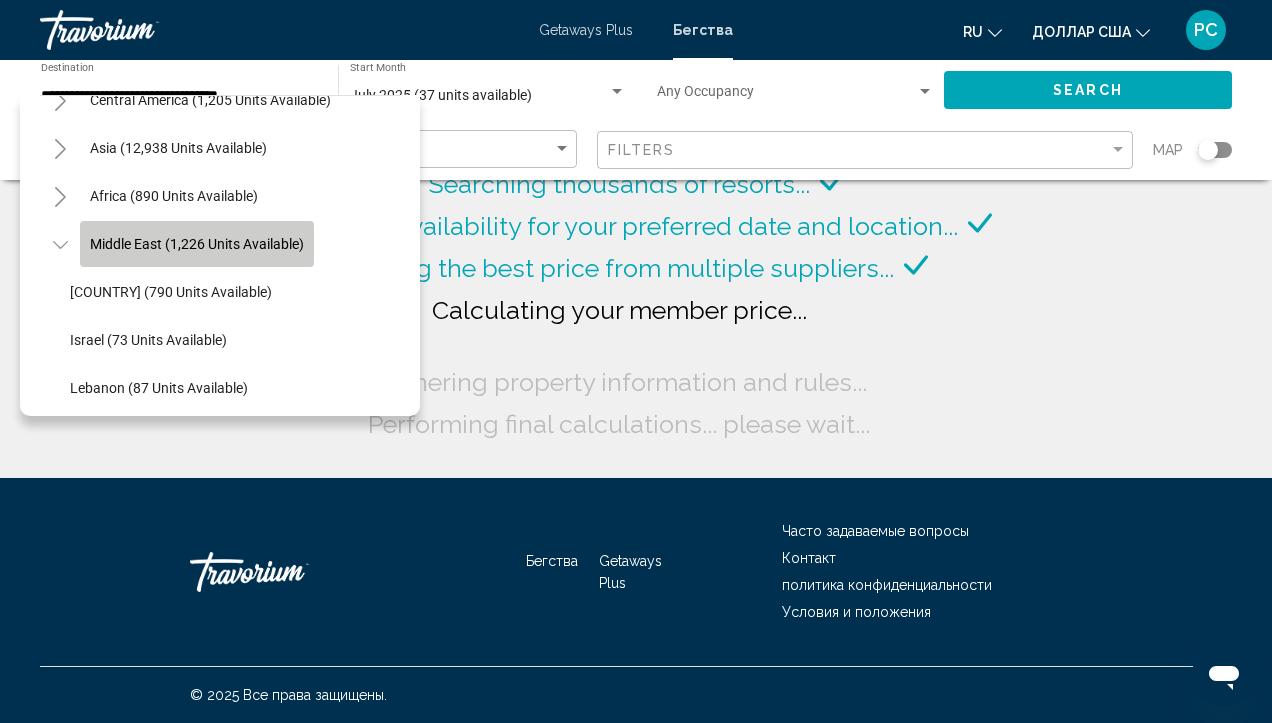 click on "Middle East (1,226 units available)" at bounding box center (197, 244) 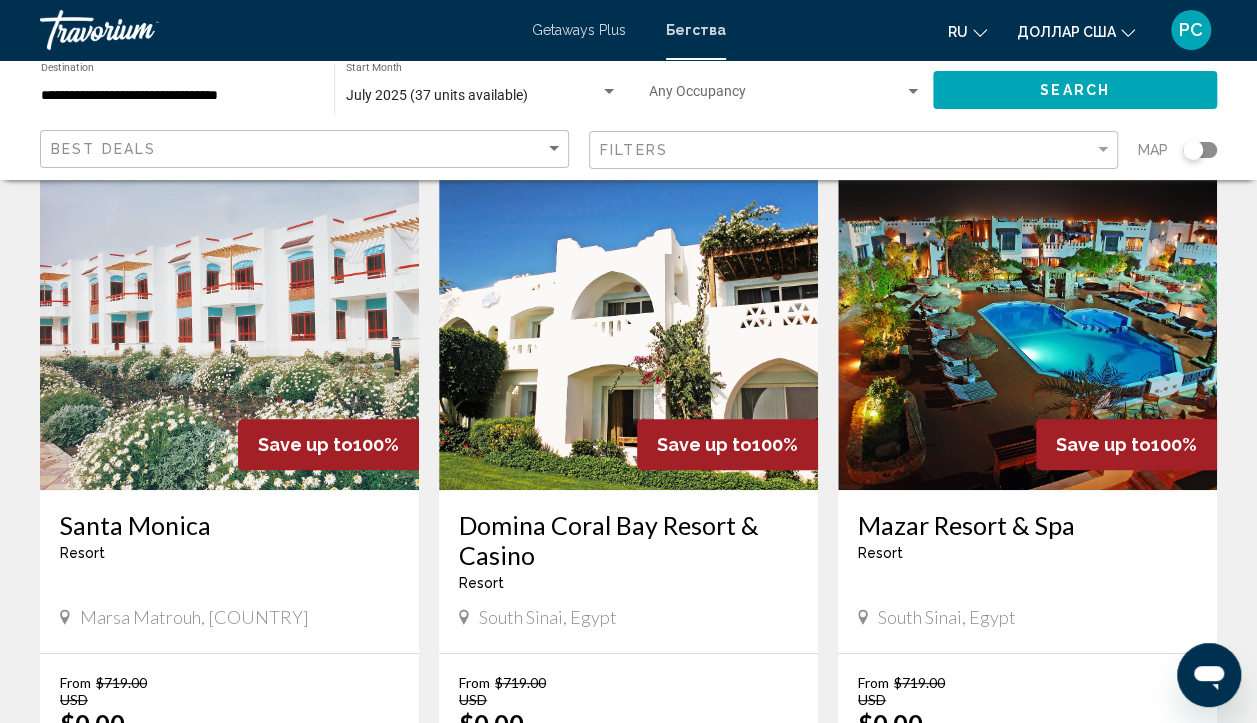 click at bounding box center [1027, 330] 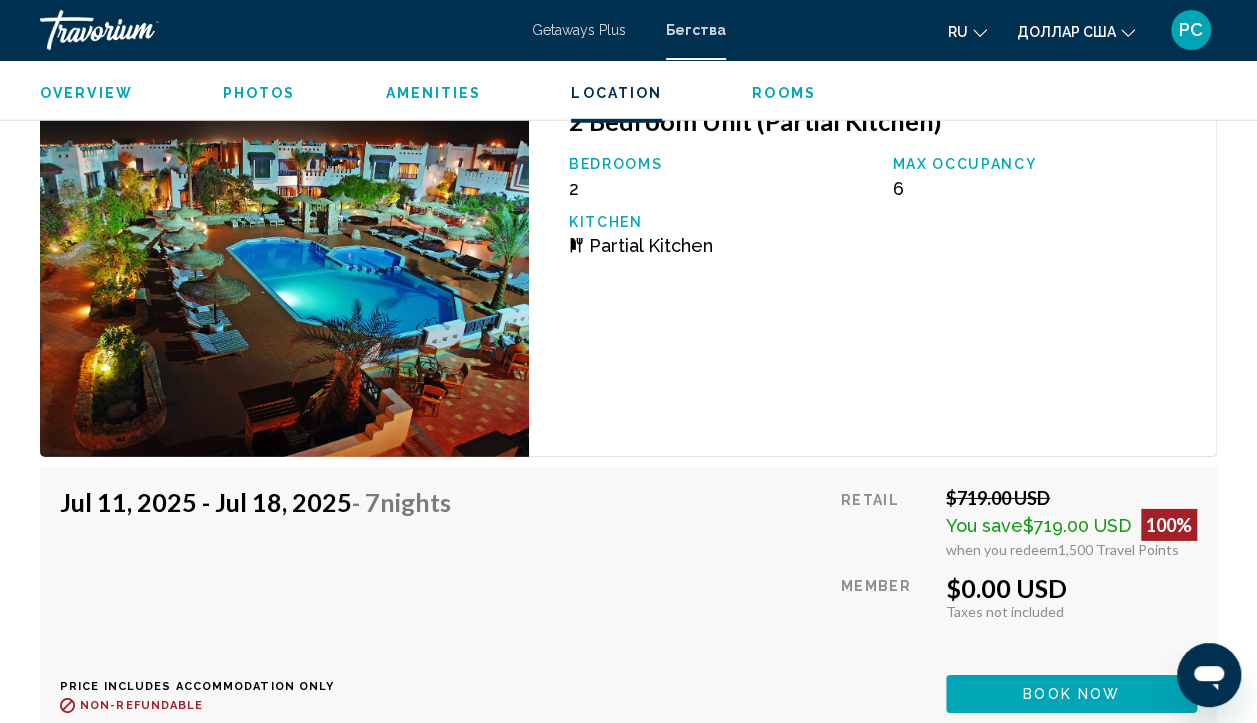 scroll, scrollTop: 2973, scrollLeft: 0, axis: vertical 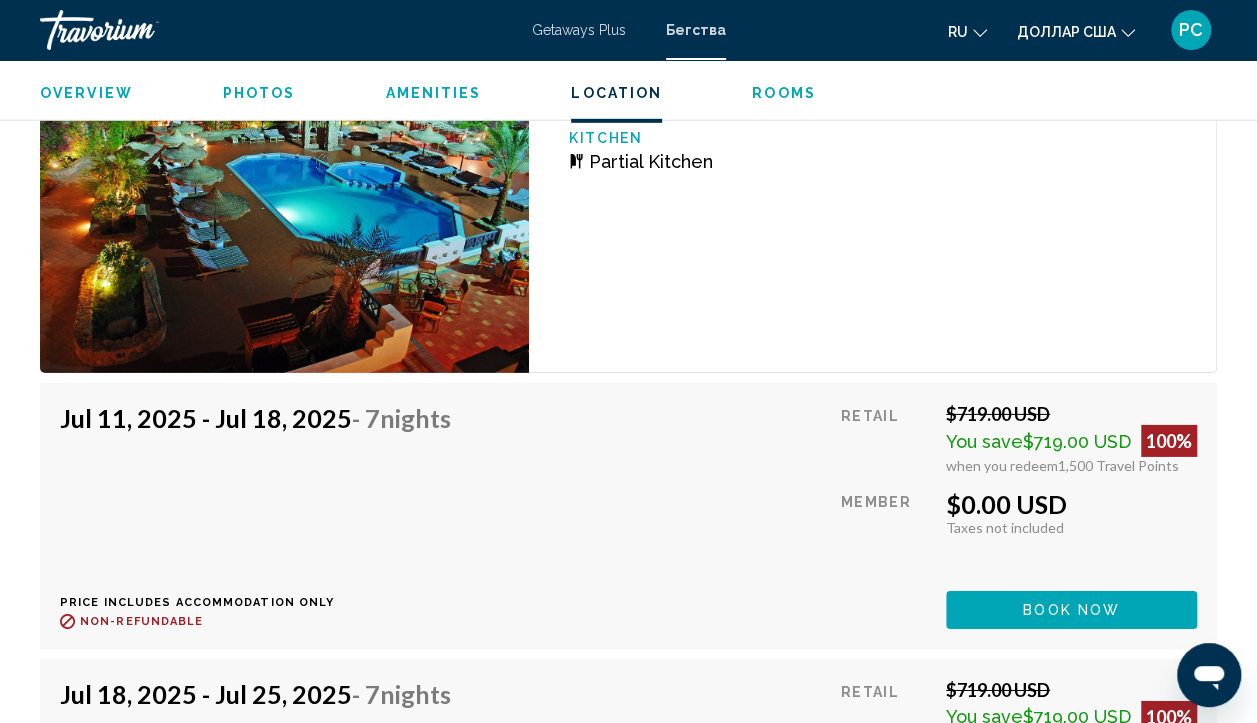 click on "Book now" at bounding box center (1071, 611) 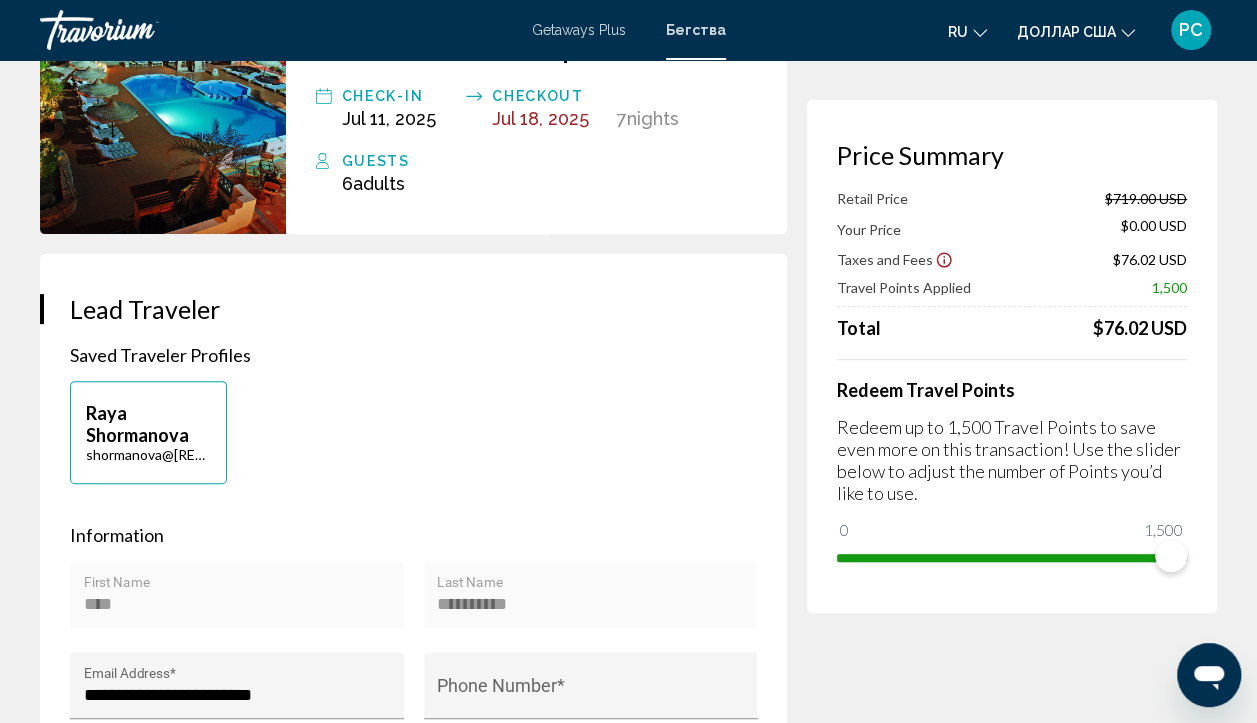 scroll, scrollTop: 300, scrollLeft: 0, axis: vertical 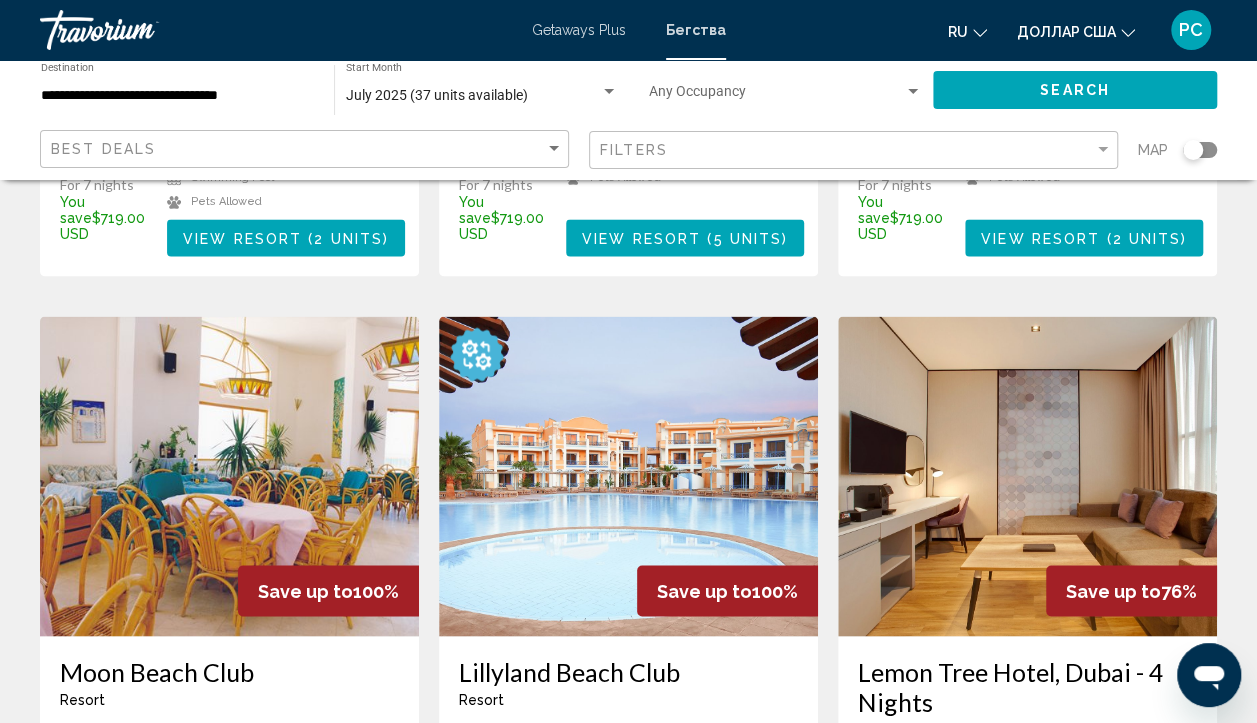 click at bounding box center [628, 476] 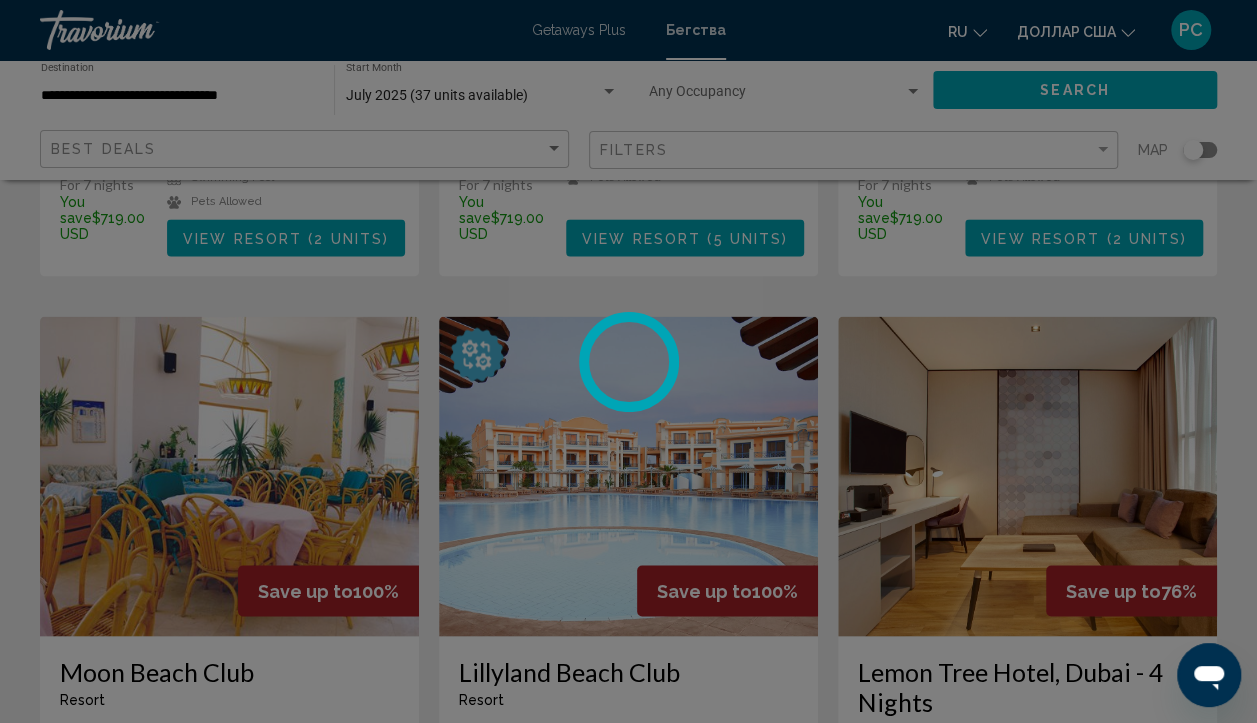 scroll, scrollTop: 173, scrollLeft: 0, axis: vertical 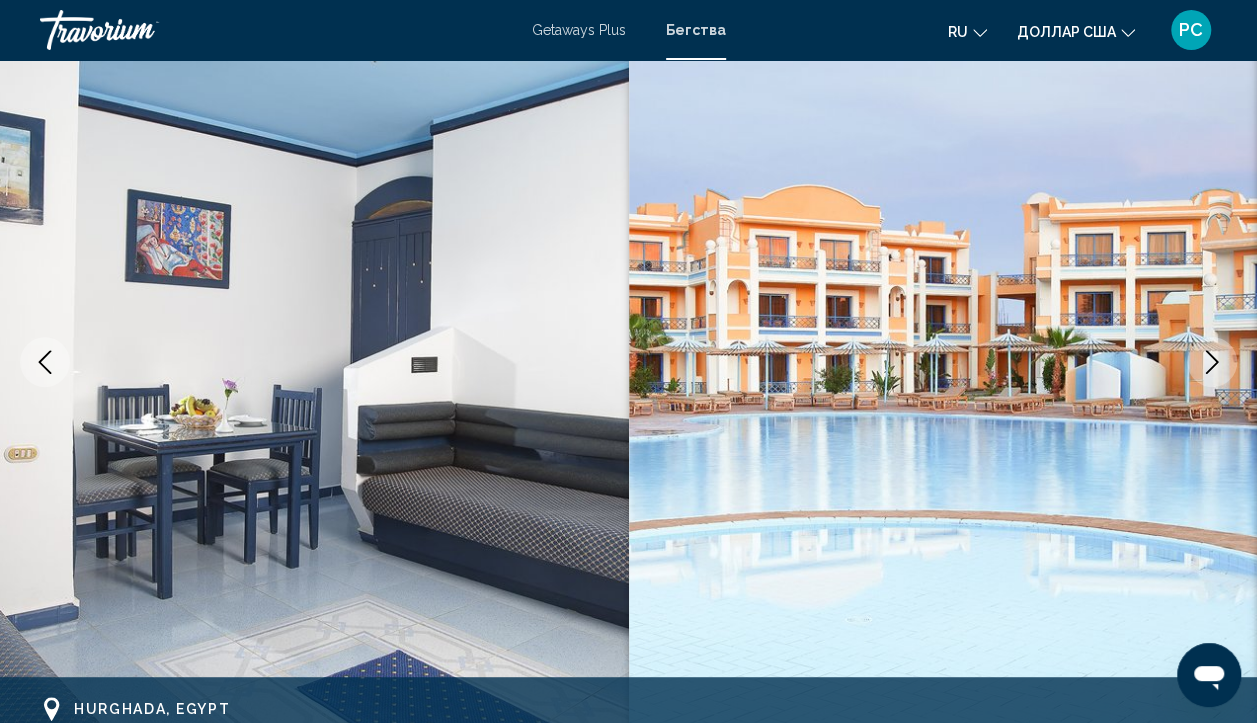 click at bounding box center [1212, 362] 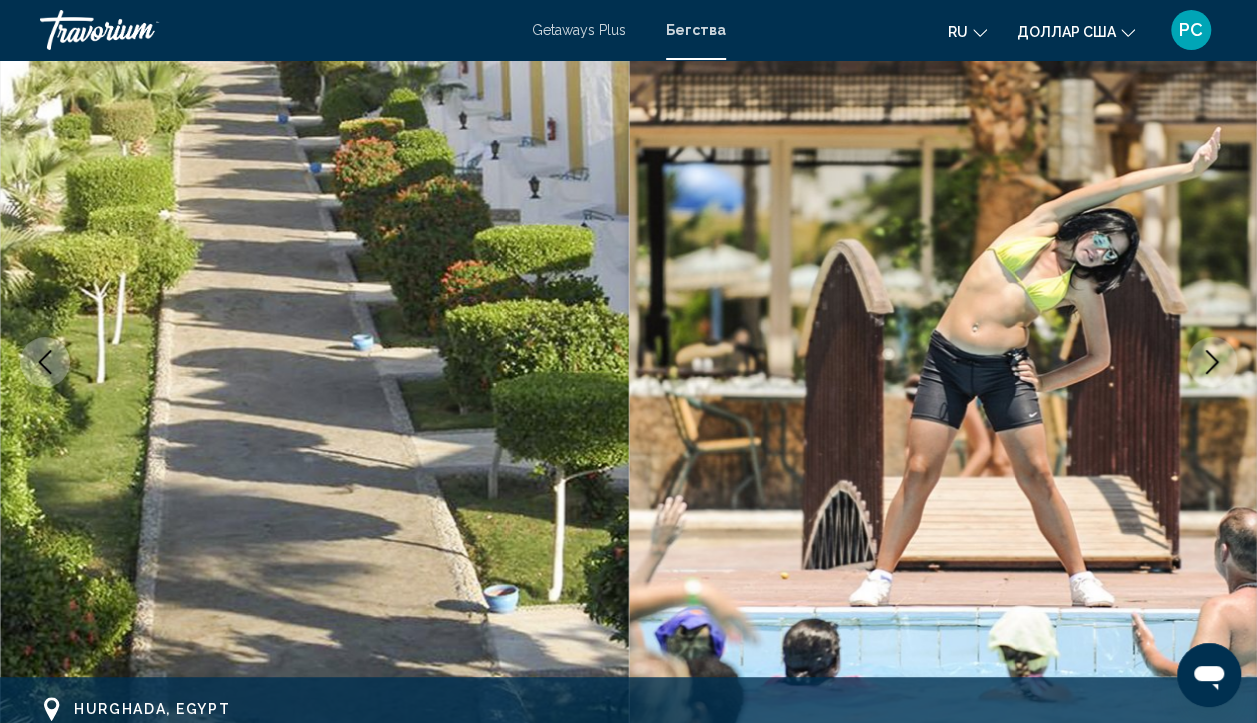 click at bounding box center [1212, 362] 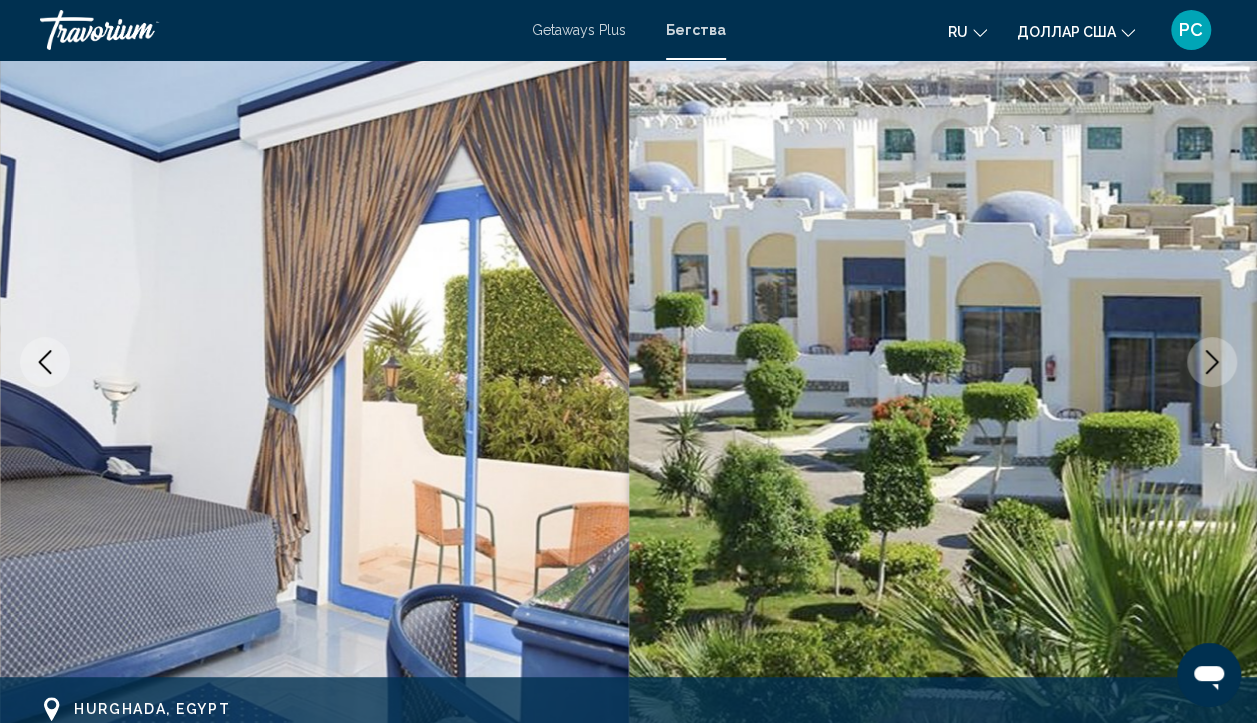 click at bounding box center (1212, 362) 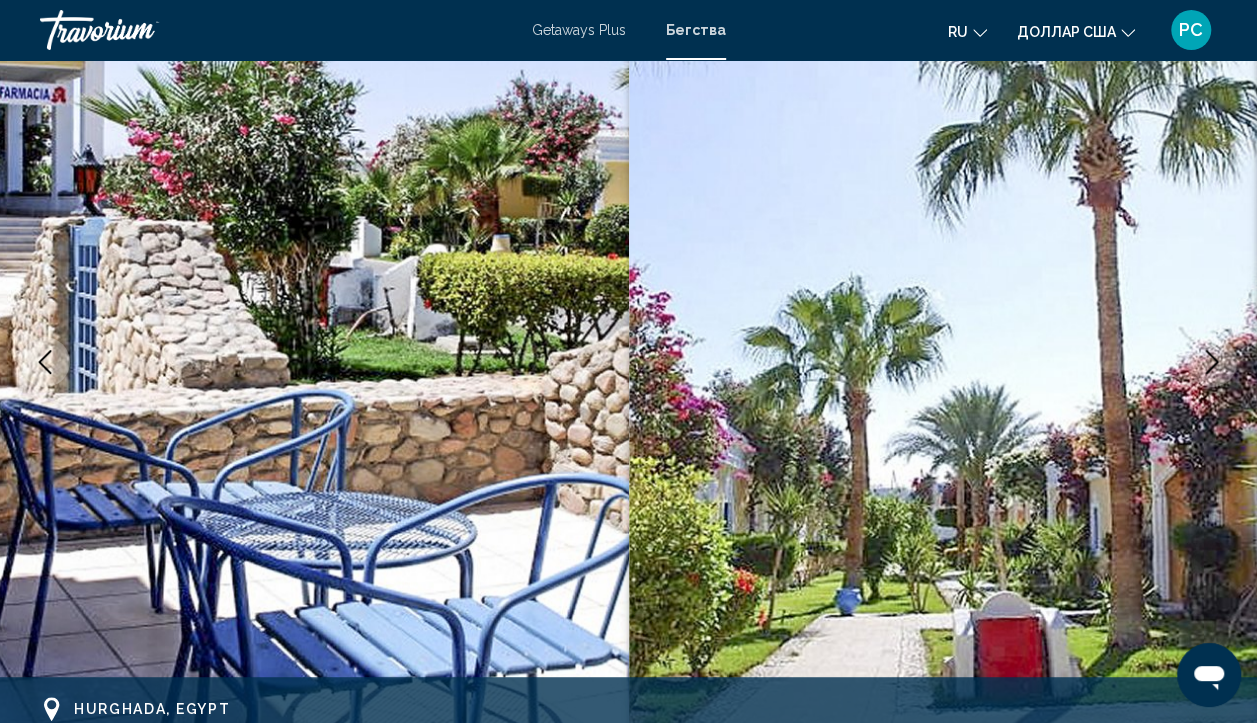 click at bounding box center [1212, 362] 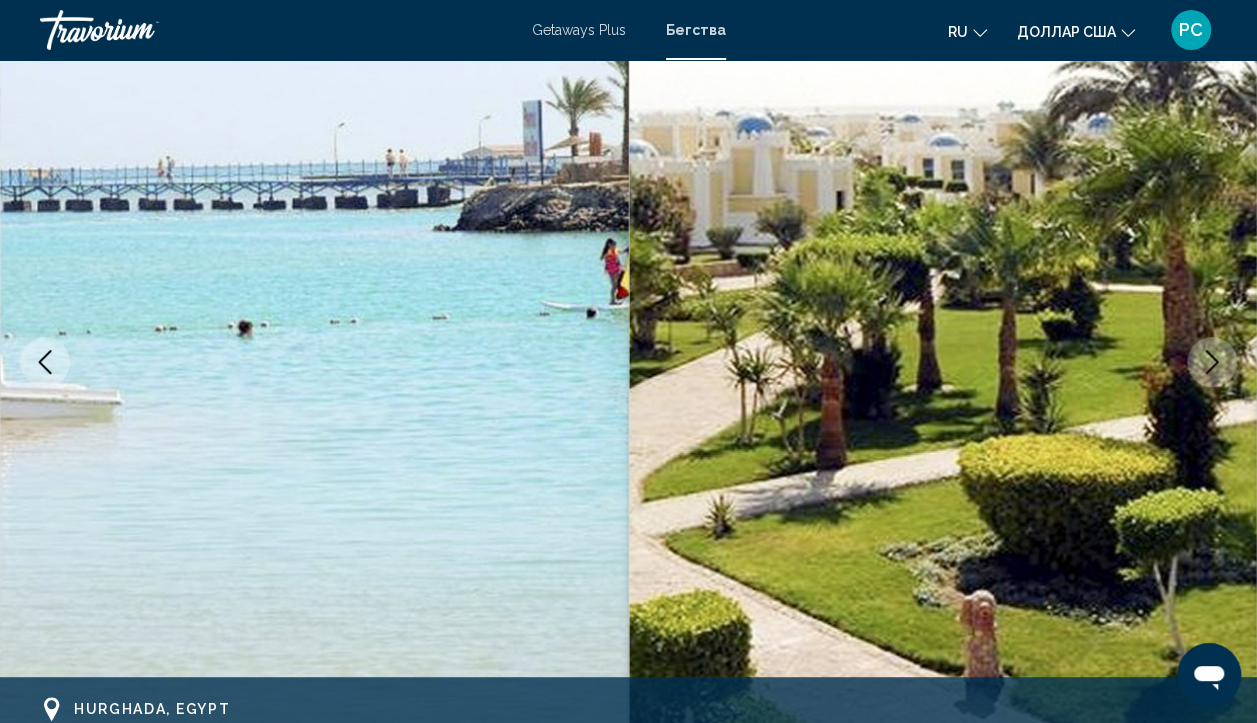 click at bounding box center (1212, 362) 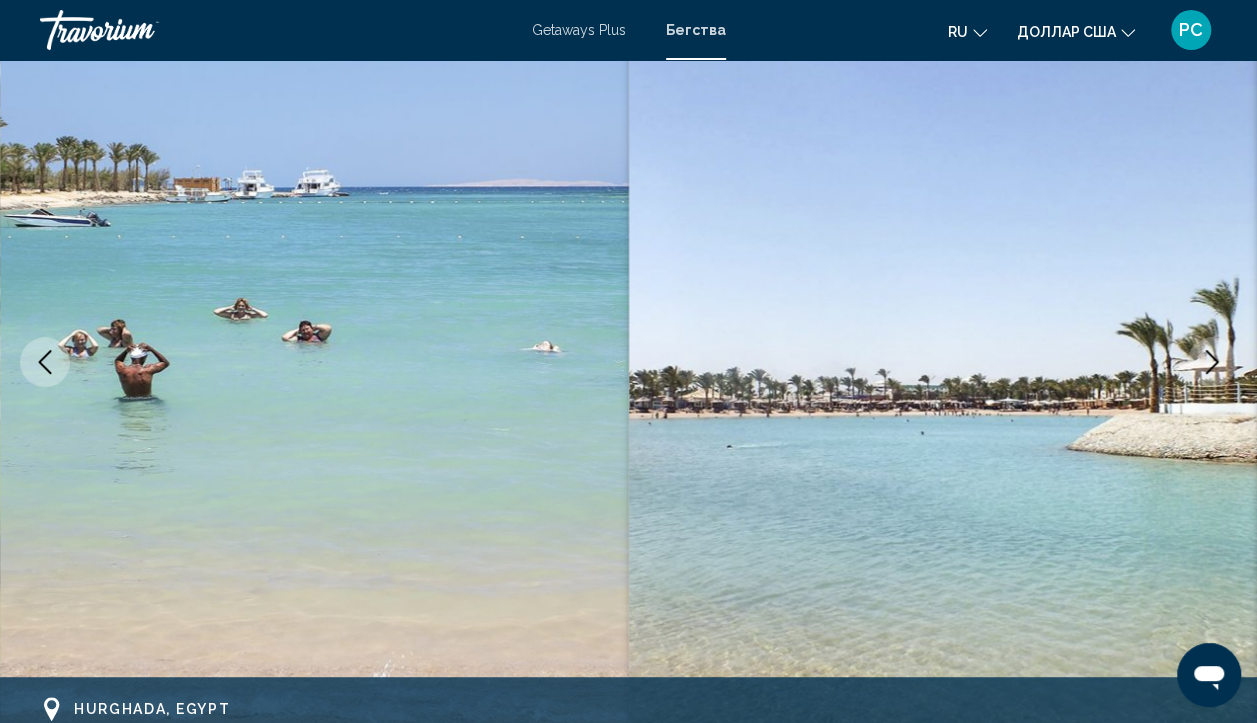 click at bounding box center [1212, 362] 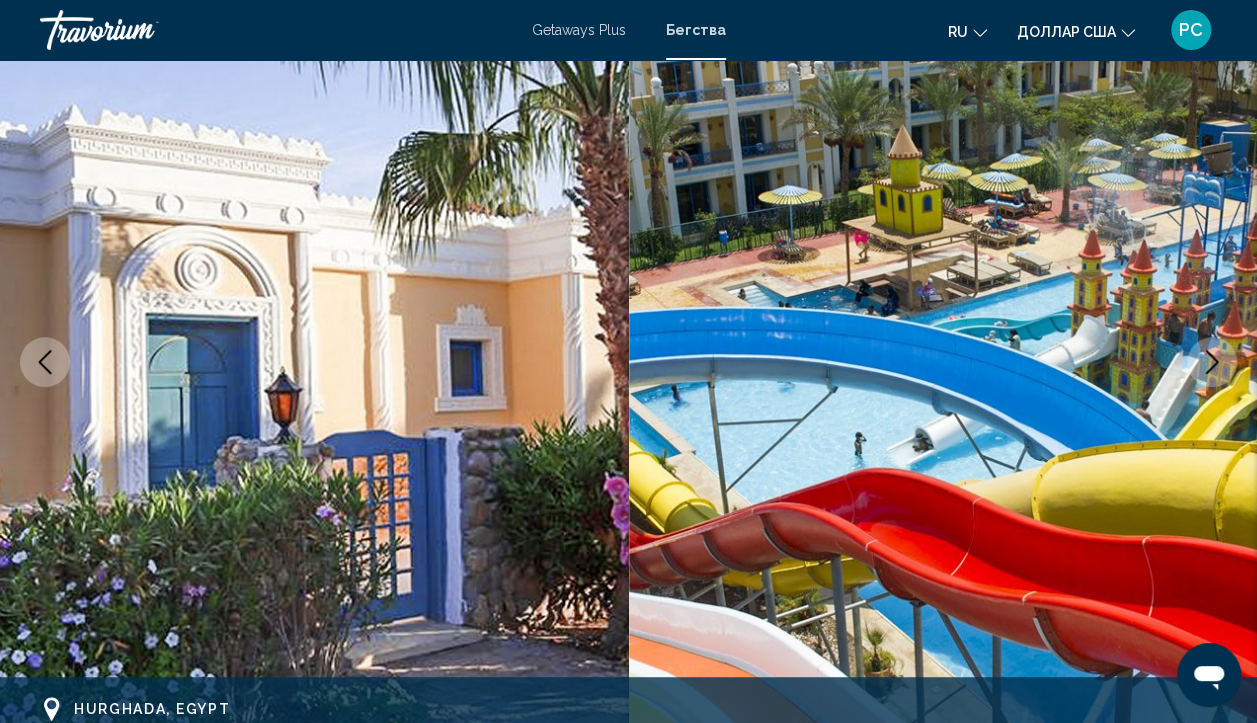 click at bounding box center [1212, 362] 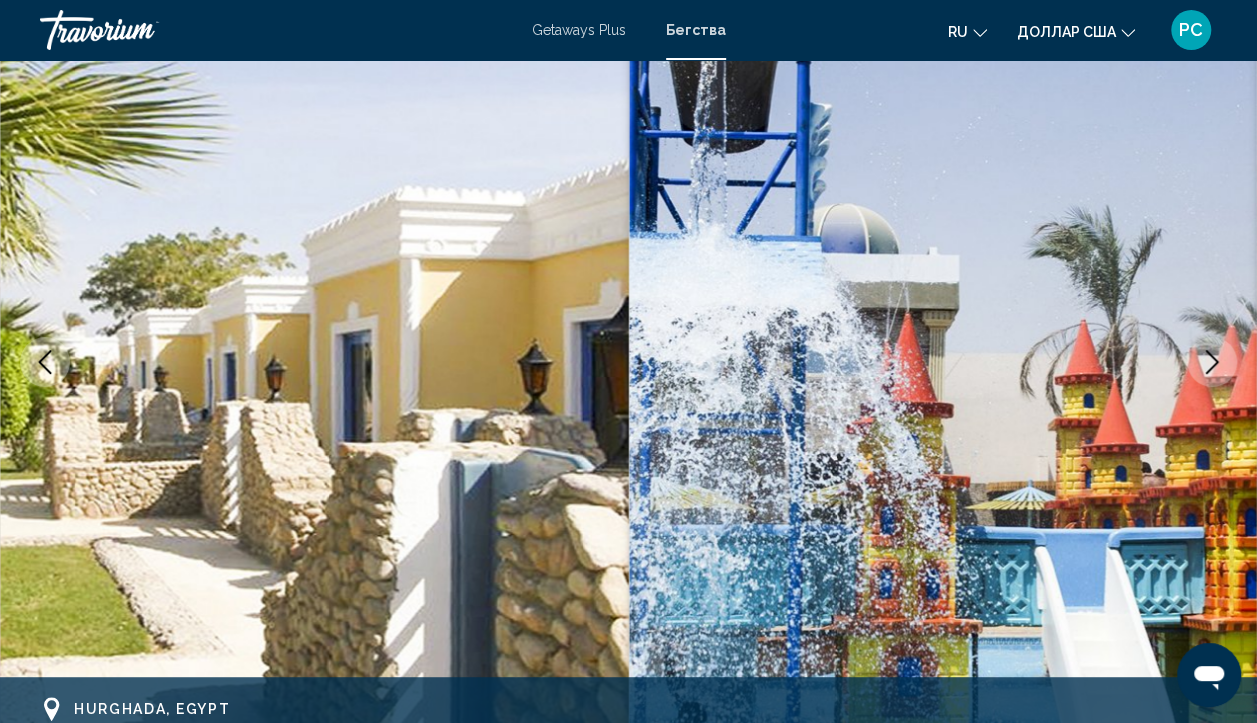 click at bounding box center [1212, 362] 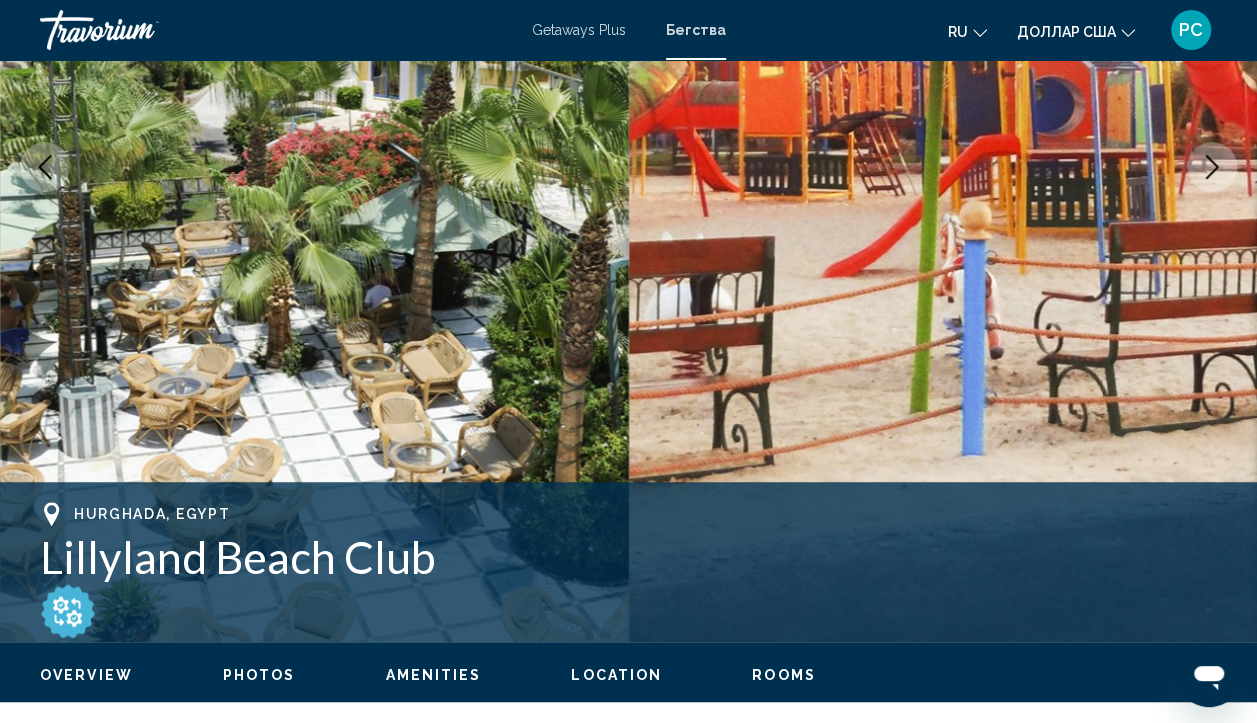 scroll, scrollTop: 773, scrollLeft: 0, axis: vertical 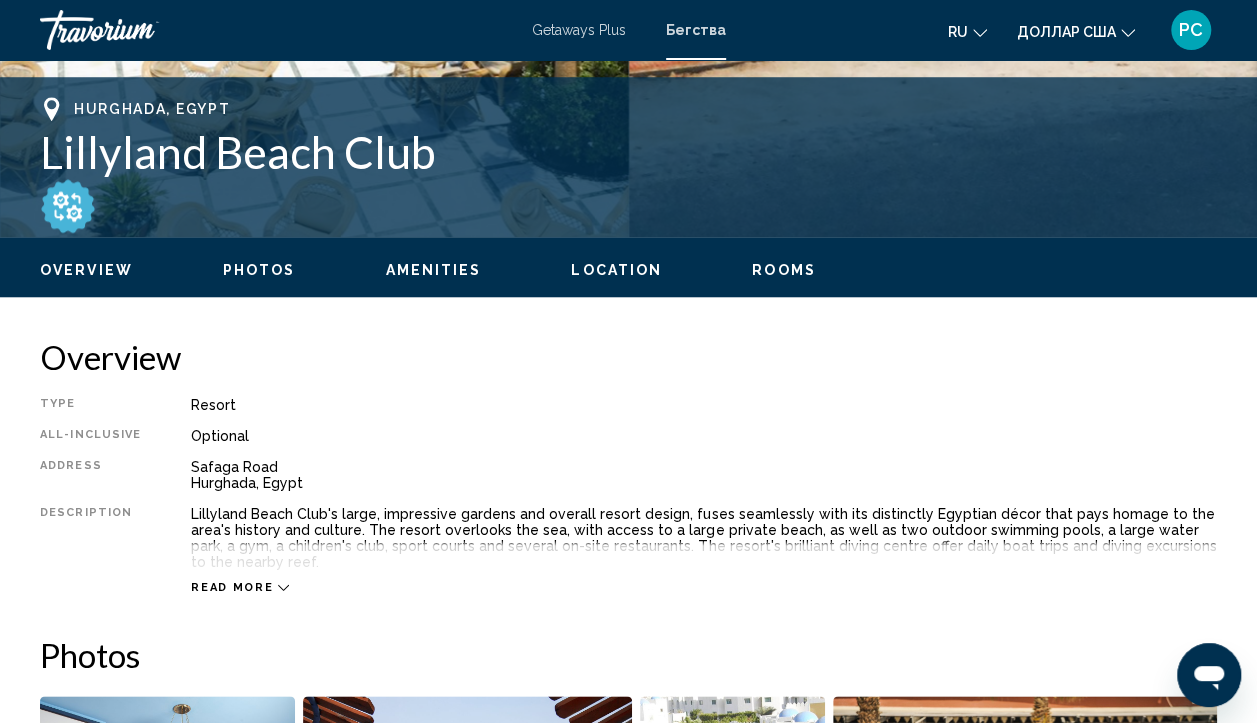 click at bounding box center (283, 587) 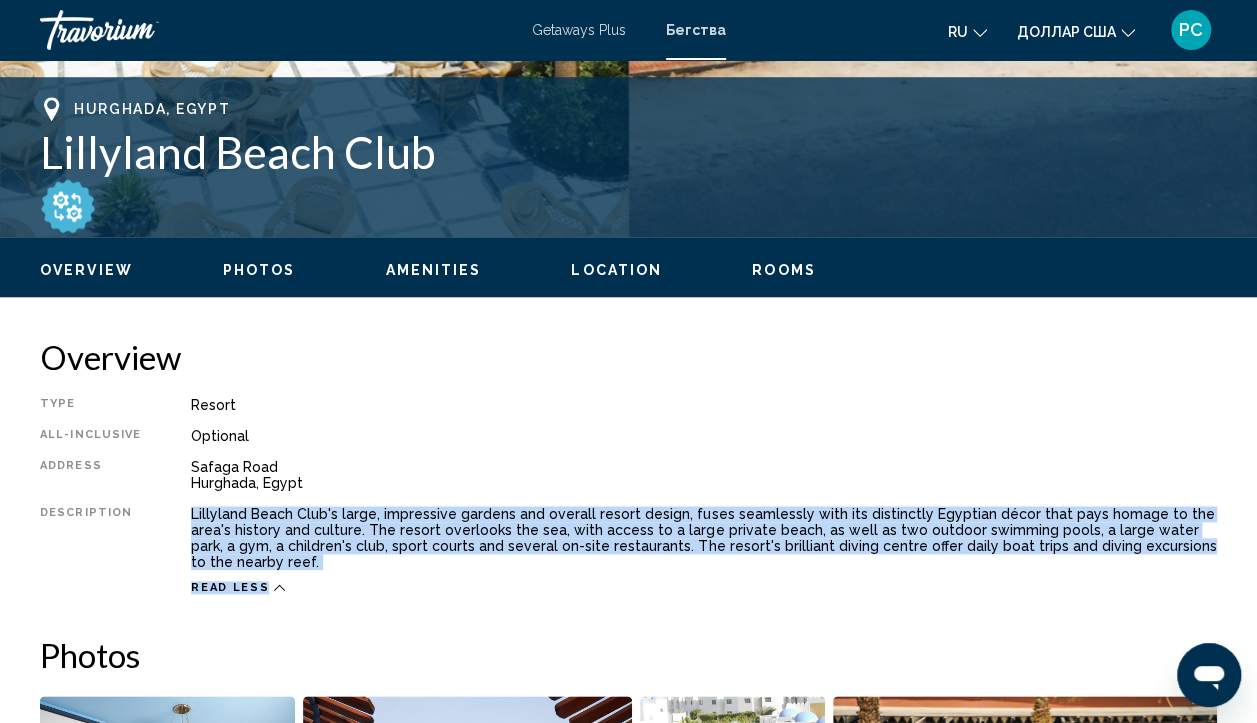 drag, startPoint x: 180, startPoint y: 510, endPoint x: 917, endPoint y: 528, distance: 737.2198 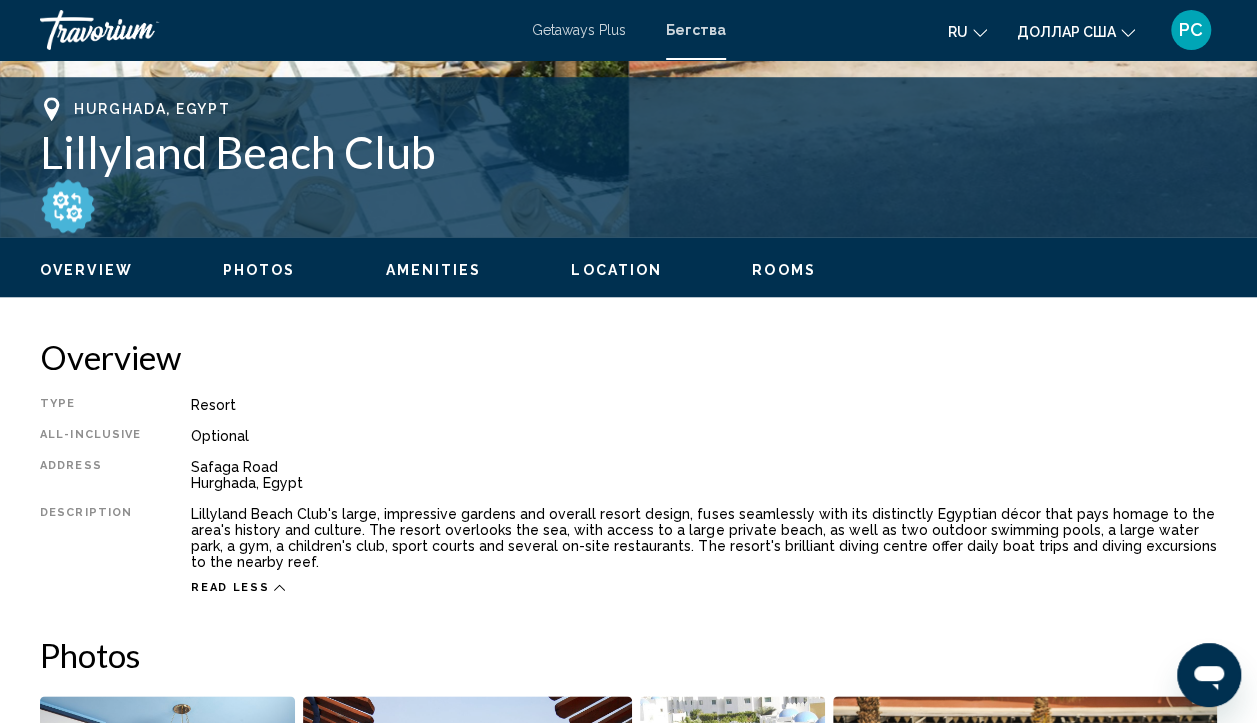 click on "Overview Type Resort All-Inclusive Optional Address Safaga Road Hurghada, Egypt Description Lillyland Beach Club's large, impressive gardens and overall resort design, fuses seamlessly with its distinctly Egyptian décor that pays homage to the area's history and culture. The resort overlooks the sea, with access to a large private beach, as well as two outdoor swimming pools, a large water park, a gym, a children's club, sport courts and several on-site restaurants. The resort's brilliant diving centre offer daily boat trips and diving excursions to the nearby reef. Read less" at bounding box center (628, 466) 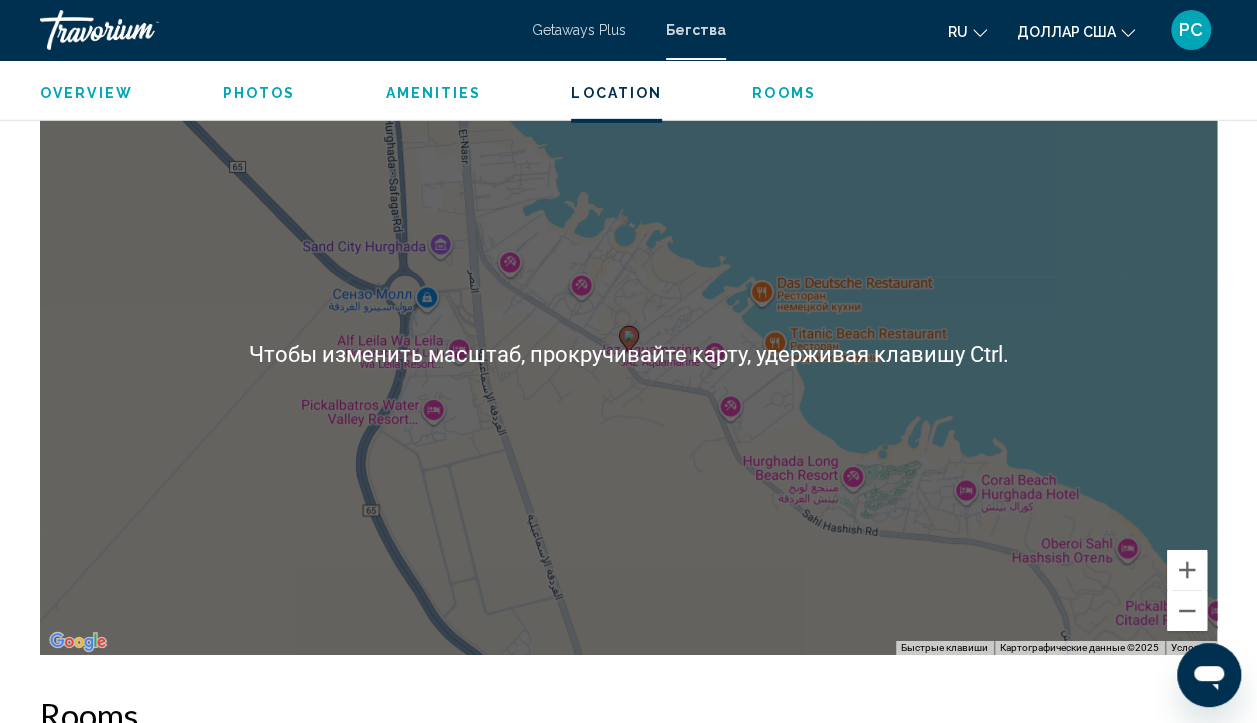 scroll, scrollTop: 2973, scrollLeft: 0, axis: vertical 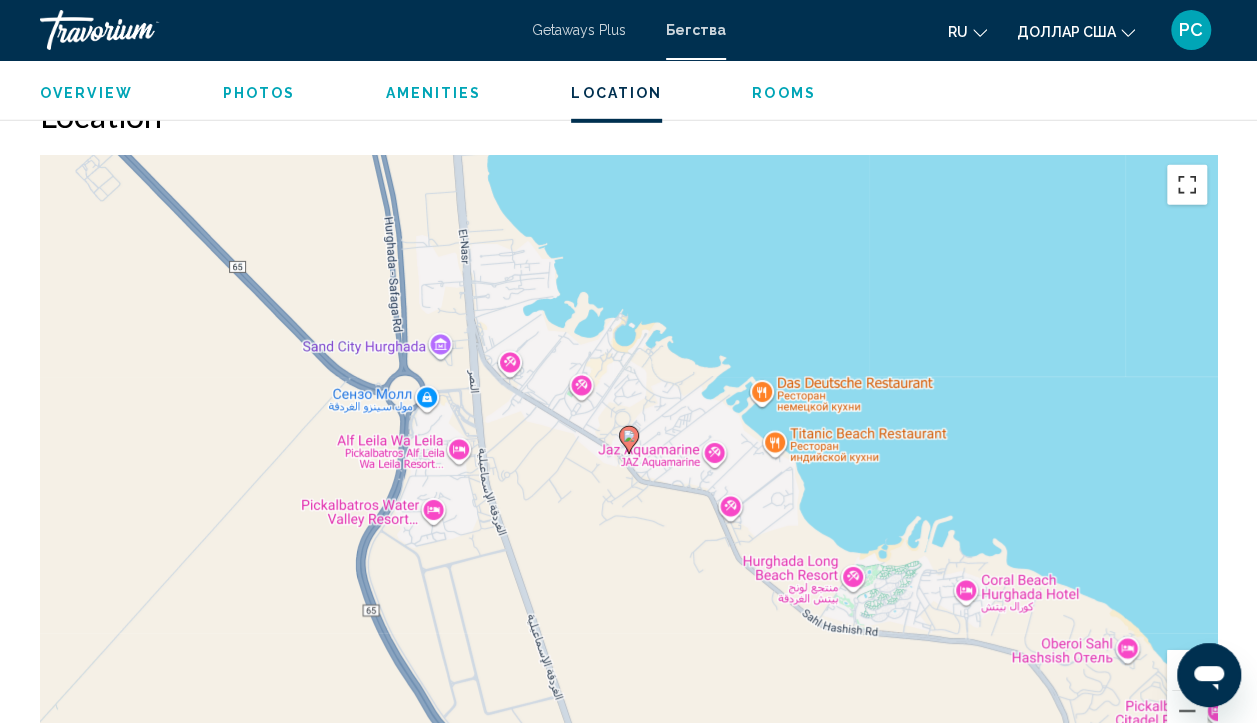 click at bounding box center [1187, 185] 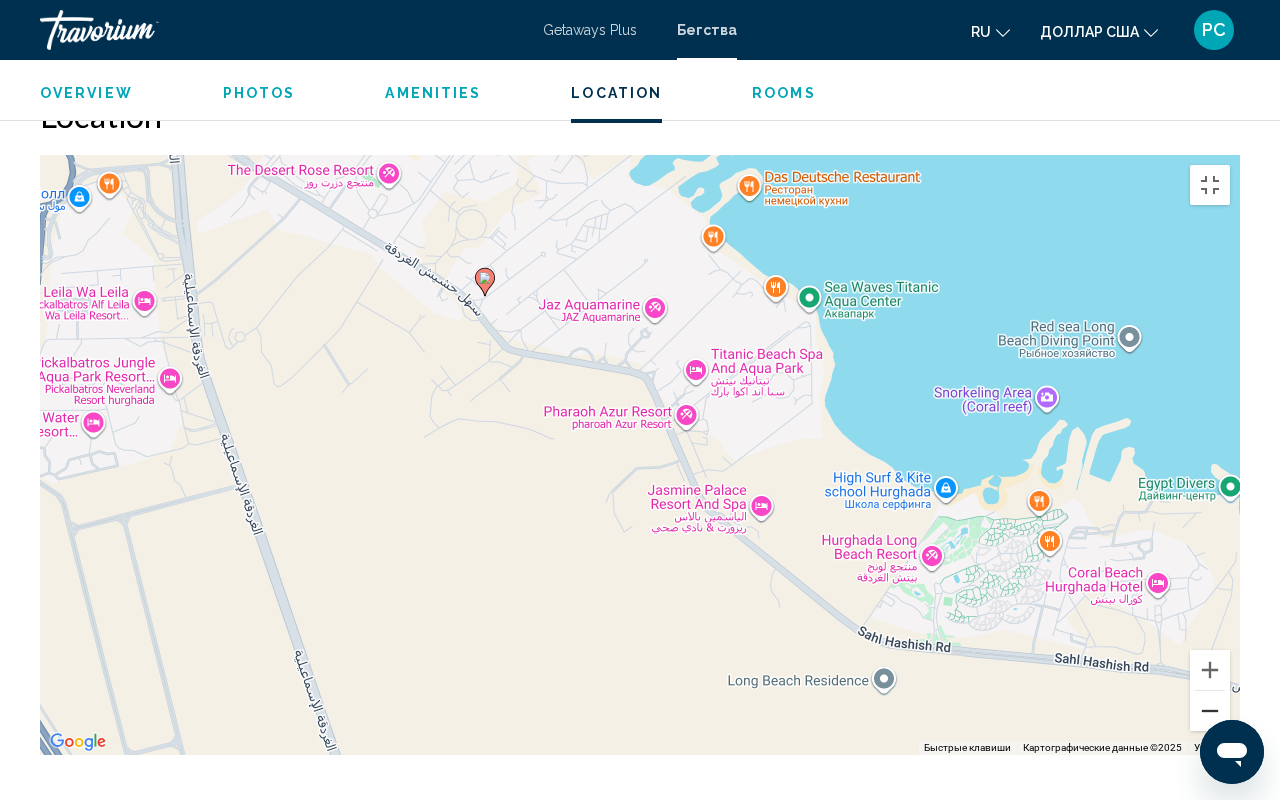 click at bounding box center (1210, 711) 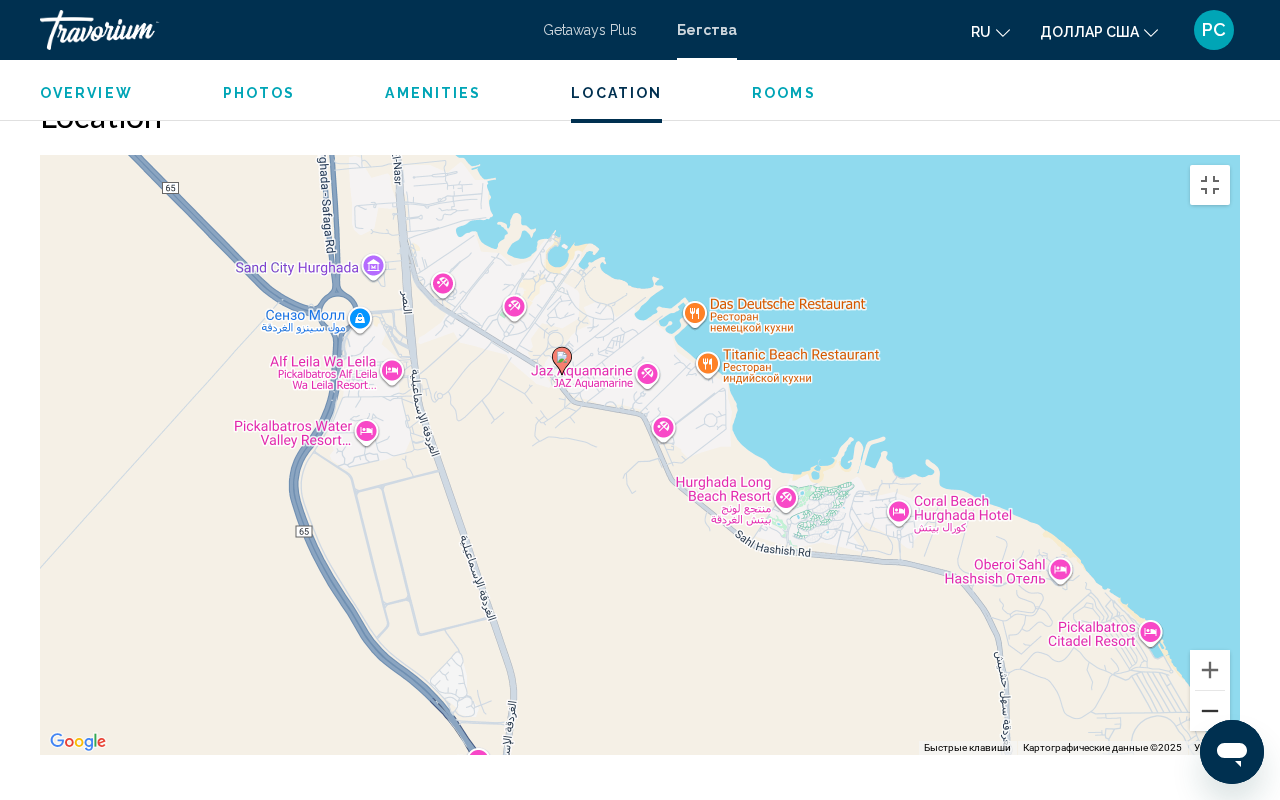 click at bounding box center (1210, 711) 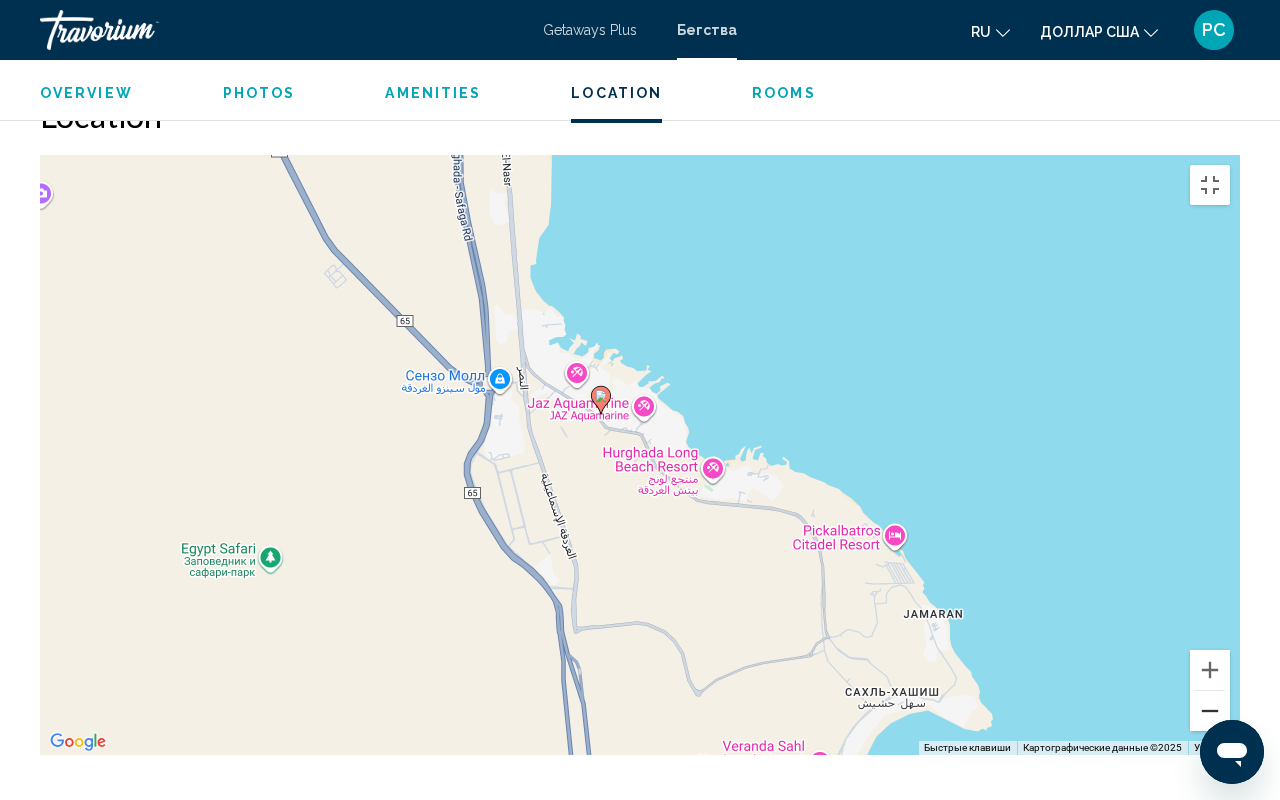 click at bounding box center (1210, 711) 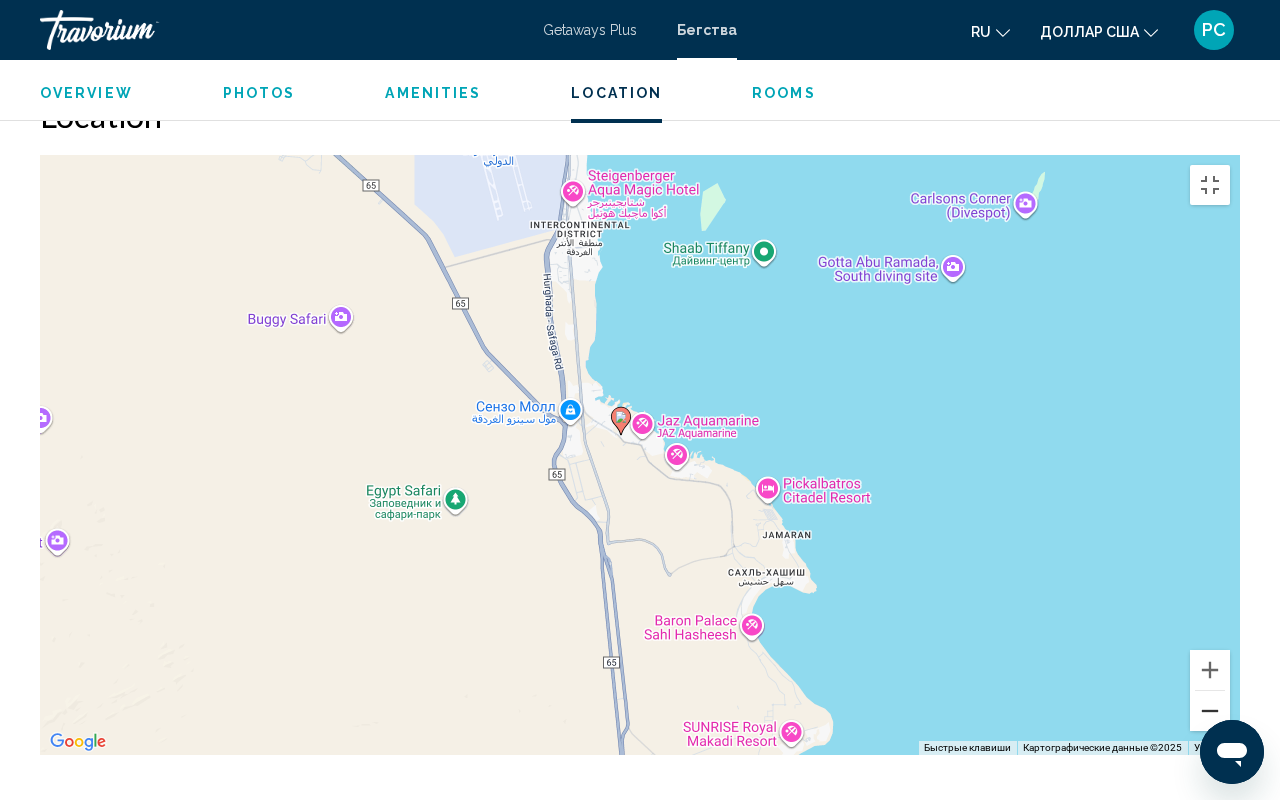 click at bounding box center (1210, 711) 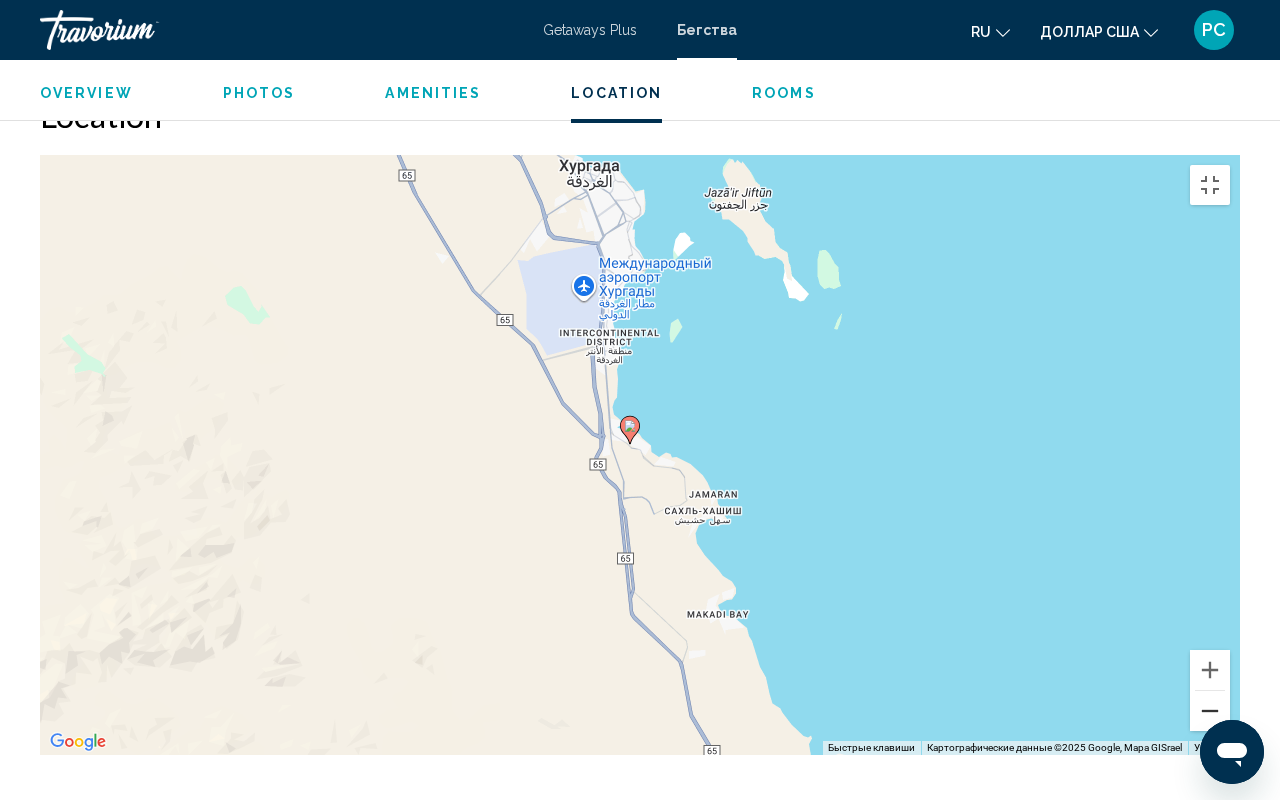 click at bounding box center [1210, 711] 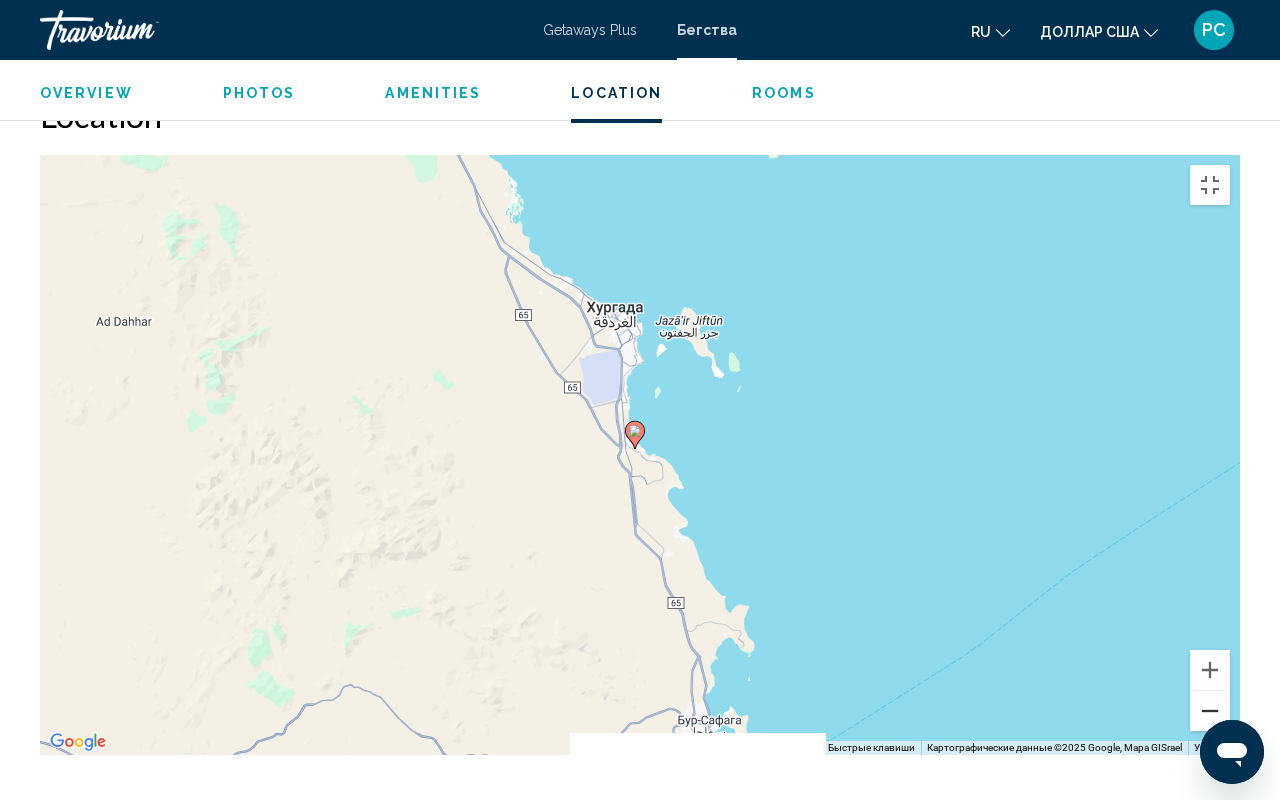 click at bounding box center [1210, 711] 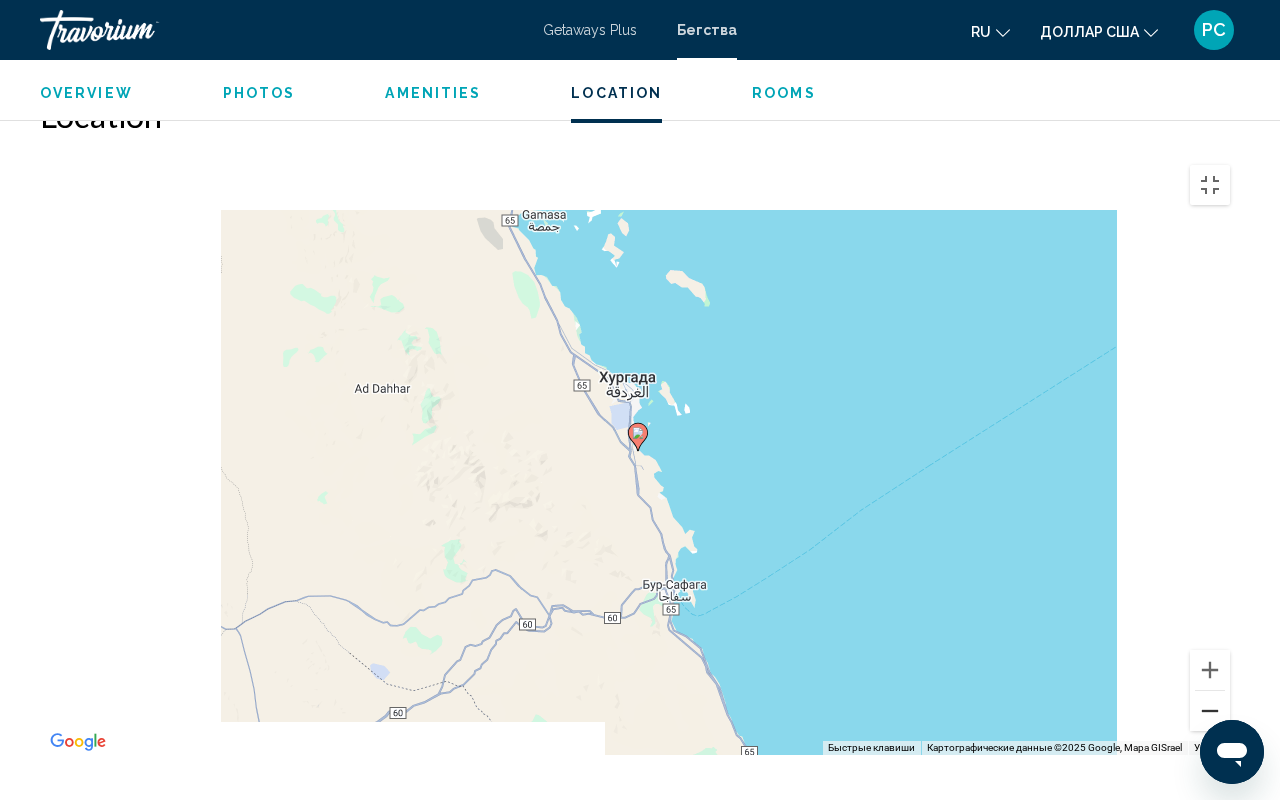 click at bounding box center (1210, 711) 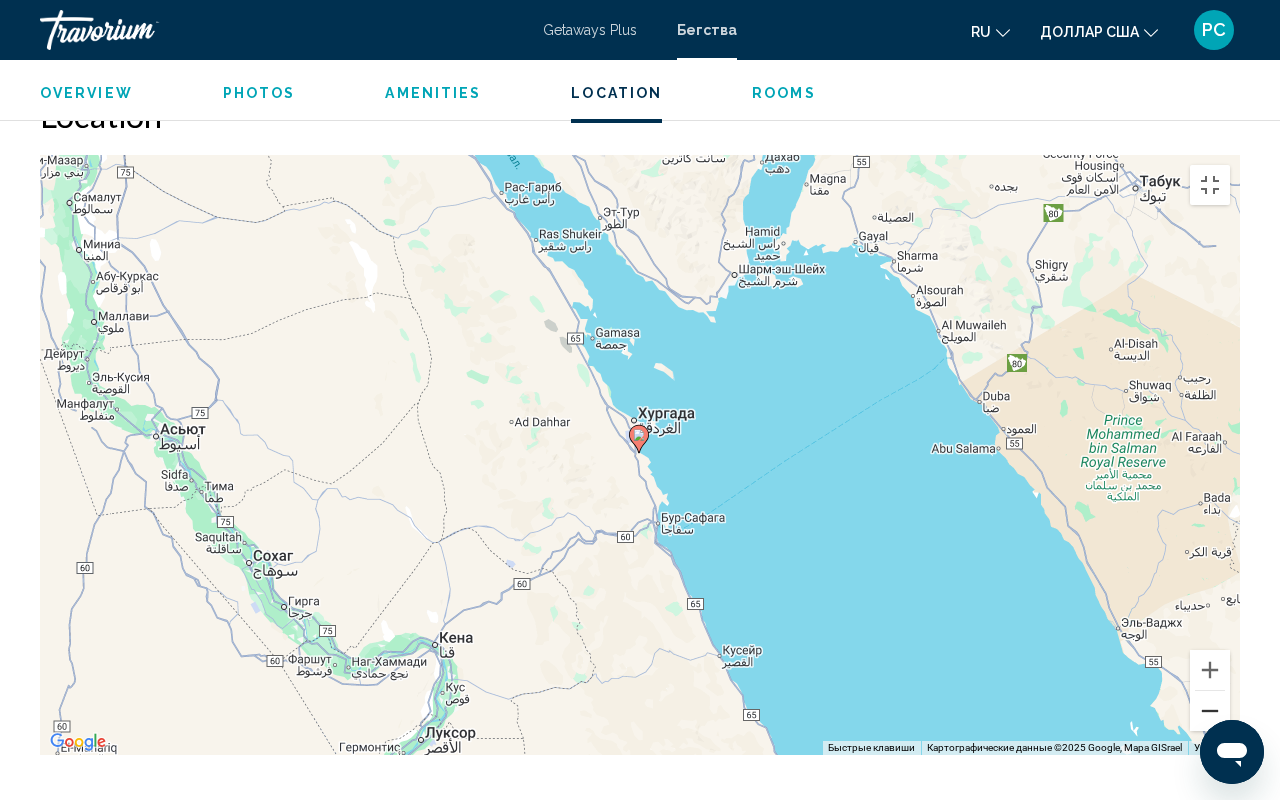 click at bounding box center (1210, 711) 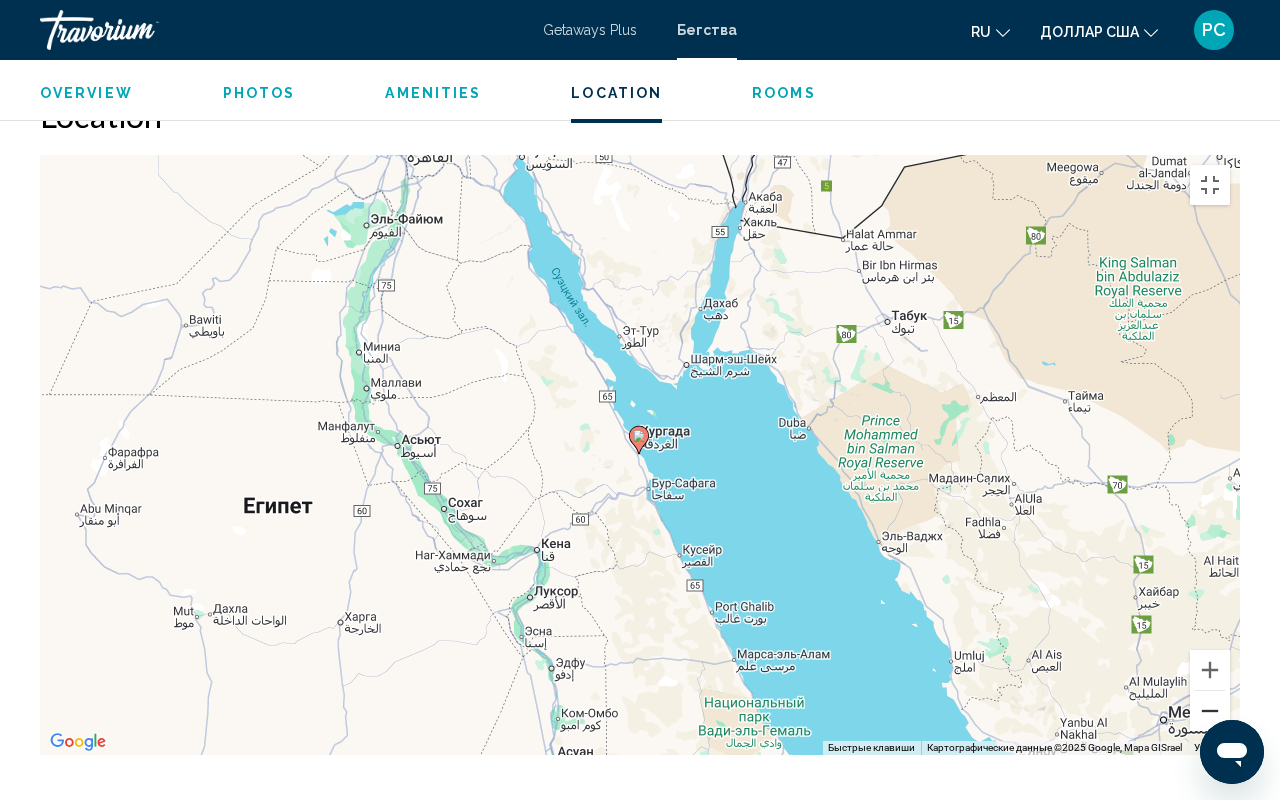 click at bounding box center (1210, 711) 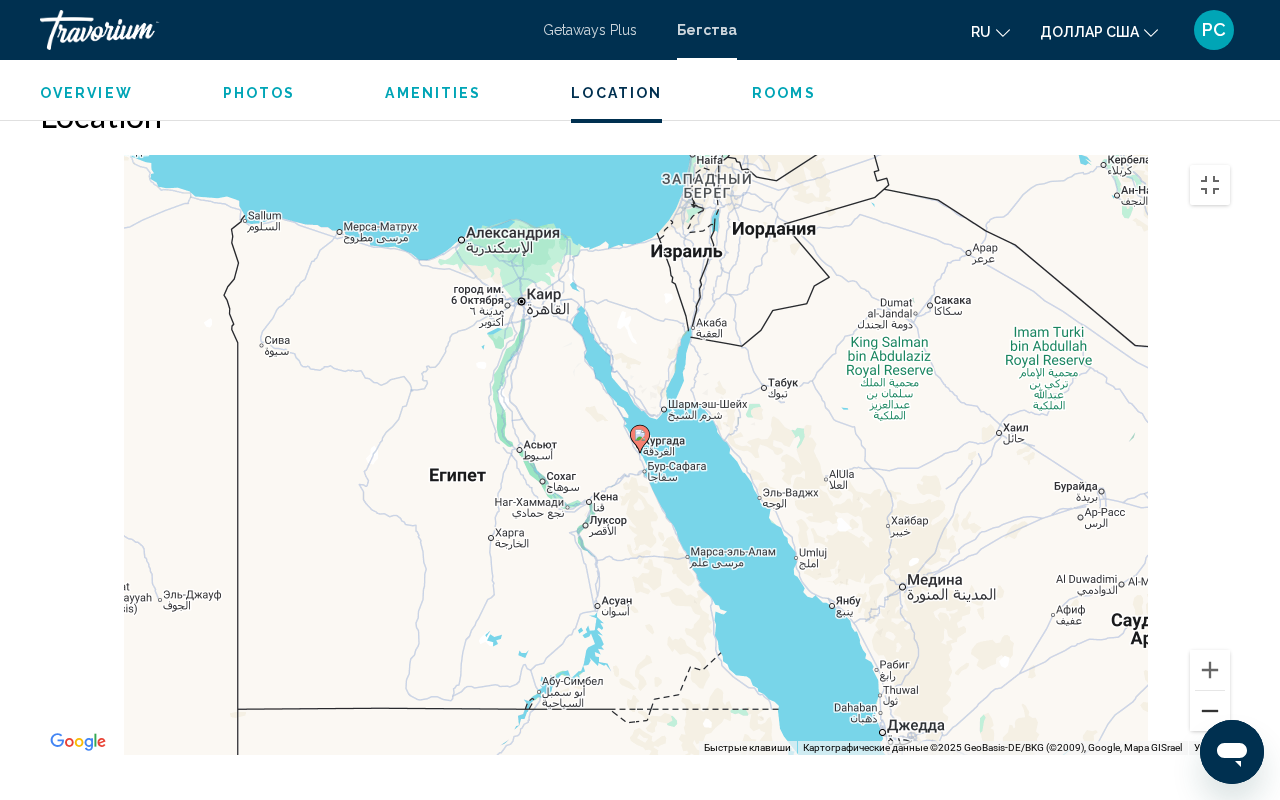 click at bounding box center [1210, 711] 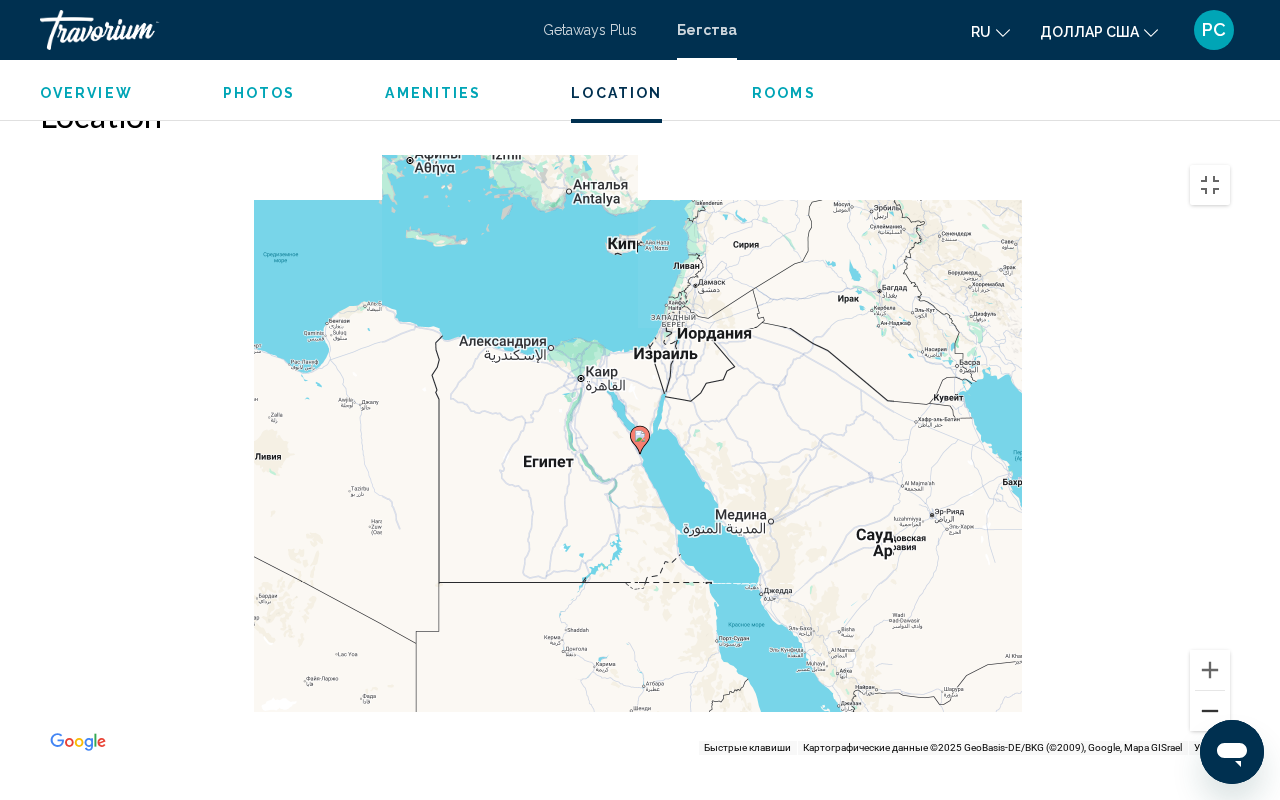 click at bounding box center (1210, 711) 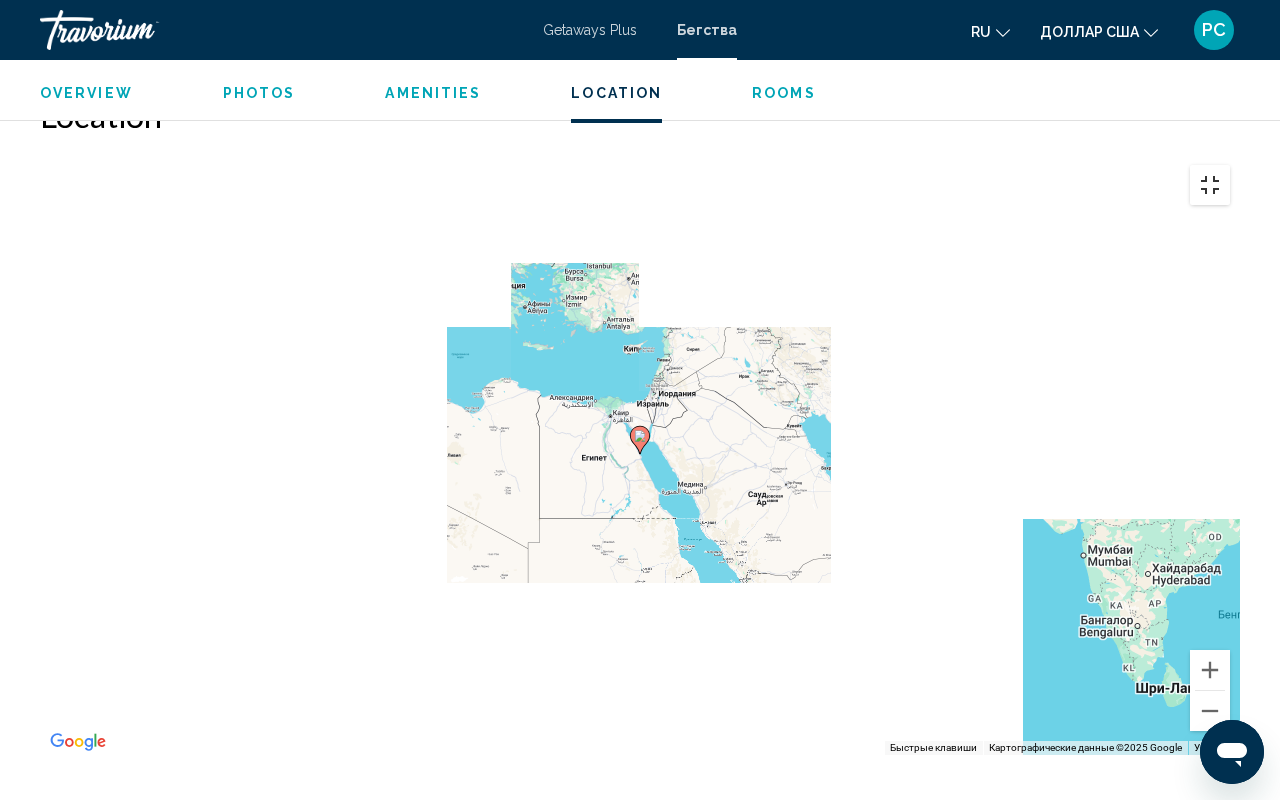 click at bounding box center [1210, 185] 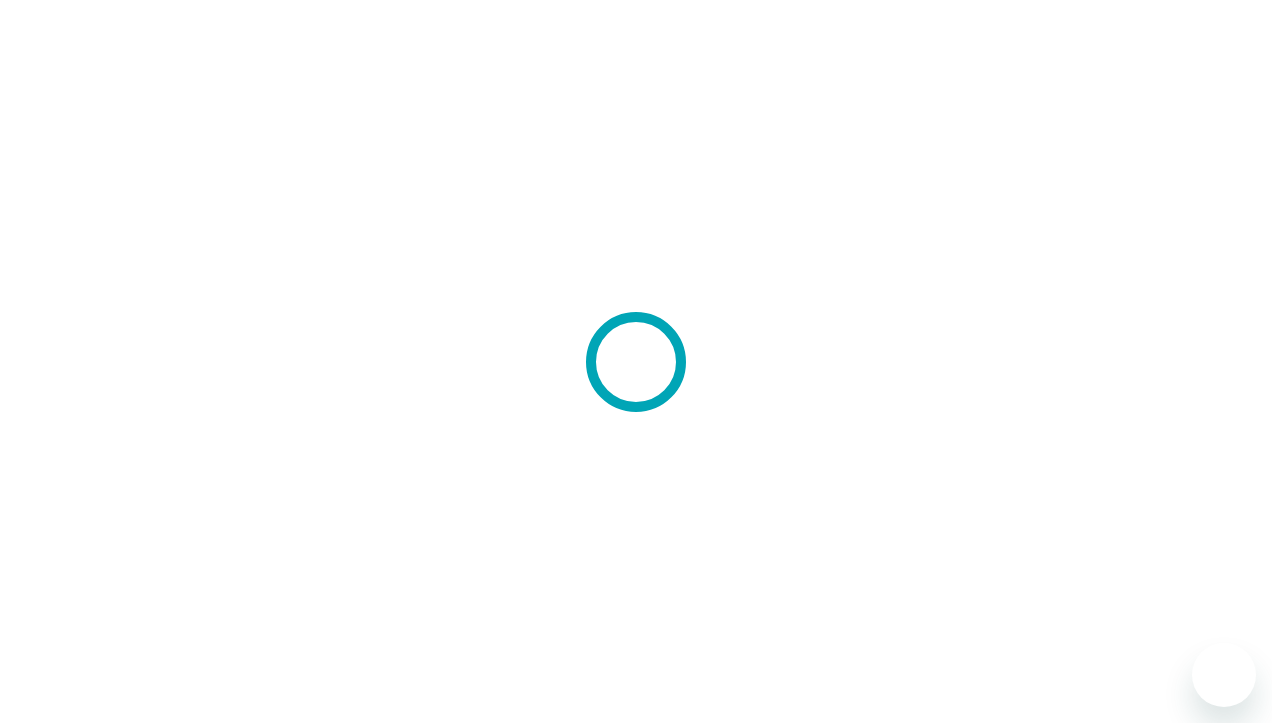scroll, scrollTop: 0, scrollLeft: 0, axis: both 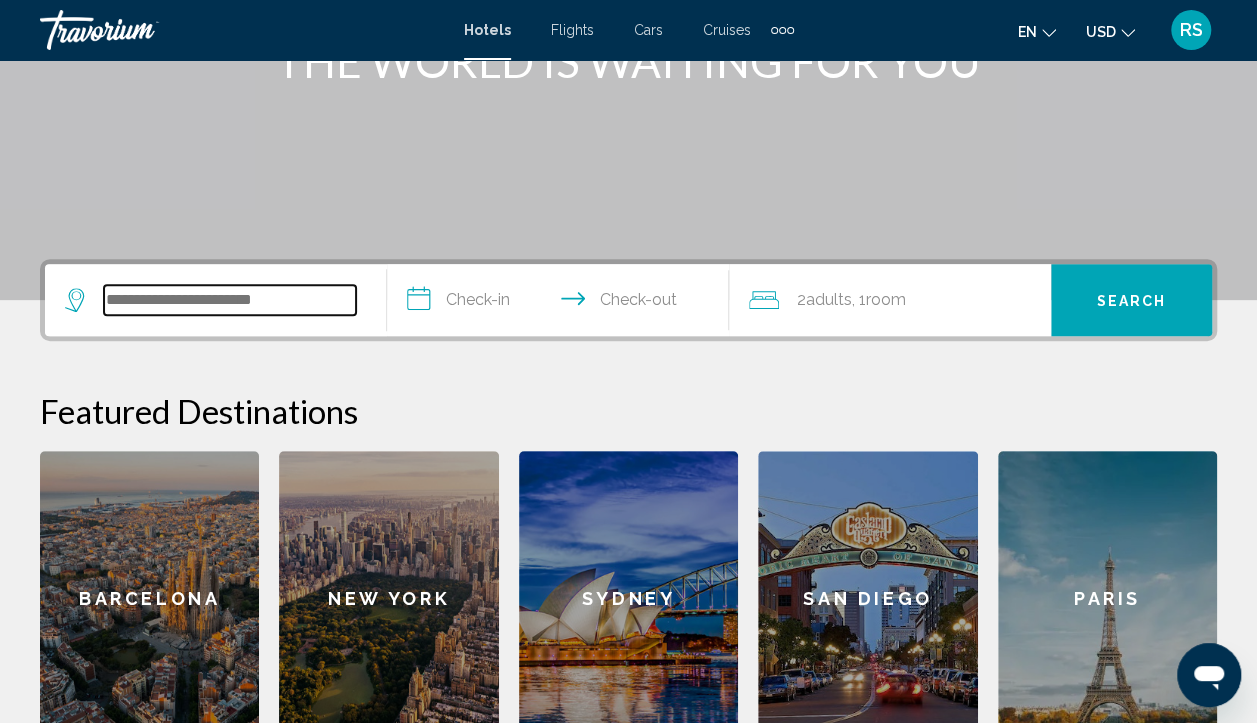 click at bounding box center [230, 300] 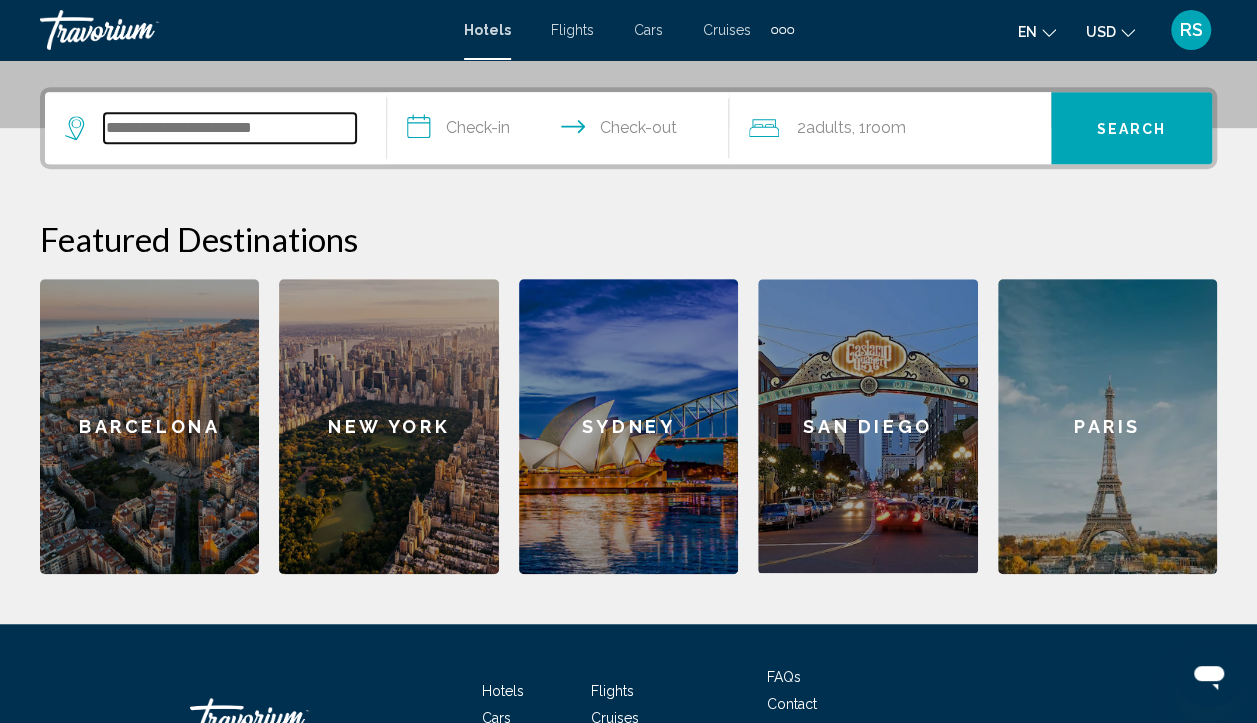 scroll, scrollTop: 494, scrollLeft: 0, axis: vertical 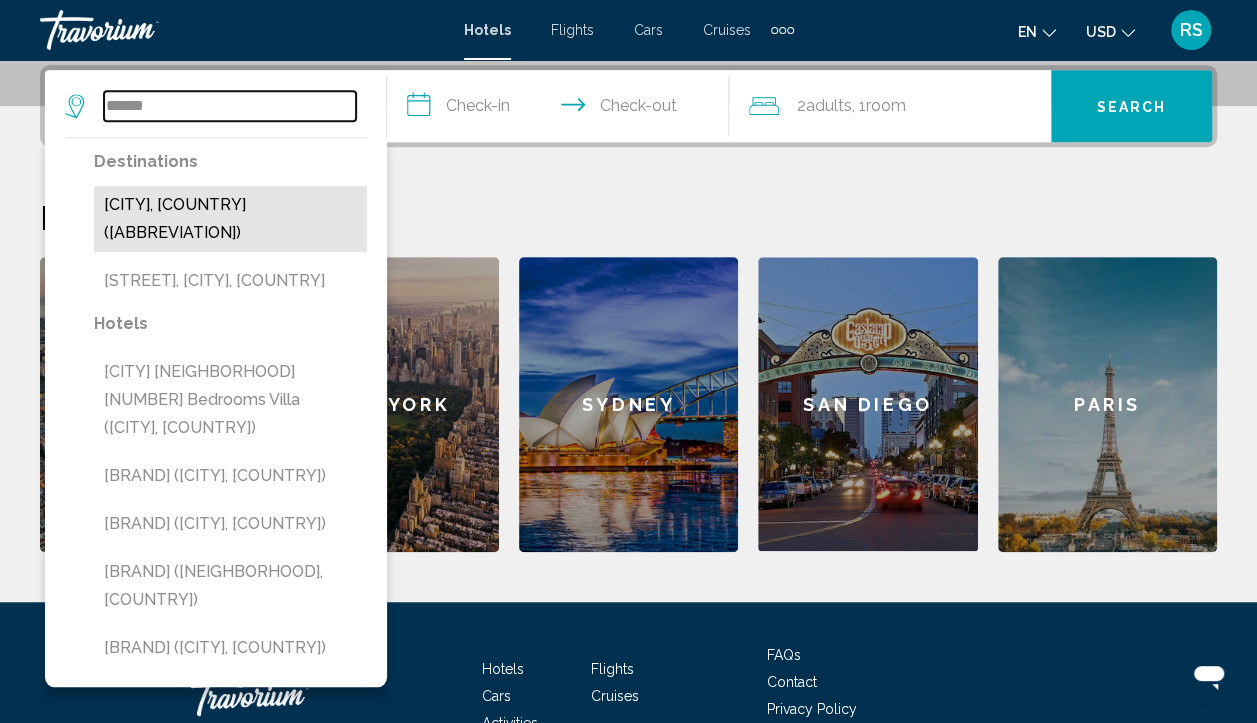 type on "******" 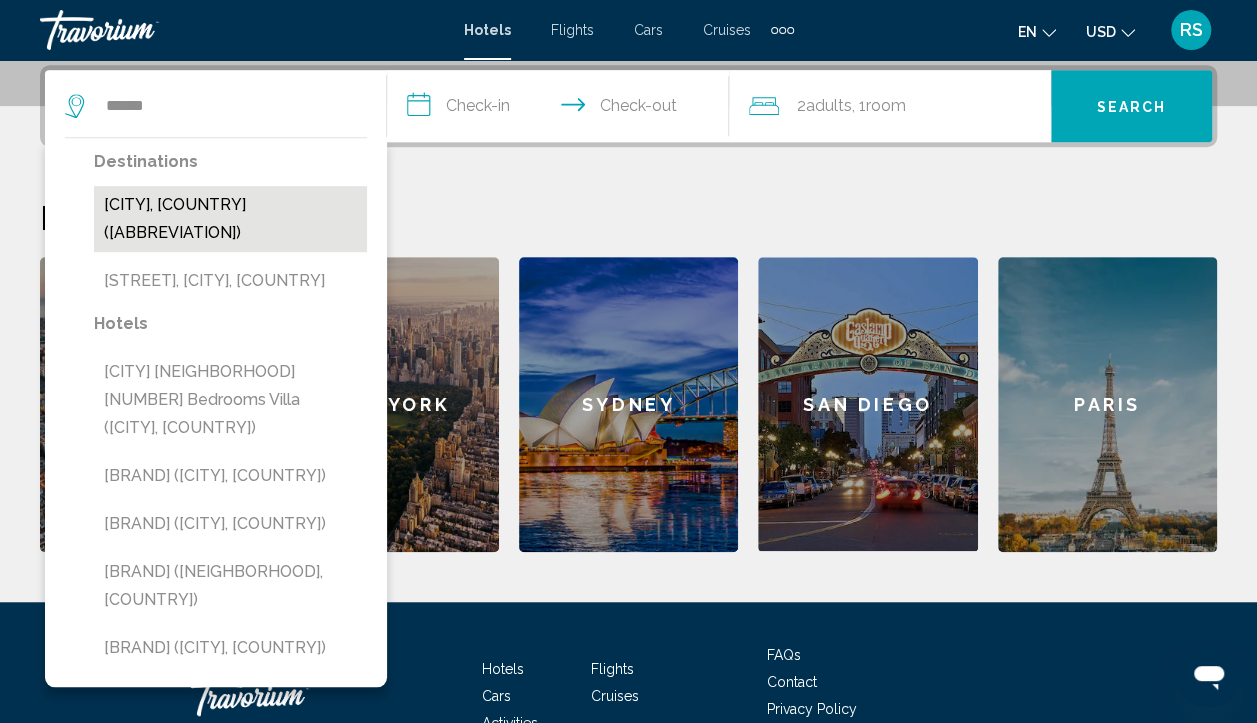 click on "[CITY], [COUNTRY] ([ABBREVIATION])" at bounding box center [230, 219] 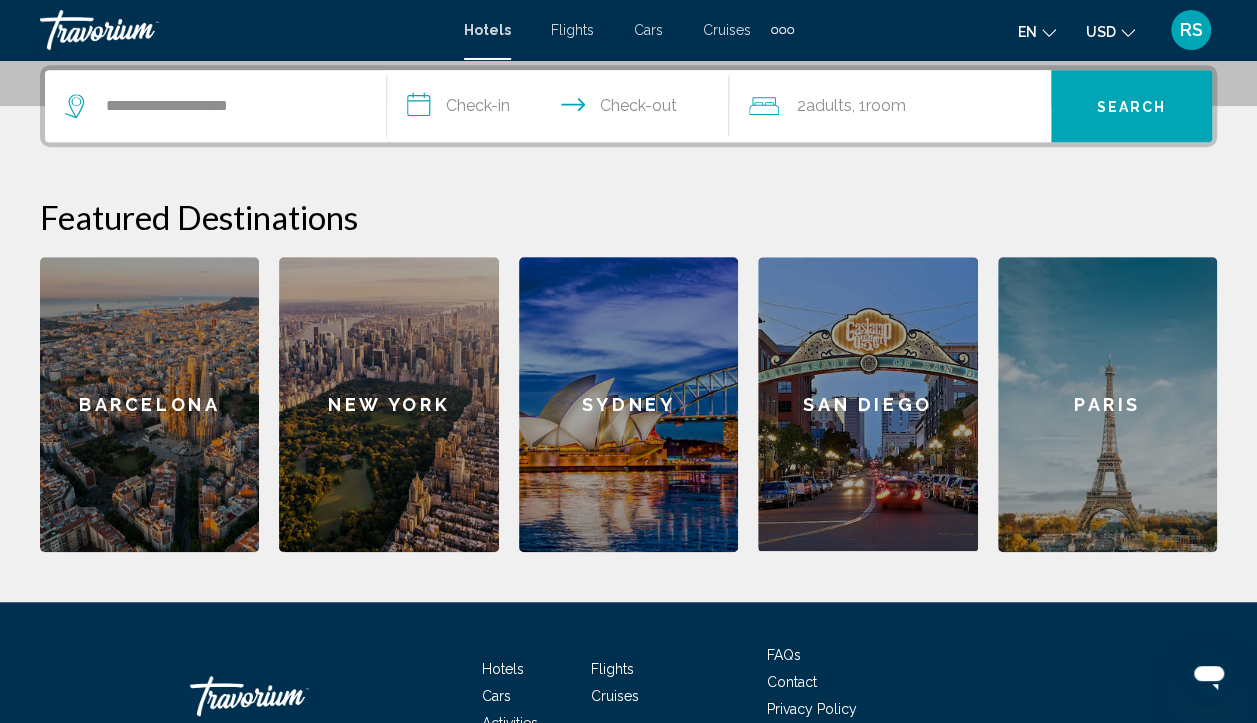 click on "**********" at bounding box center [562, 109] 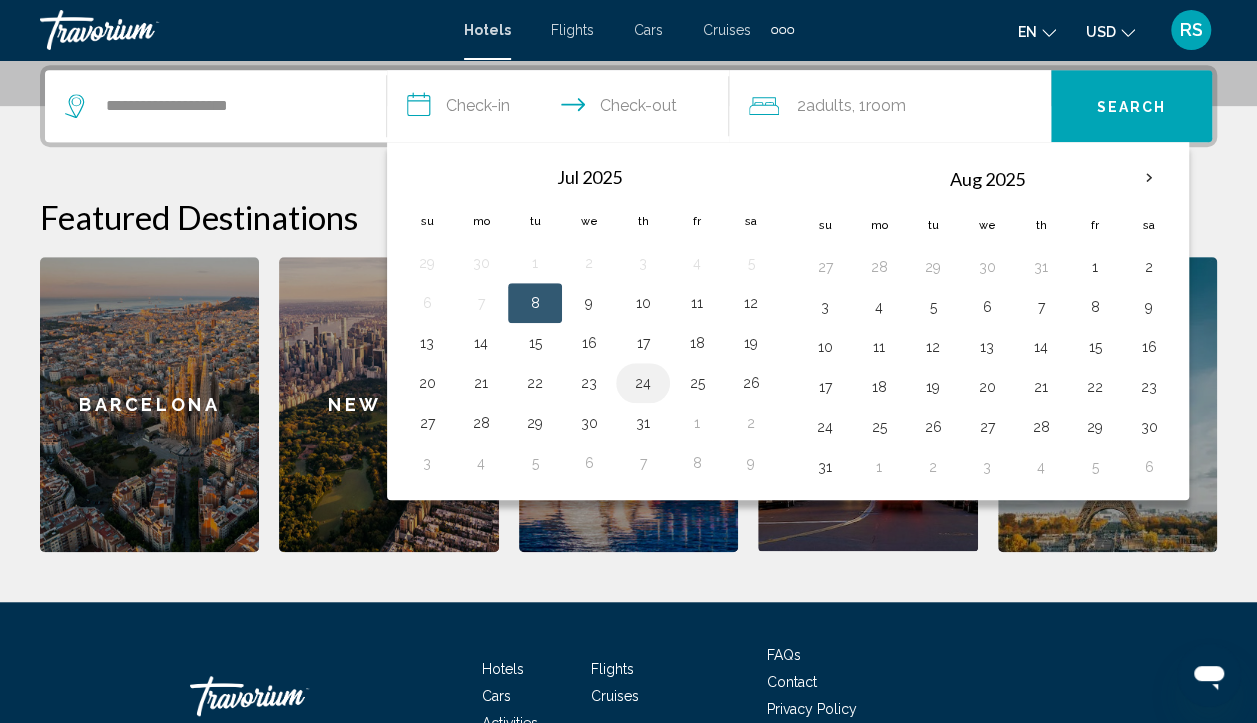 click on "24" at bounding box center [643, 383] 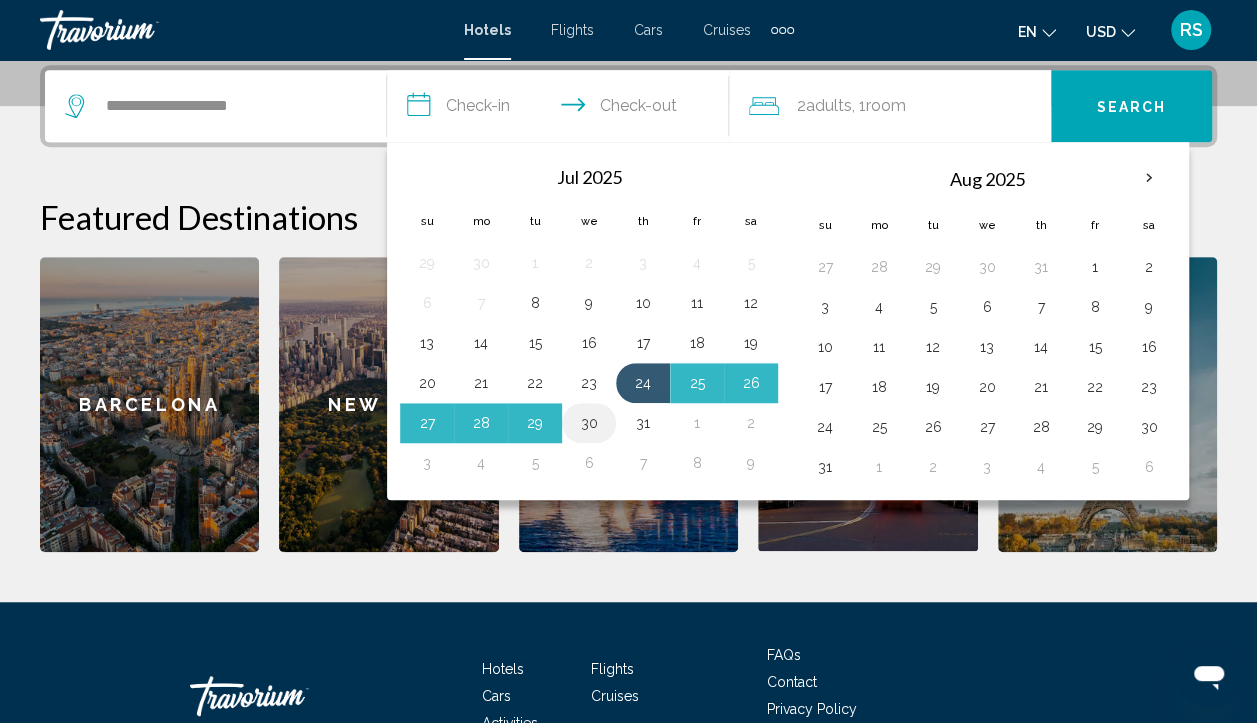 click on "30" at bounding box center [589, 423] 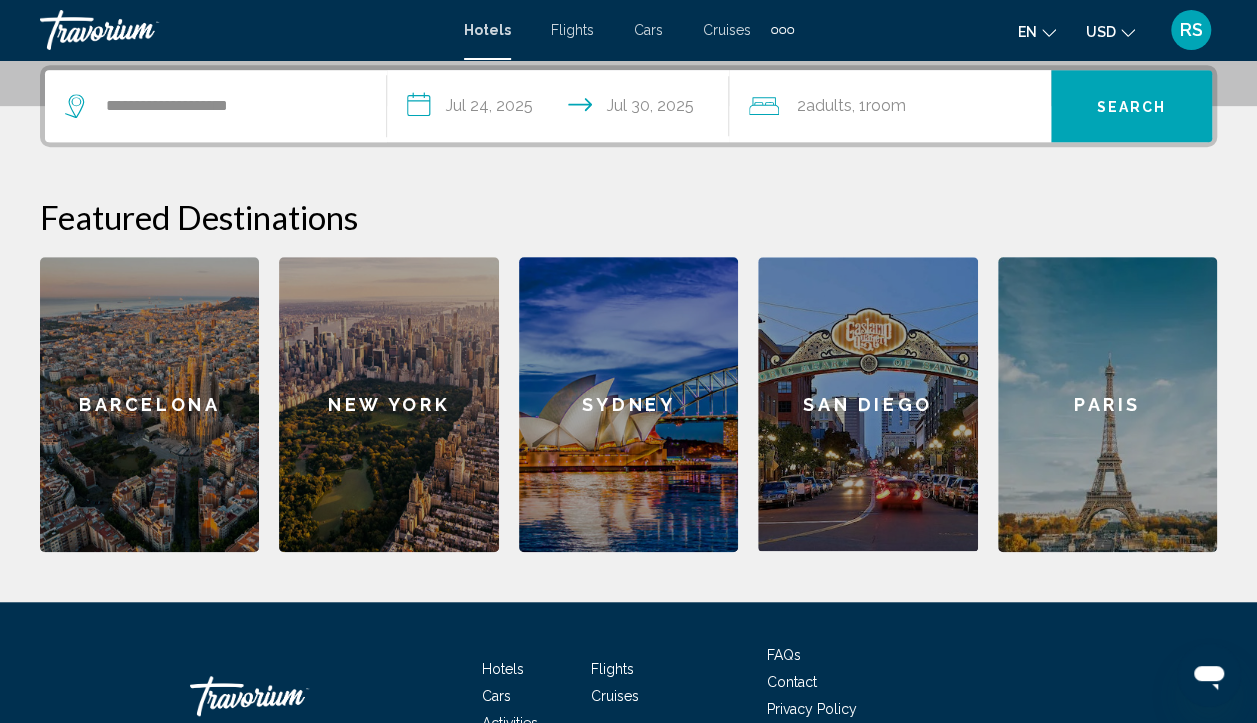 click on "2  Adult Adults , 1  Room rooms" at bounding box center [900, 106] 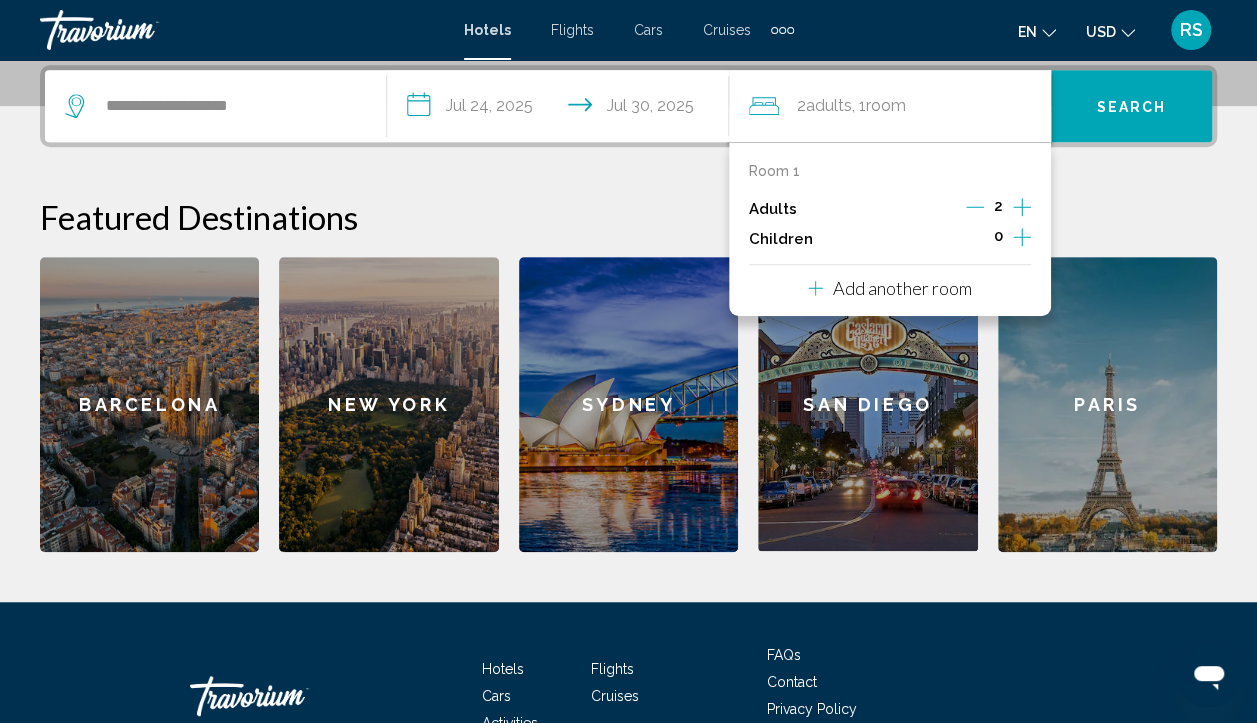 click at bounding box center (1022, 237) 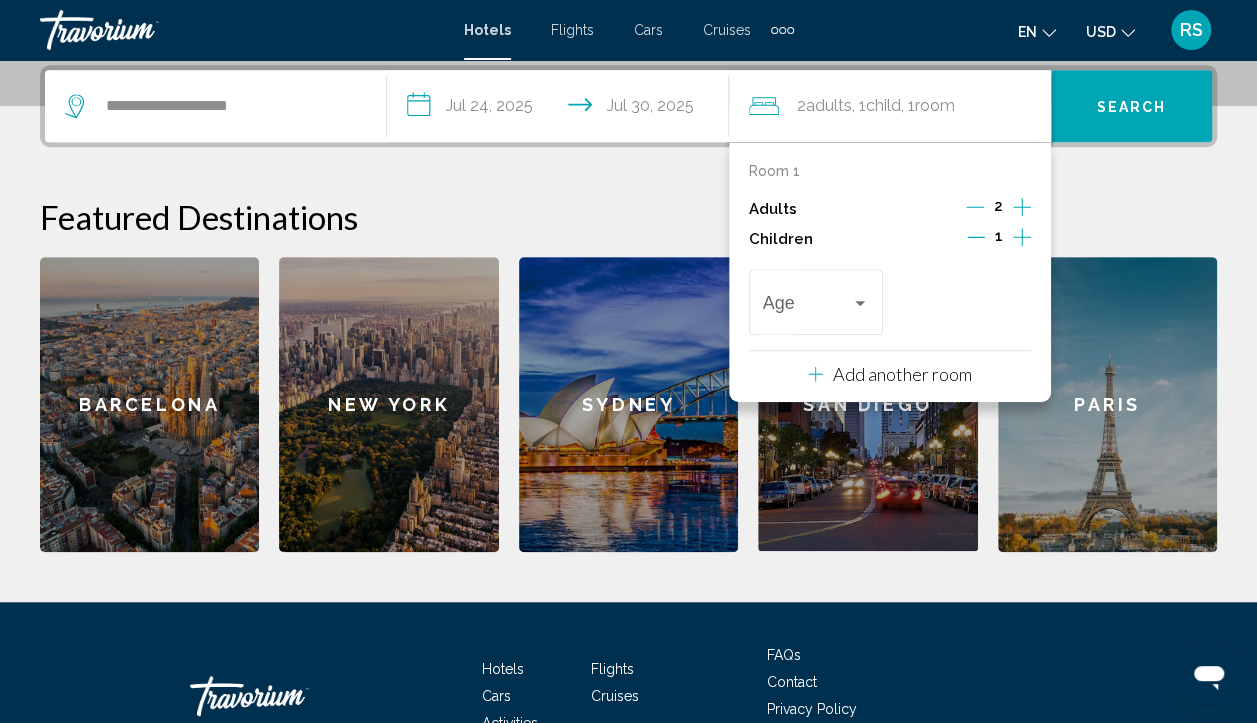 click at bounding box center [1022, 237] 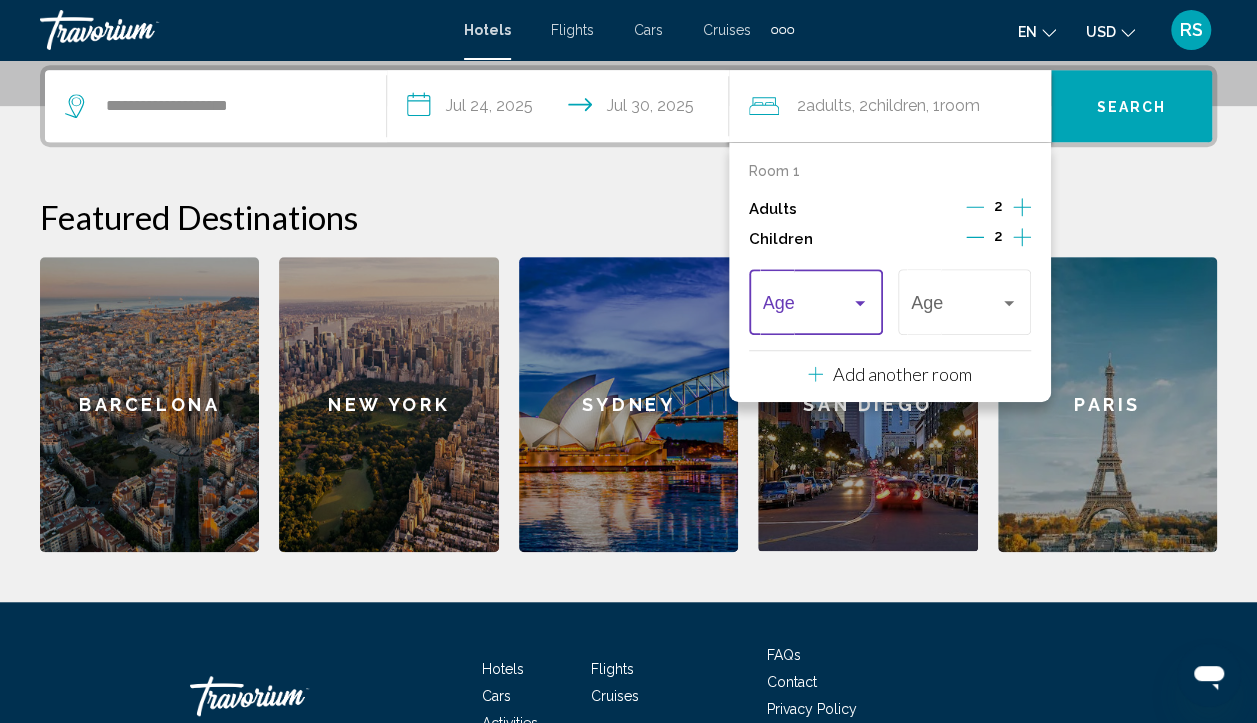 click at bounding box center (860, 303) 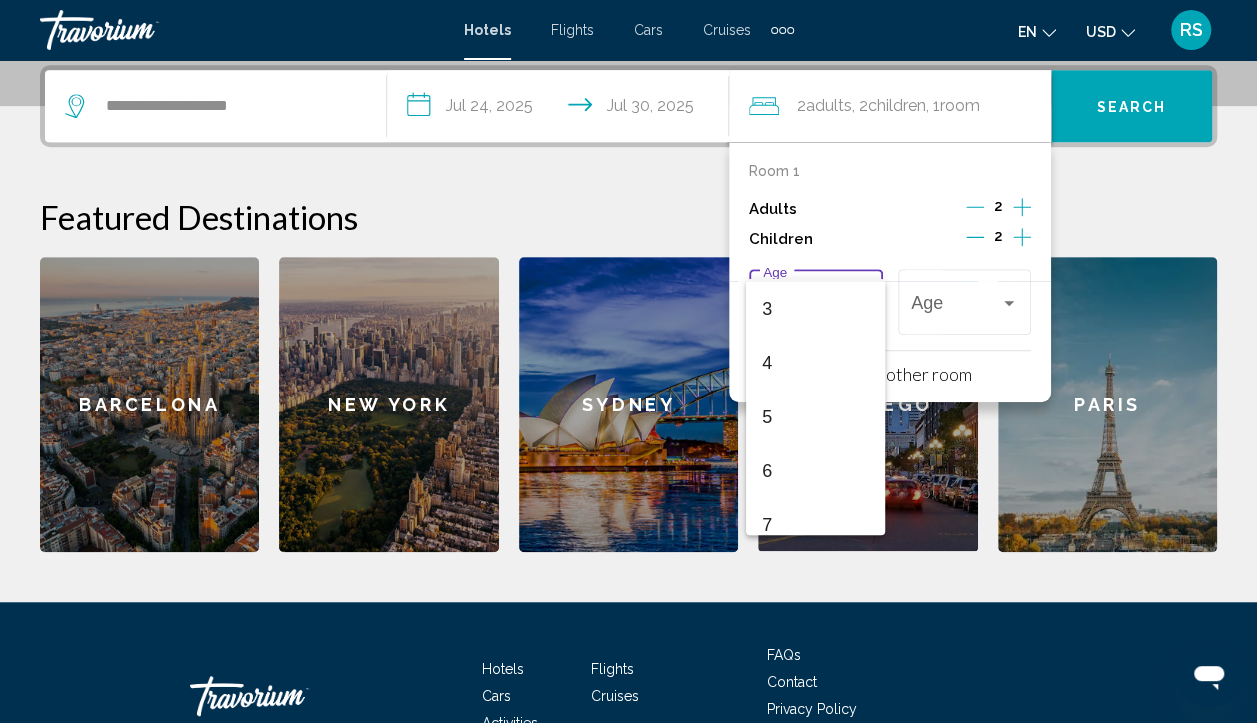 scroll, scrollTop: 400, scrollLeft: 0, axis: vertical 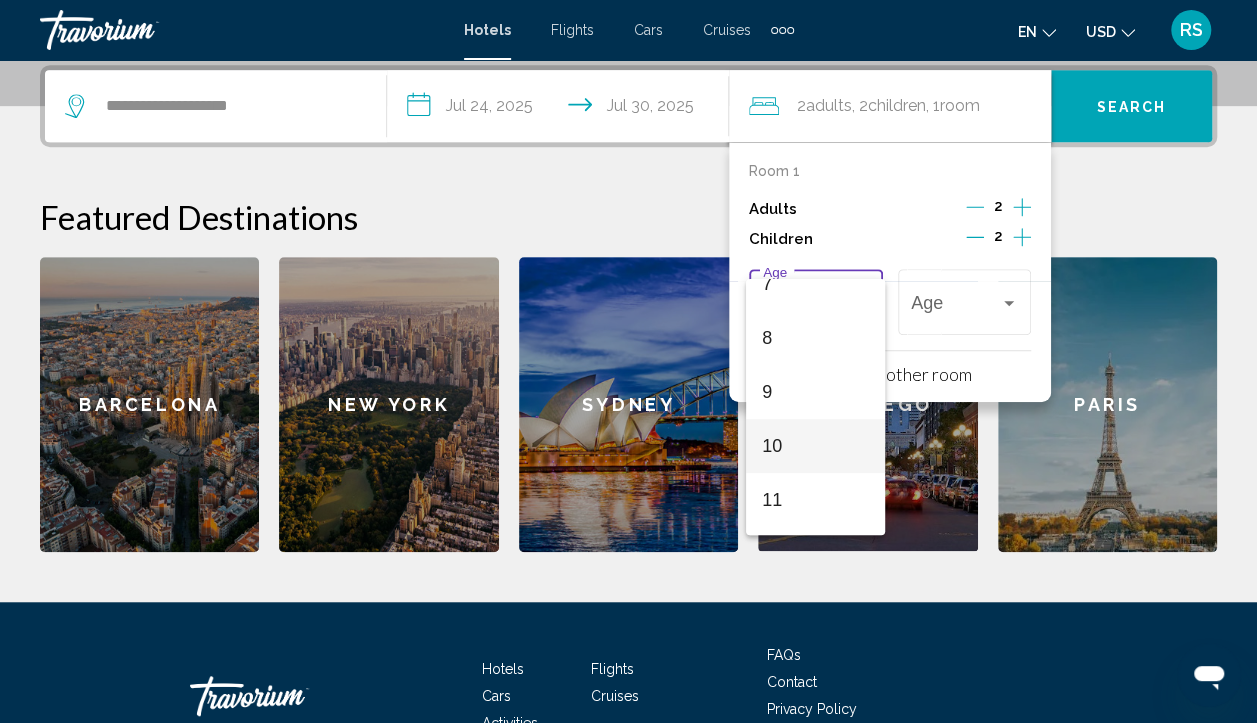 drag, startPoint x: 800, startPoint y: 451, endPoint x: 815, endPoint y: 439, distance: 19.209373 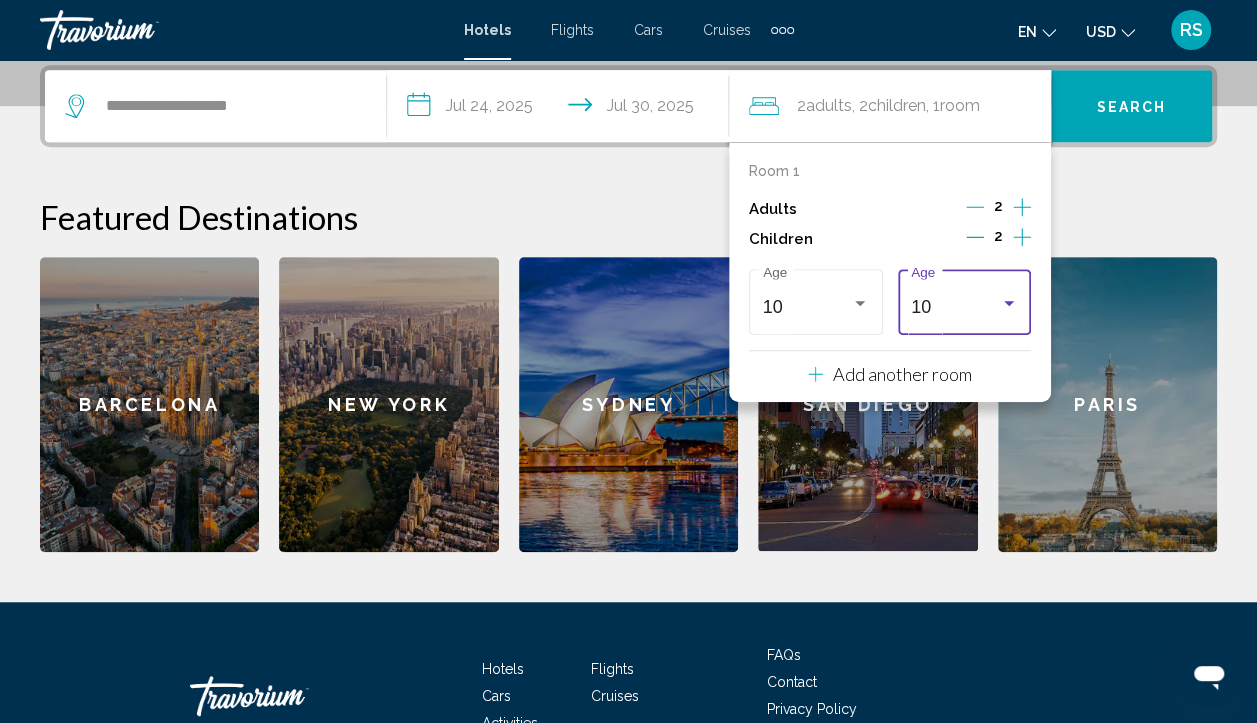 click at bounding box center [1009, 303] 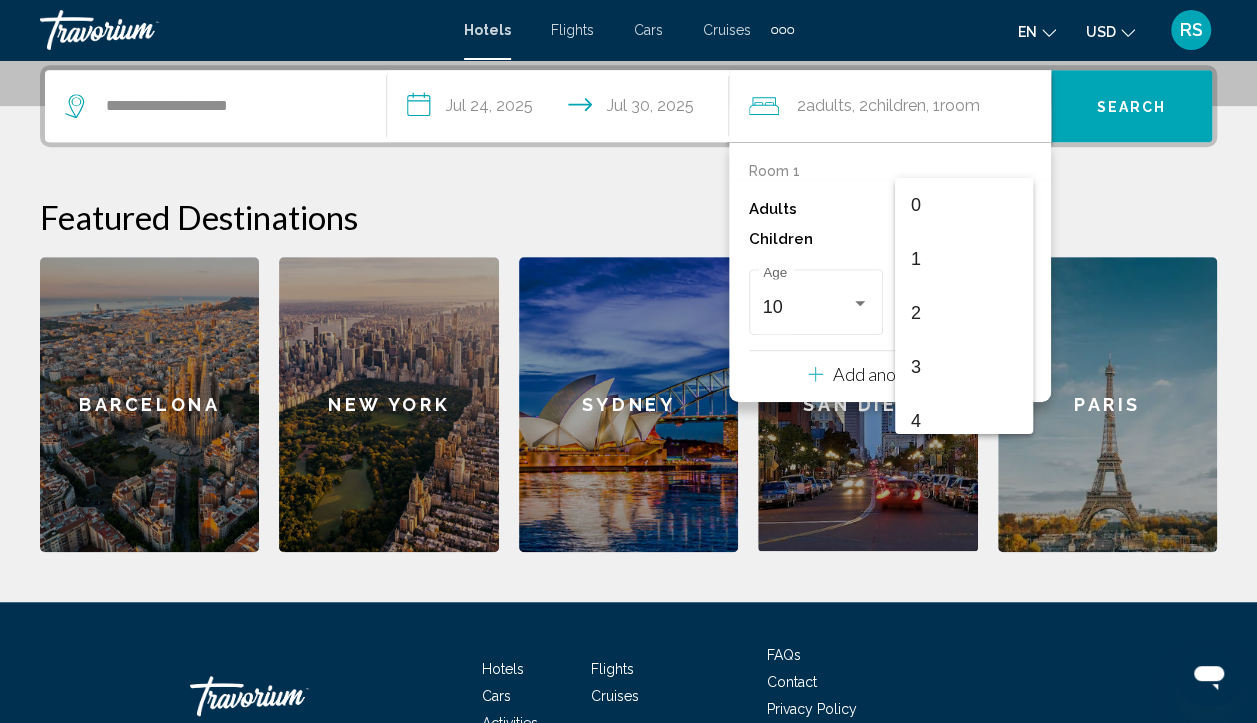 scroll, scrollTop: 439, scrollLeft: 0, axis: vertical 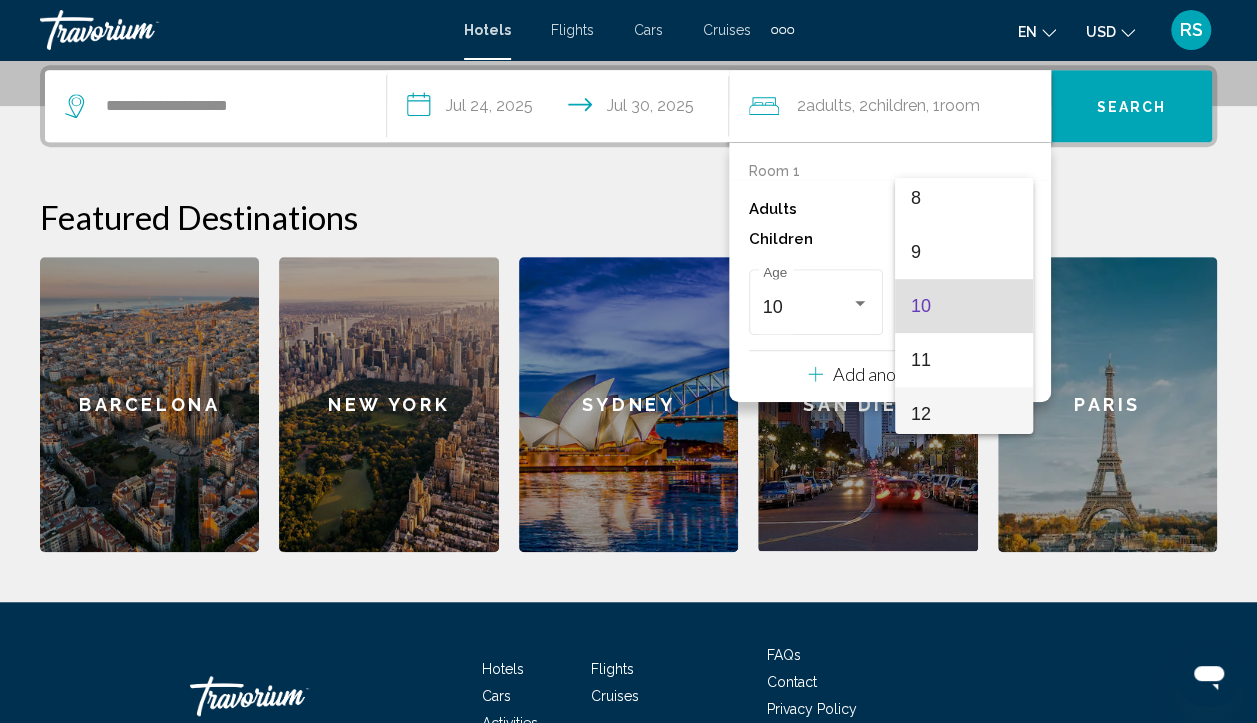 click on "12" at bounding box center [964, 414] 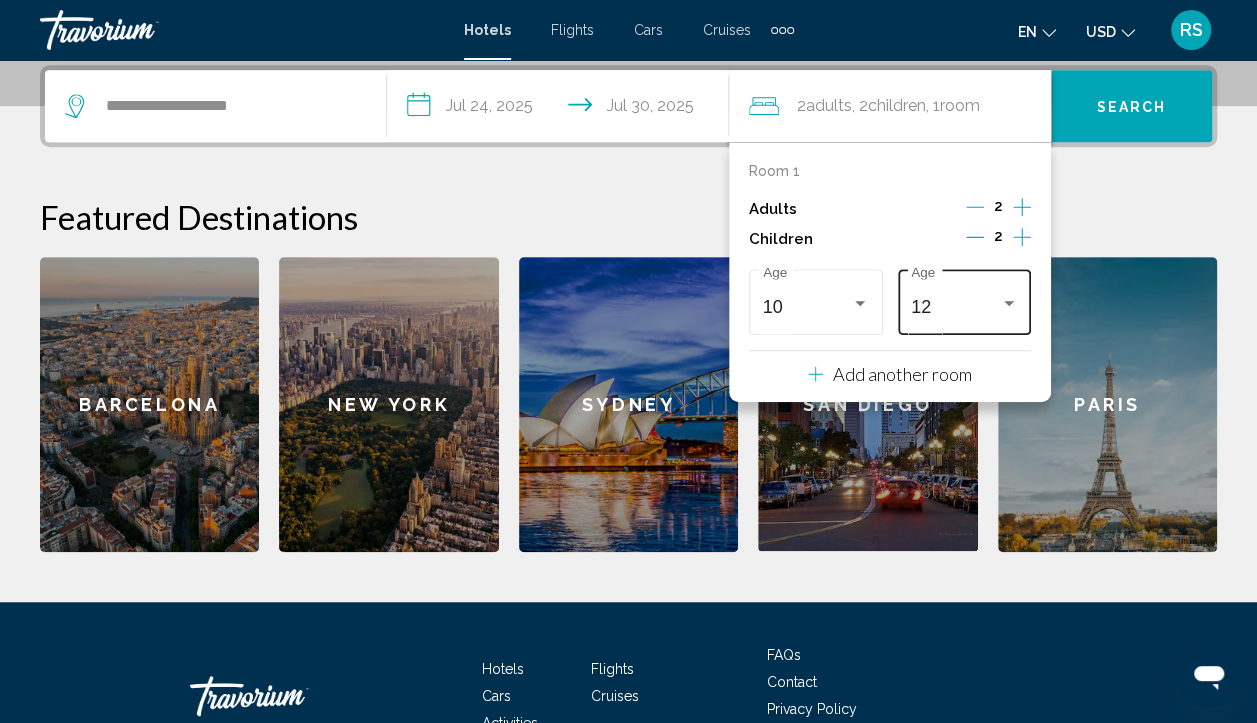 click on "12 Age" at bounding box center (964, 299) 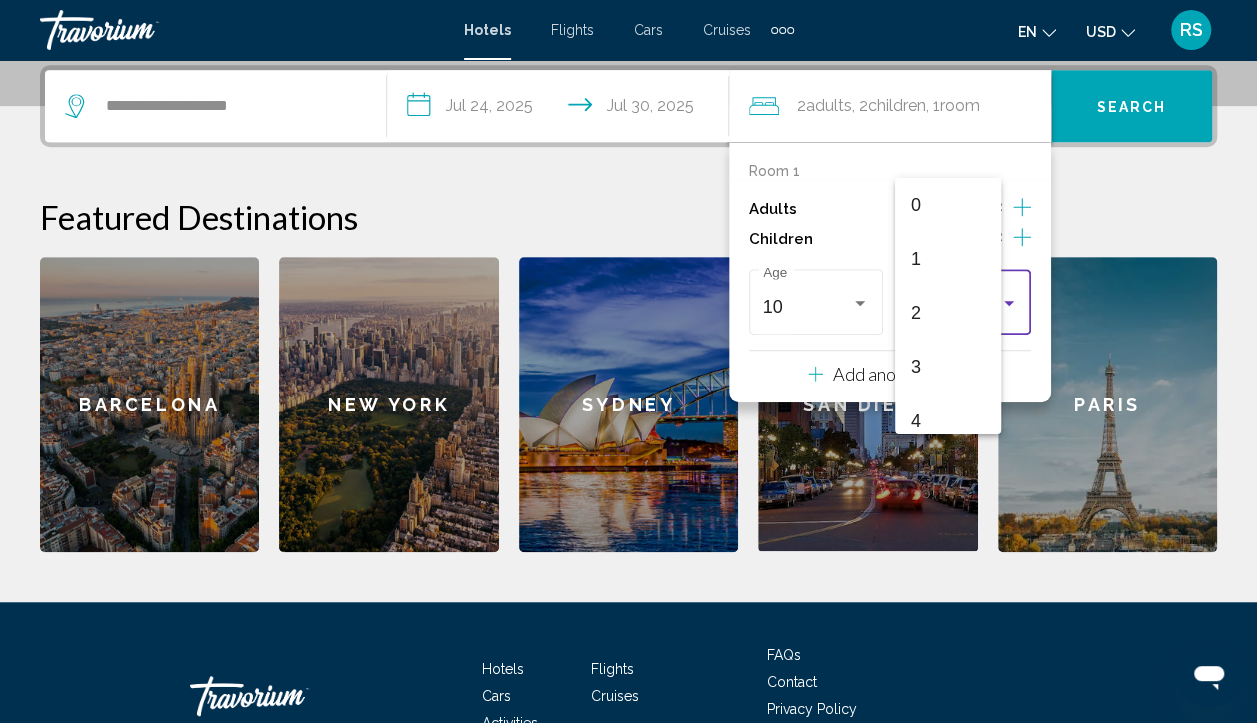 scroll, scrollTop: 547, scrollLeft: 0, axis: vertical 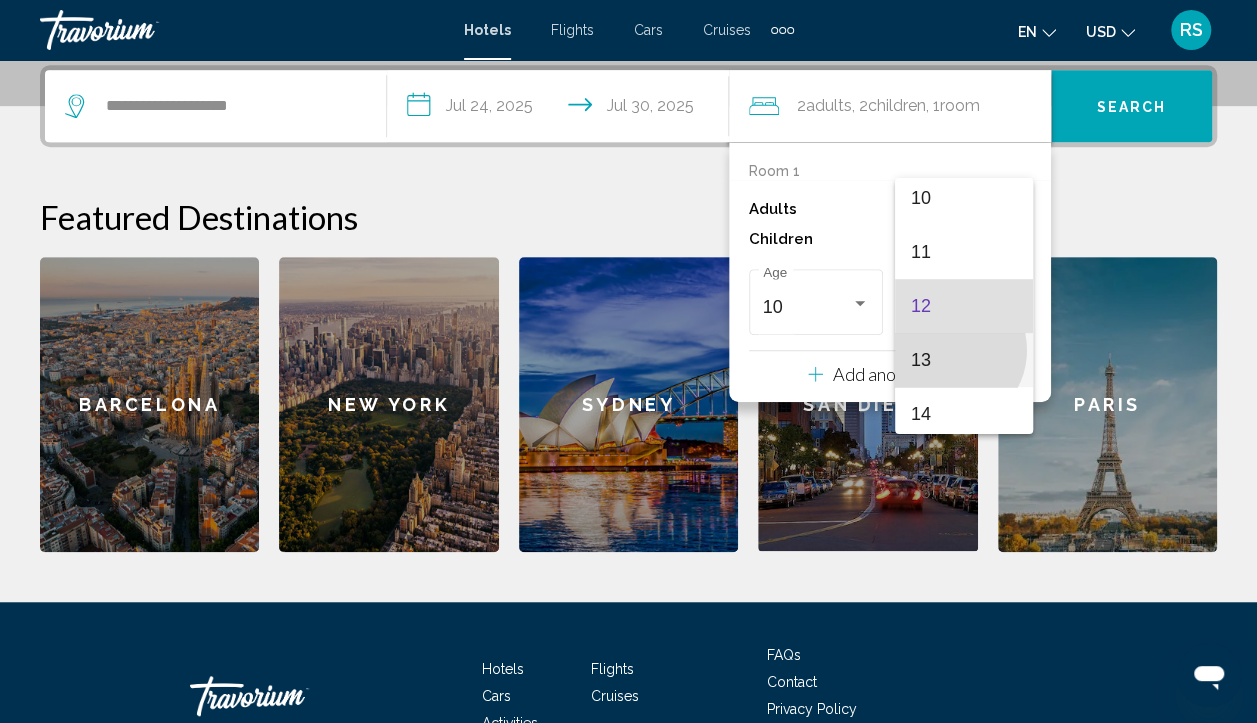 click on "13" at bounding box center (964, 360) 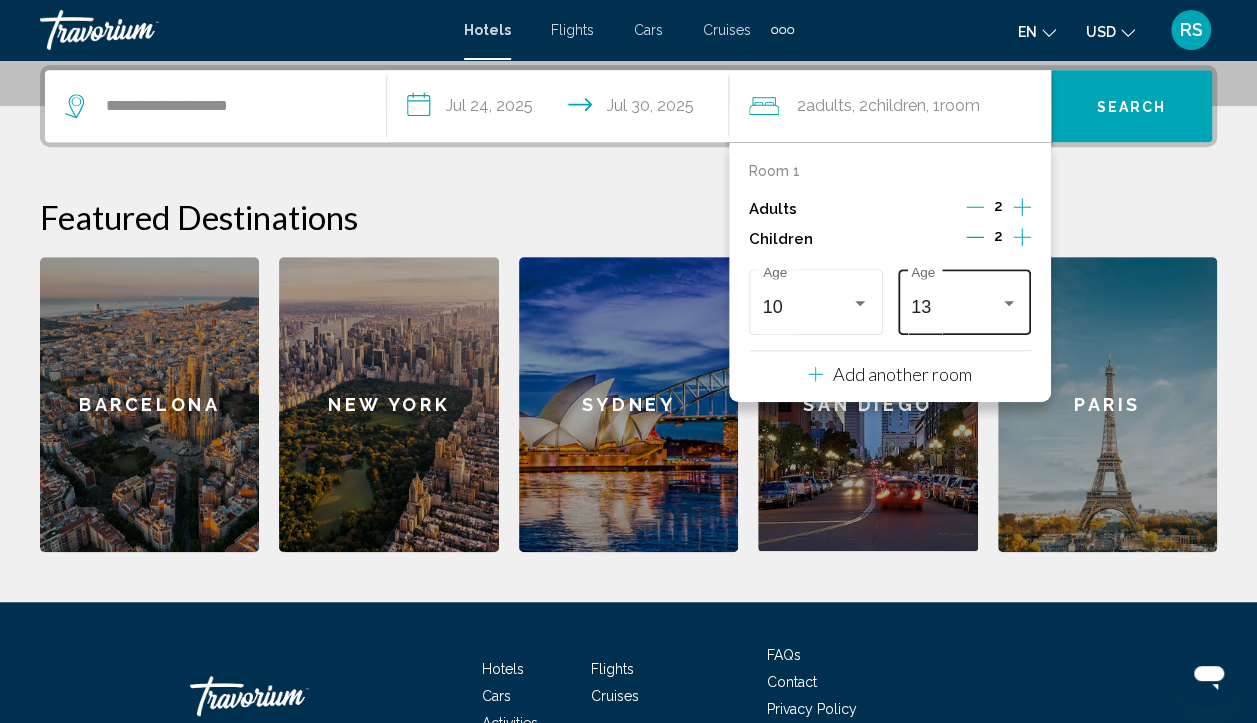 click at bounding box center [1009, 303] 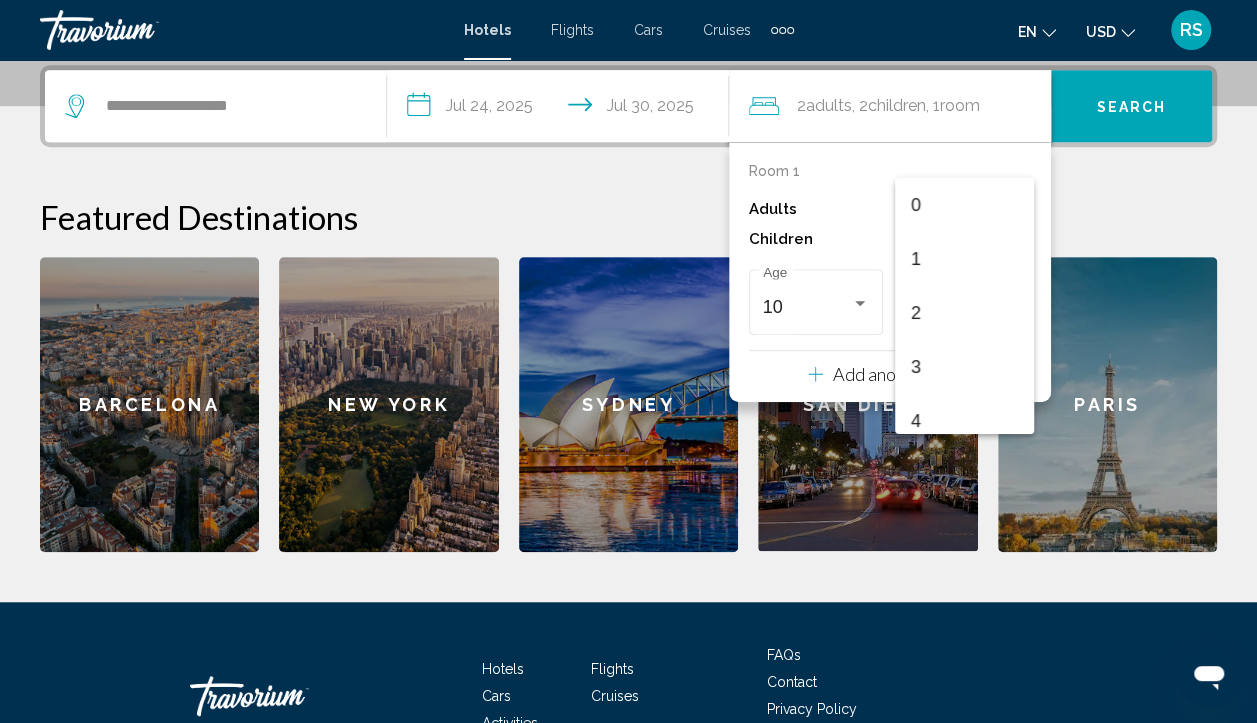 scroll, scrollTop: 601, scrollLeft: 0, axis: vertical 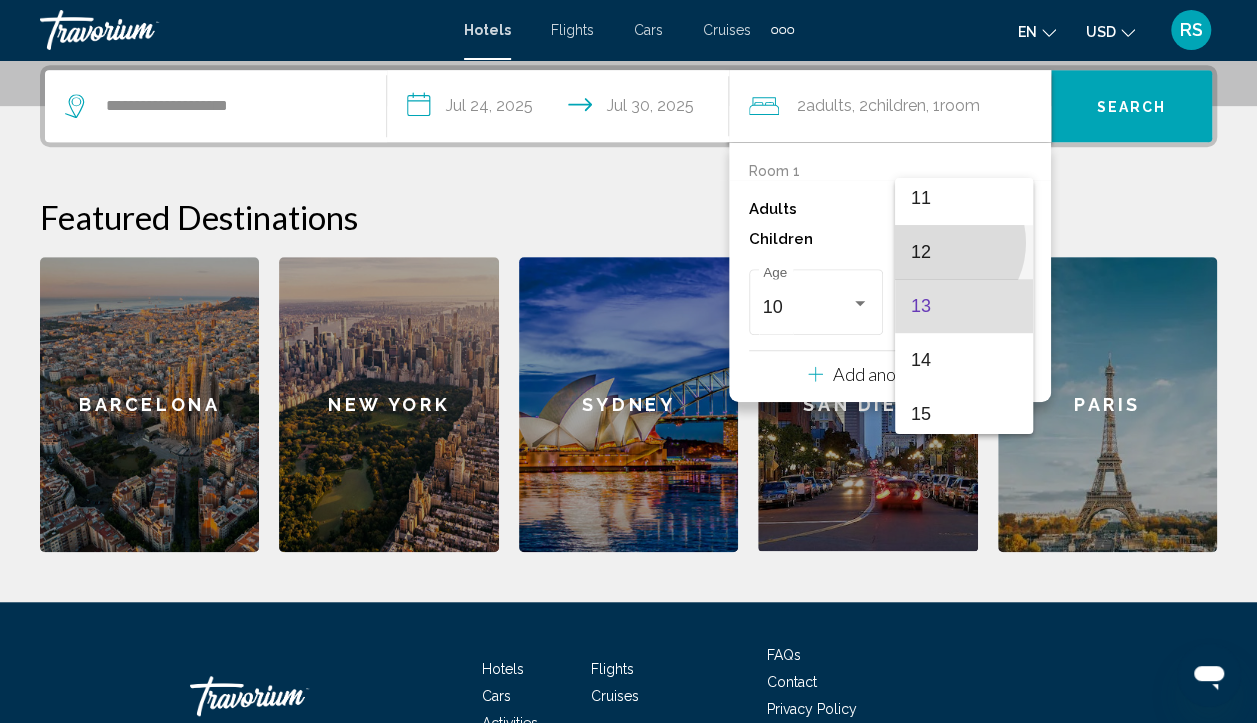 click on "12" at bounding box center (964, 252) 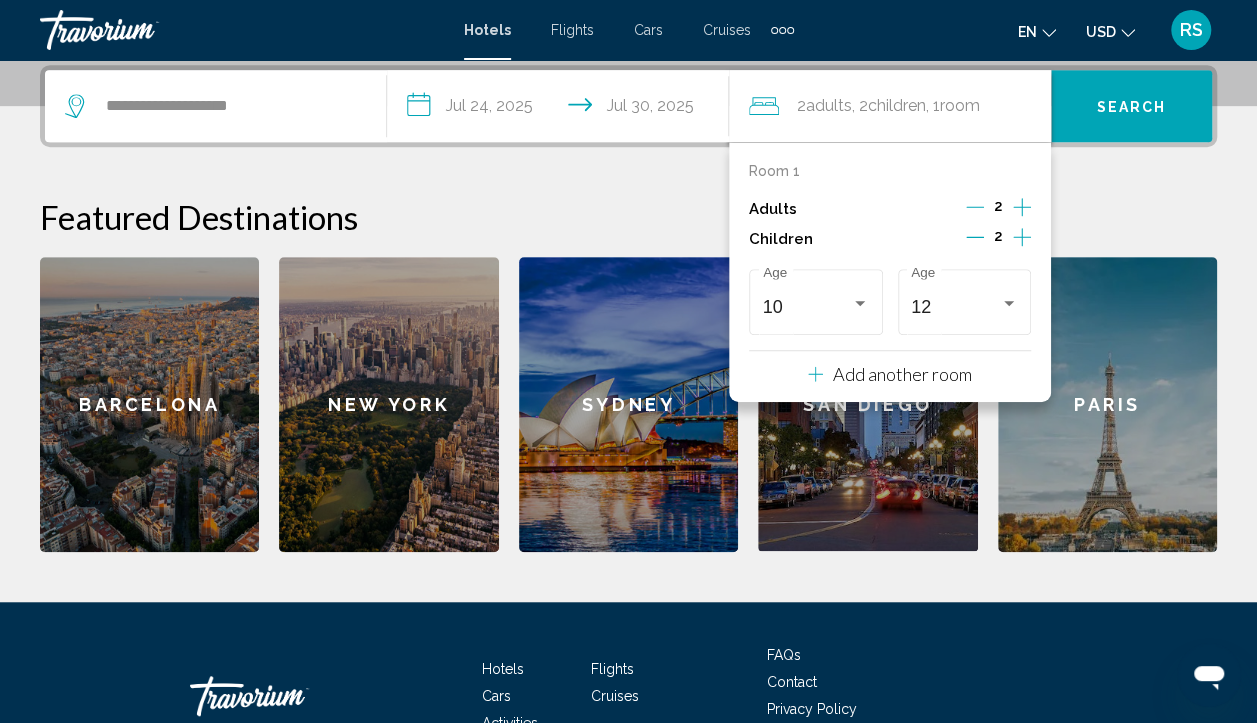click on "Search" at bounding box center [1132, 107] 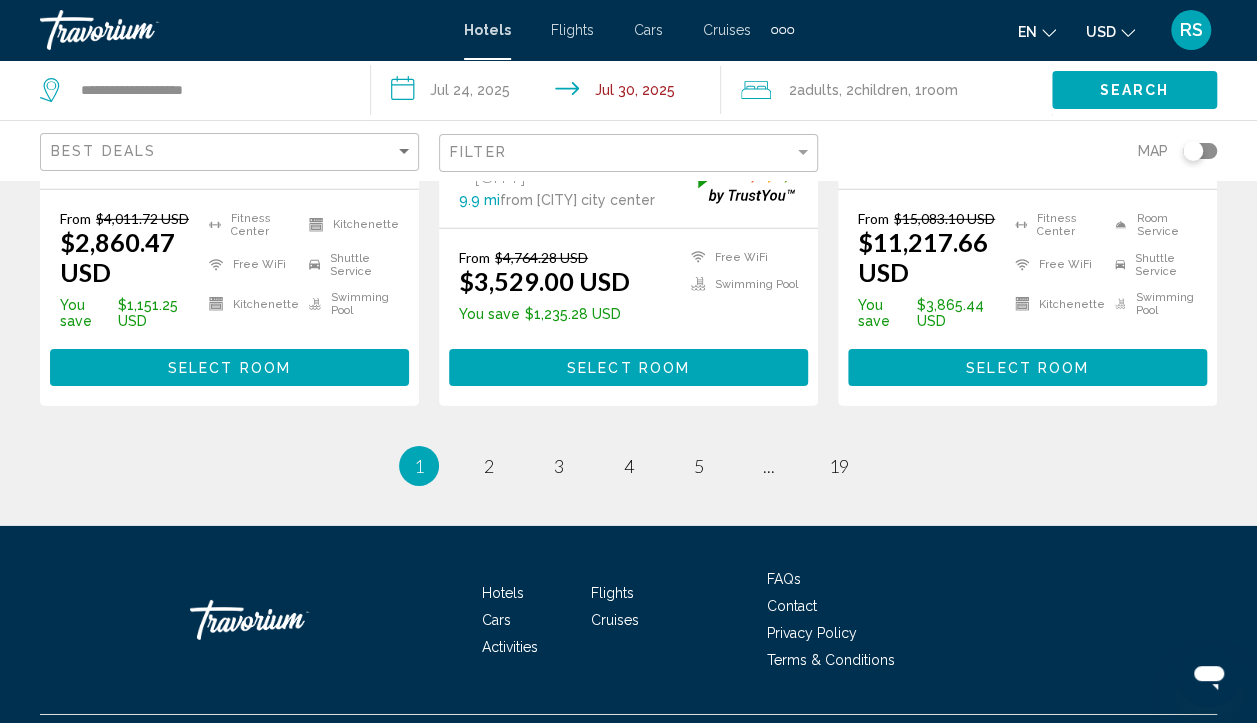 scroll, scrollTop: 2969, scrollLeft: 0, axis: vertical 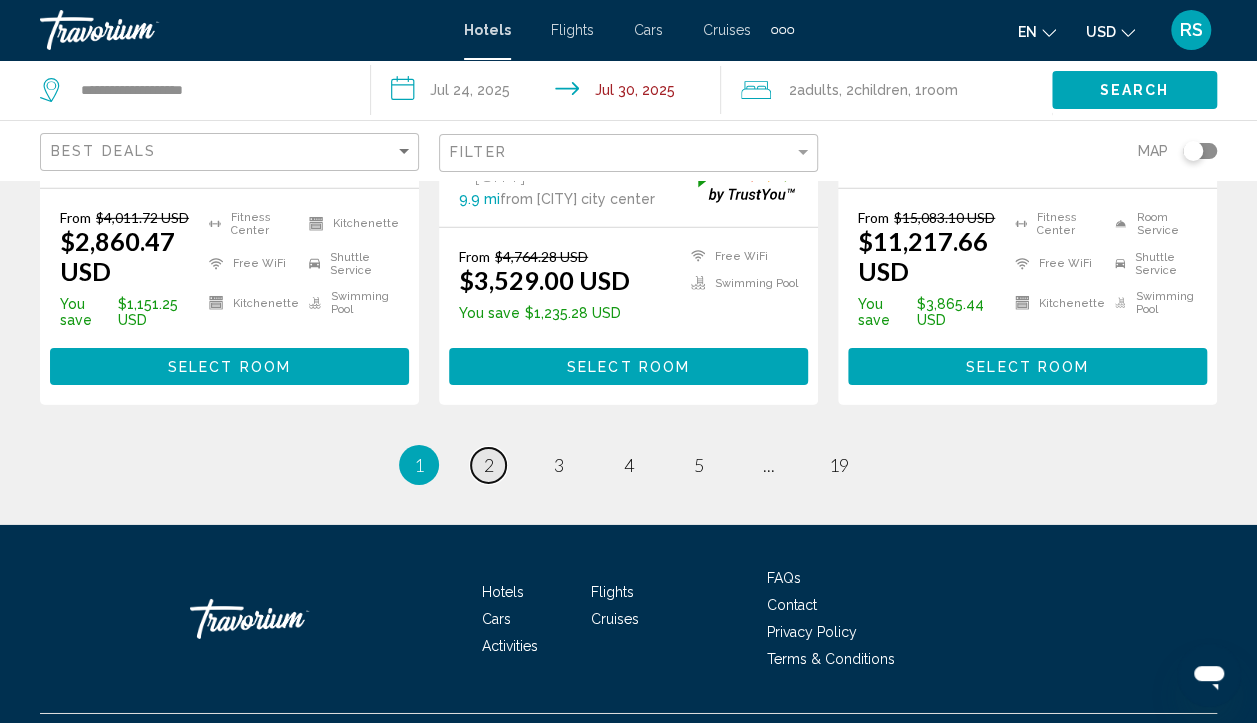 click on "2" at bounding box center (489, 465) 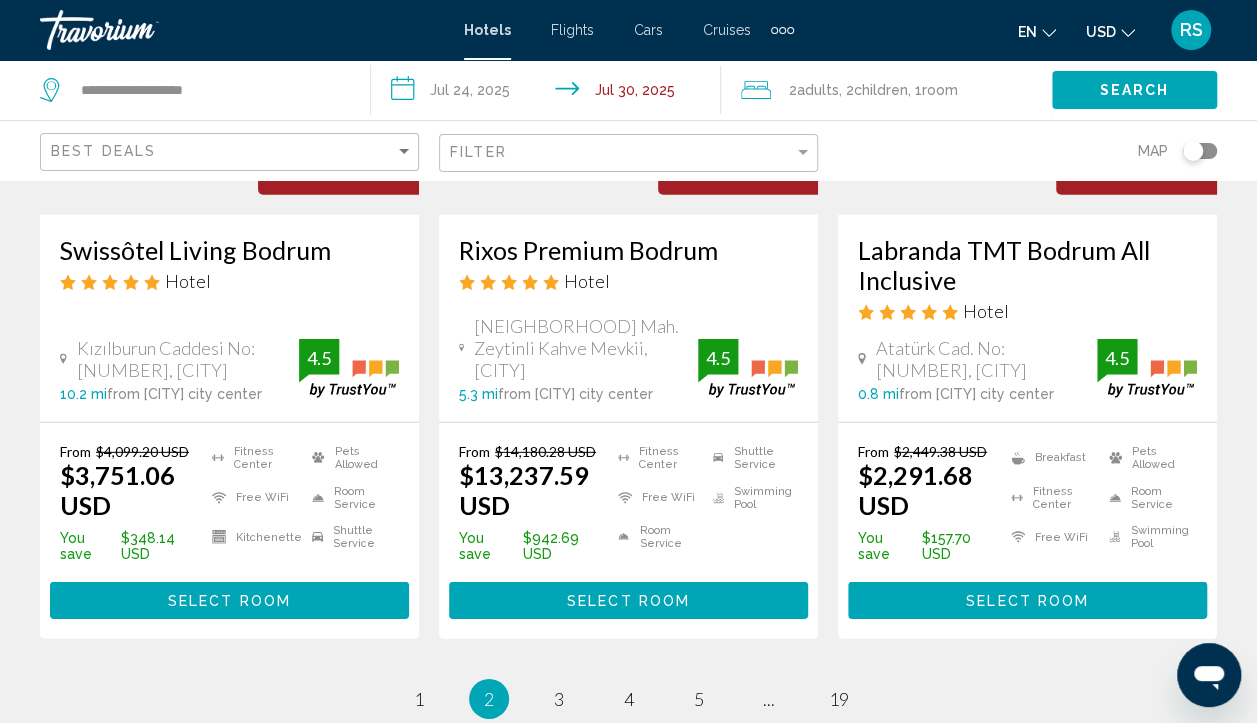 scroll, scrollTop: 2956, scrollLeft: 0, axis: vertical 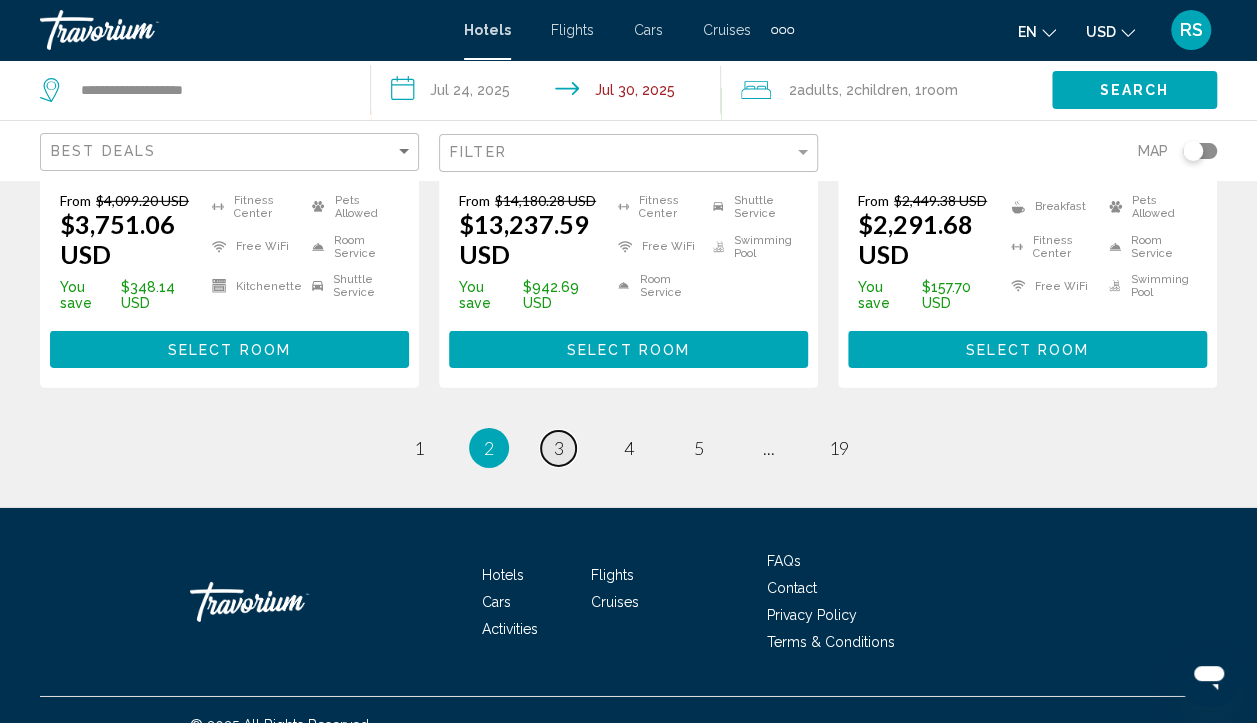 click on "page  3" at bounding box center [418, 448] 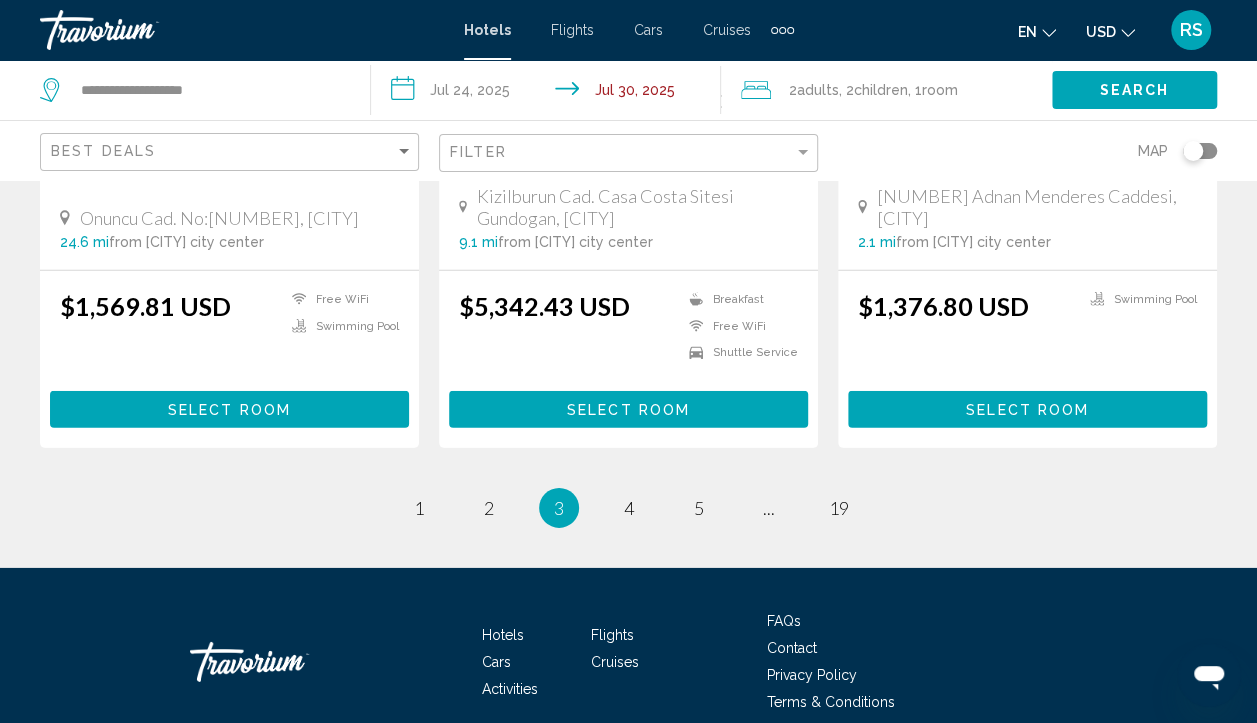 scroll, scrollTop: 2815, scrollLeft: 0, axis: vertical 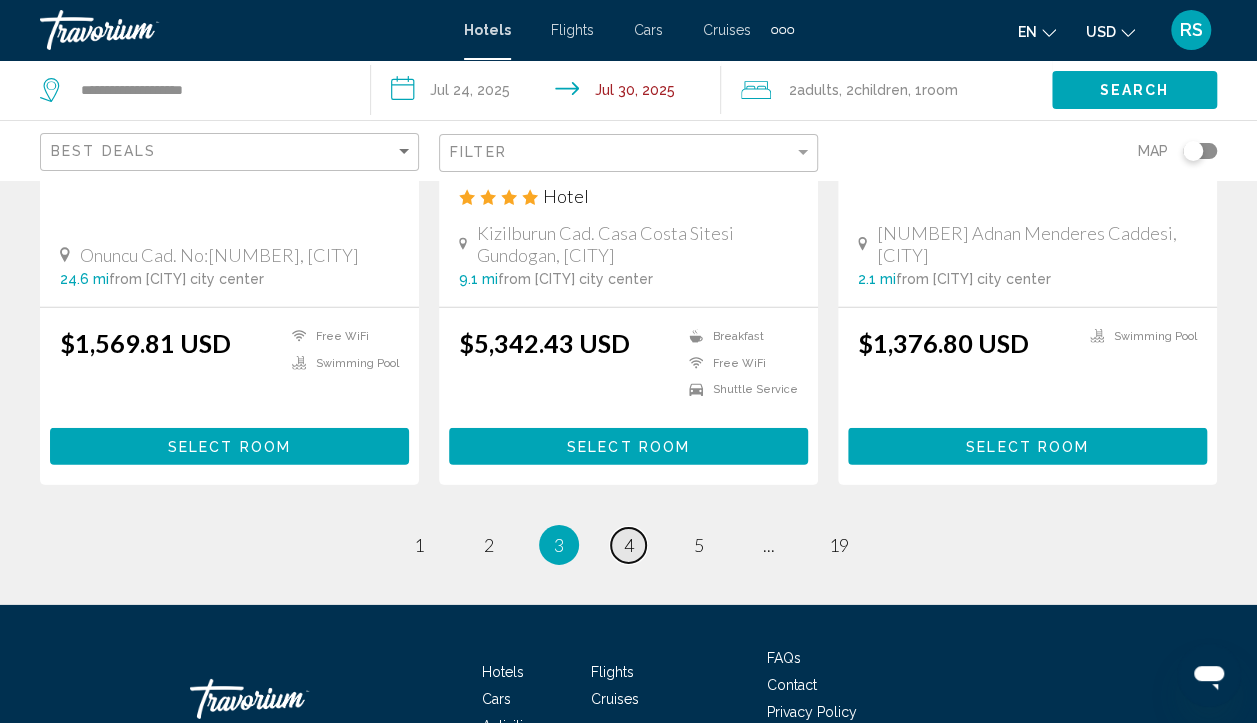 click on "page  4" at bounding box center (418, 545) 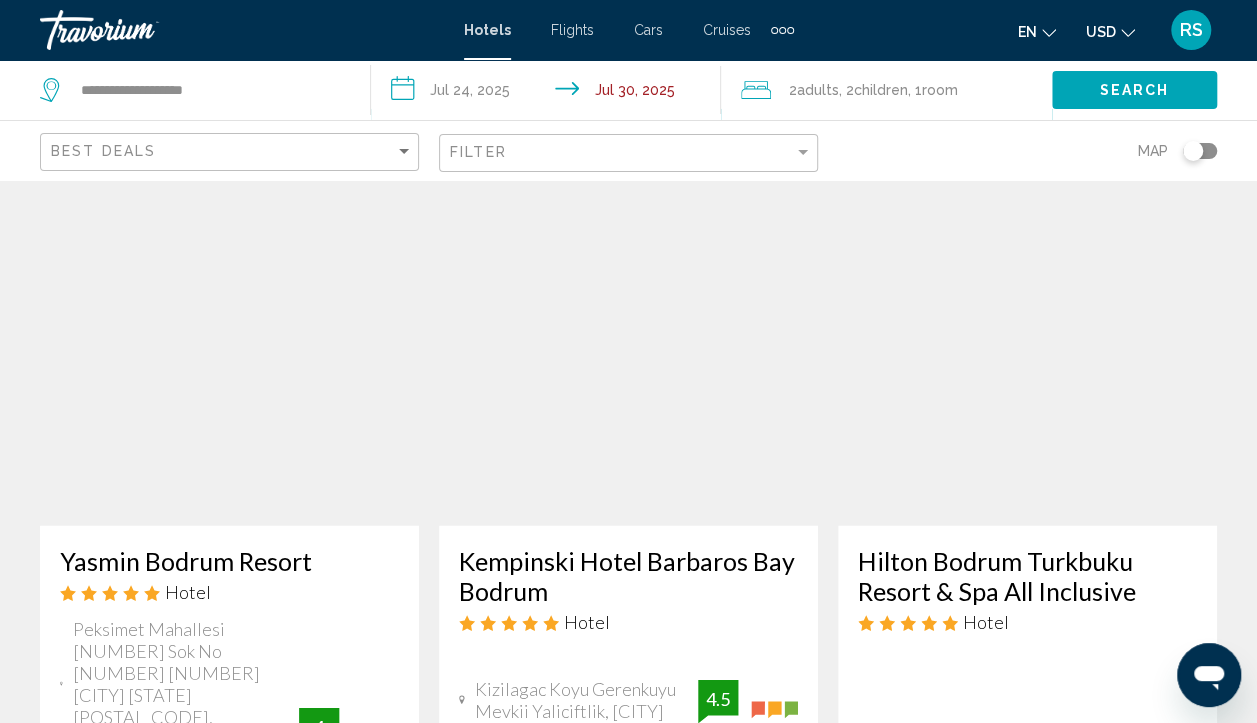 scroll, scrollTop: 2700, scrollLeft: 0, axis: vertical 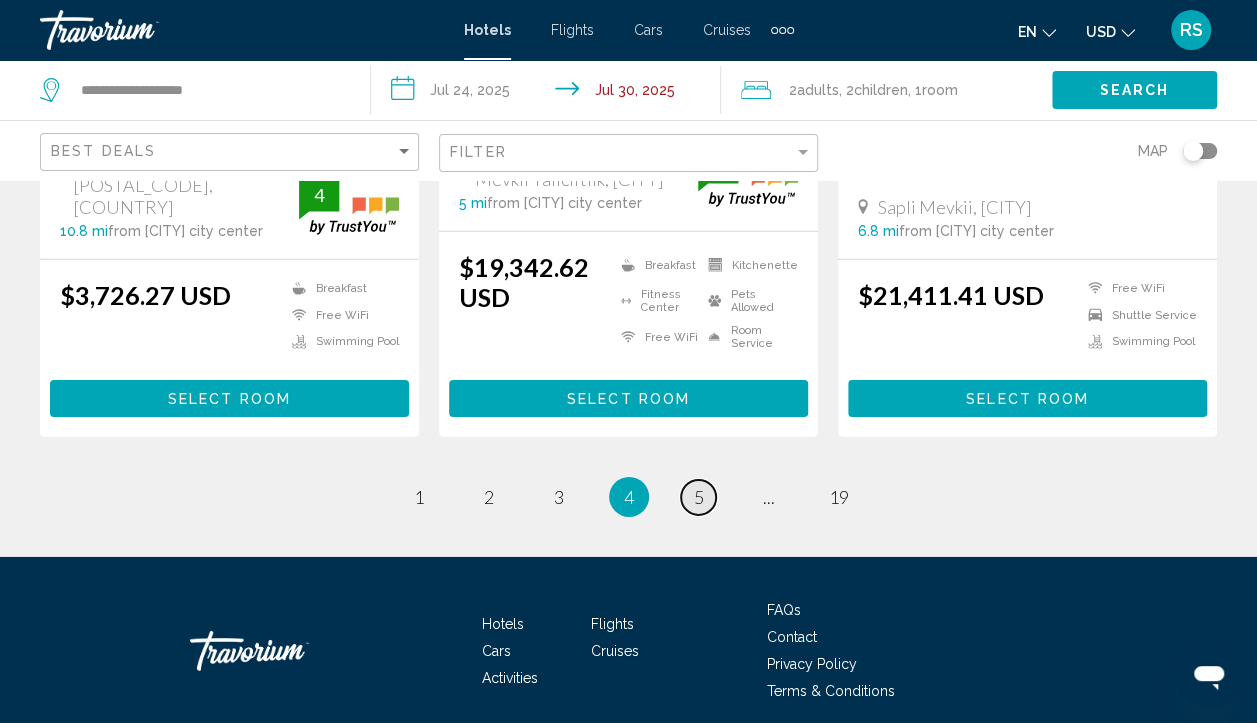 click on "page  5" at bounding box center (418, 497) 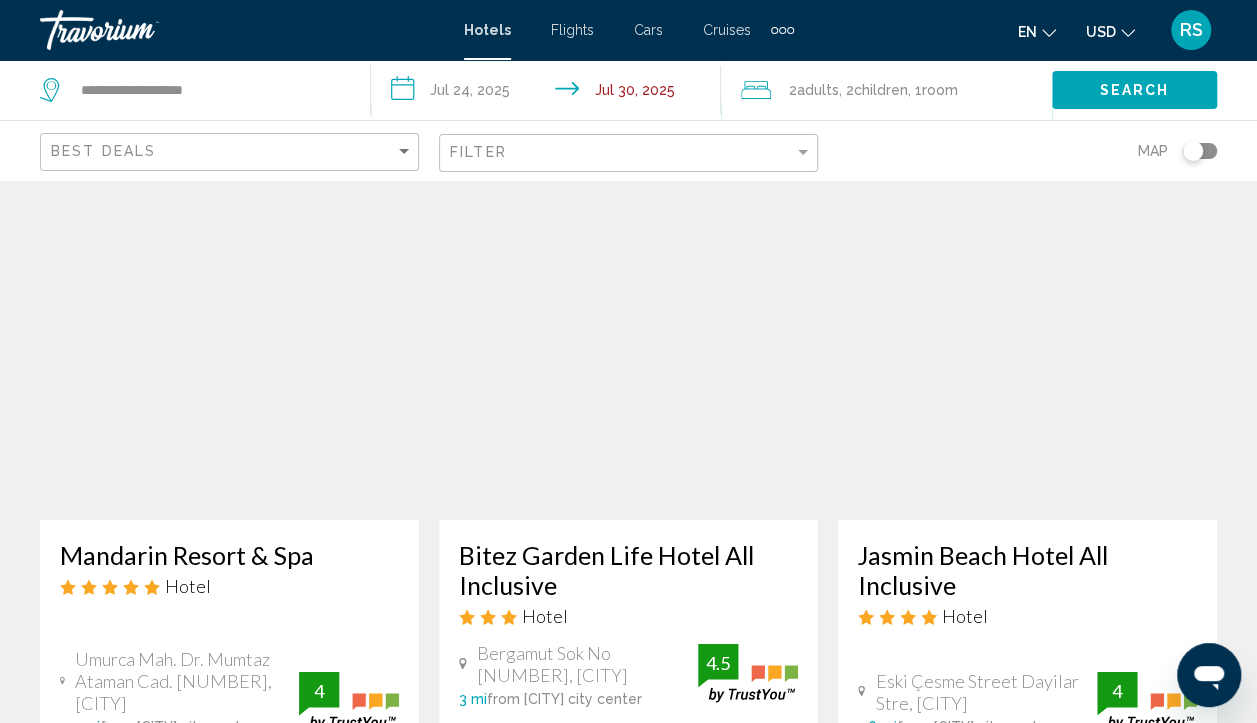 scroll, scrollTop: 2500, scrollLeft: 0, axis: vertical 